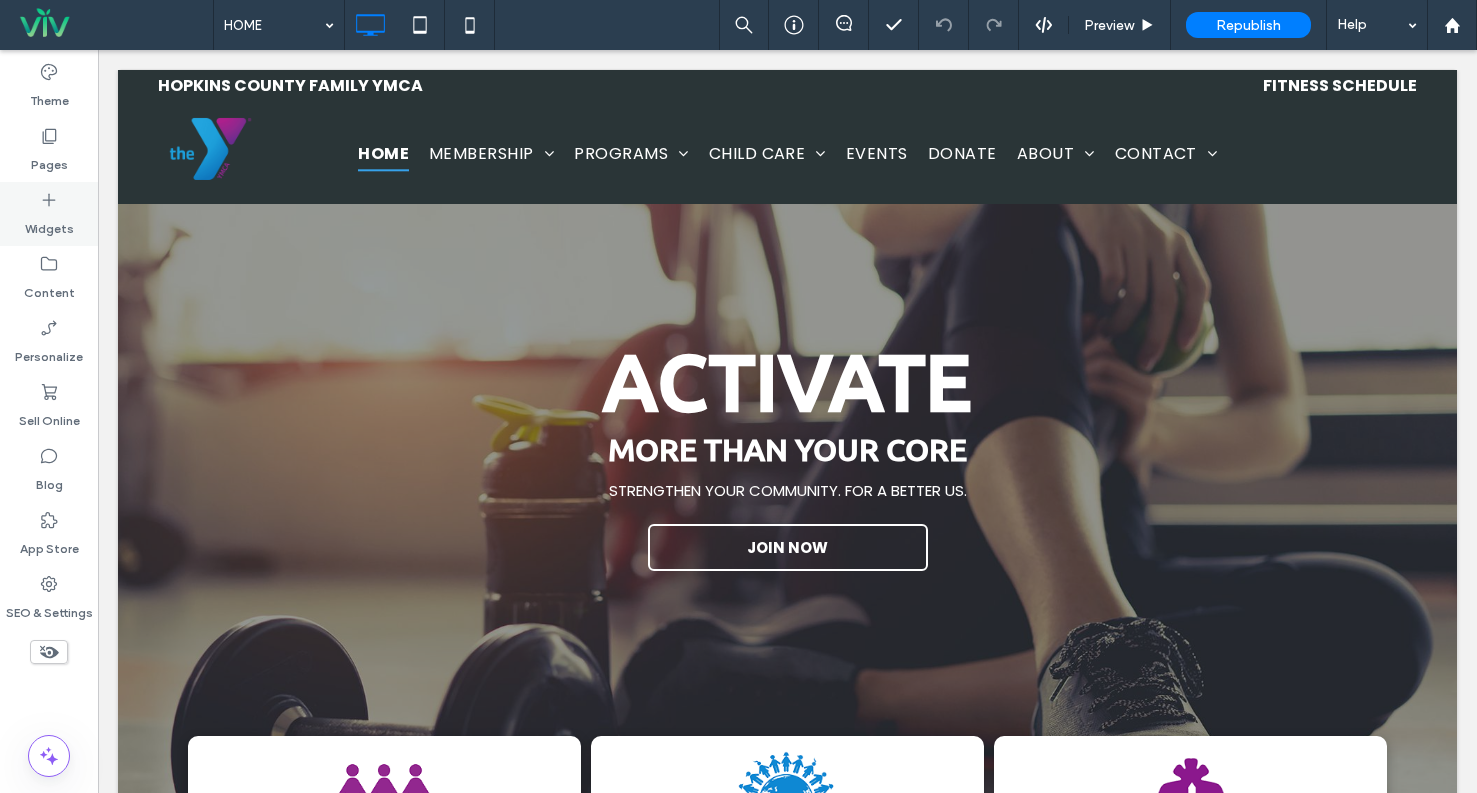 scroll, scrollTop: 2000, scrollLeft: 0, axis: vertical 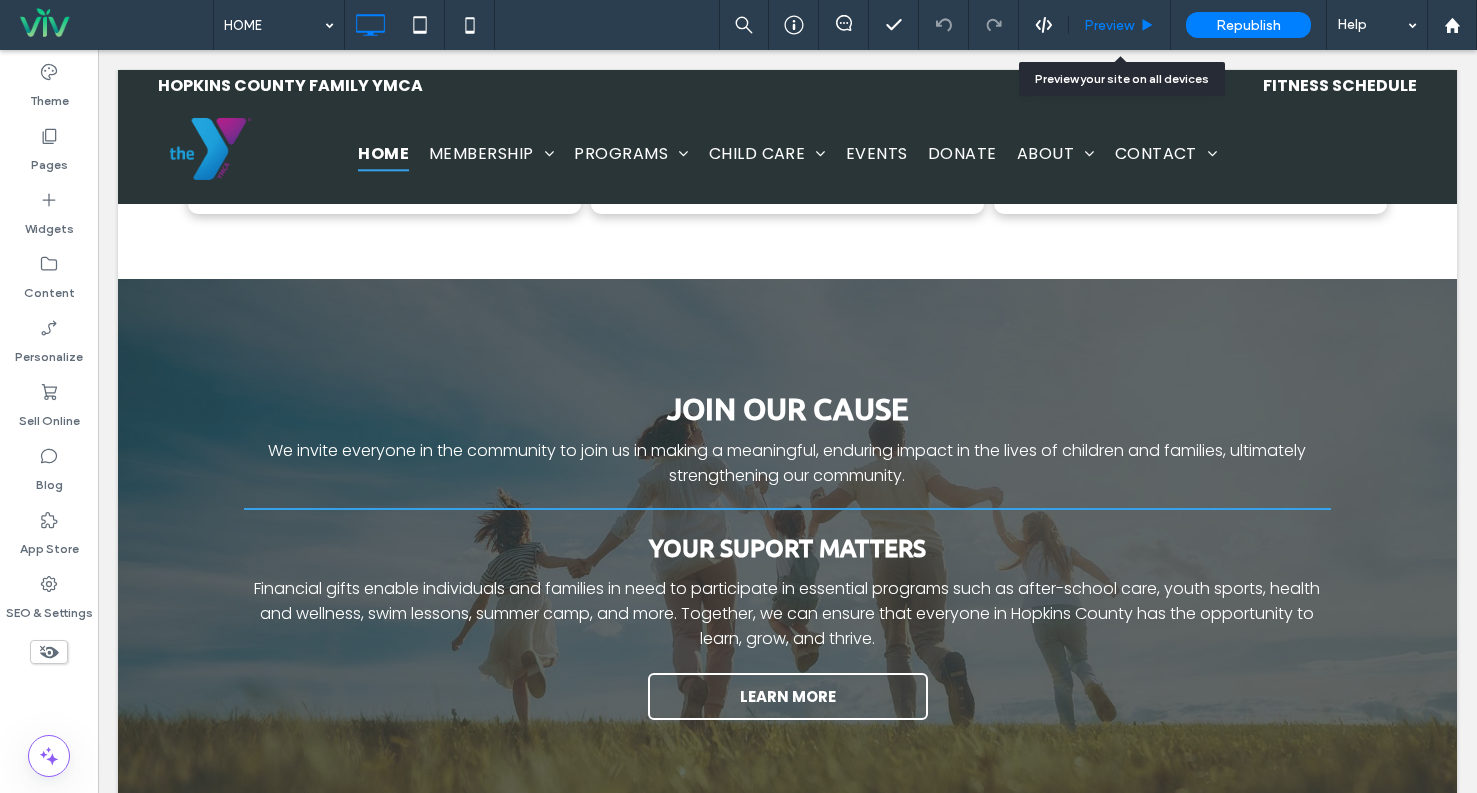 click on "Preview" at bounding box center [1109, 25] 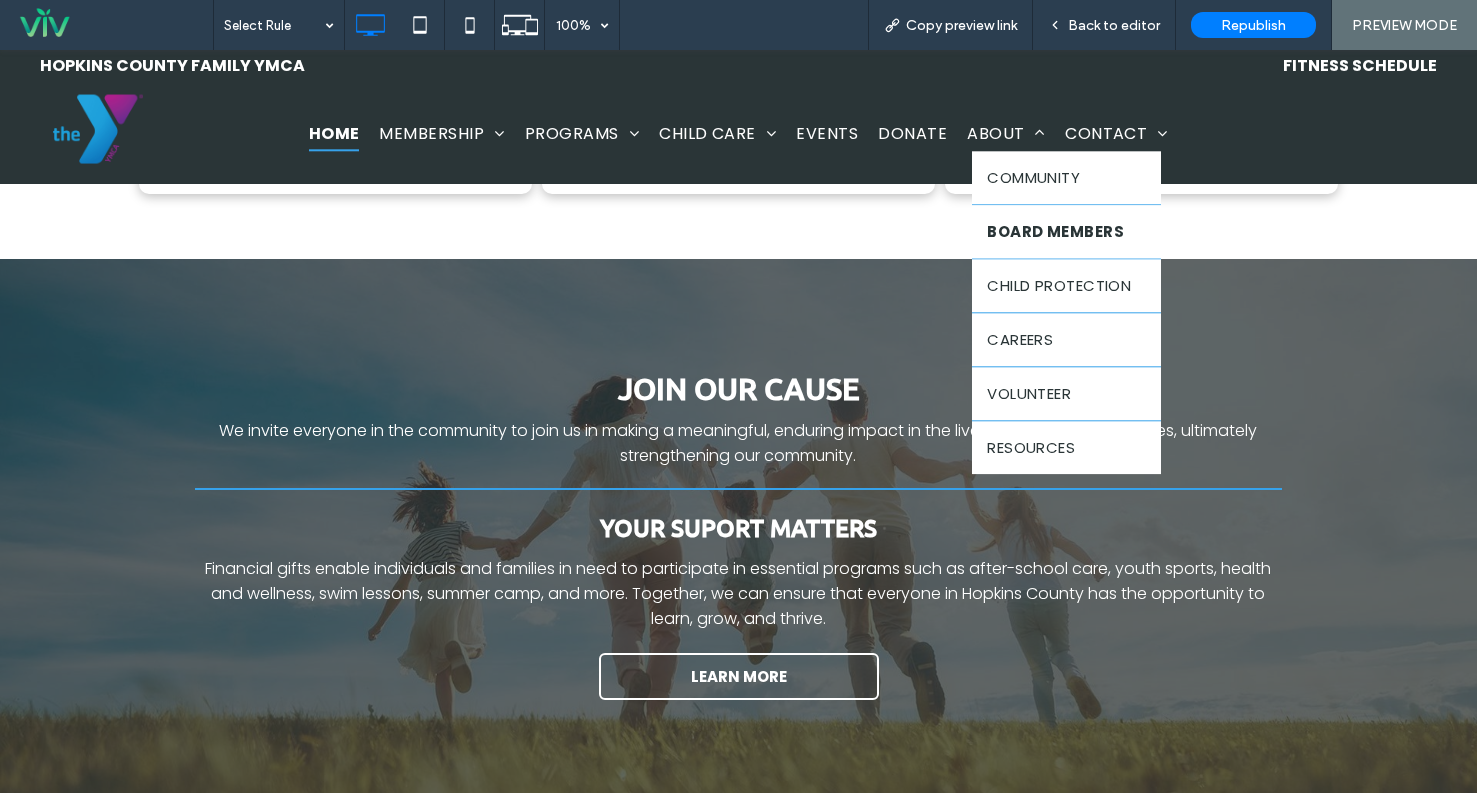 drag, startPoint x: 1037, startPoint y: 238, endPoint x: 1072, endPoint y: 176, distance: 71.19691 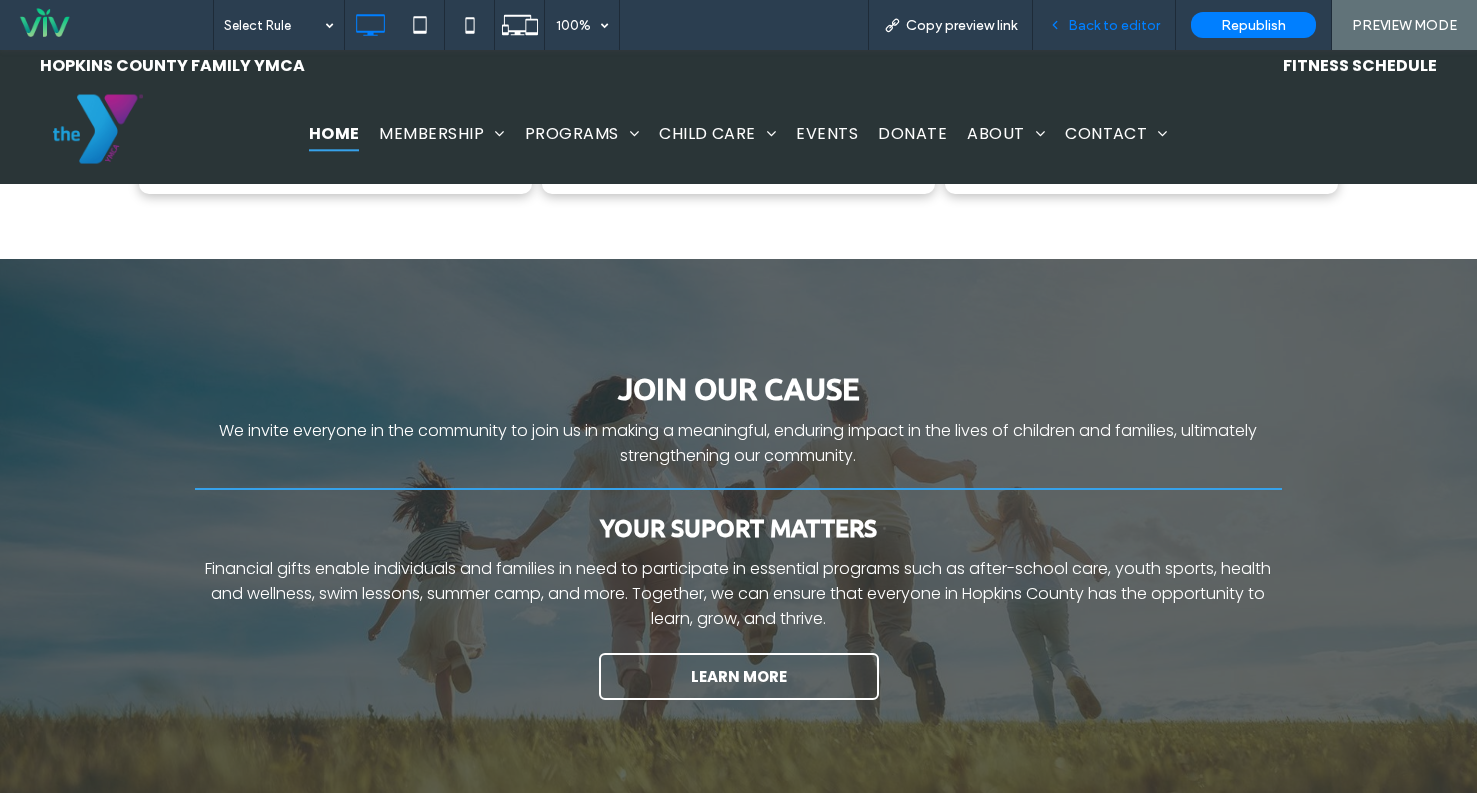 click on "Back to editor" at bounding box center [1114, 25] 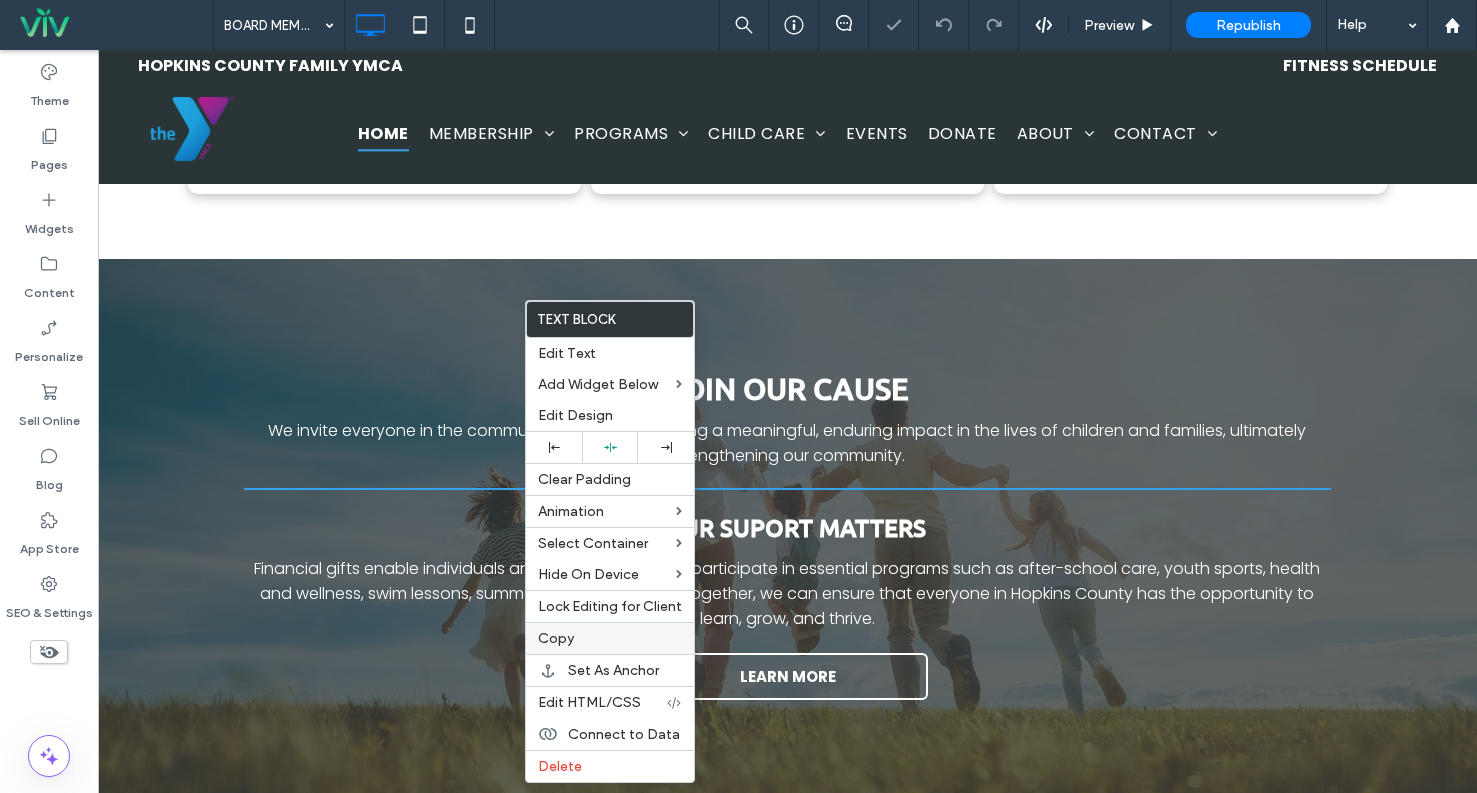 click on "Copy" at bounding box center [610, 638] 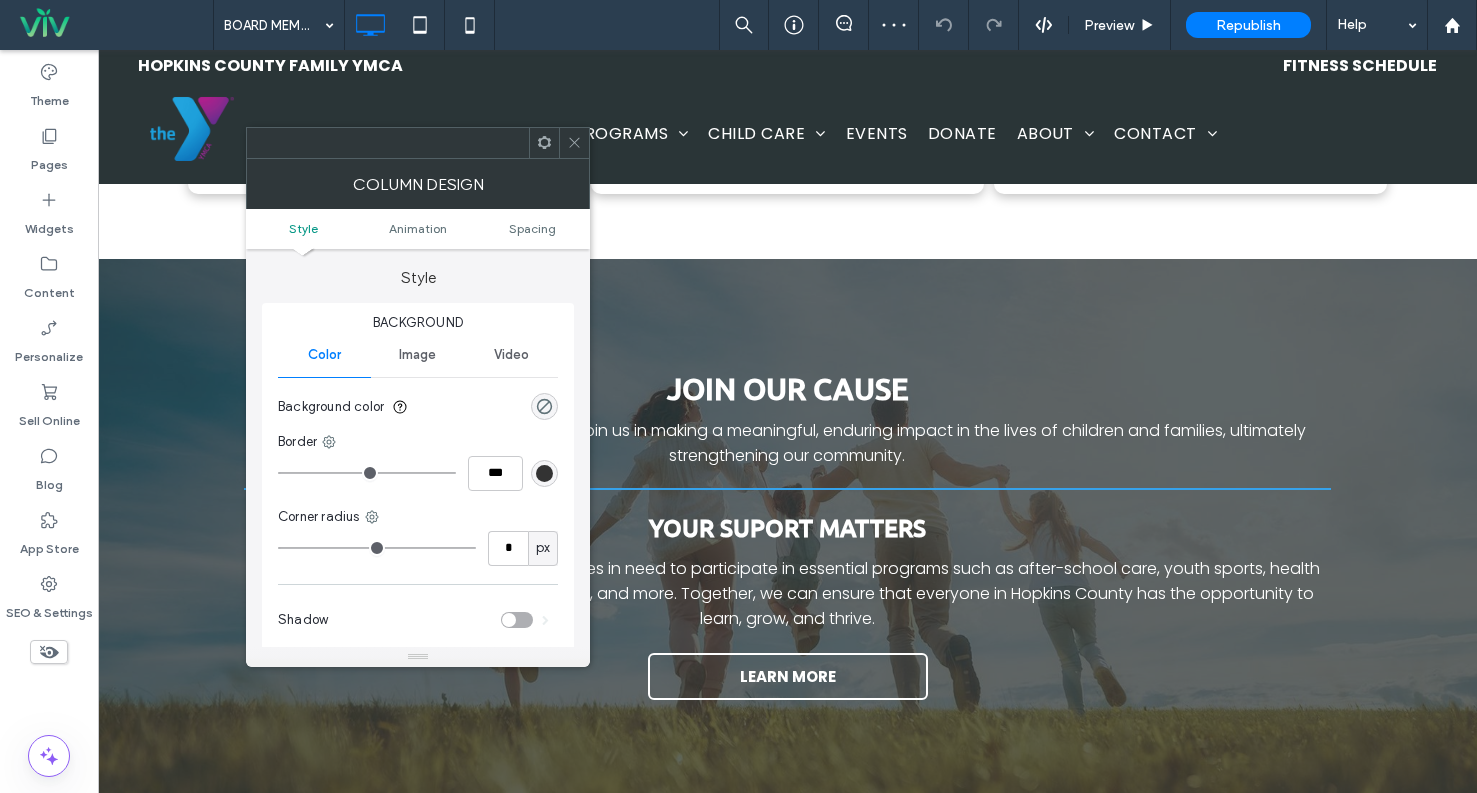 click at bounding box center [574, 143] 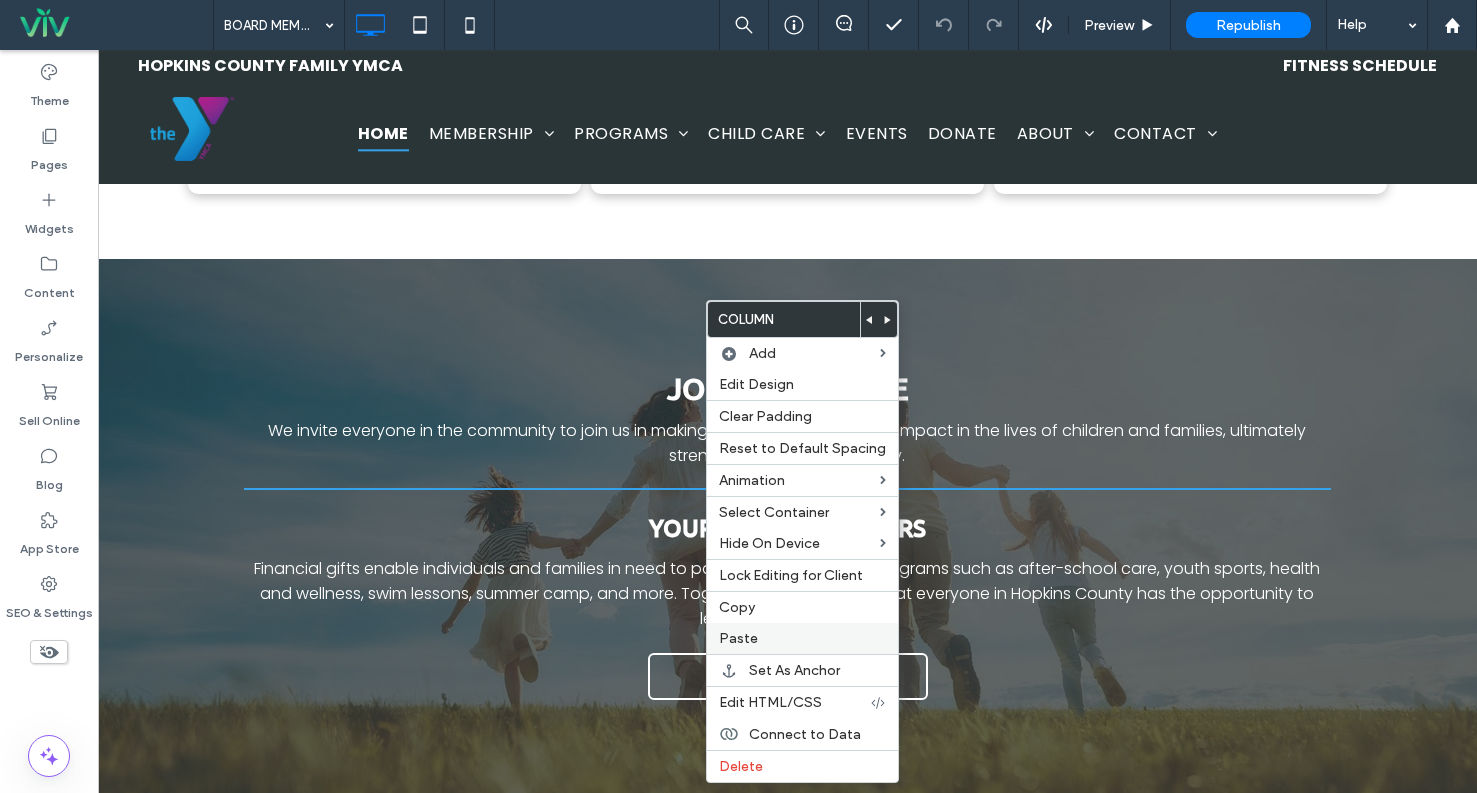 click on "Paste" at bounding box center [802, 638] 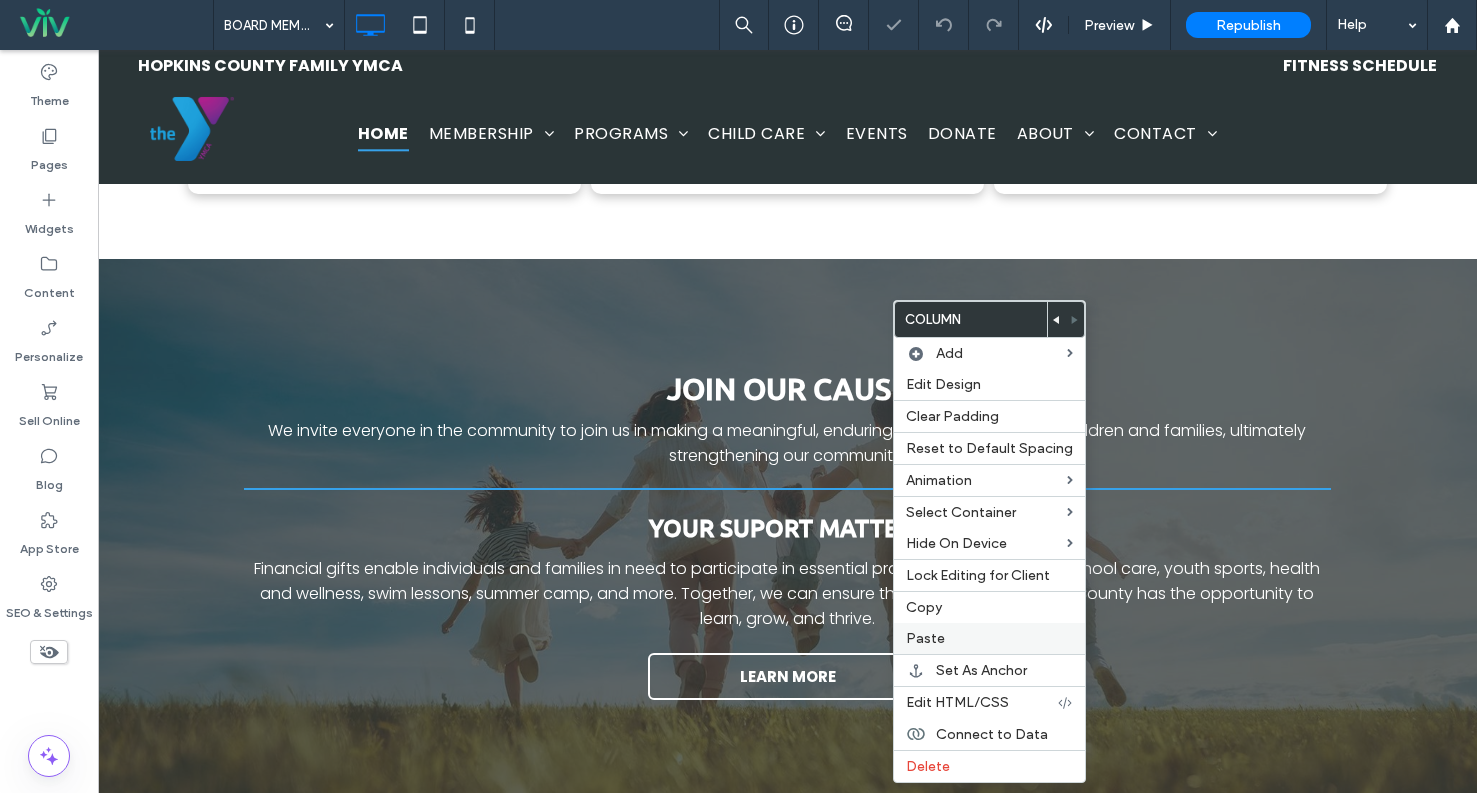 click on "Paste" at bounding box center (925, 638) 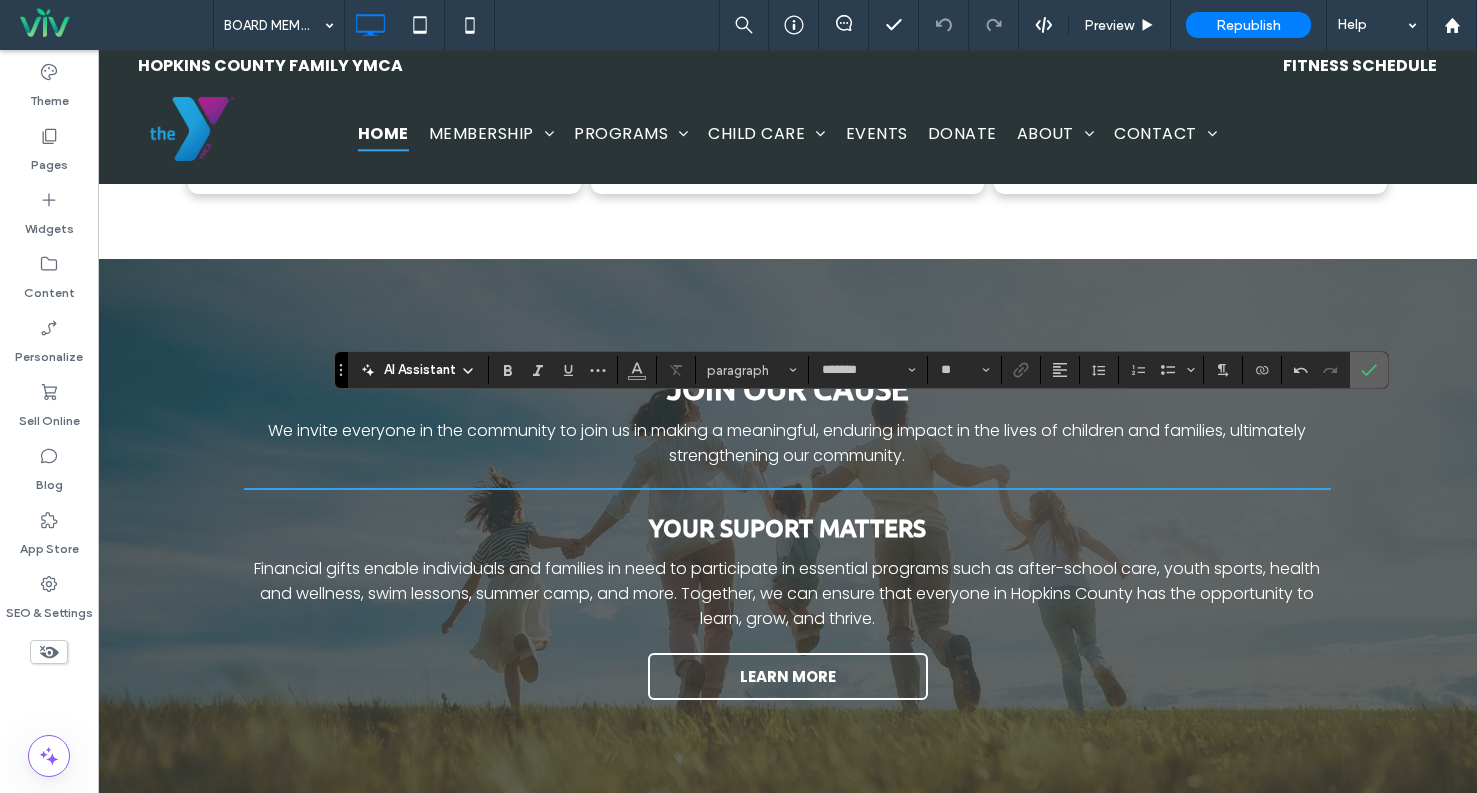 click 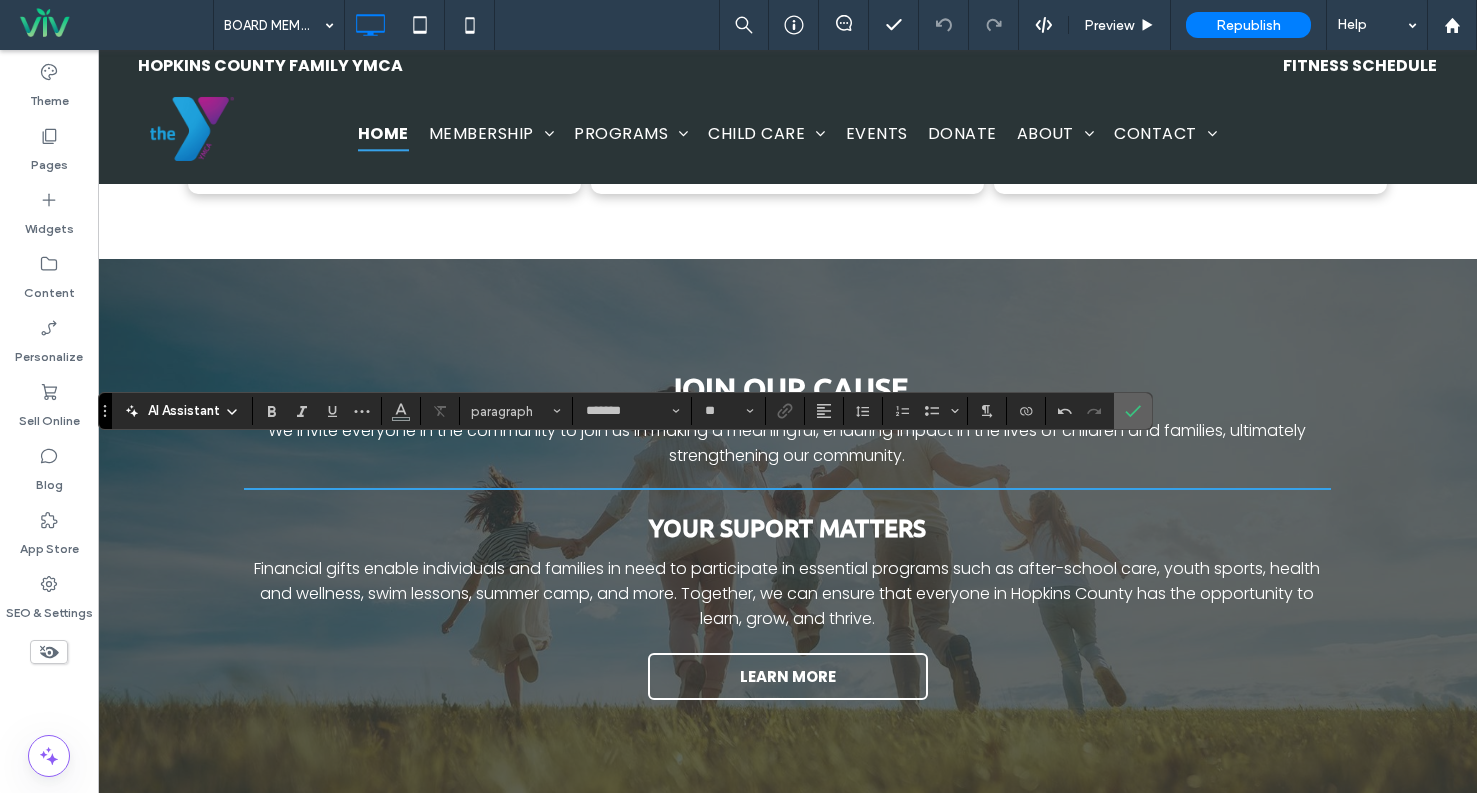 click 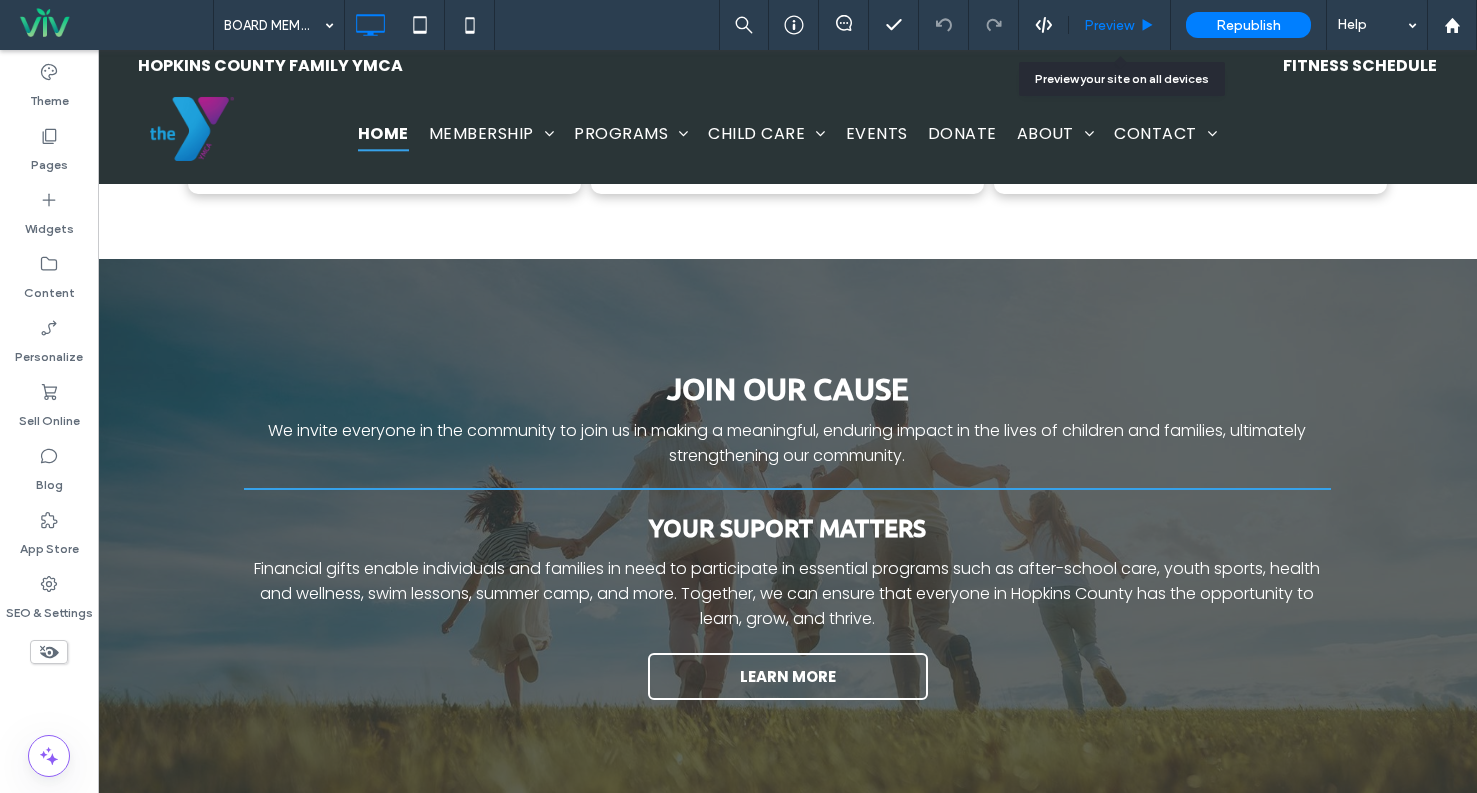 click 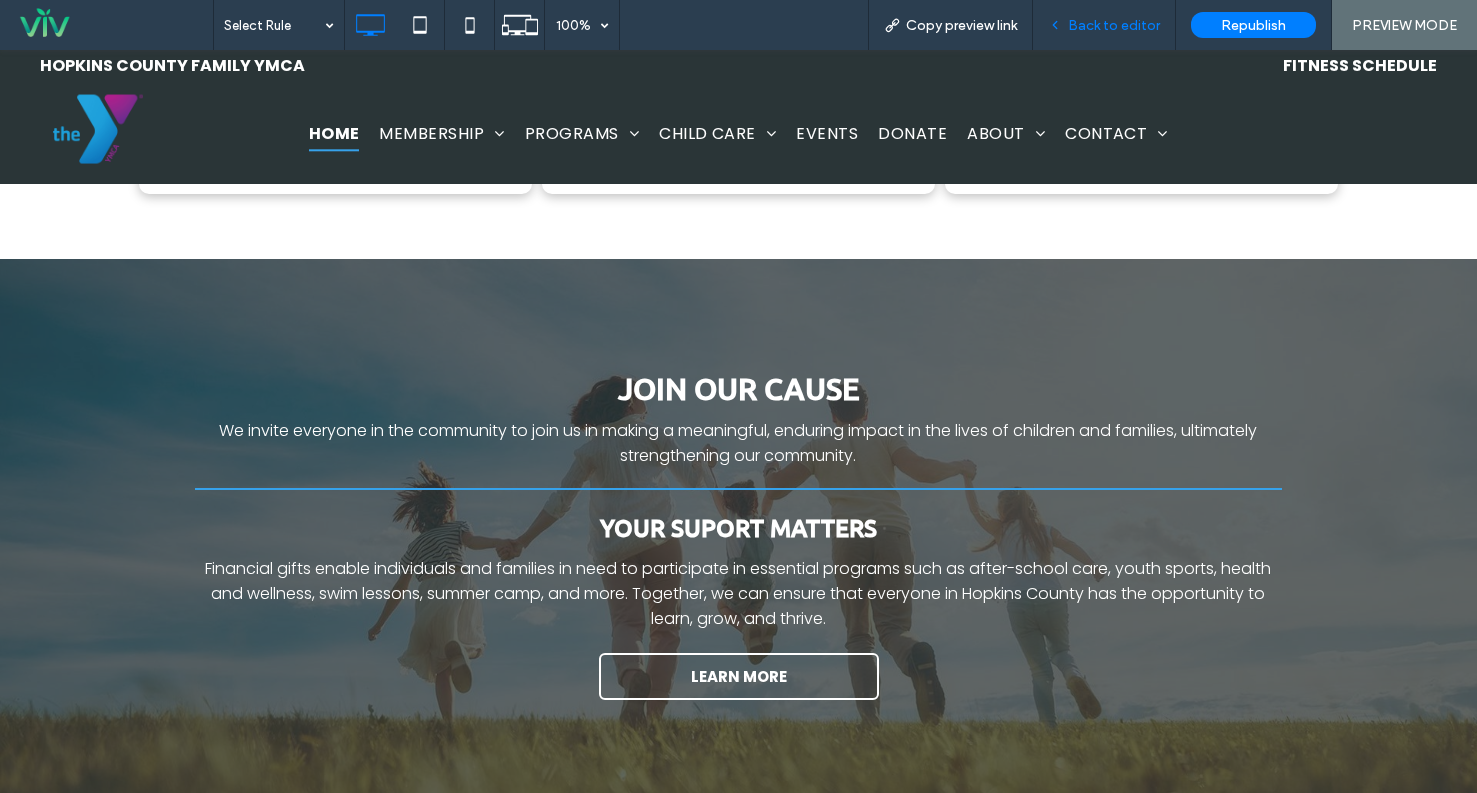 click on "Back to editor" at bounding box center [1104, 25] 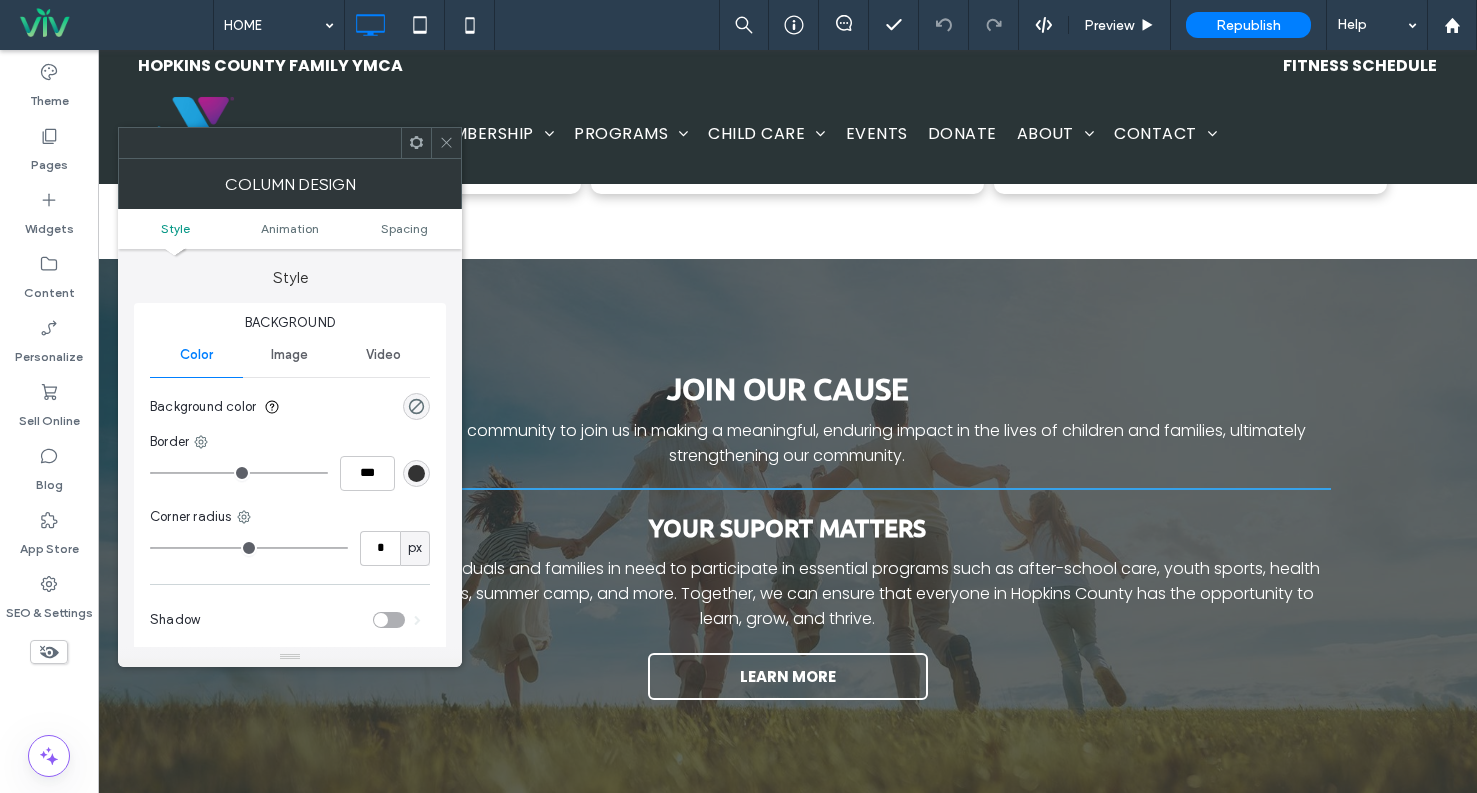 click at bounding box center [446, 143] 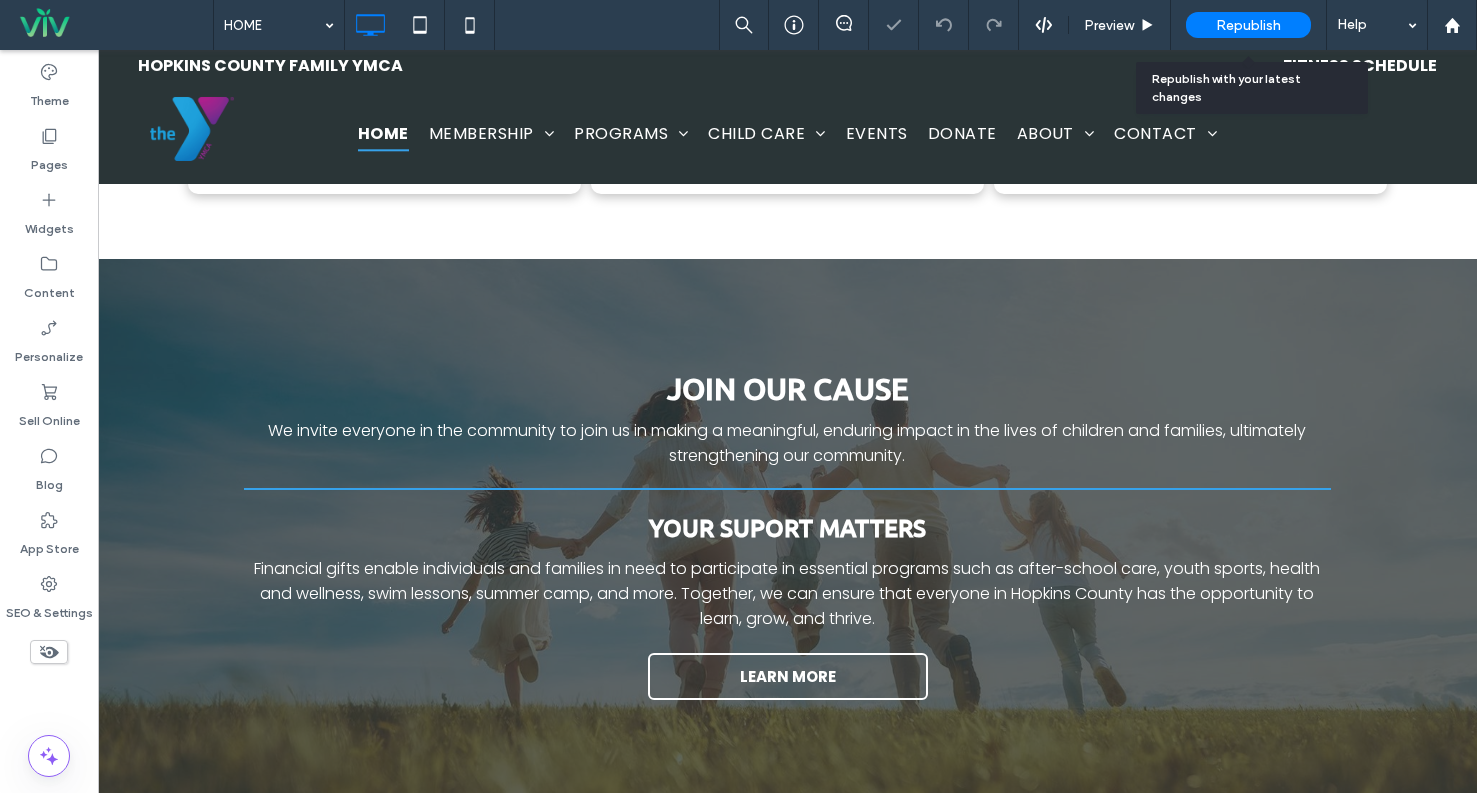click on "Republish" at bounding box center [1248, 25] 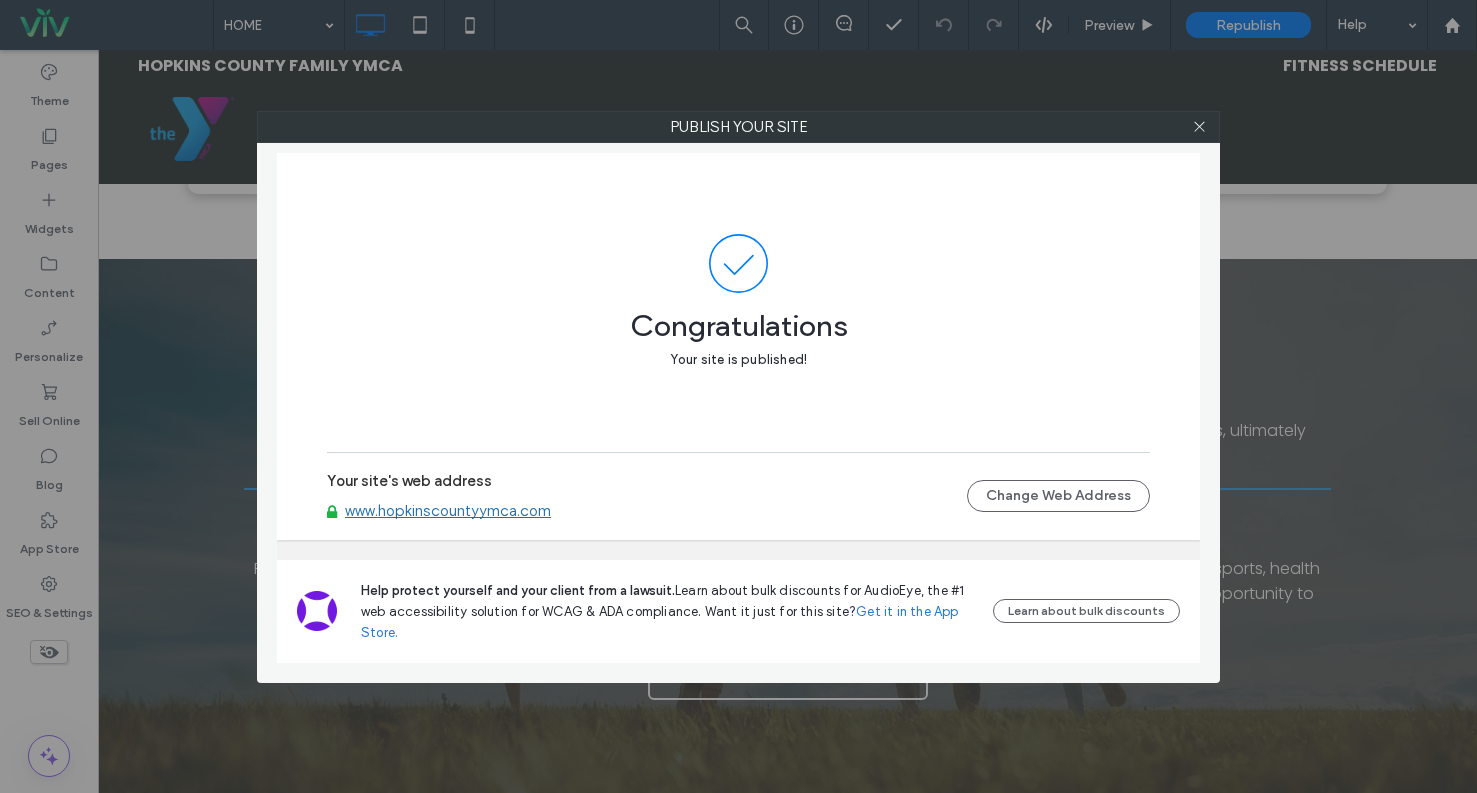 drag, startPoint x: 1198, startPoint y: 125, endPoint x: 1194, endPoint y: 110, distance: 15.524175 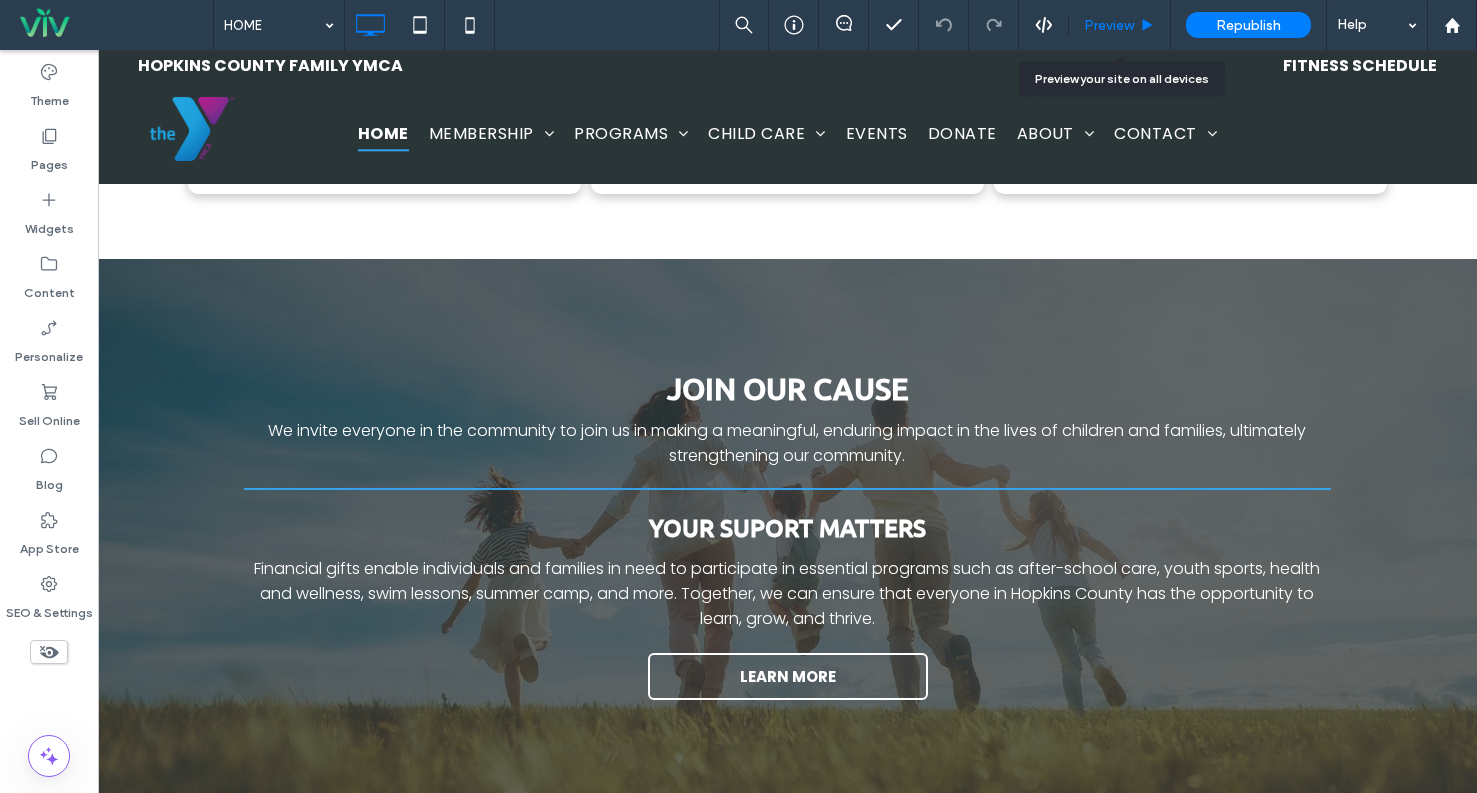 click on "Preview" at bounding box center (1109, 25) 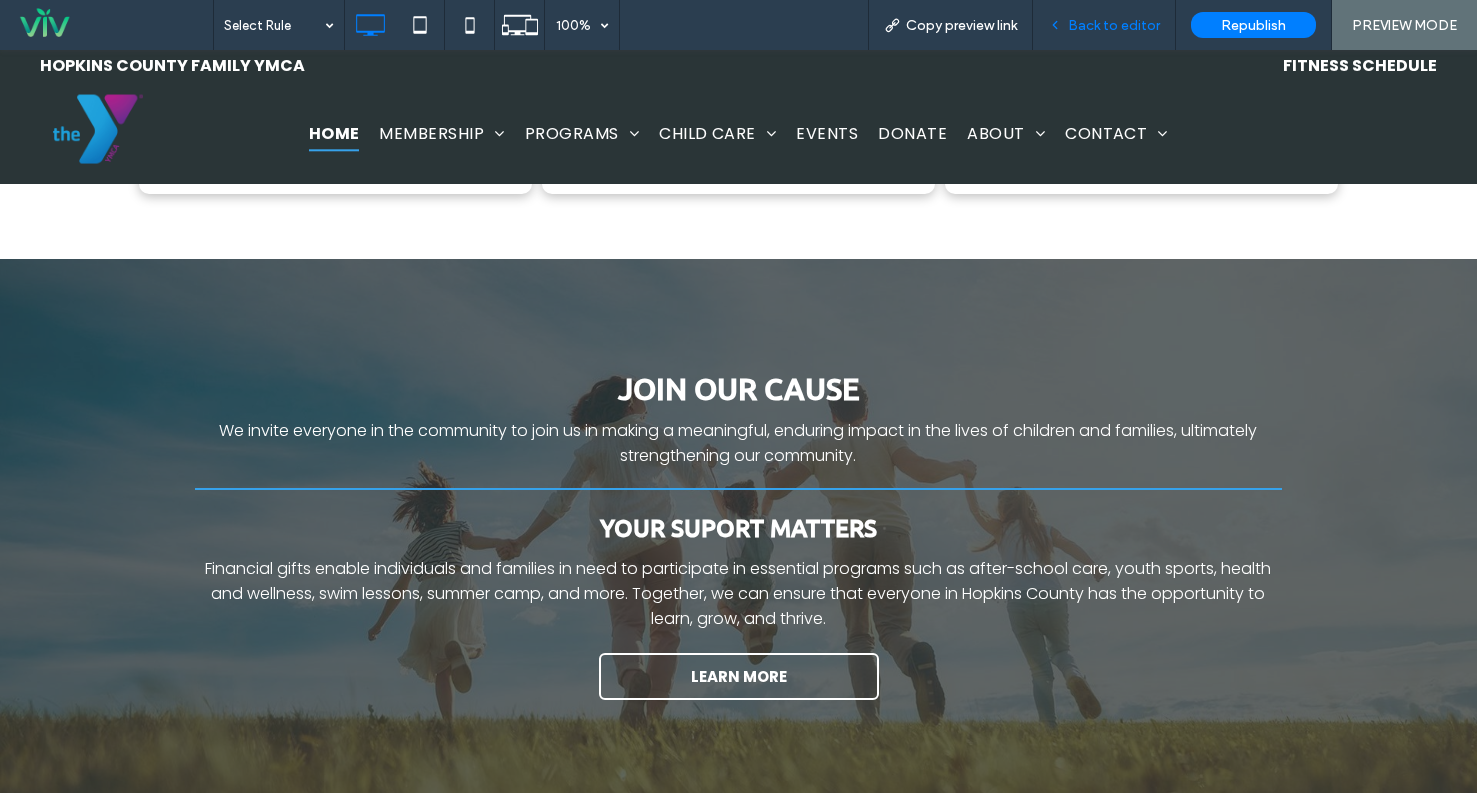 click on "Back to editor" at bounding box center [1114, 25] 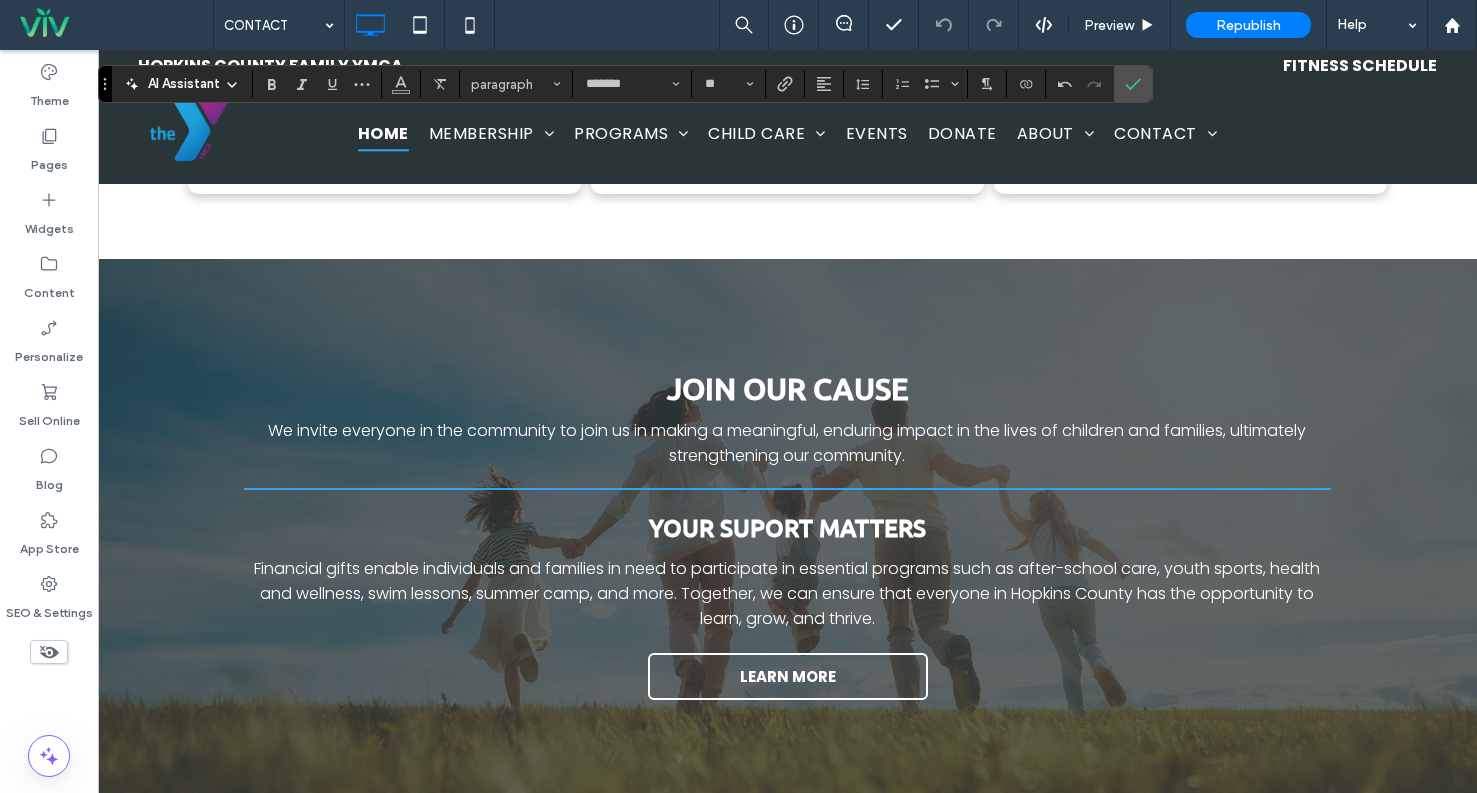 click at bounding box center [785, 84] 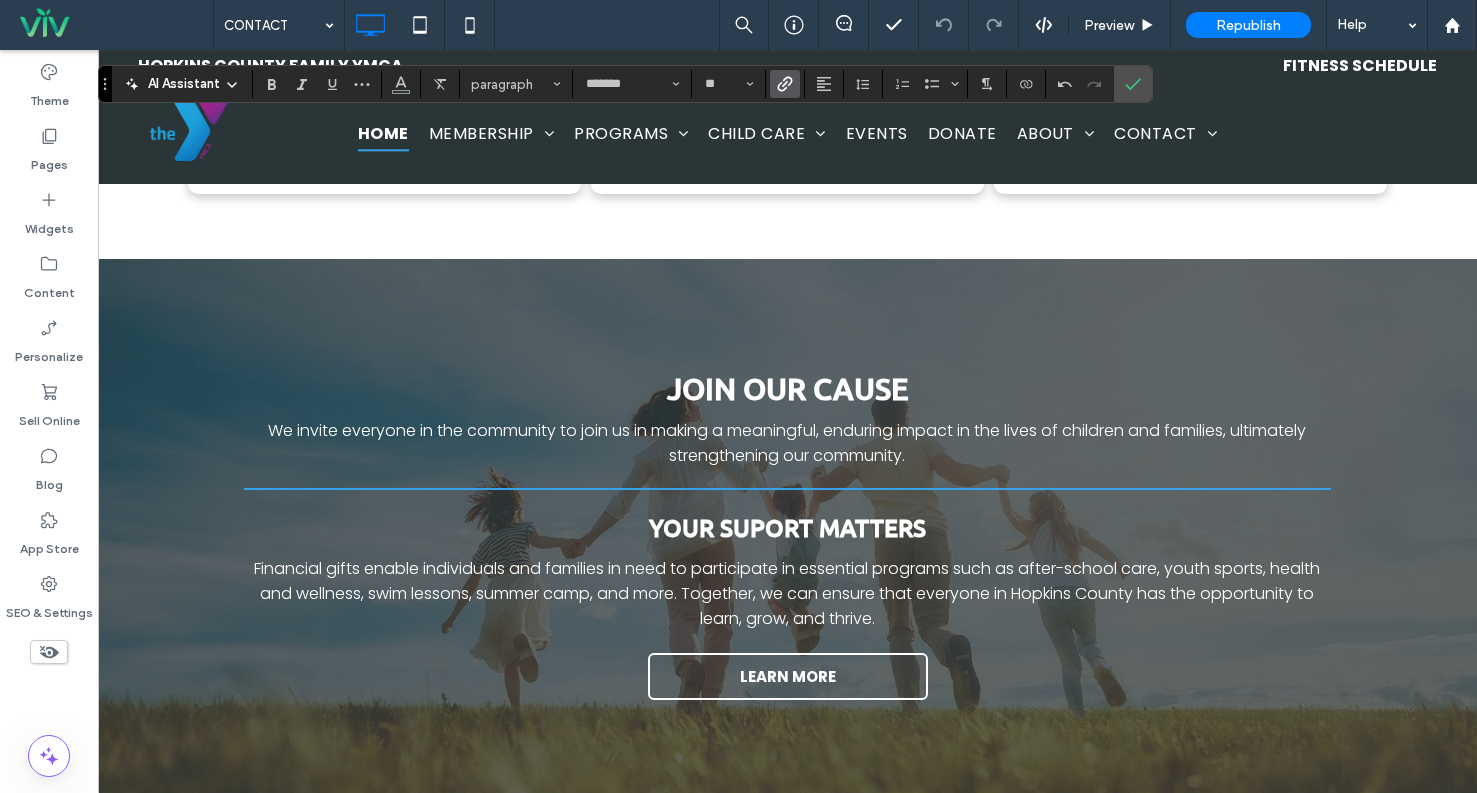 click 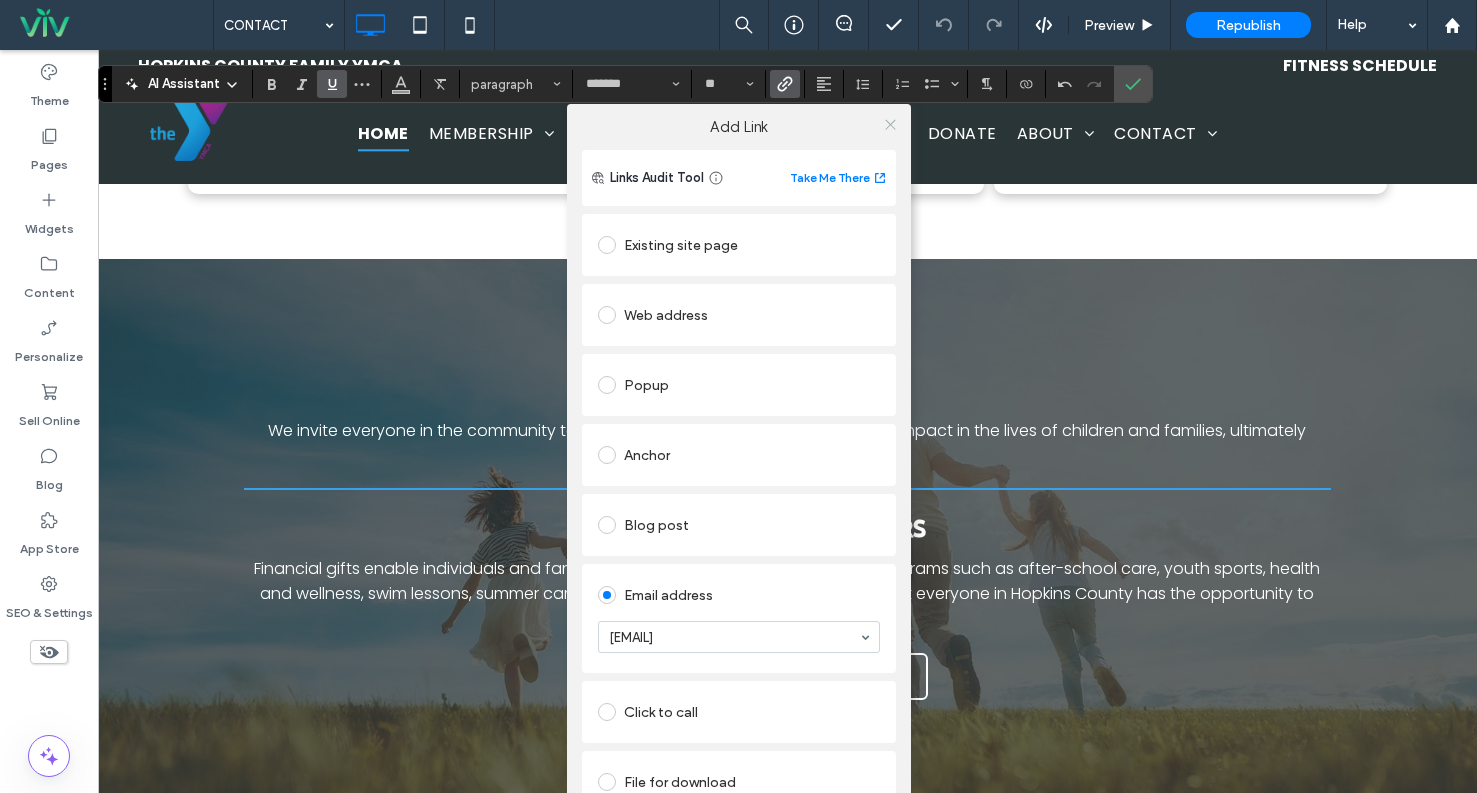 click 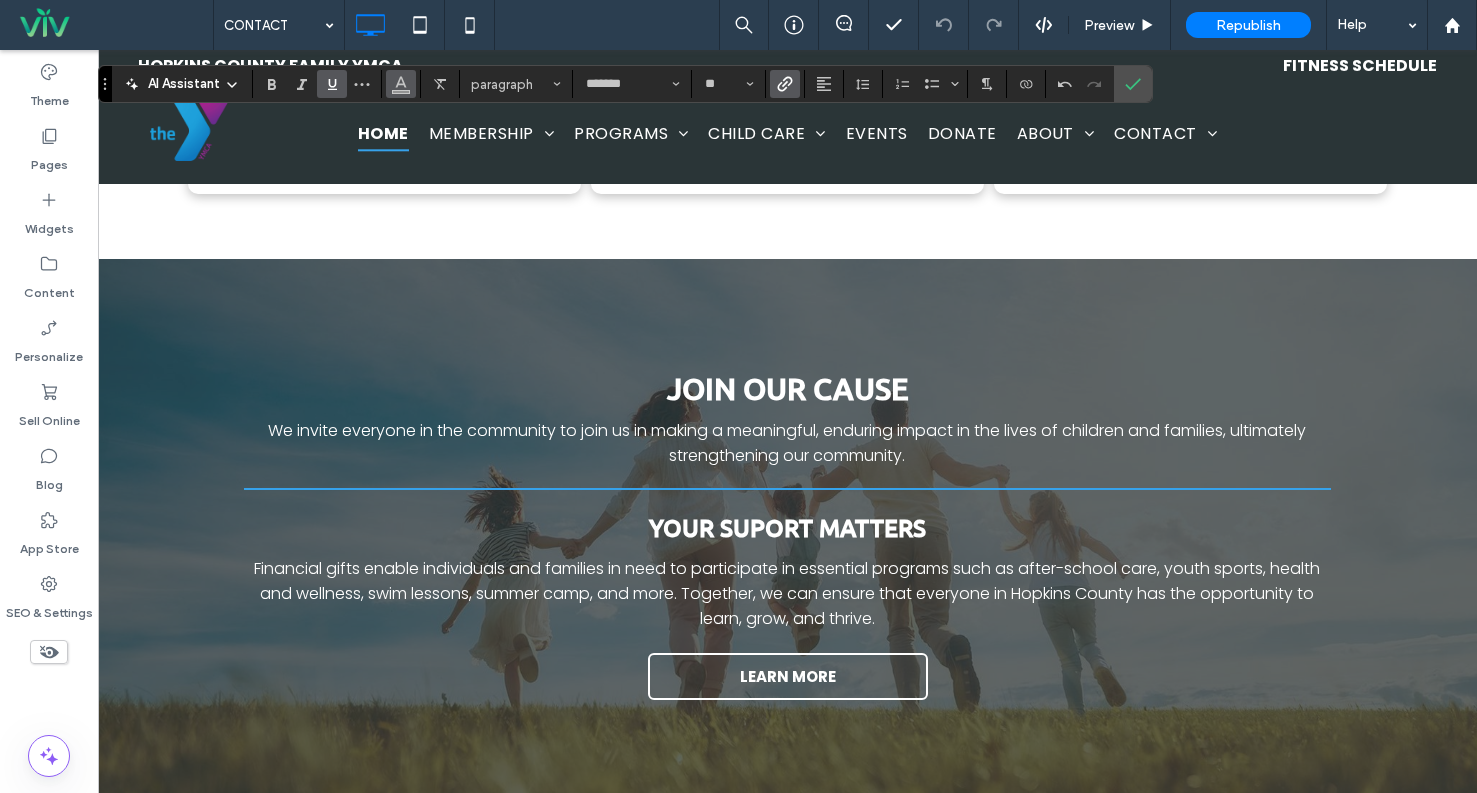 click 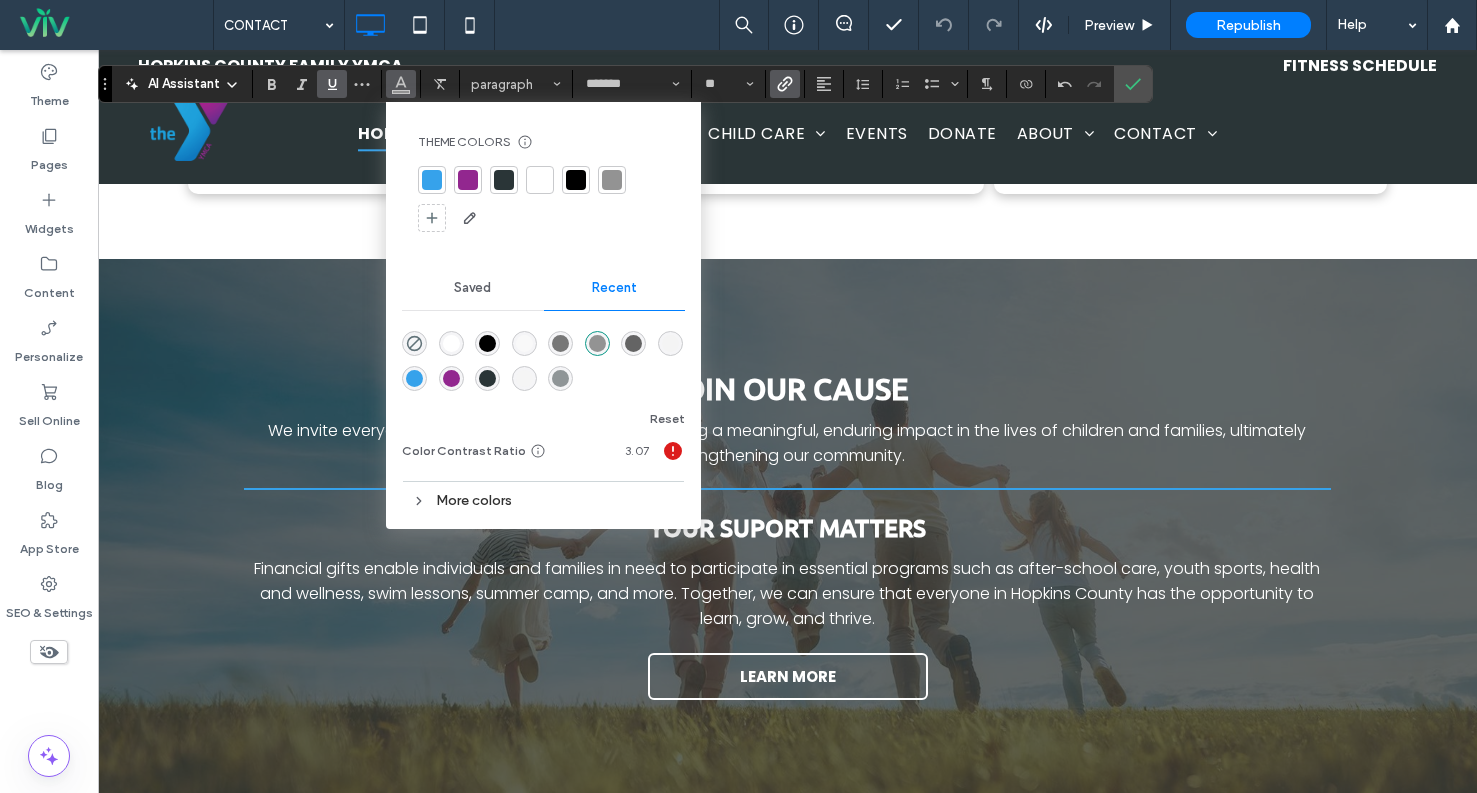 click at bounding box center [432, 180] 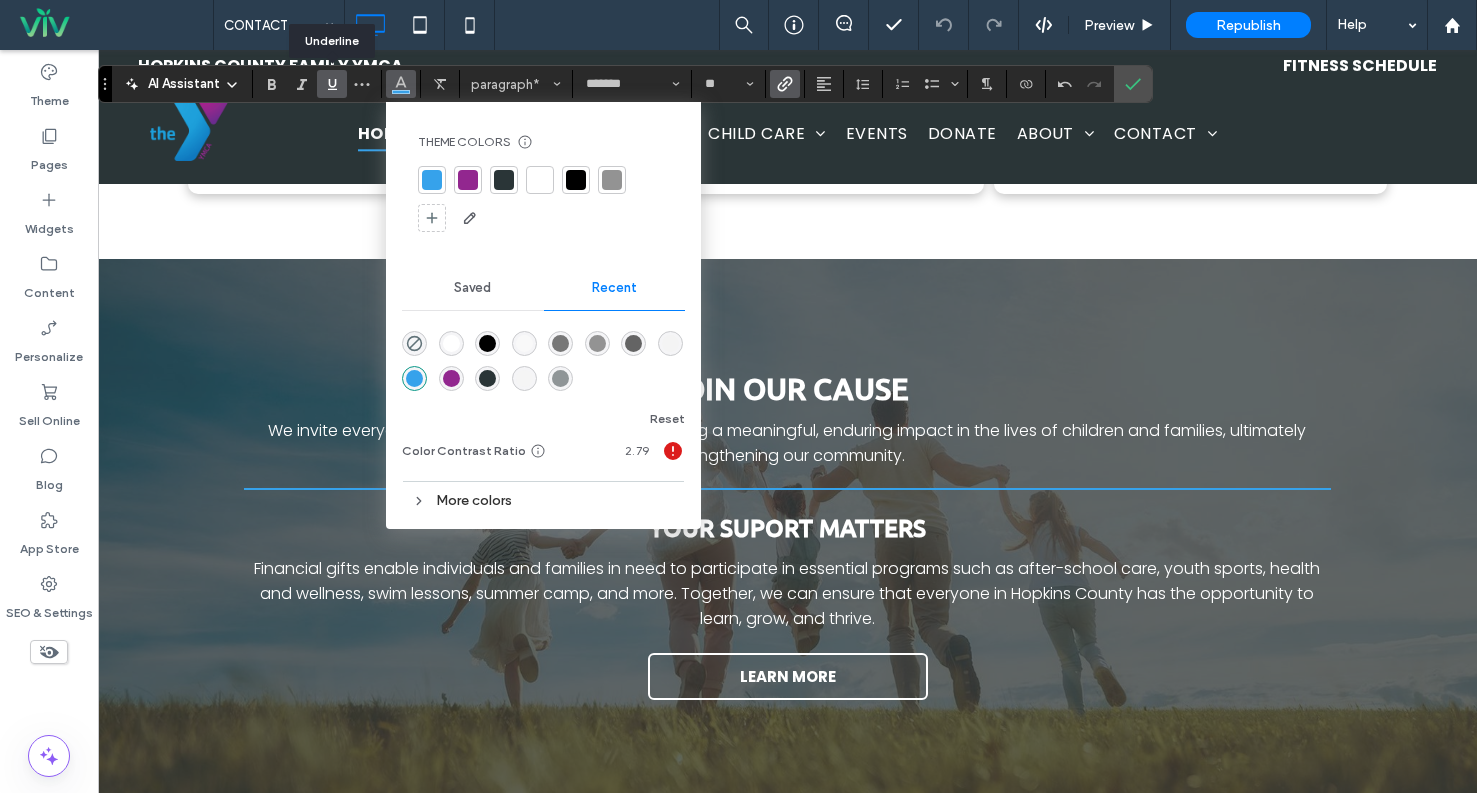 click 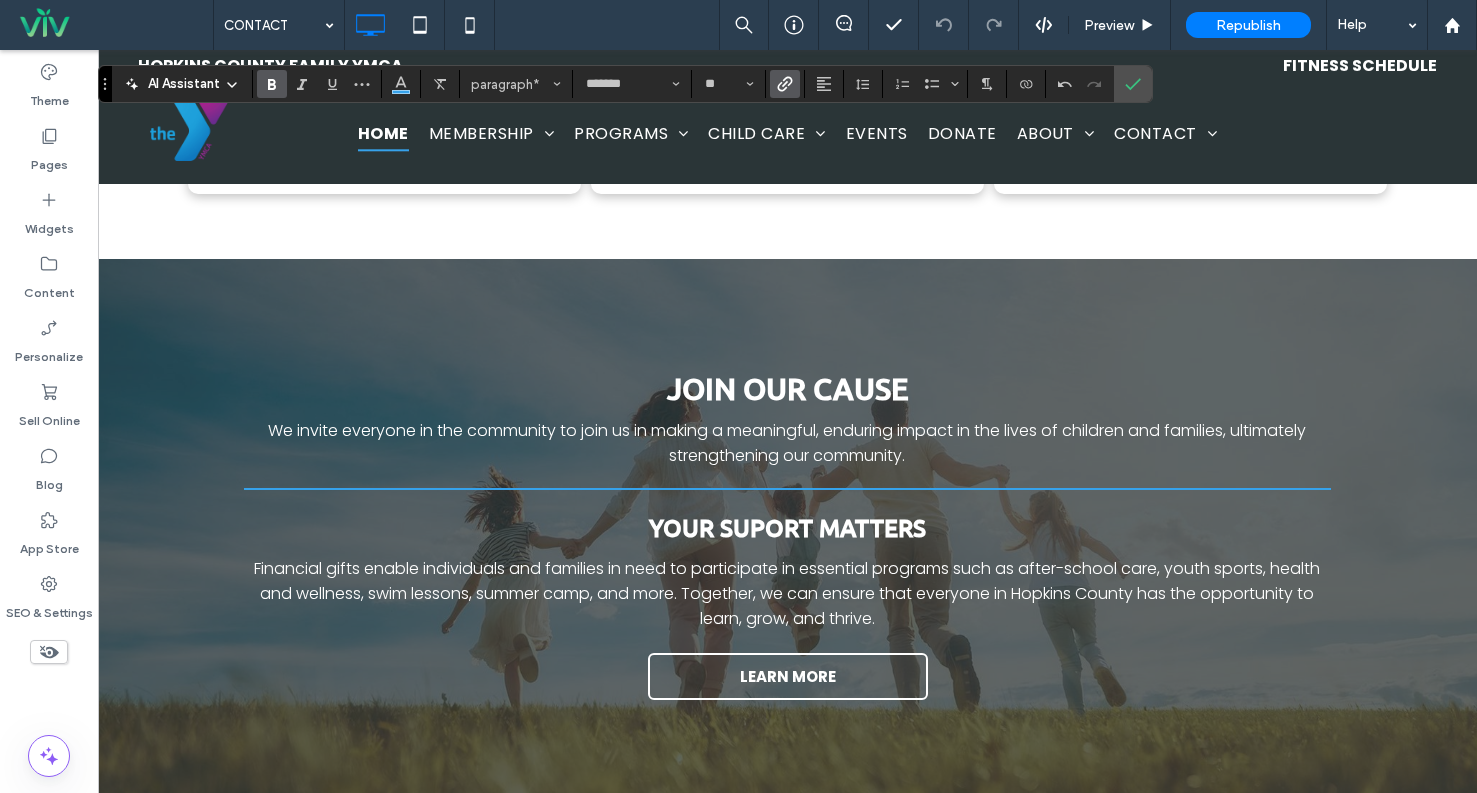 click 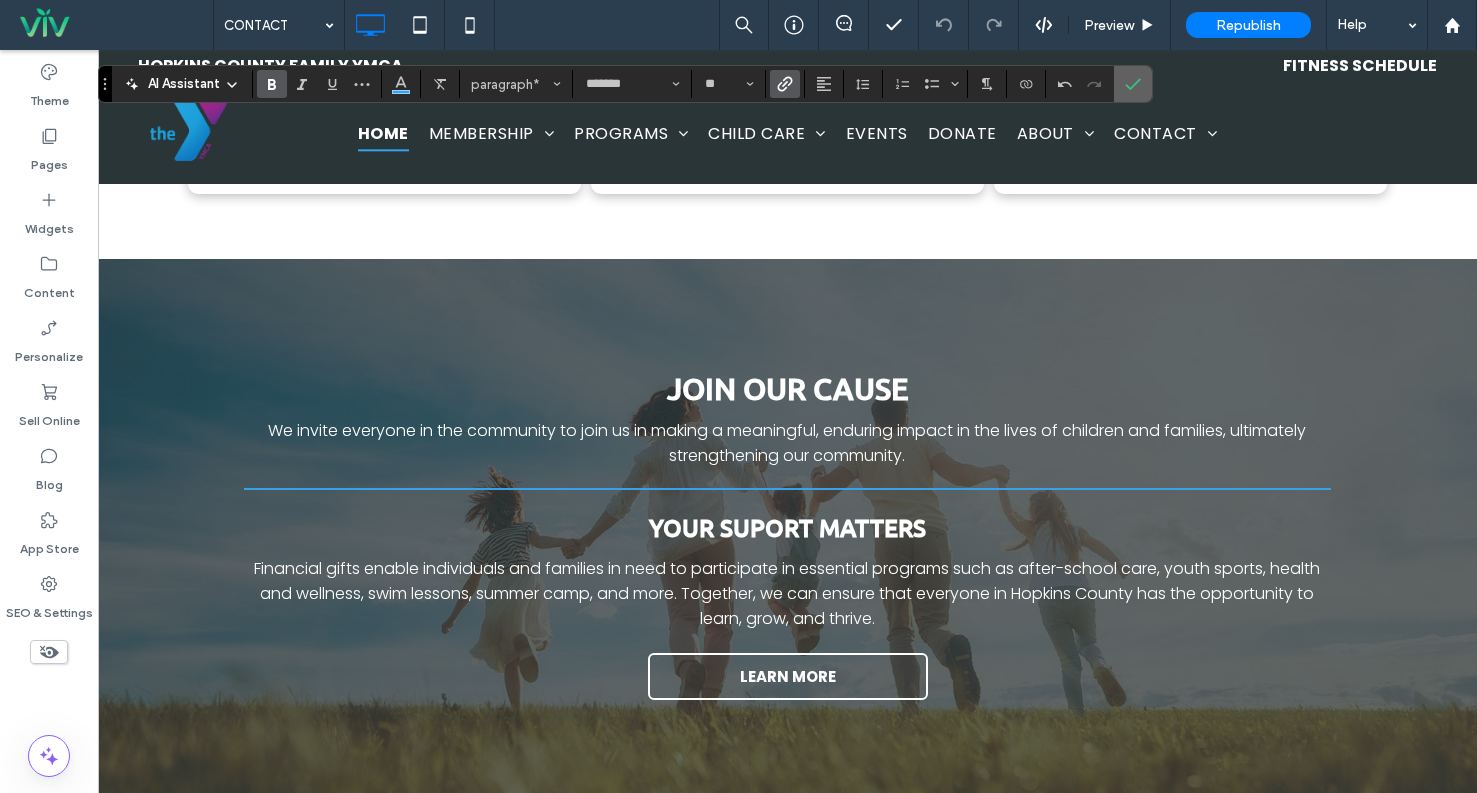 click at bounding box center (1133, 84) 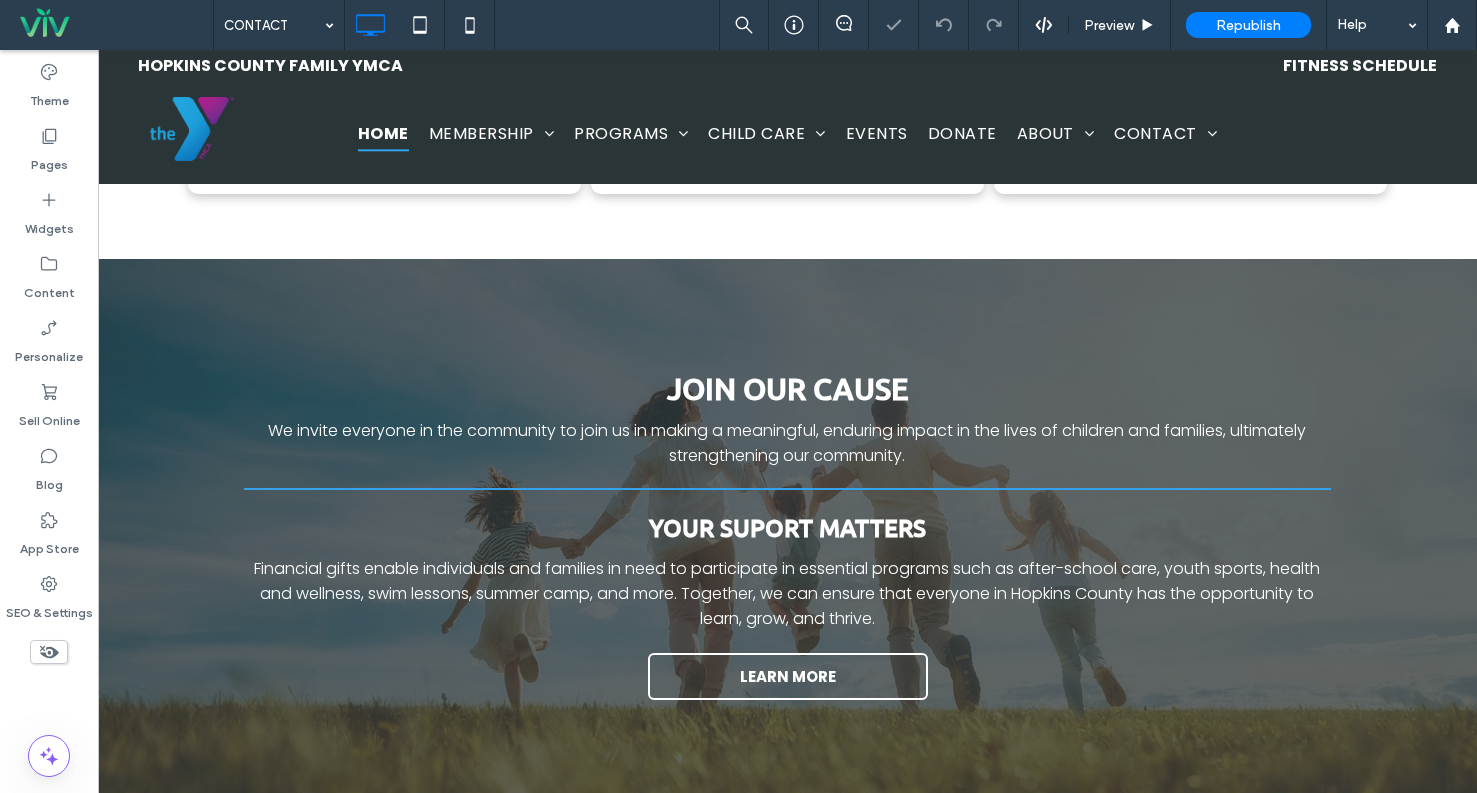 type on "*******" 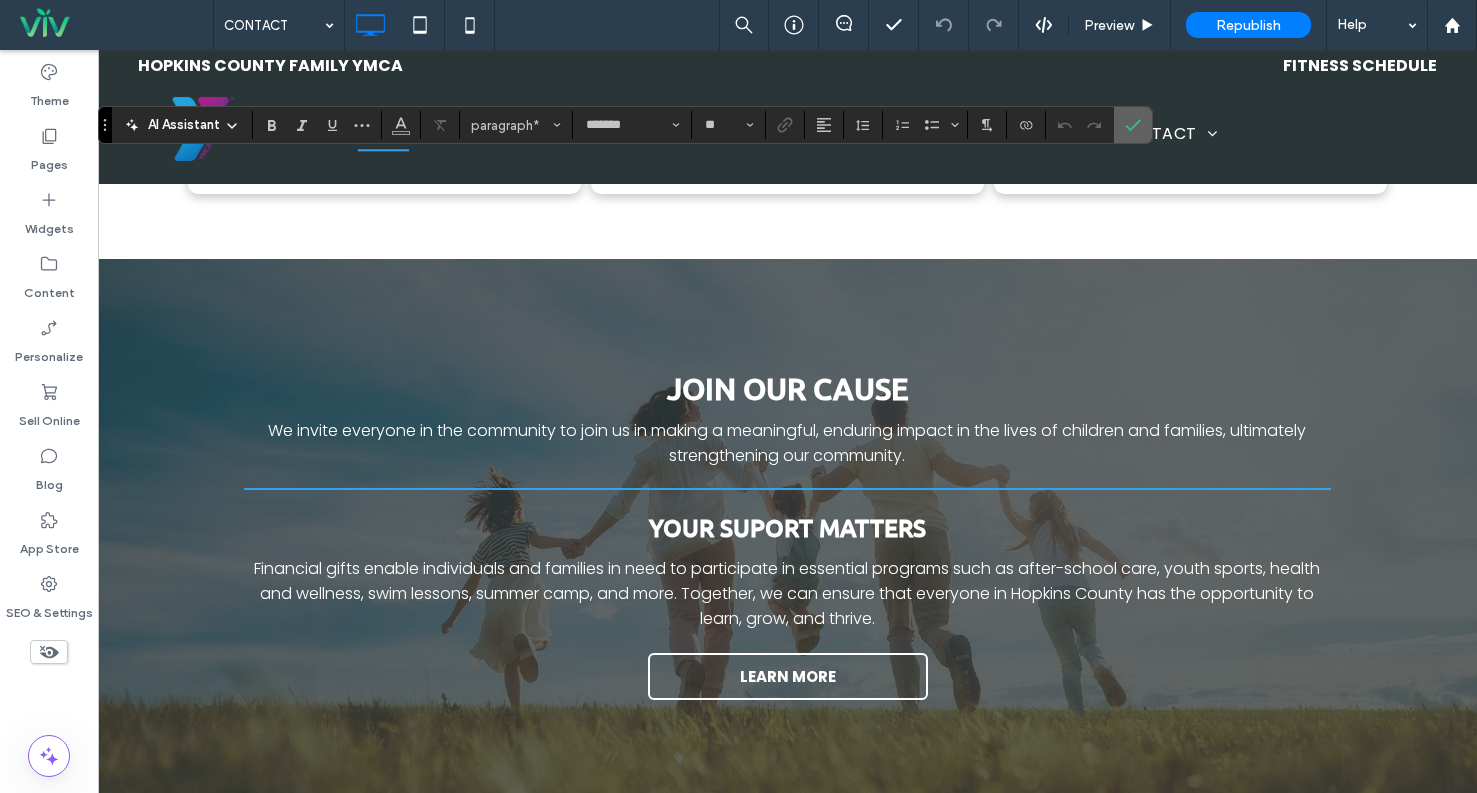 click at bounding box center [1133, 125] 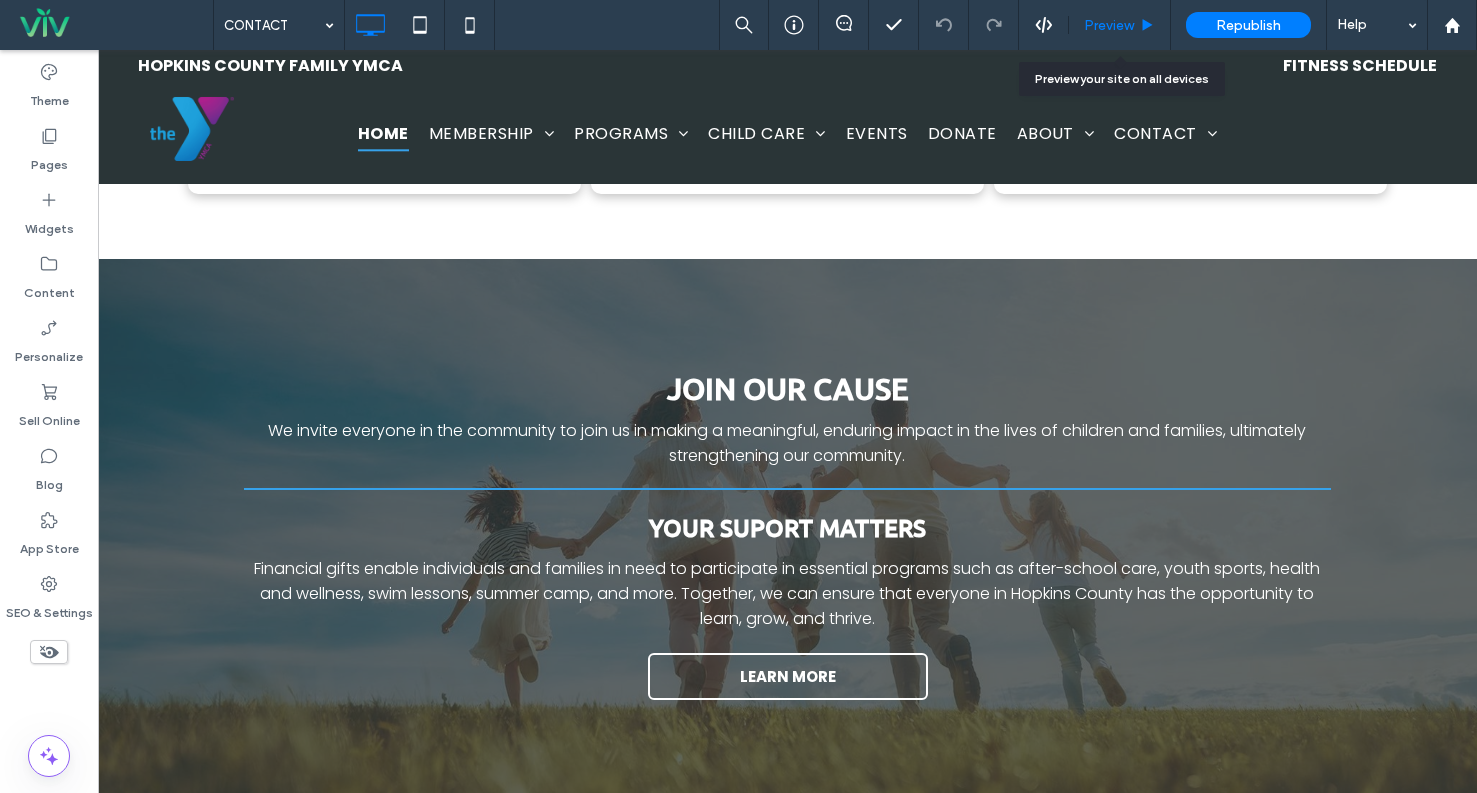 click on "Preview" at bounding box center (1109, 25) 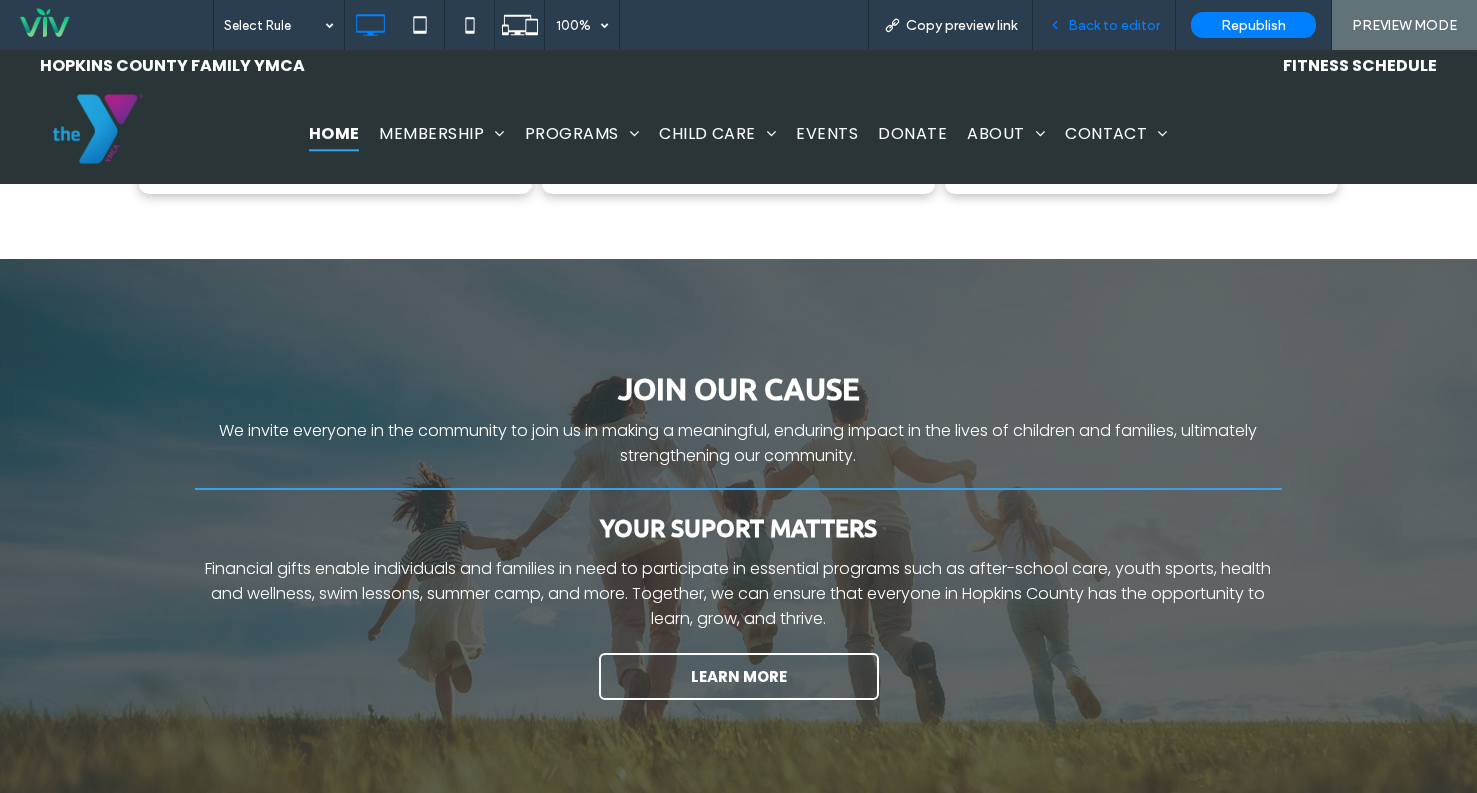 click on "Back to editor" at bounding box center [1114, 25] 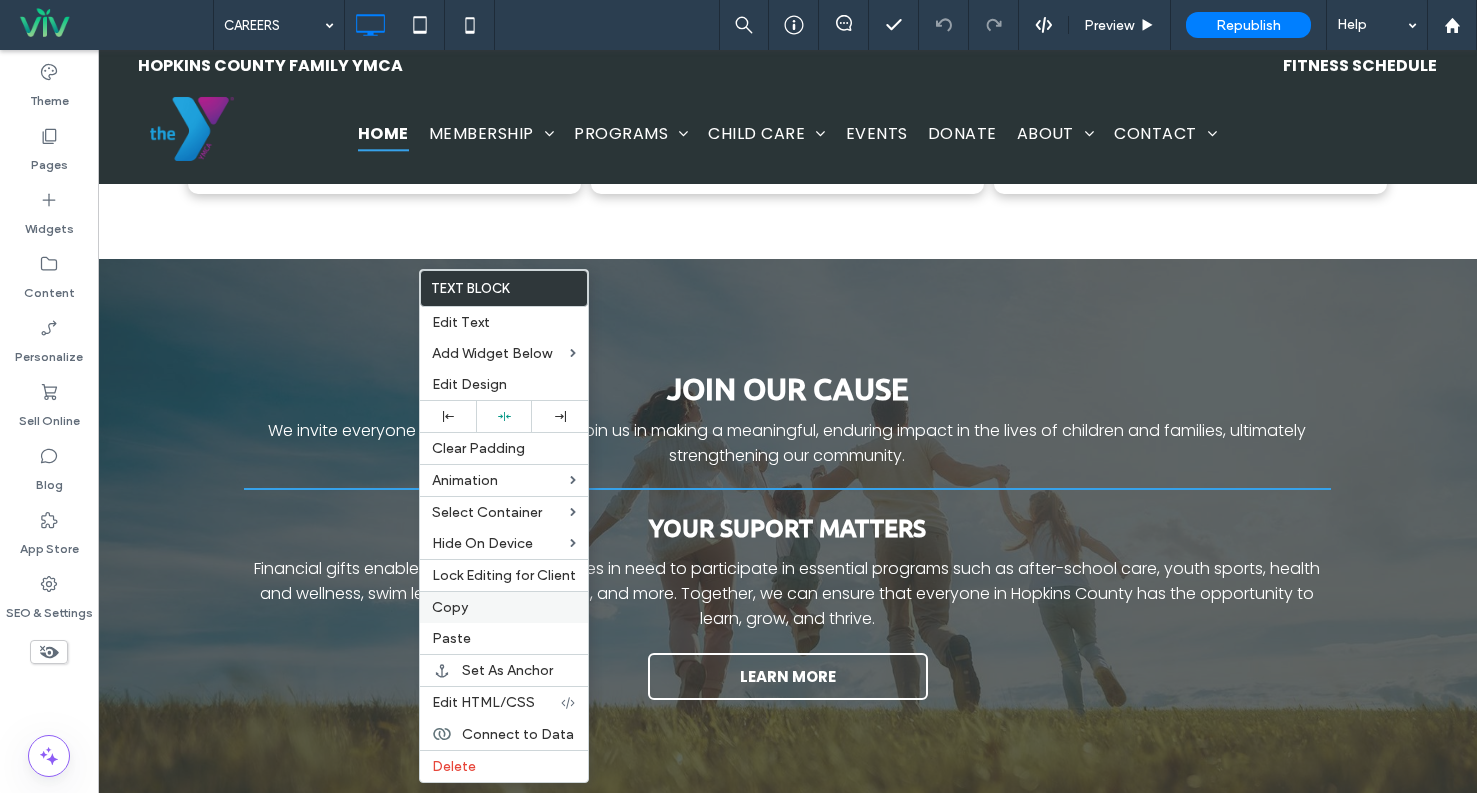 click on "Copy" at bounding box center (504, 607) 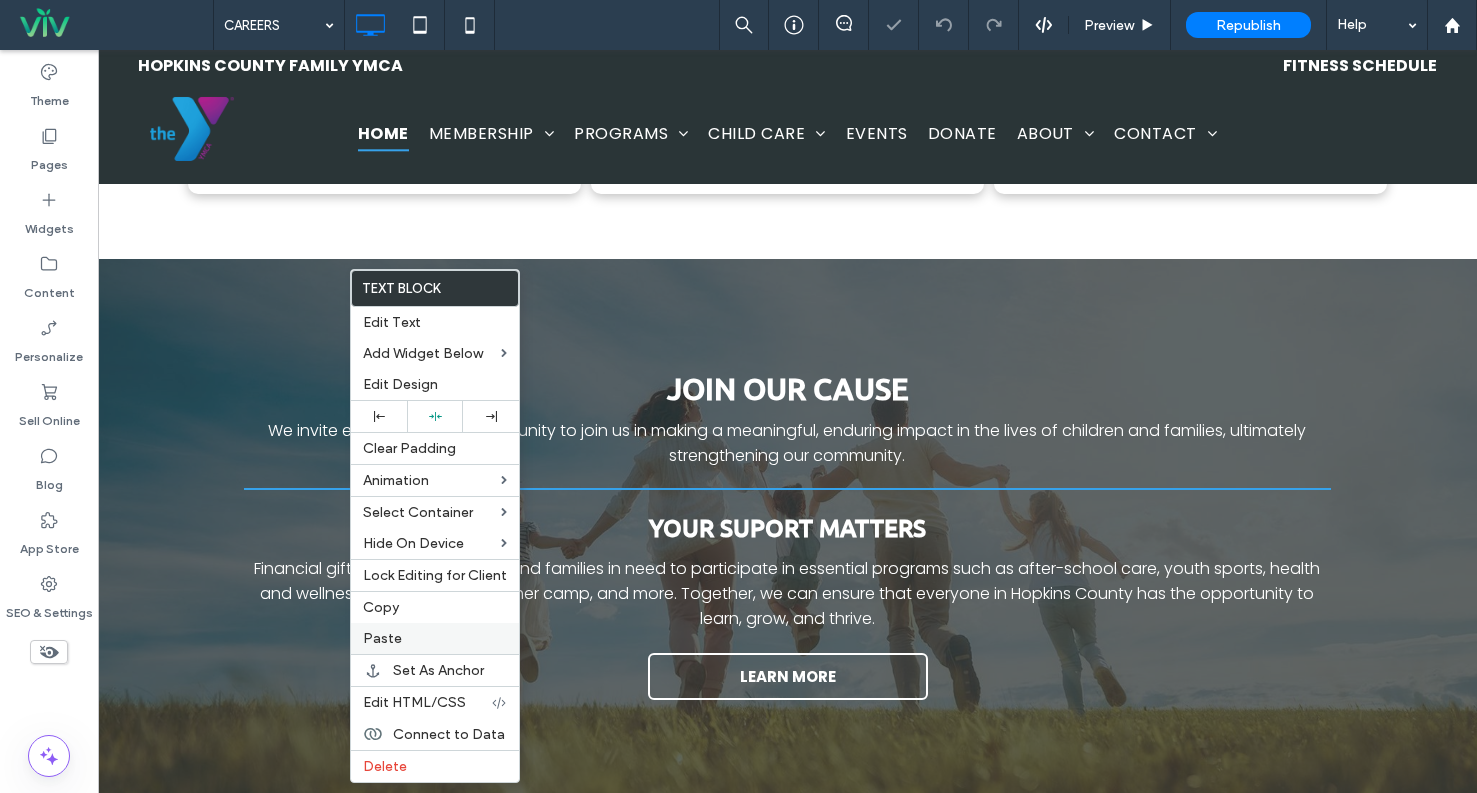 click on "Paste" at bounding box center (435, 638) 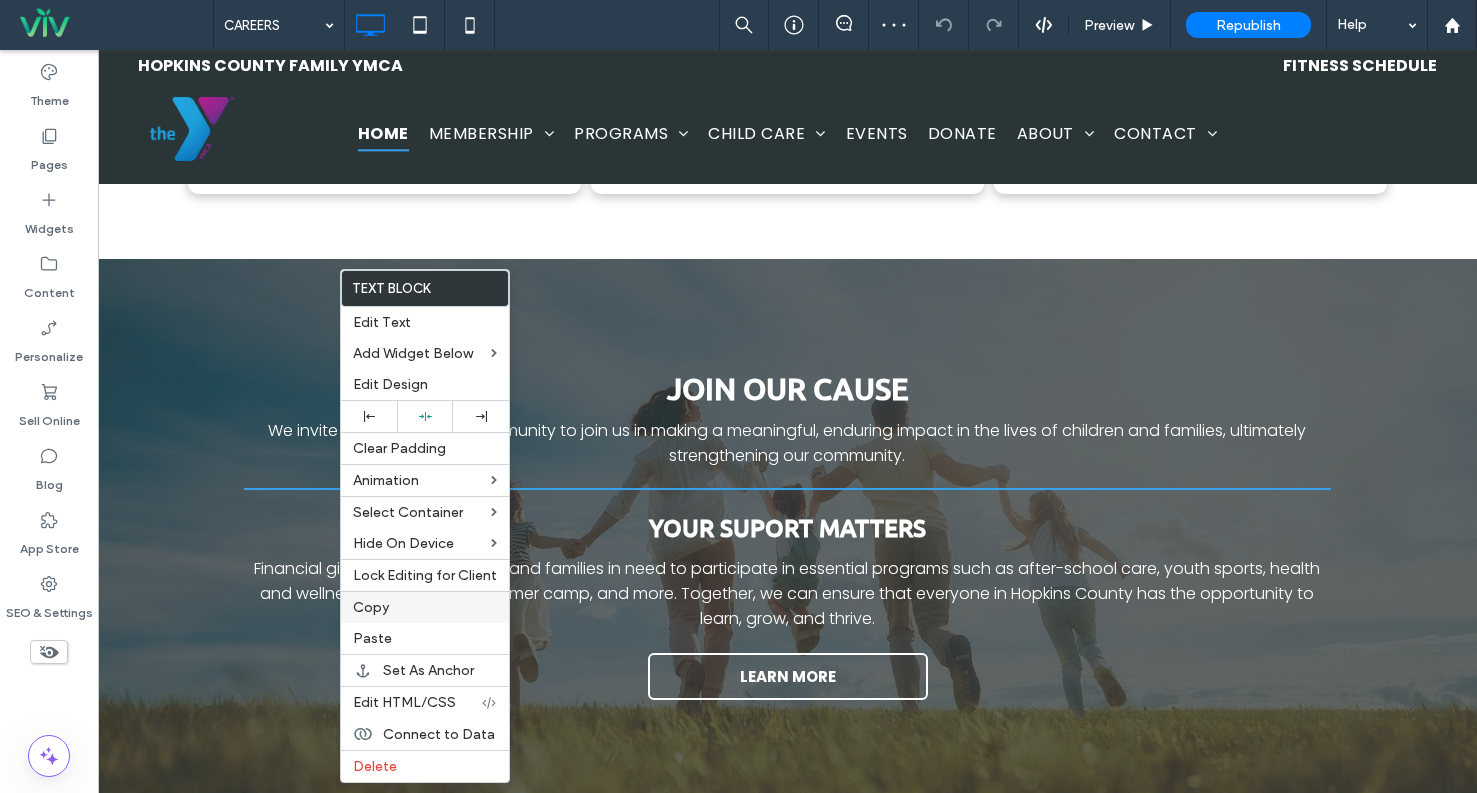 click on "Copy" at bounding box center (371, 607) 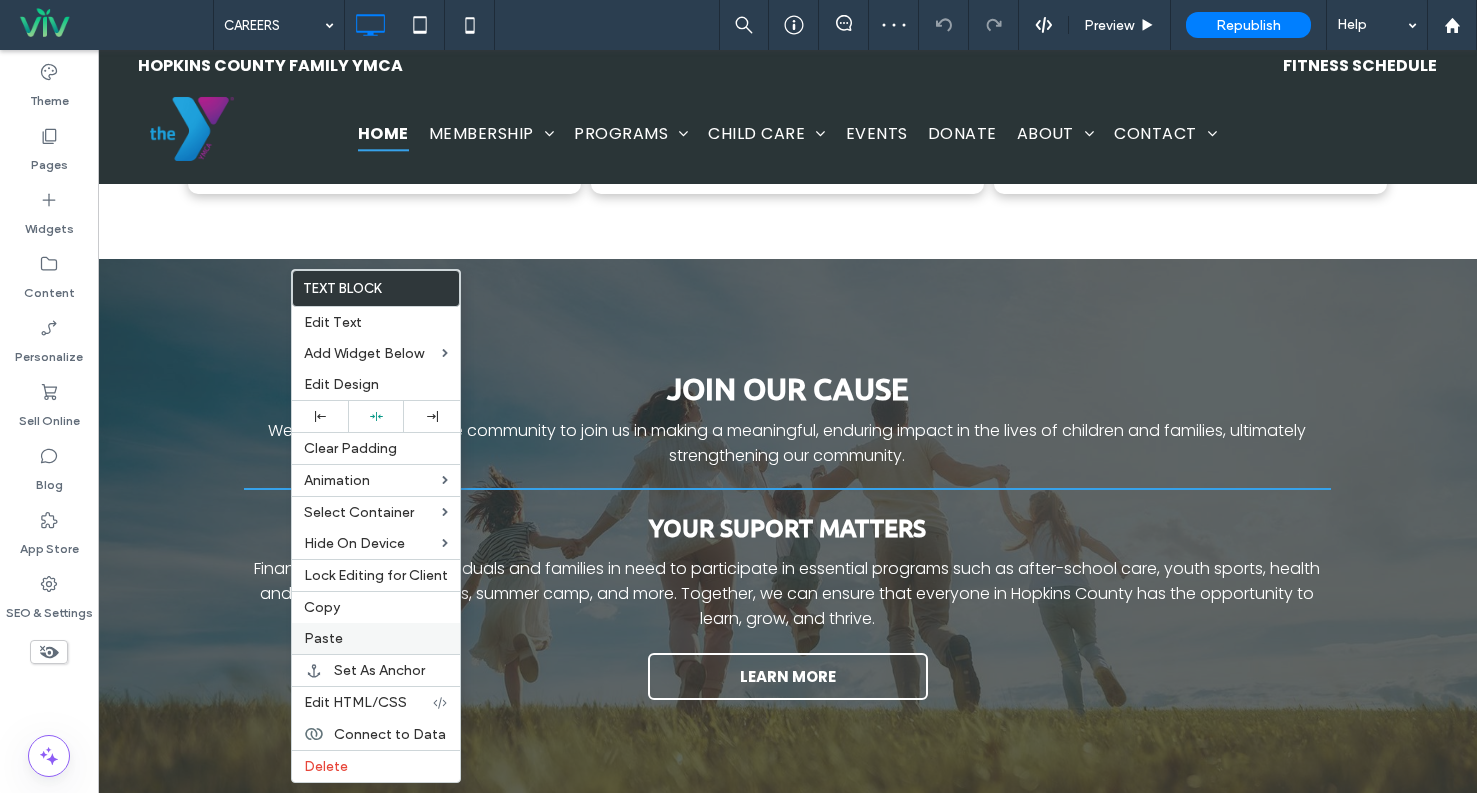 click on "Paste" at bounding box center [376, 638] 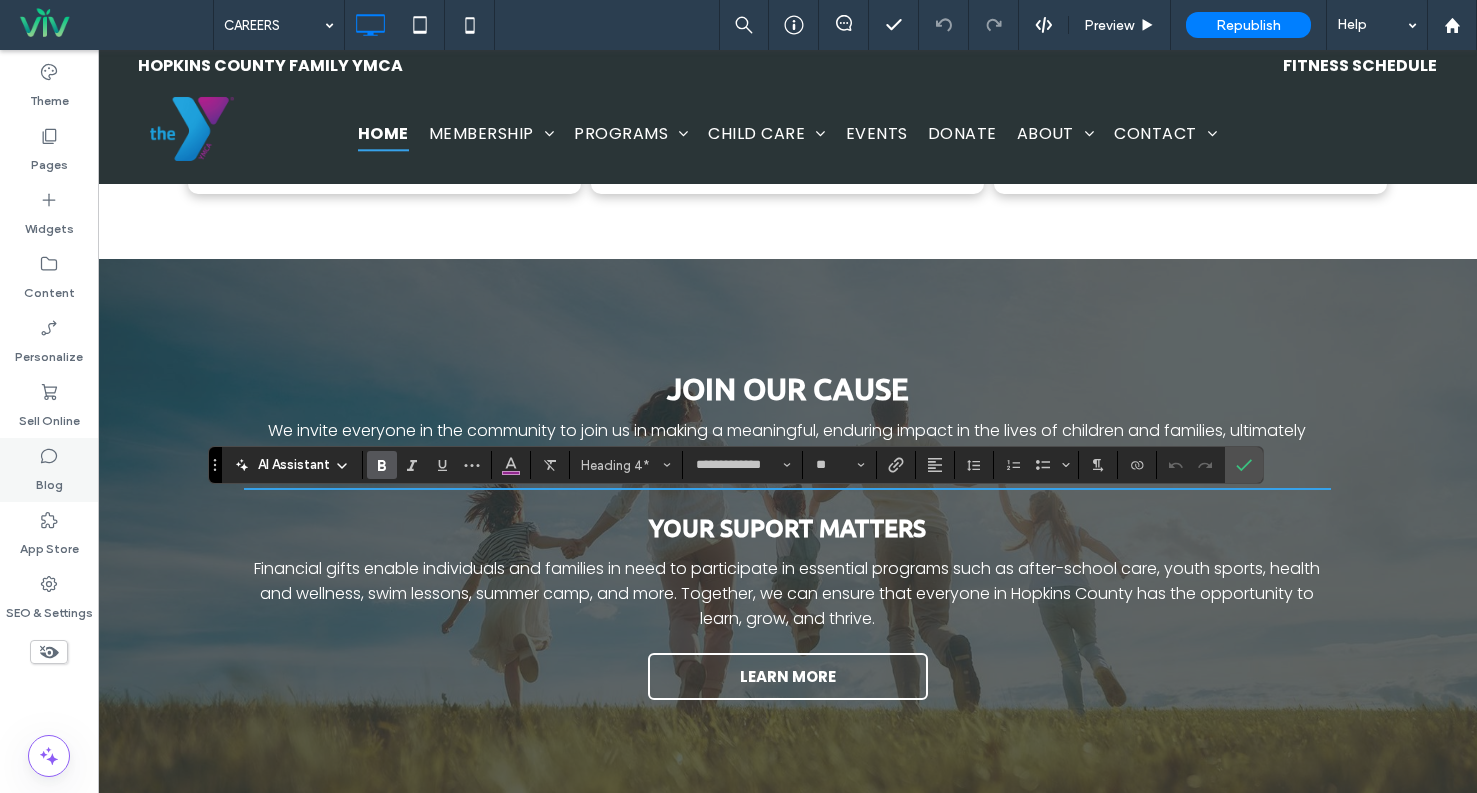 type on "*******" 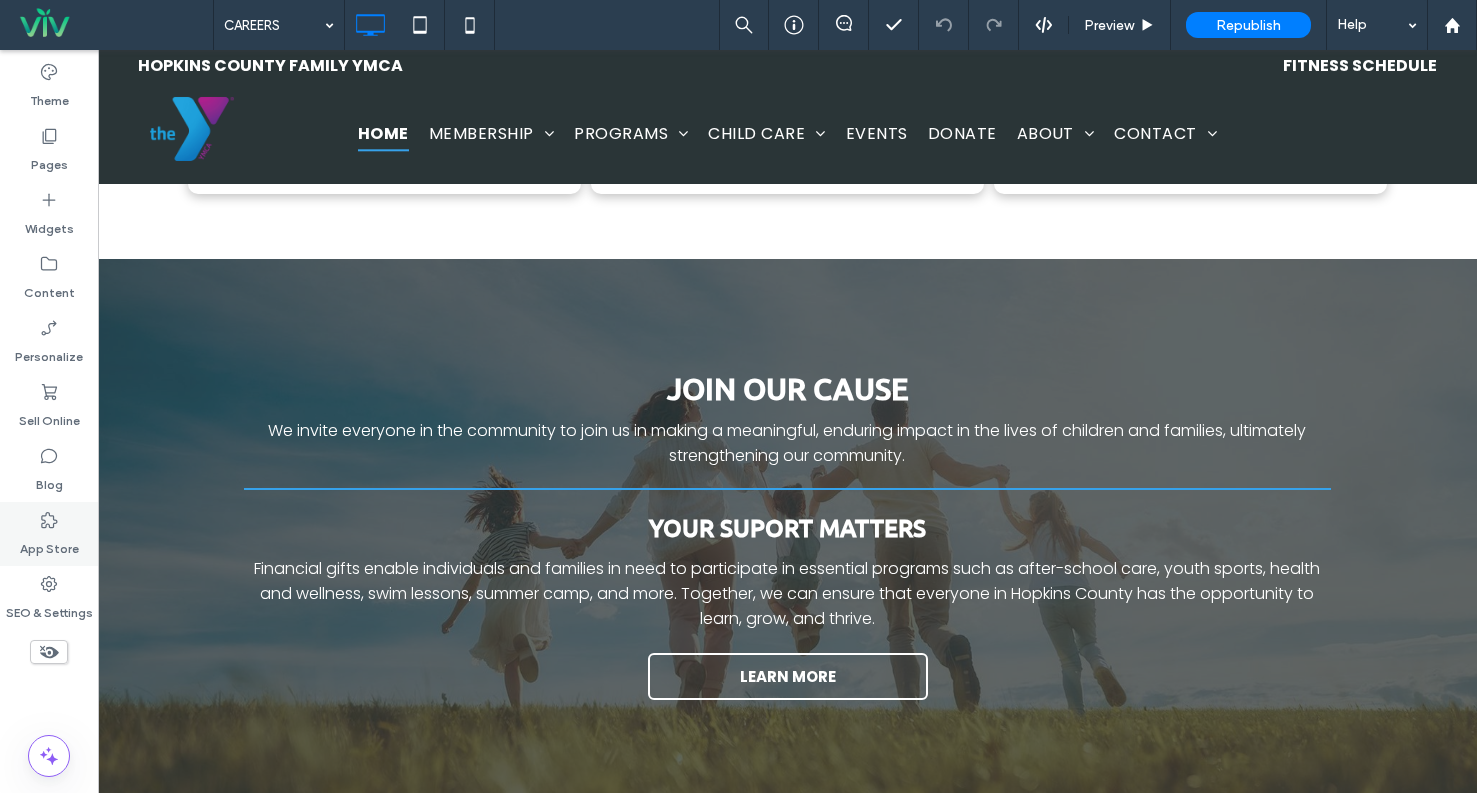 type on "*******" 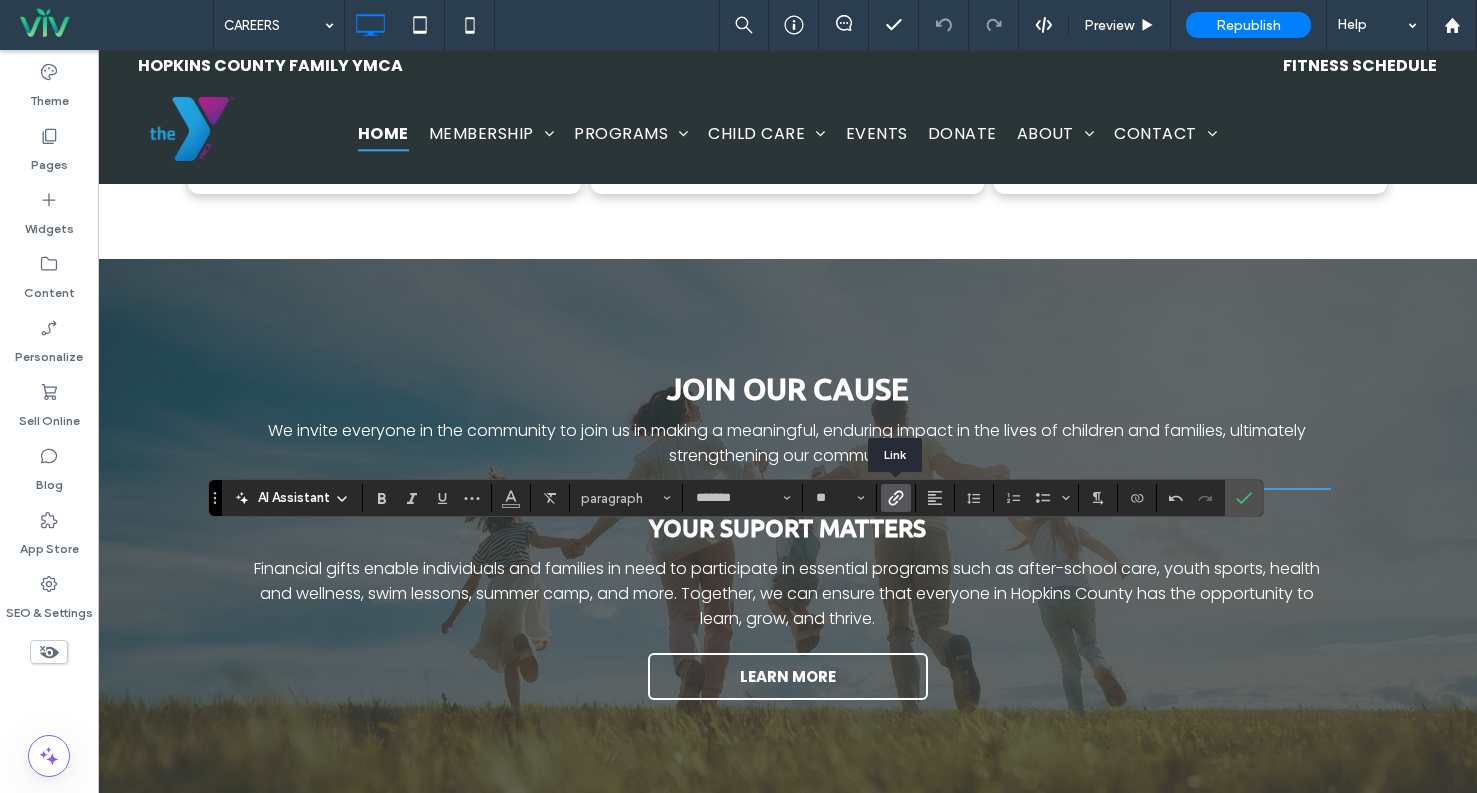 click 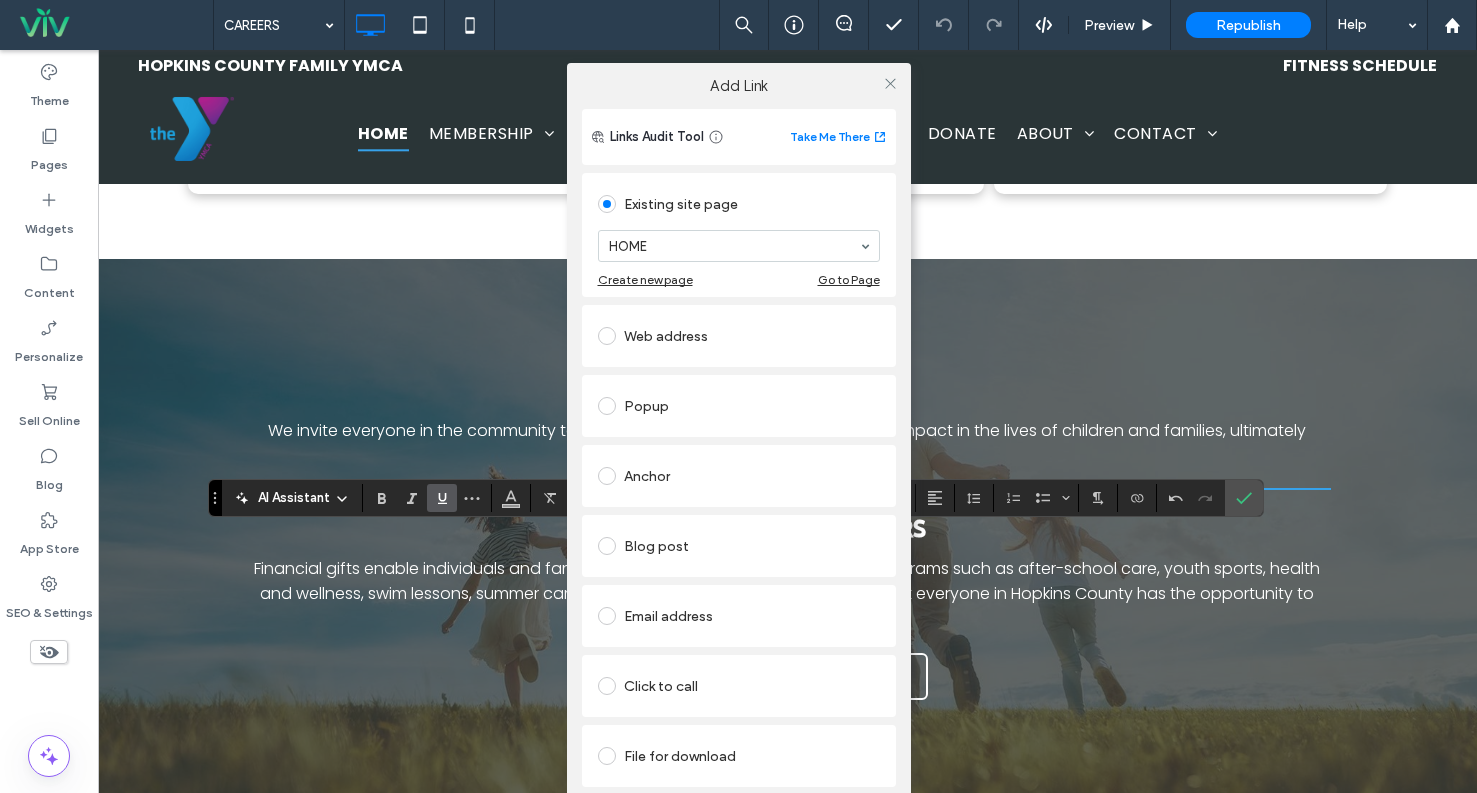 click on "Web address" at bounding box center (739, 336) 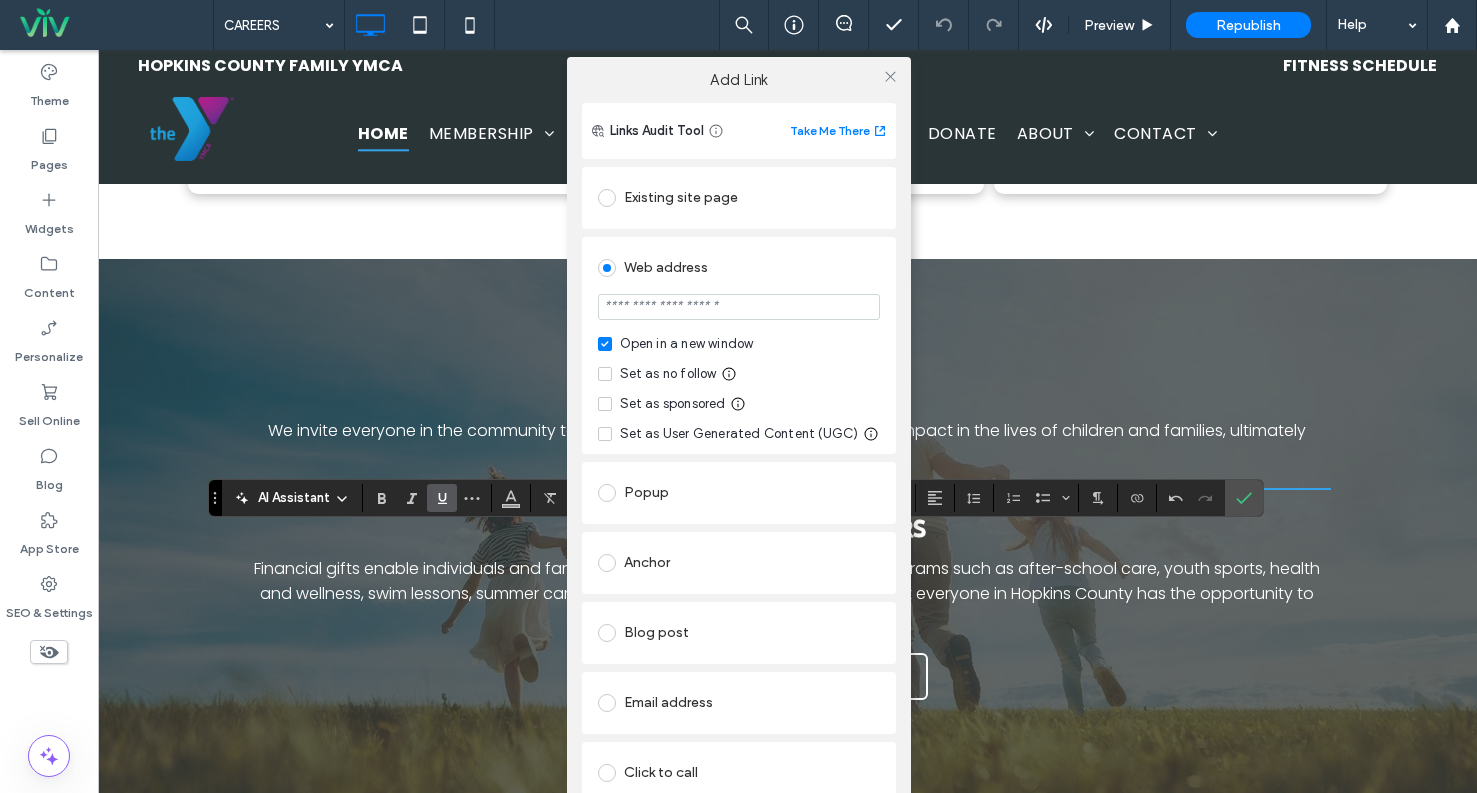 click at bounding box center [739, 307] 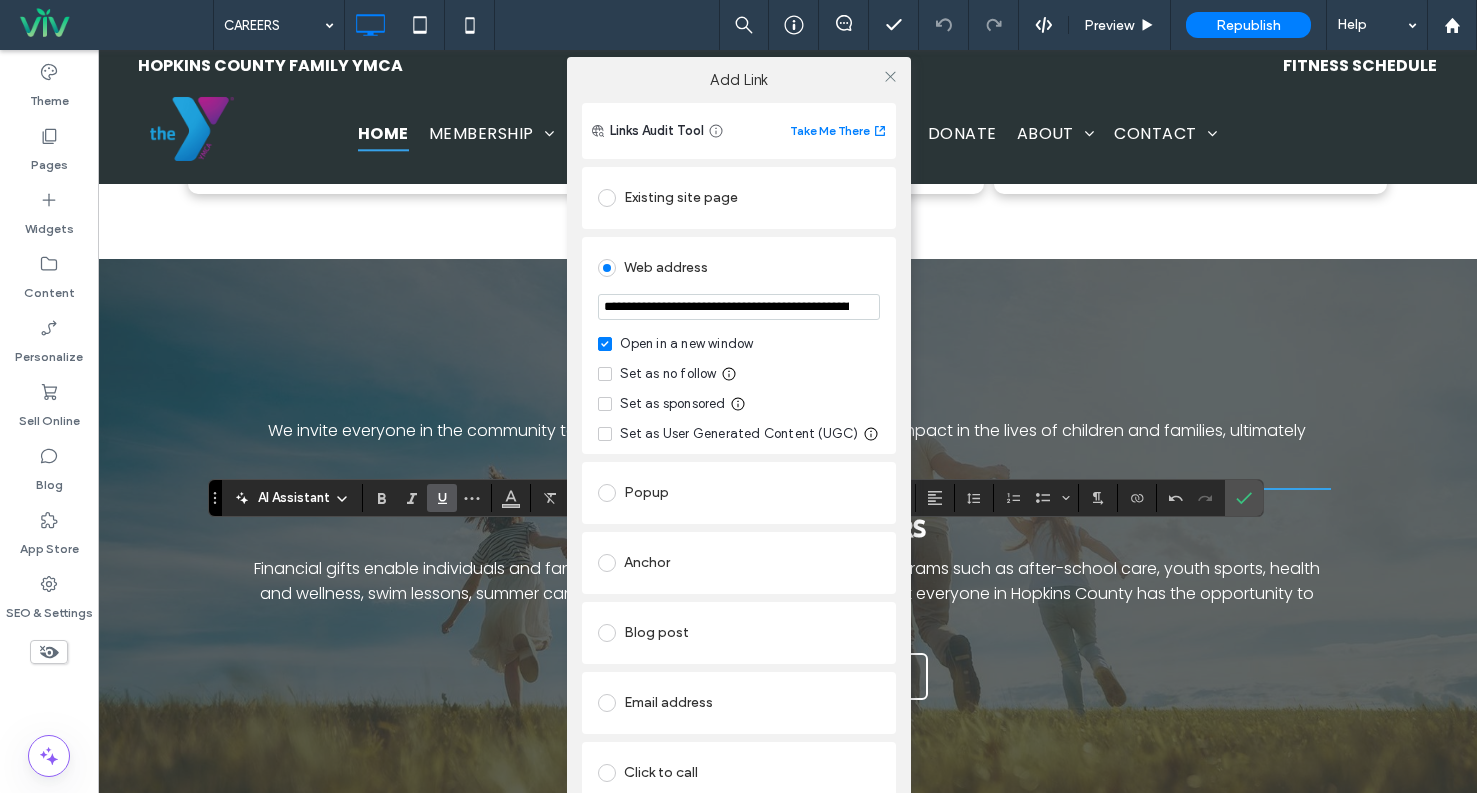 scroll, scrollTop: 0, scrollLeft: 250, axis: horizontal 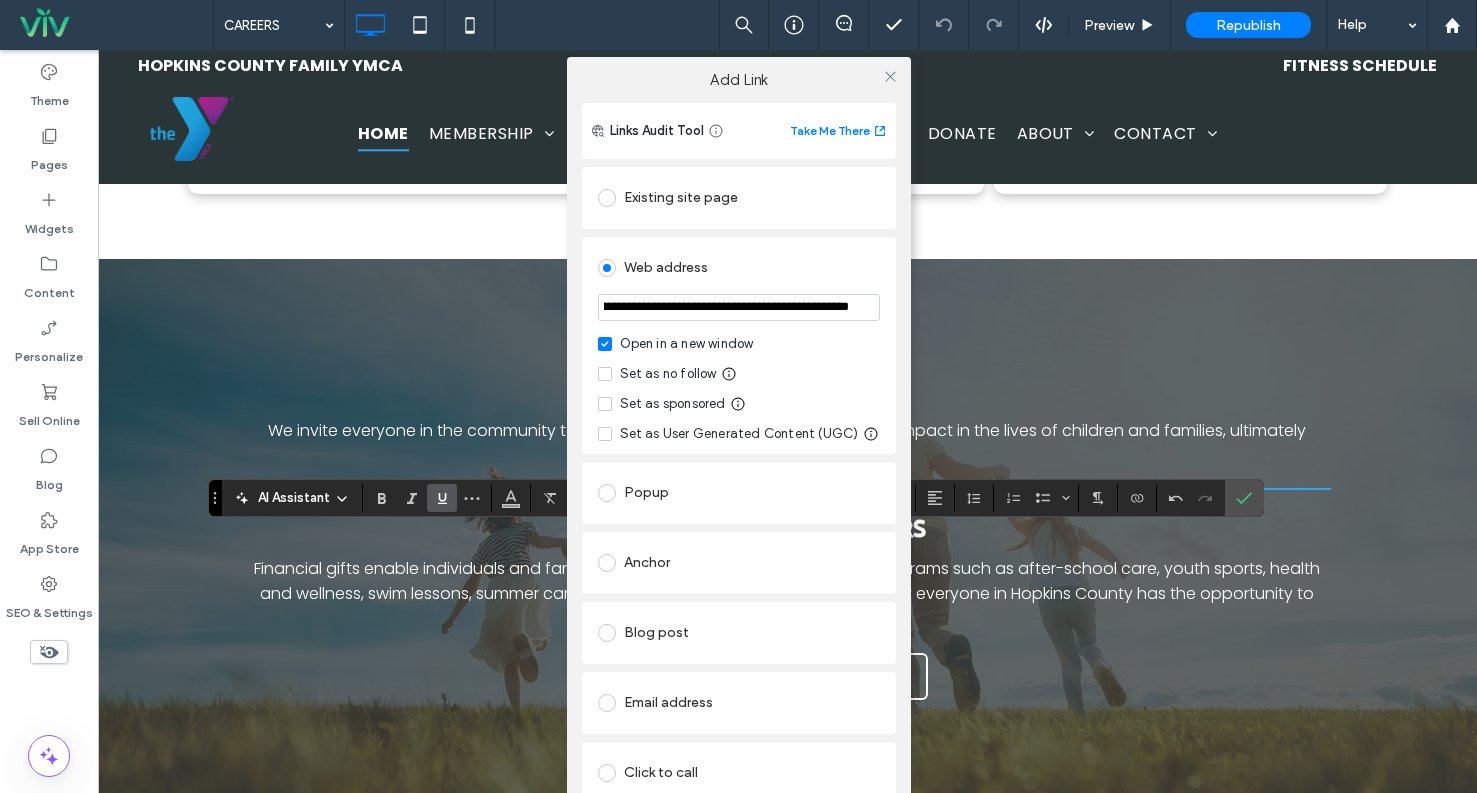 type on "**********" 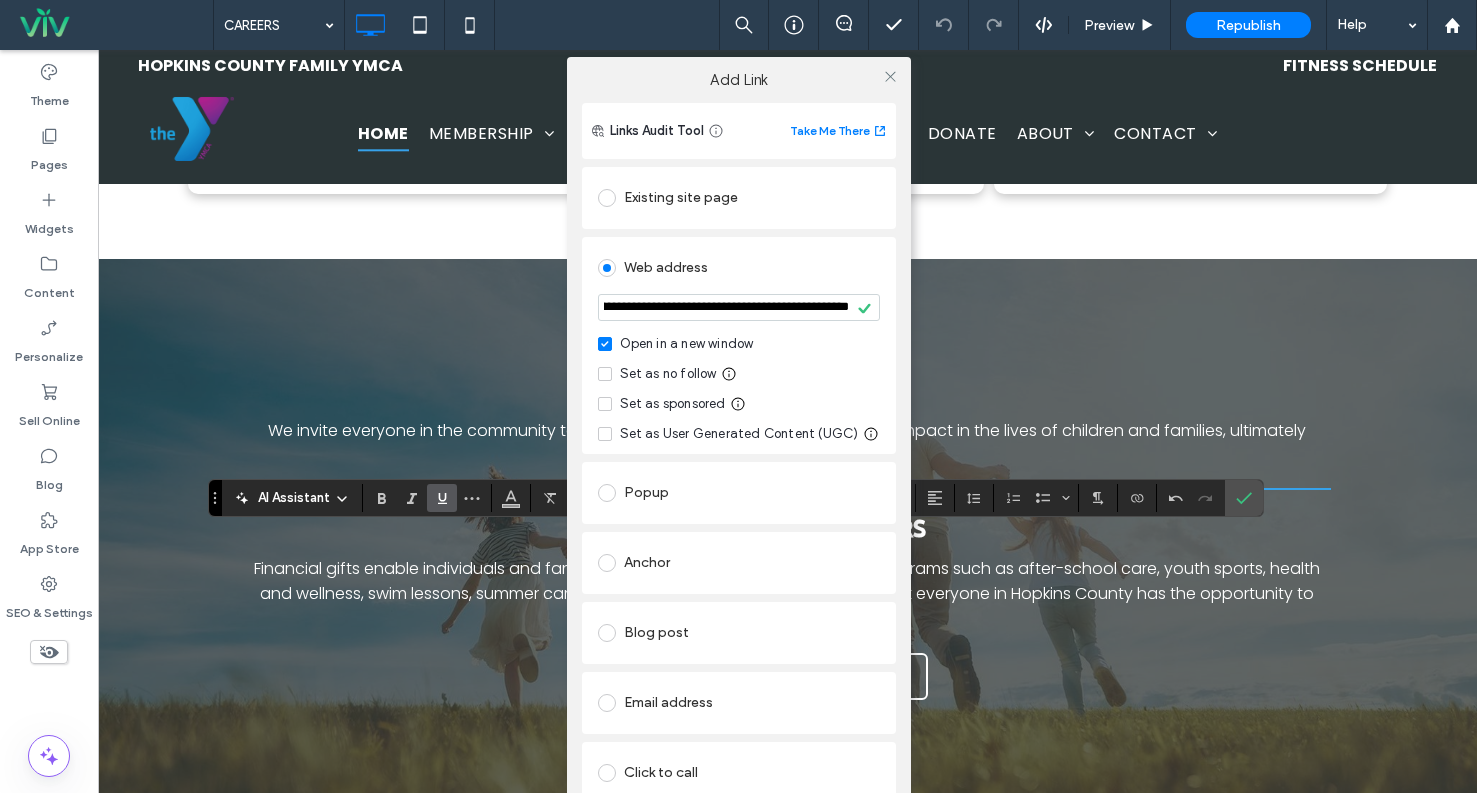 click on "**********" at bounding box center (739, 518) 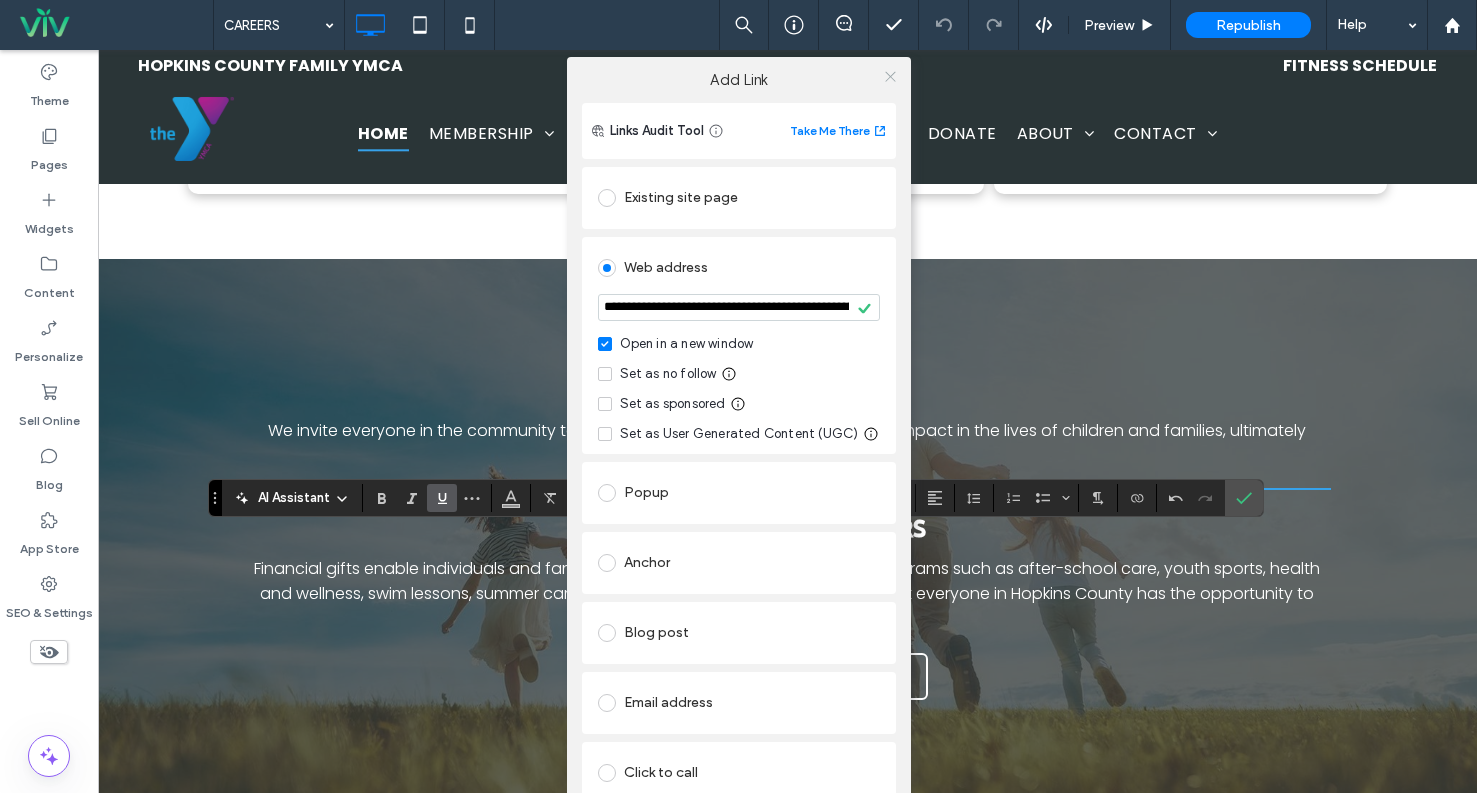 click at bounding box center [890, 77] 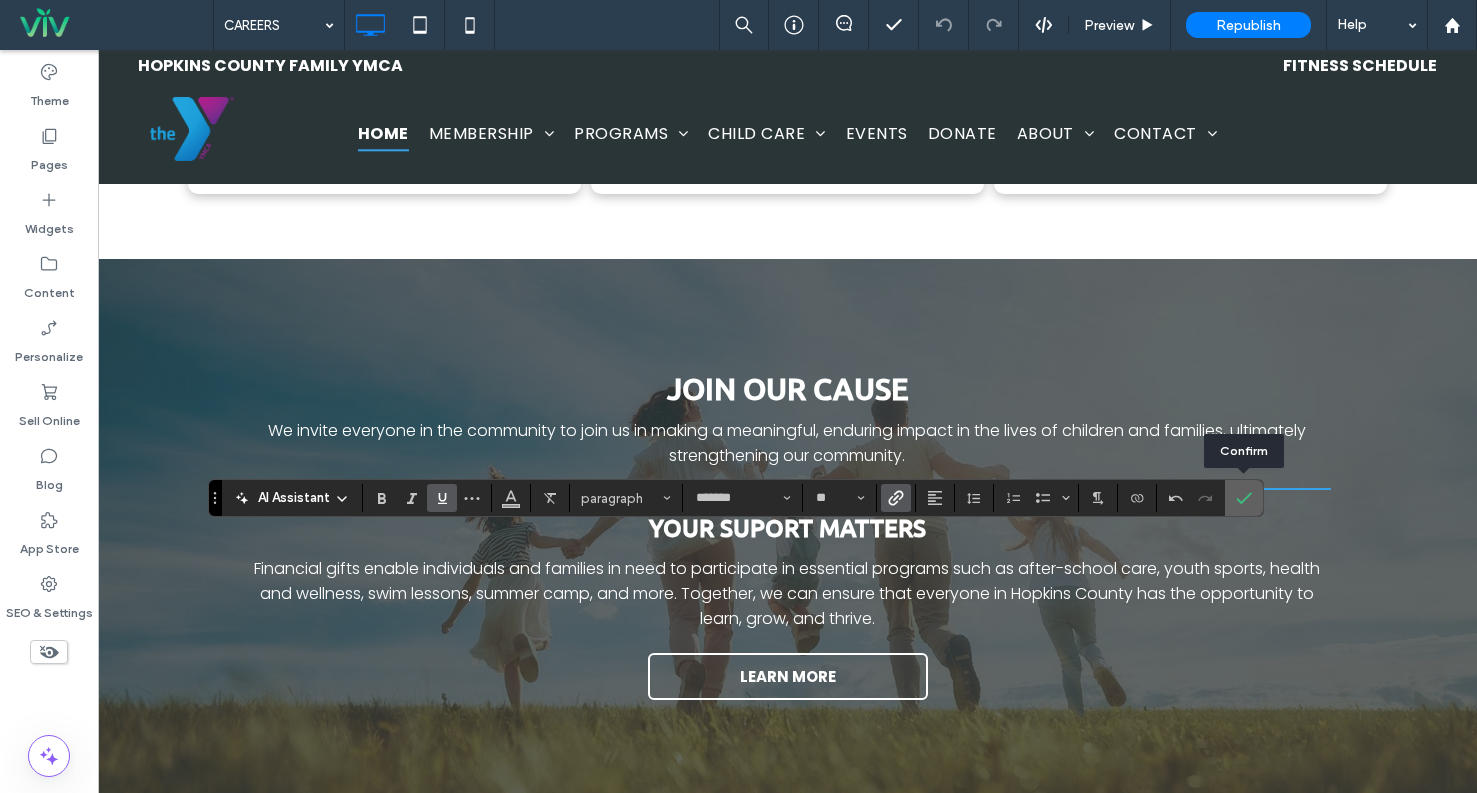 click at bounding box center (1244, 498) 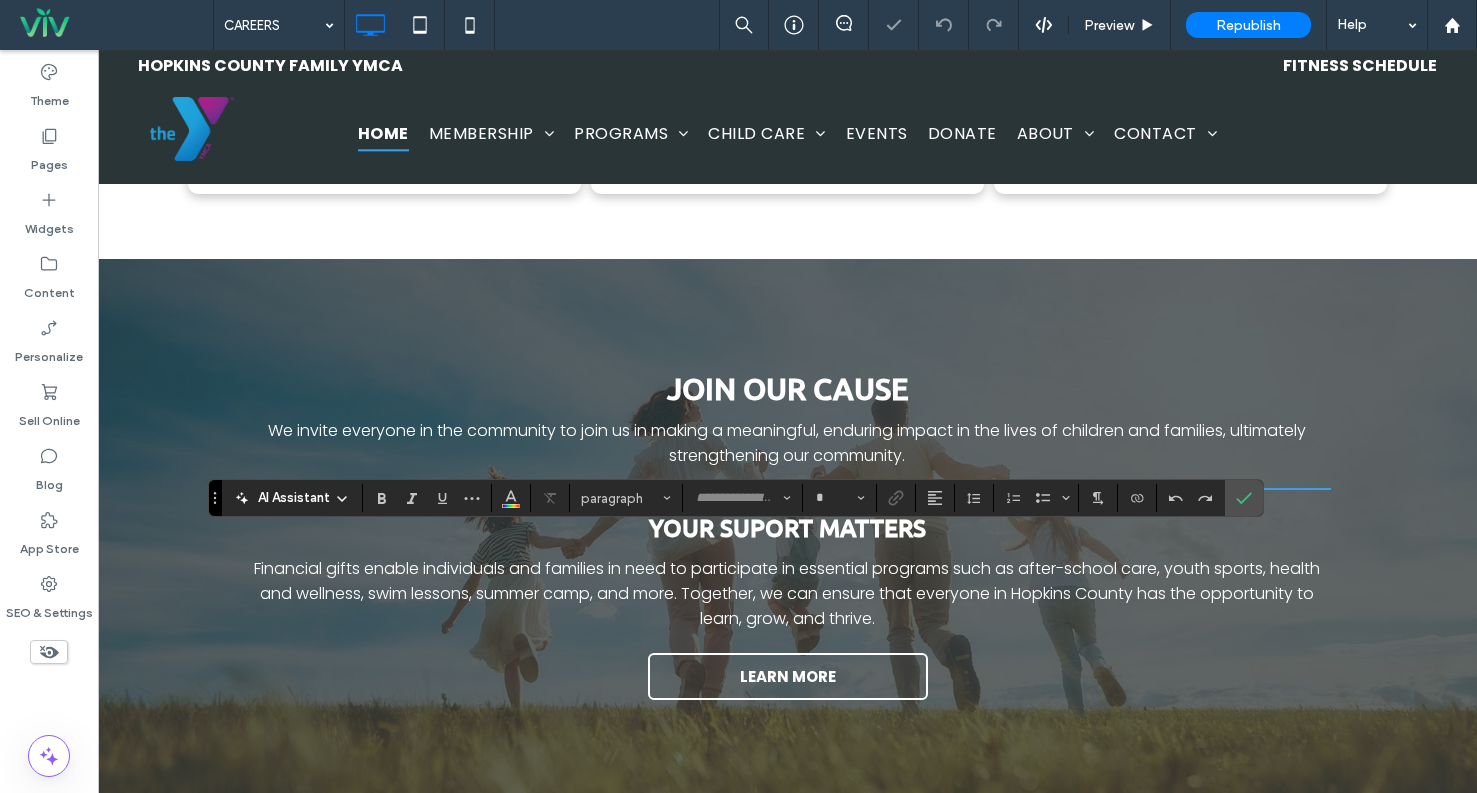 type on "*******" 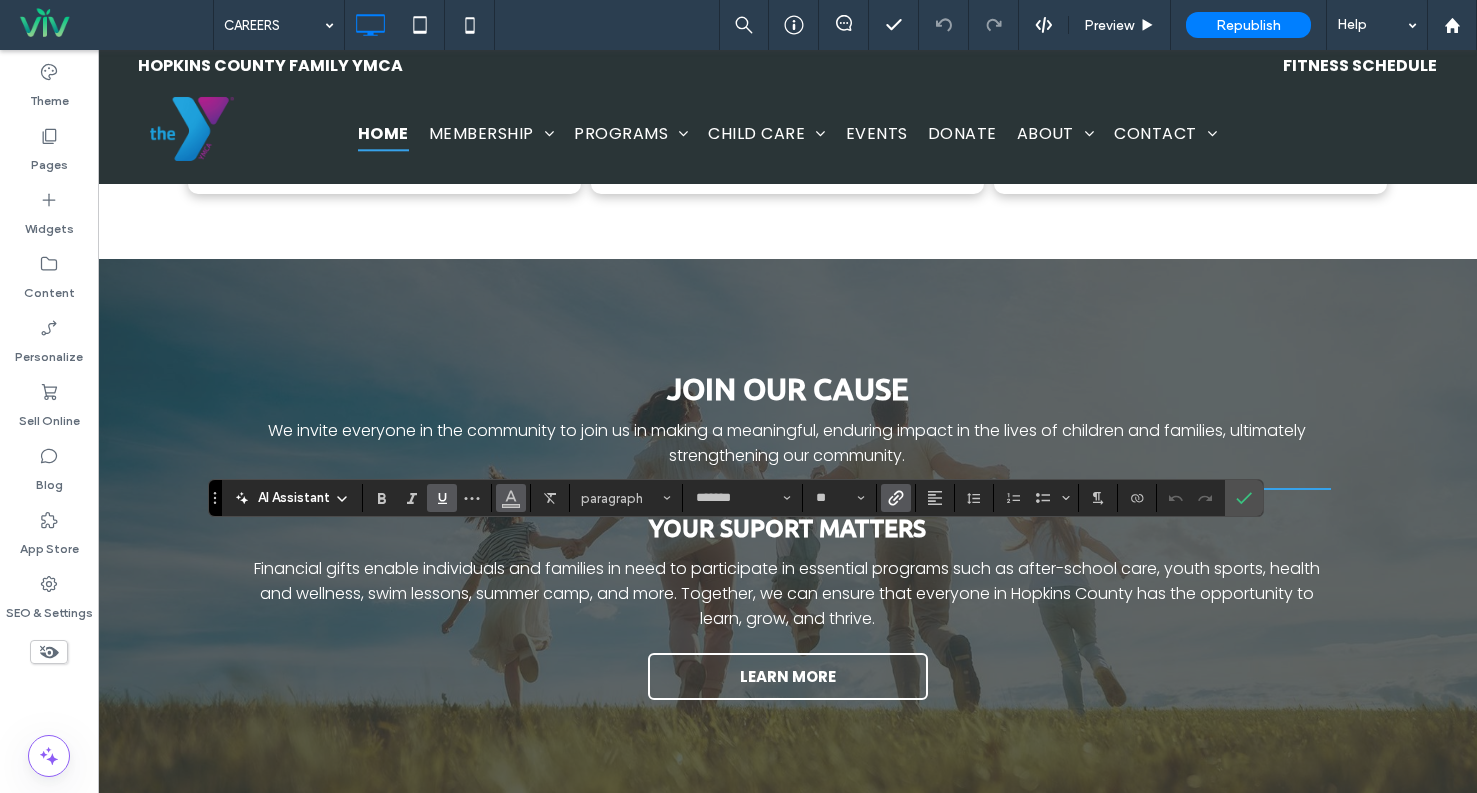 click 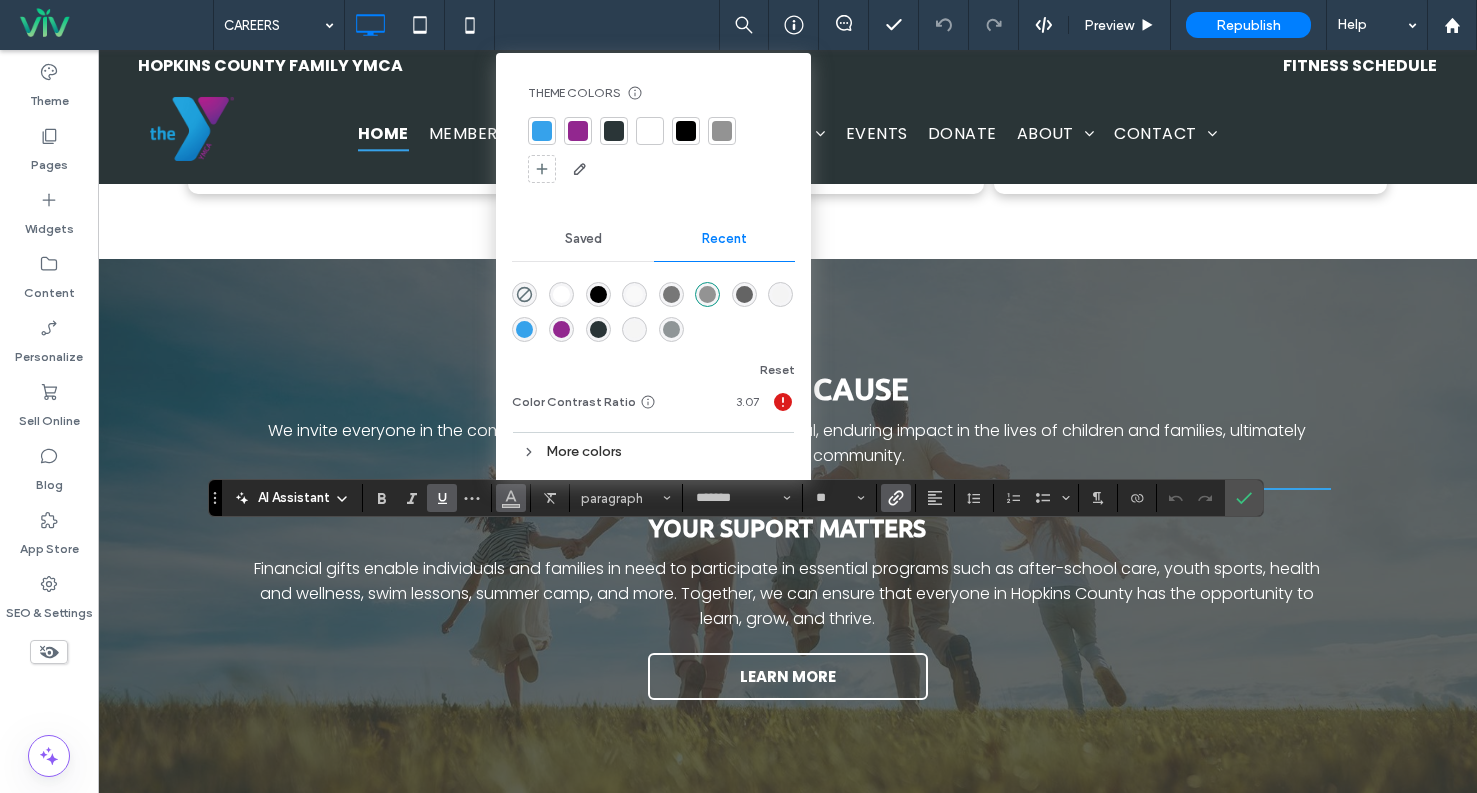 click at bounding box center (542, 131) 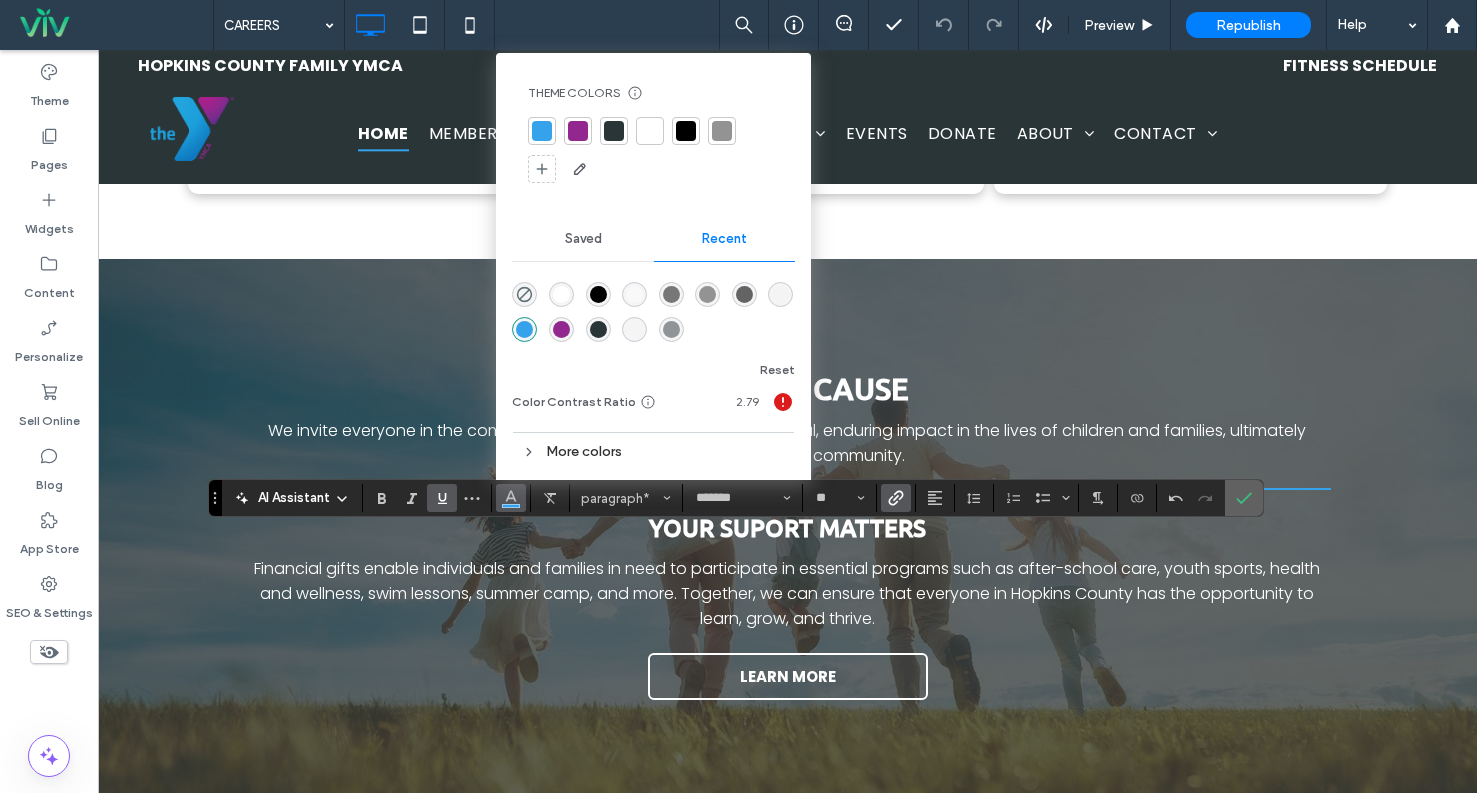 click 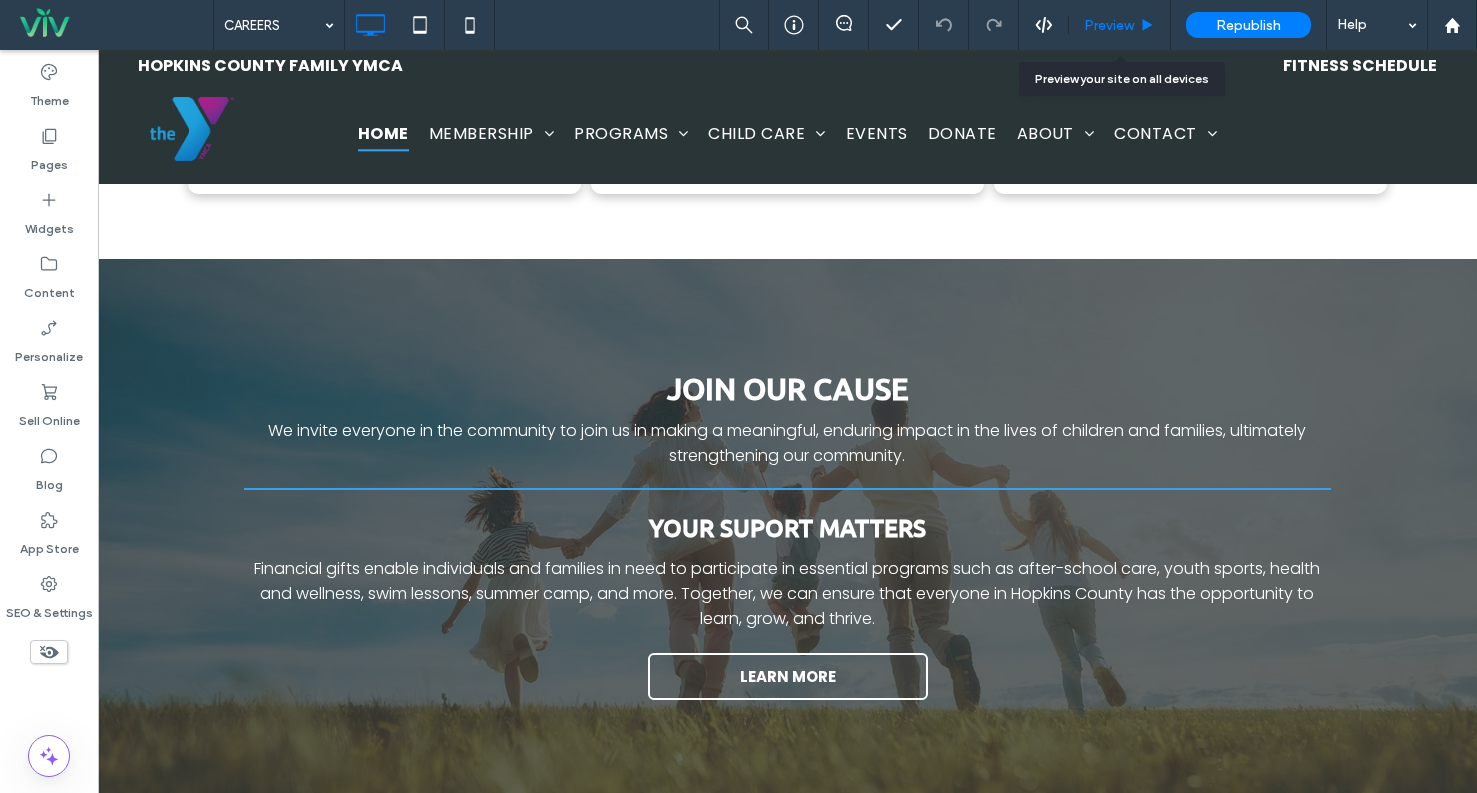 click on "Preview" at bounding box center [1120, 25] 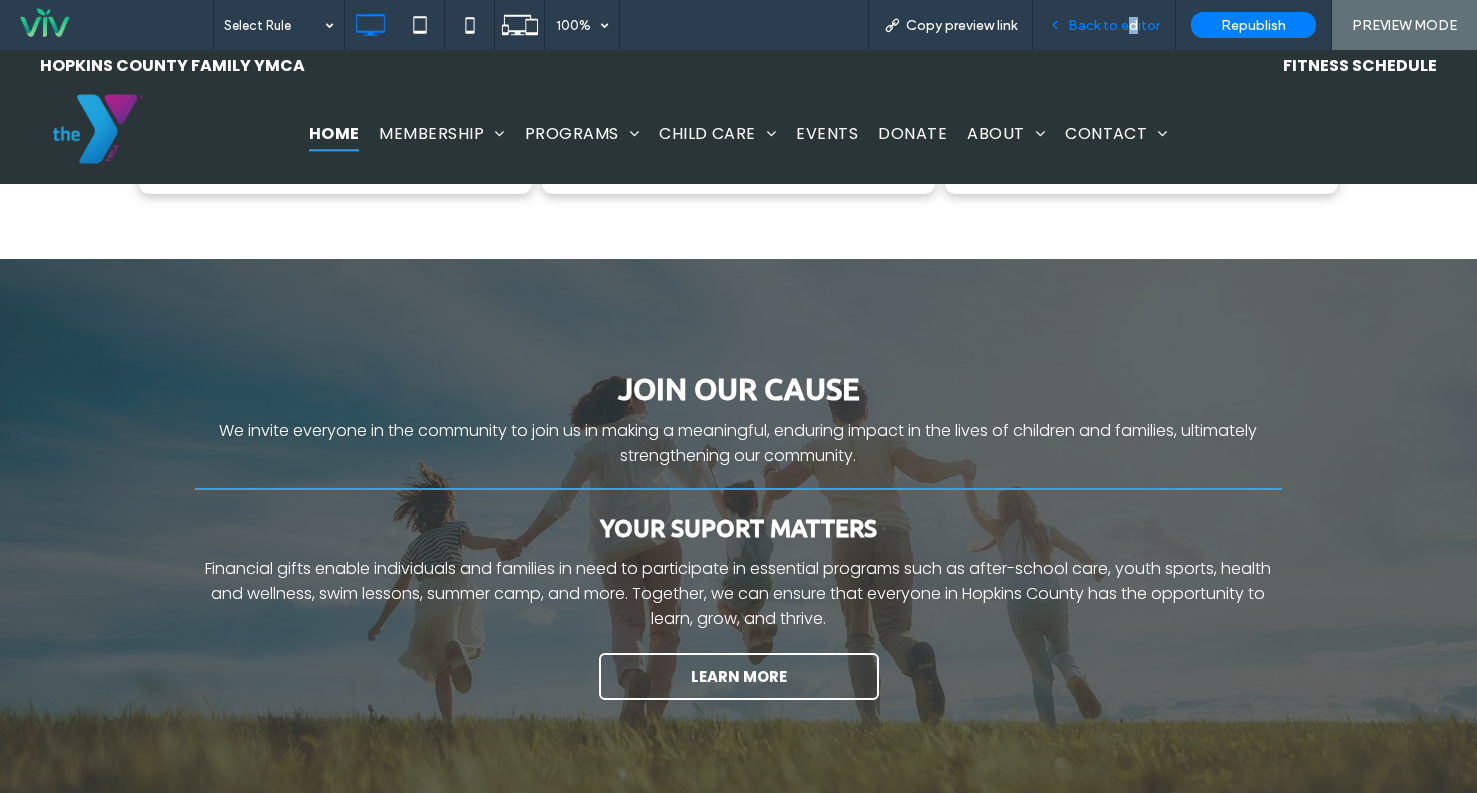 click on "Back to editor" at bounding box center [1114, 25] 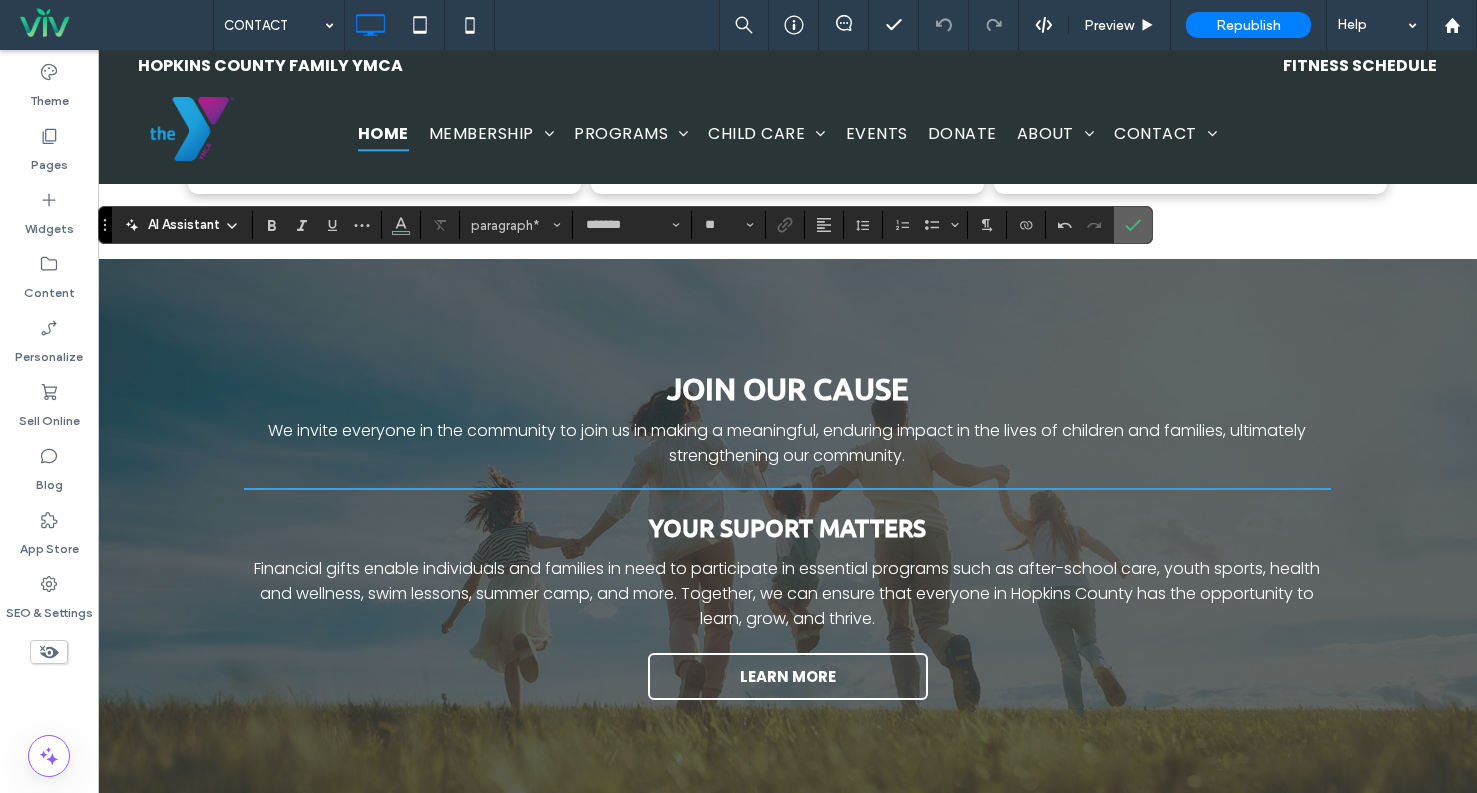 click 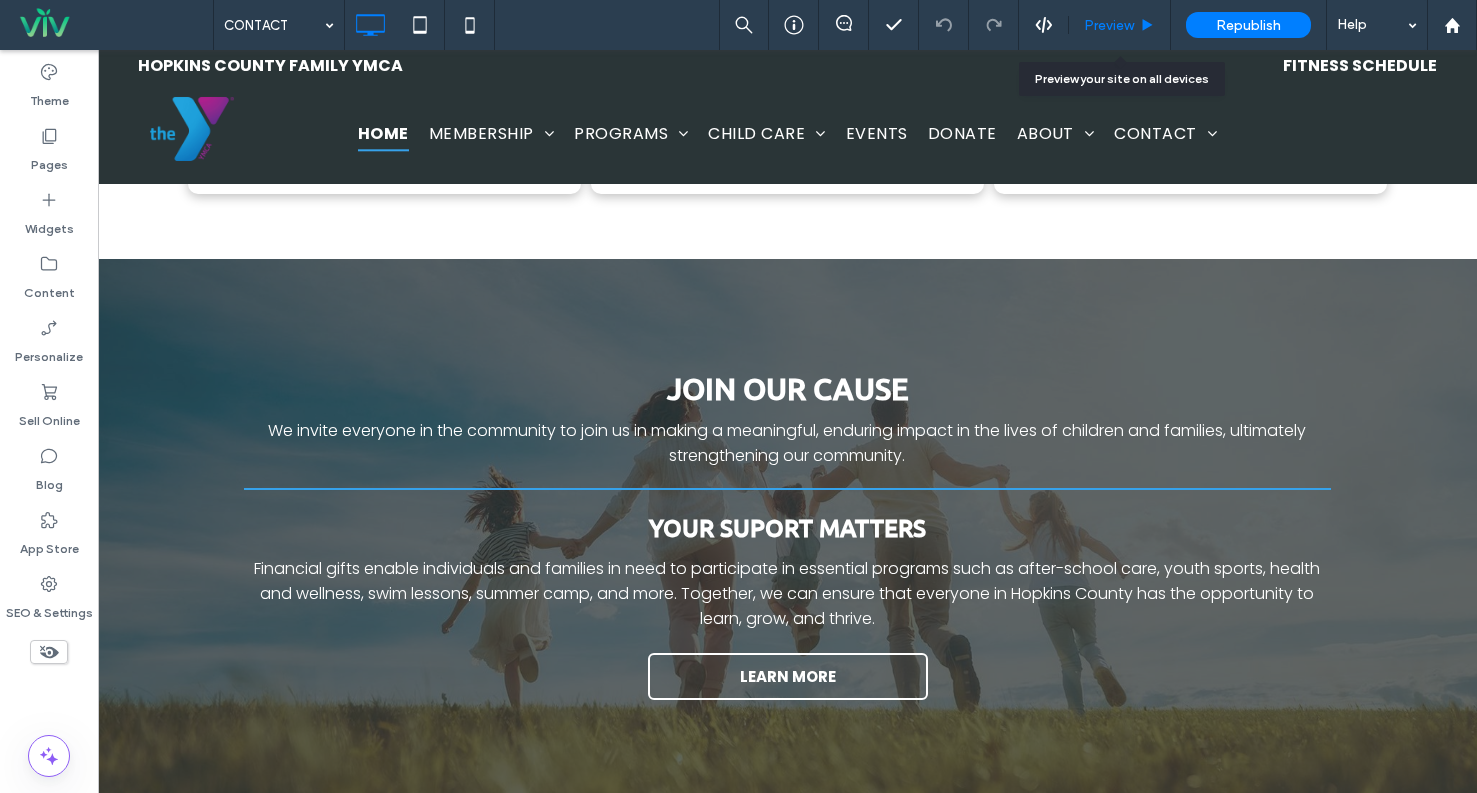 click on "Preview" at bounding box center [1109, 25] 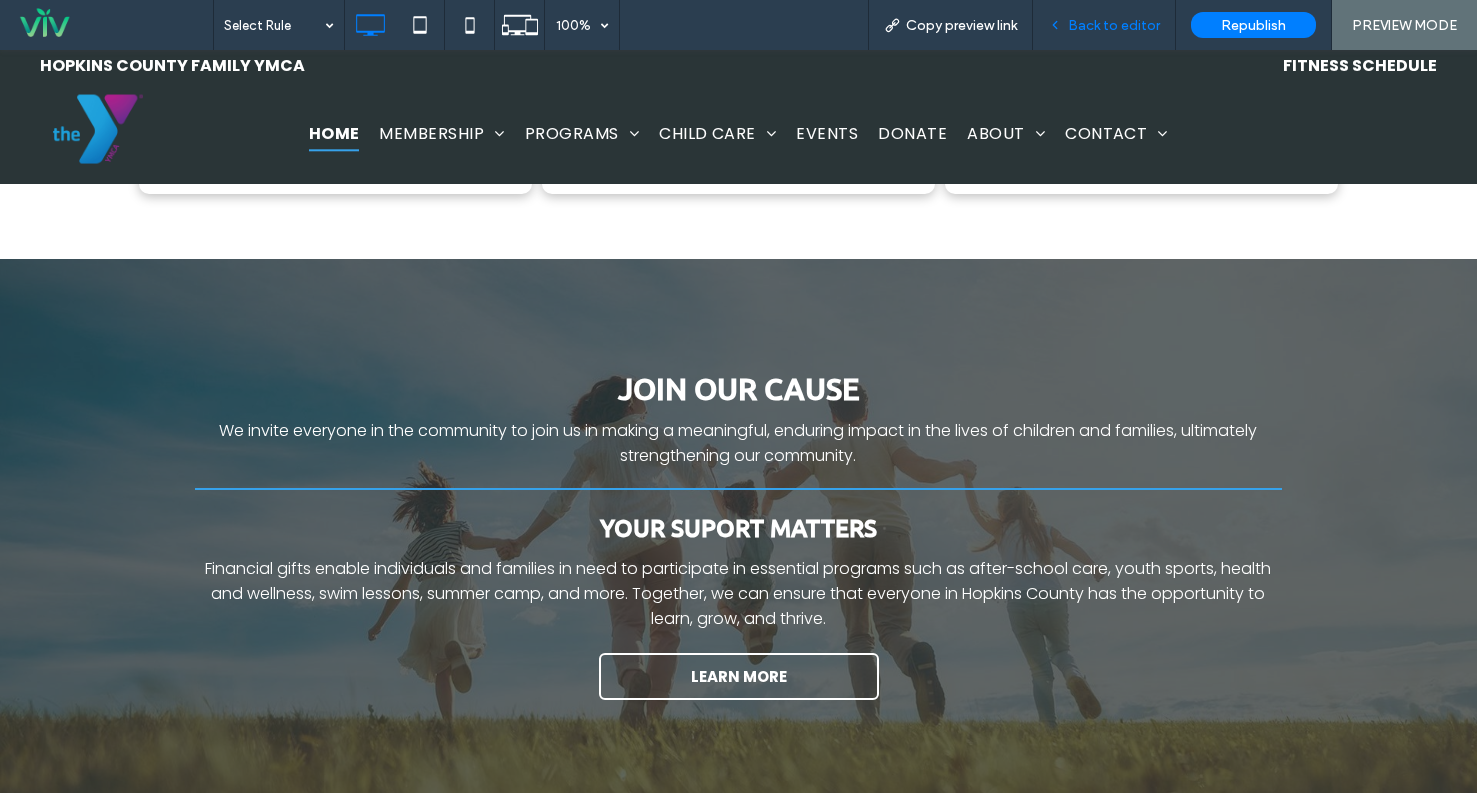 click on "Back to editor" at bounding box center (1114, 25) 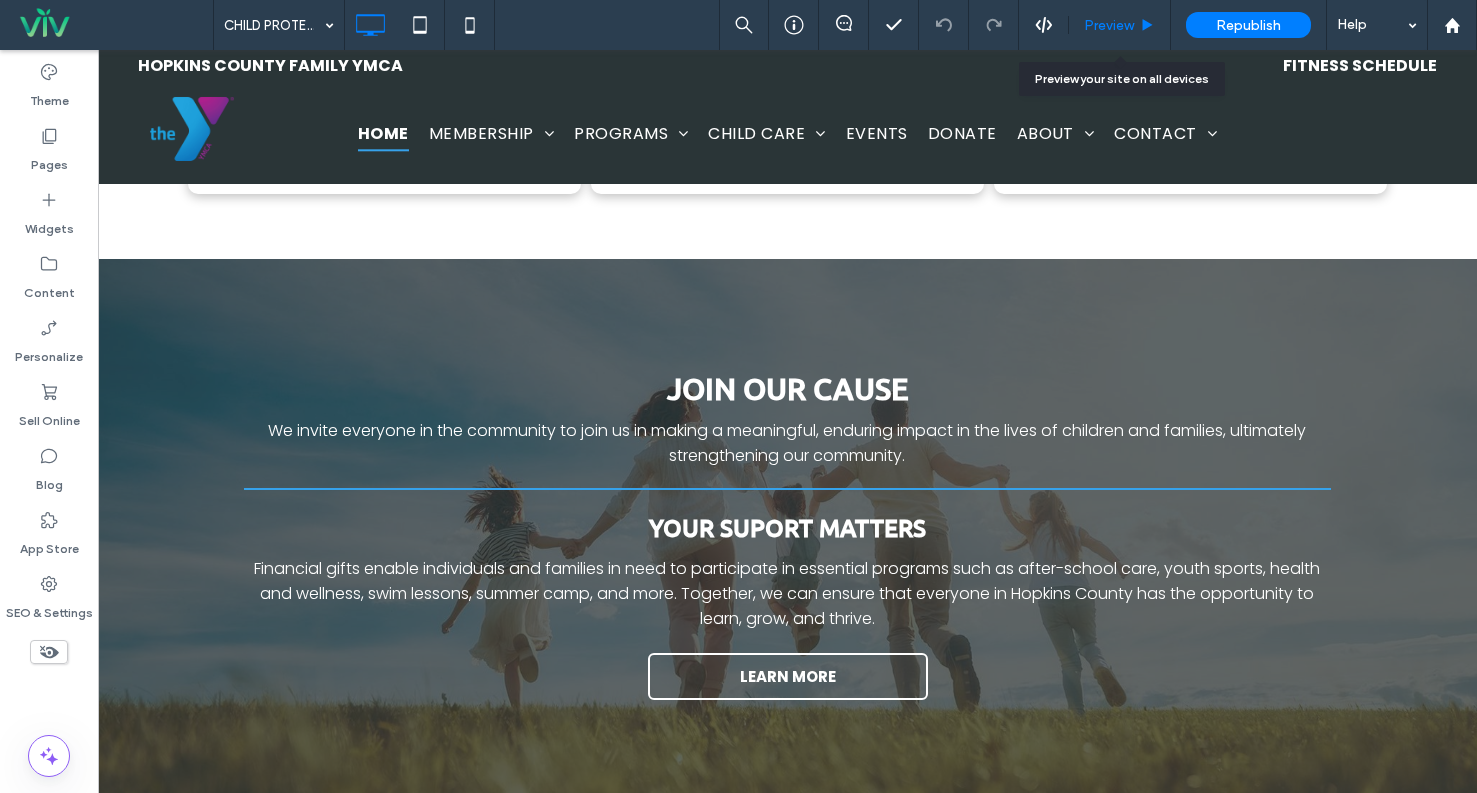 click on "Preview" at bounding box center [1109, 25] 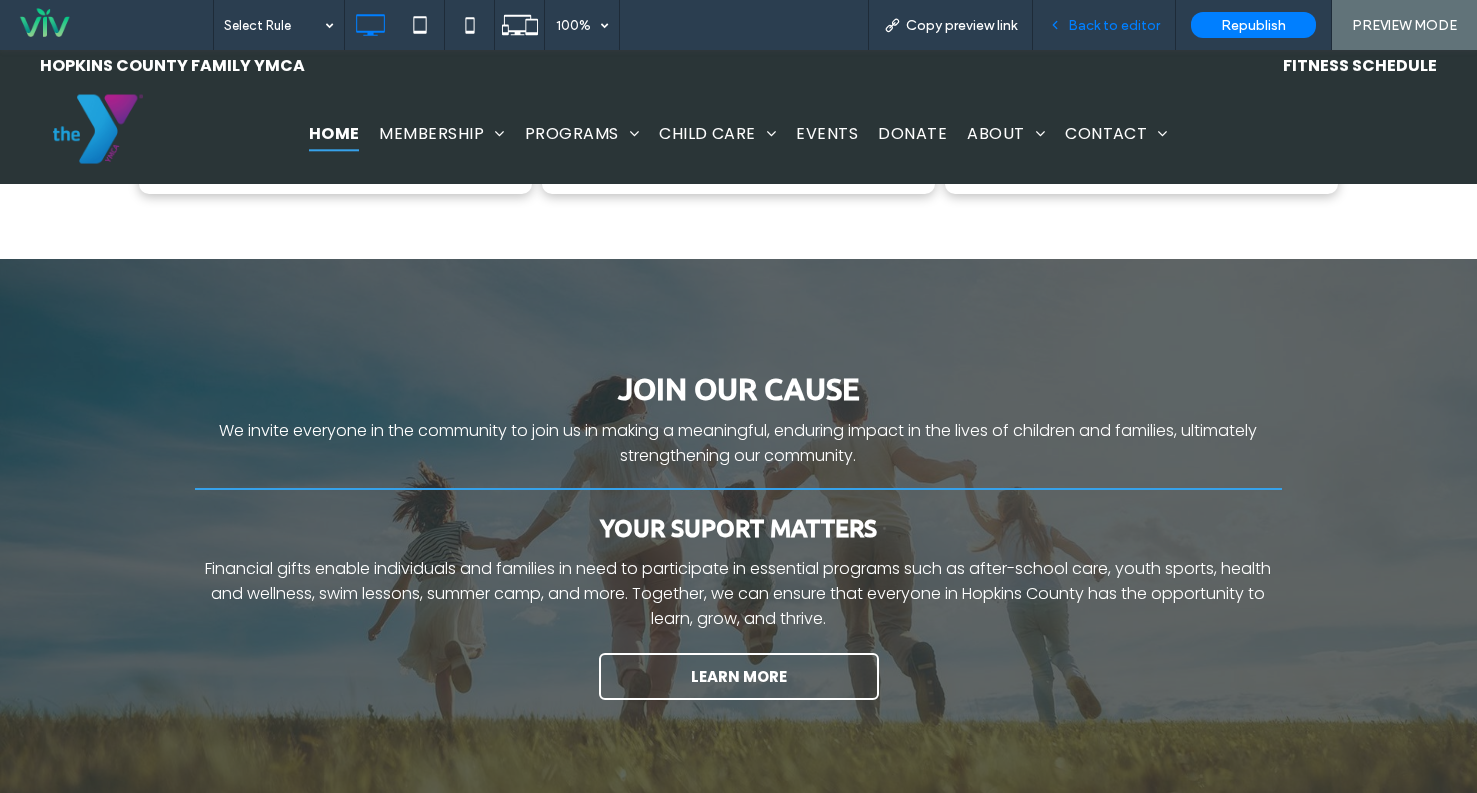 click on "Back to editor" at bounding box center (1114, 25) 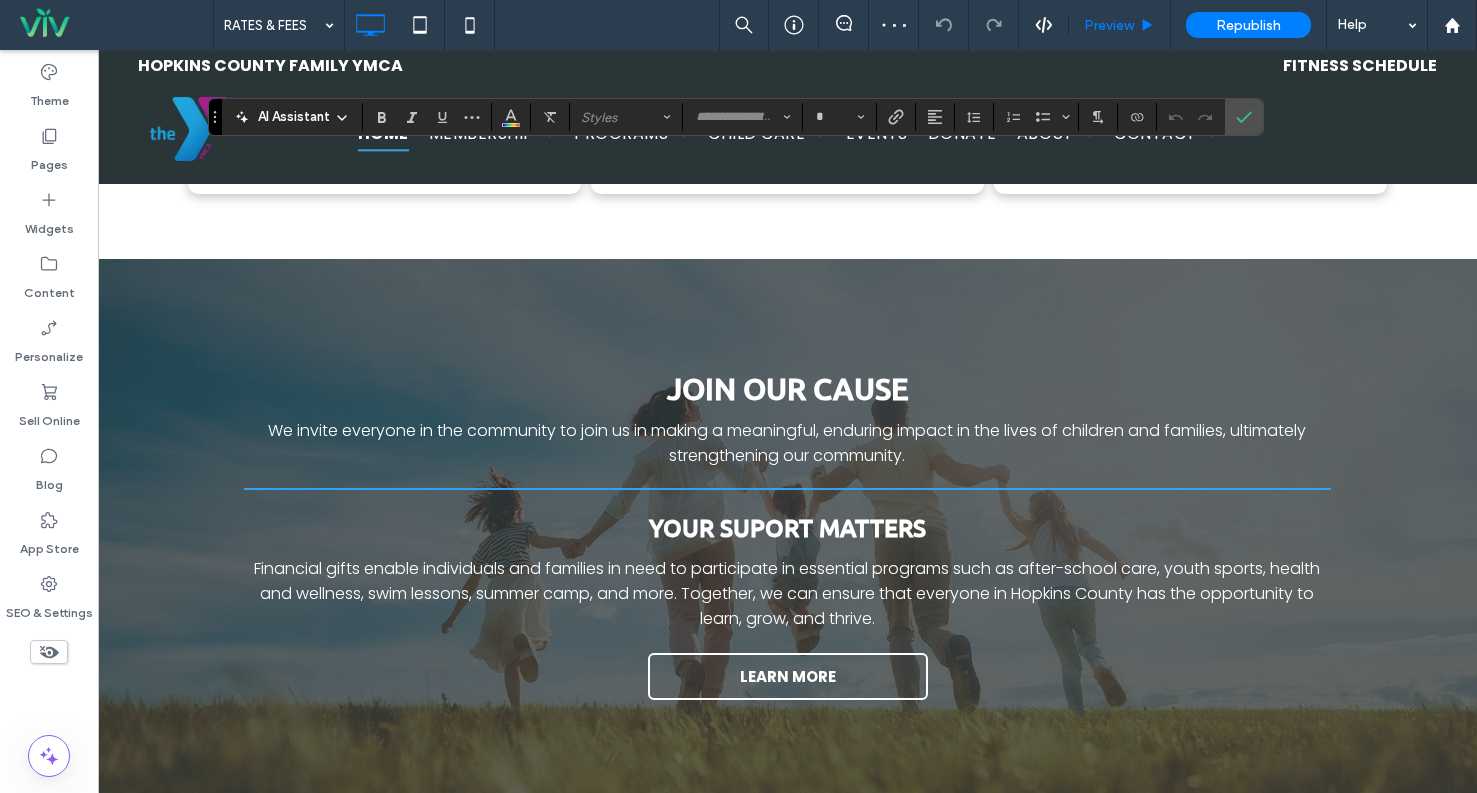 type on "*******" 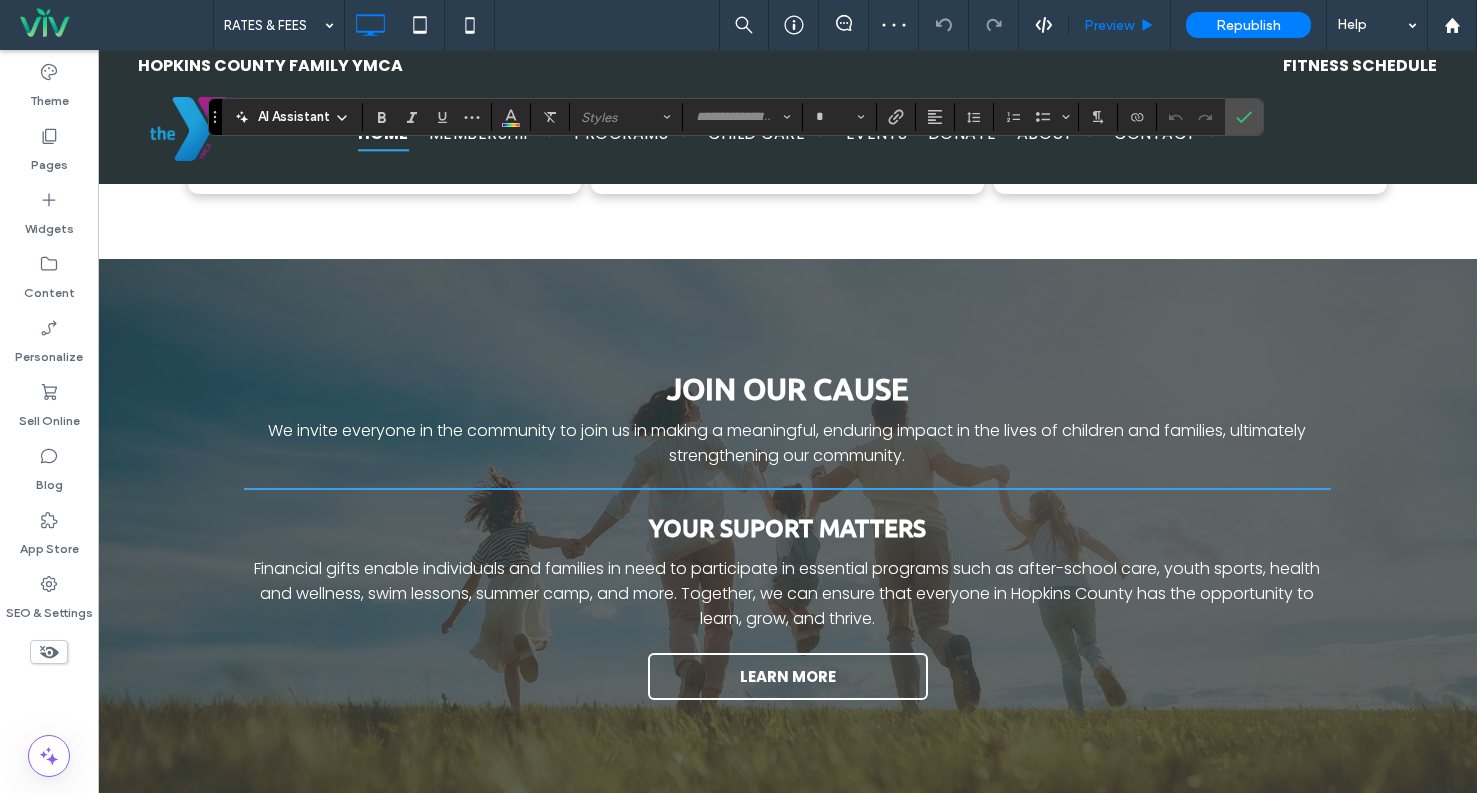 type on "**" 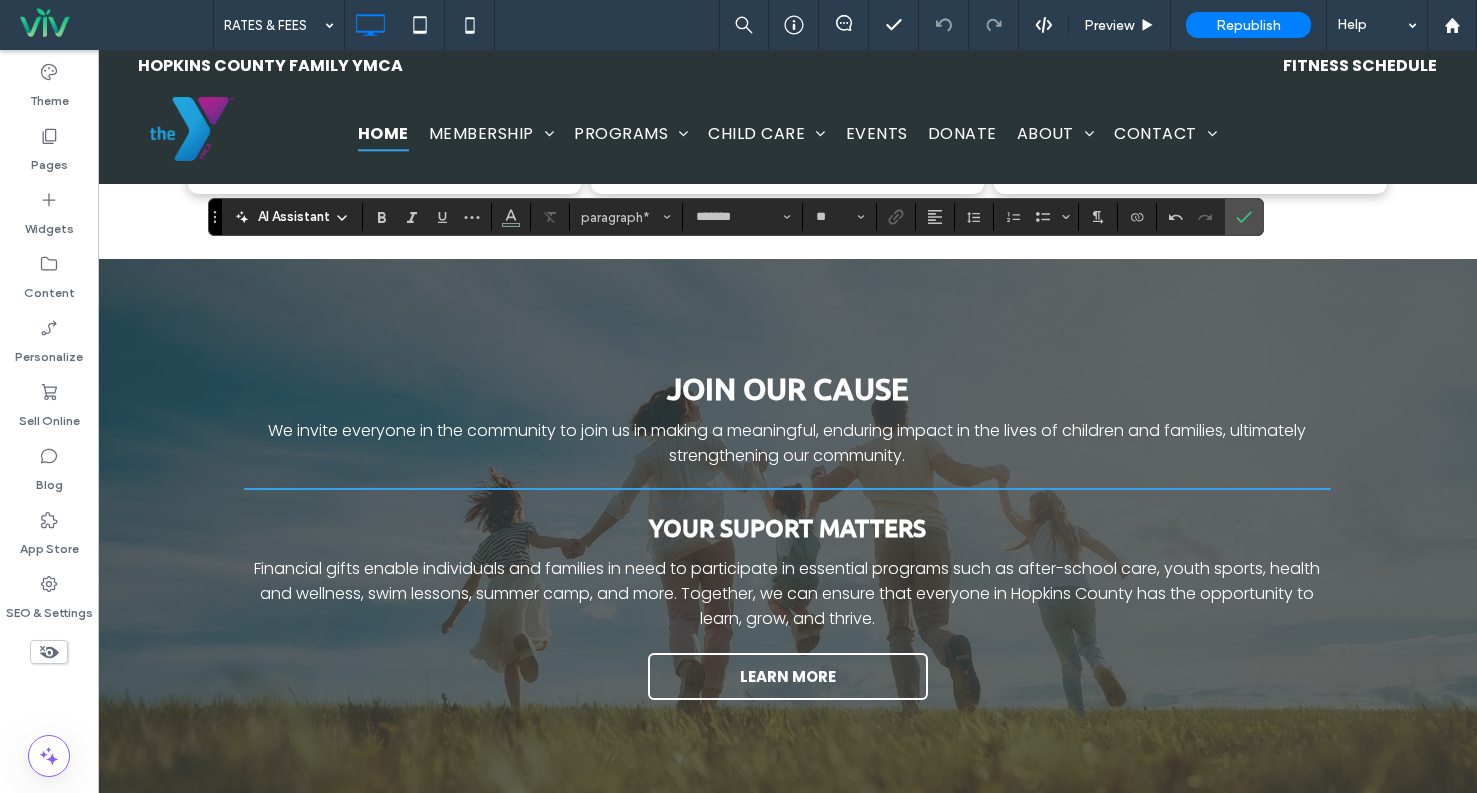 type on "**********" 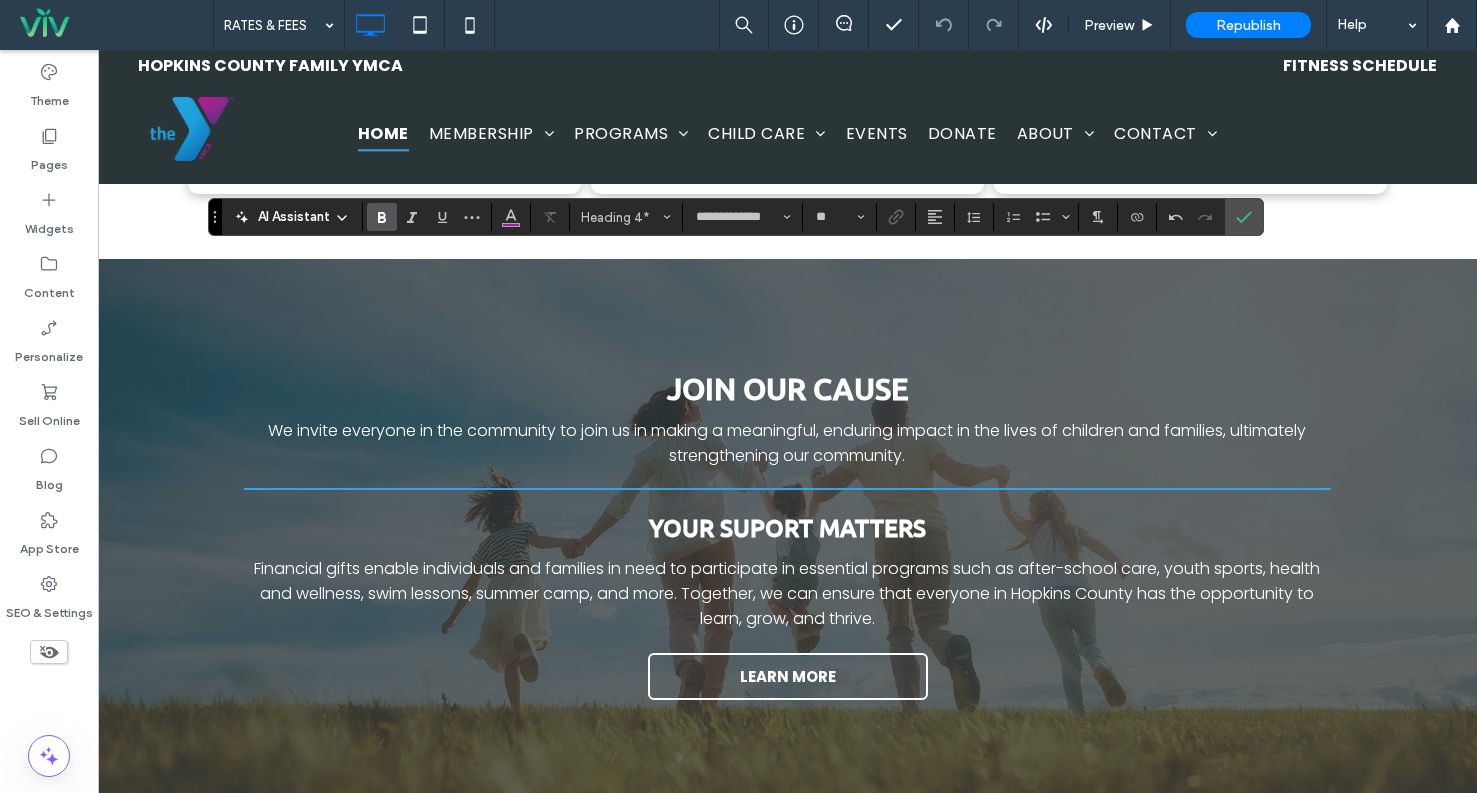 type on "*******" 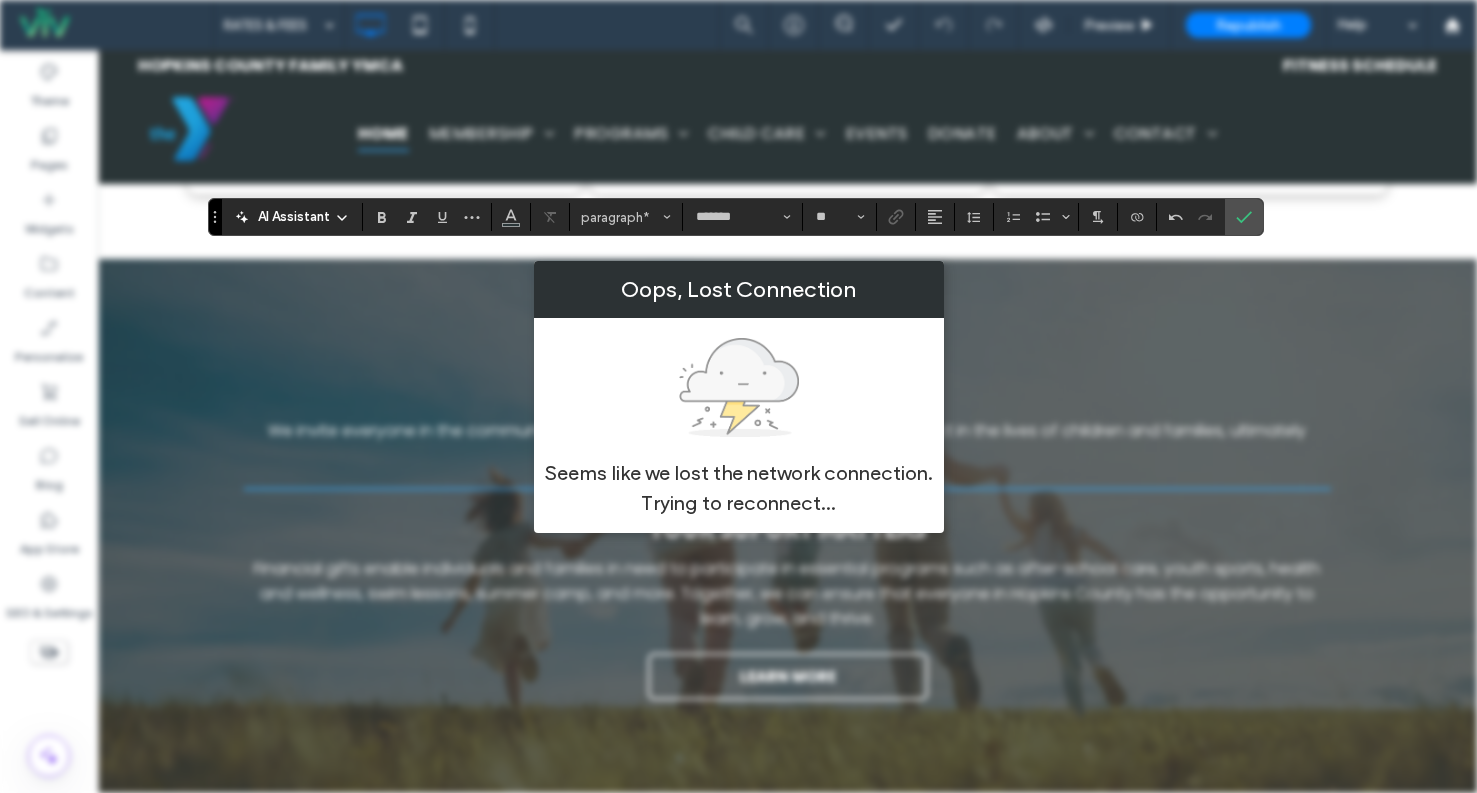 drag, startPoint x: 774, startPoint y: 340, endPoint x: 832, endPoint y: 318, distance: 62.03225 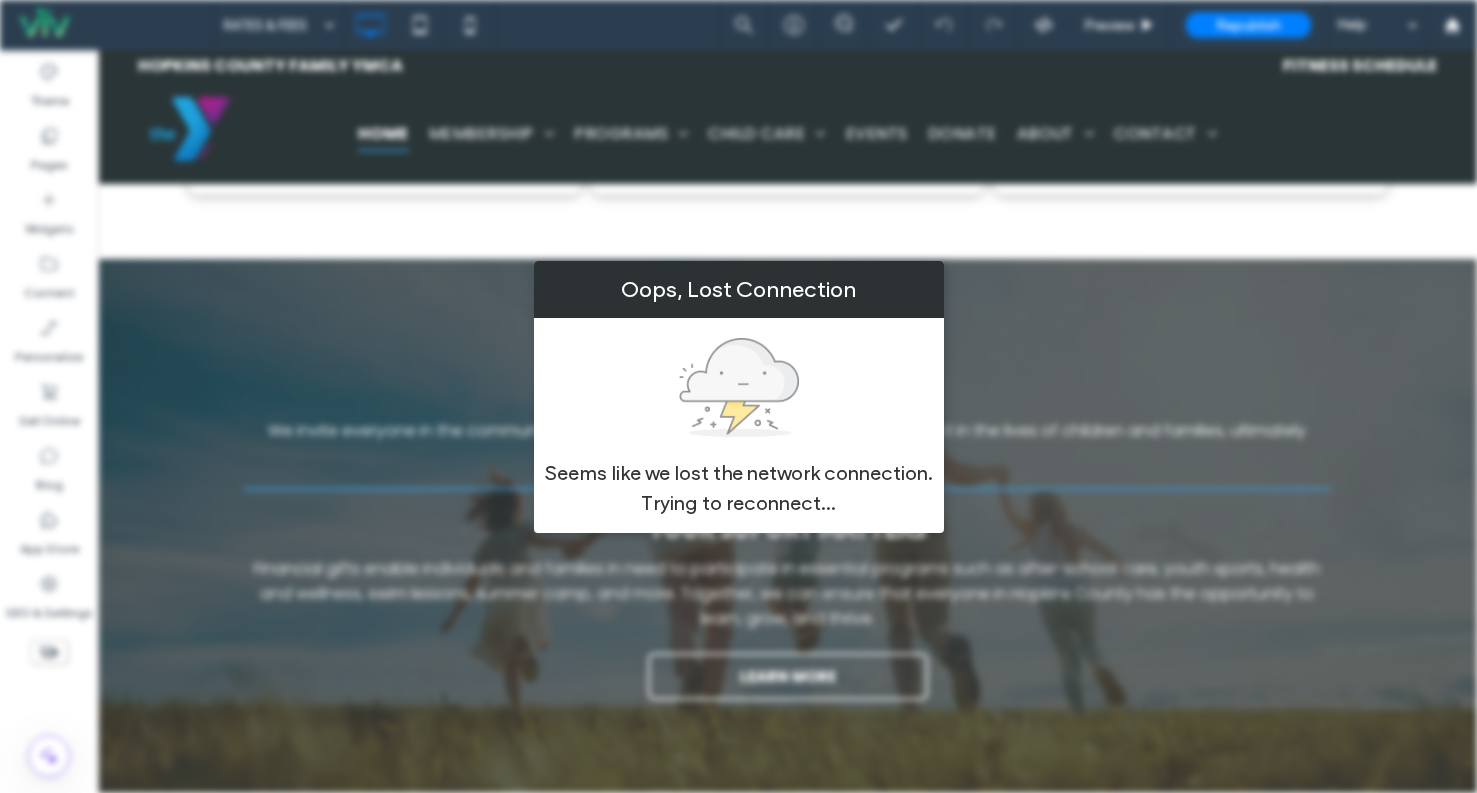 click on "Oops, Lost Connection
Seems like we lost the network connection. Trying to reconnect..." at bounding box center (738, 396) 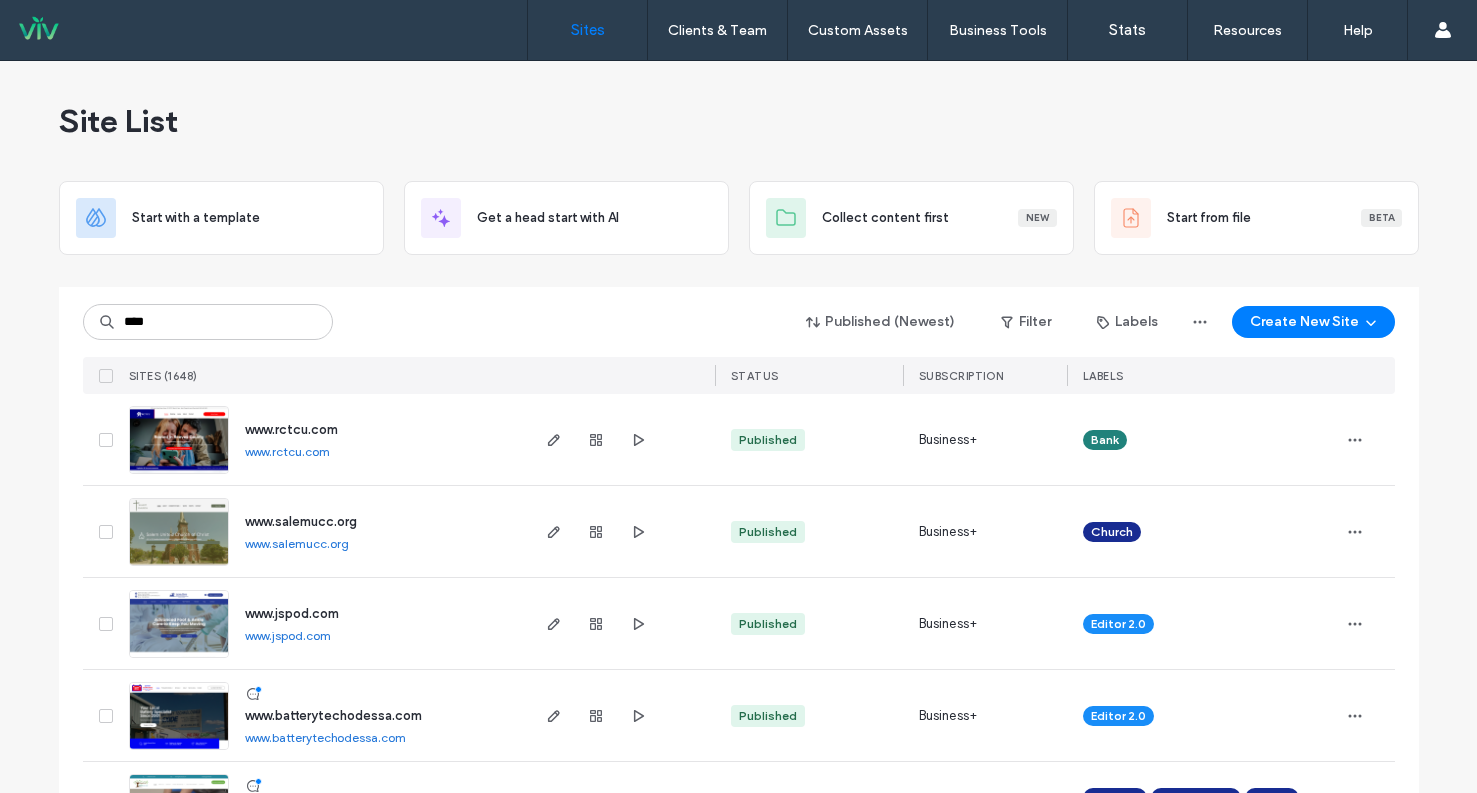 scroll, scrollTop: 0, scrollLeft: 0, axis: both 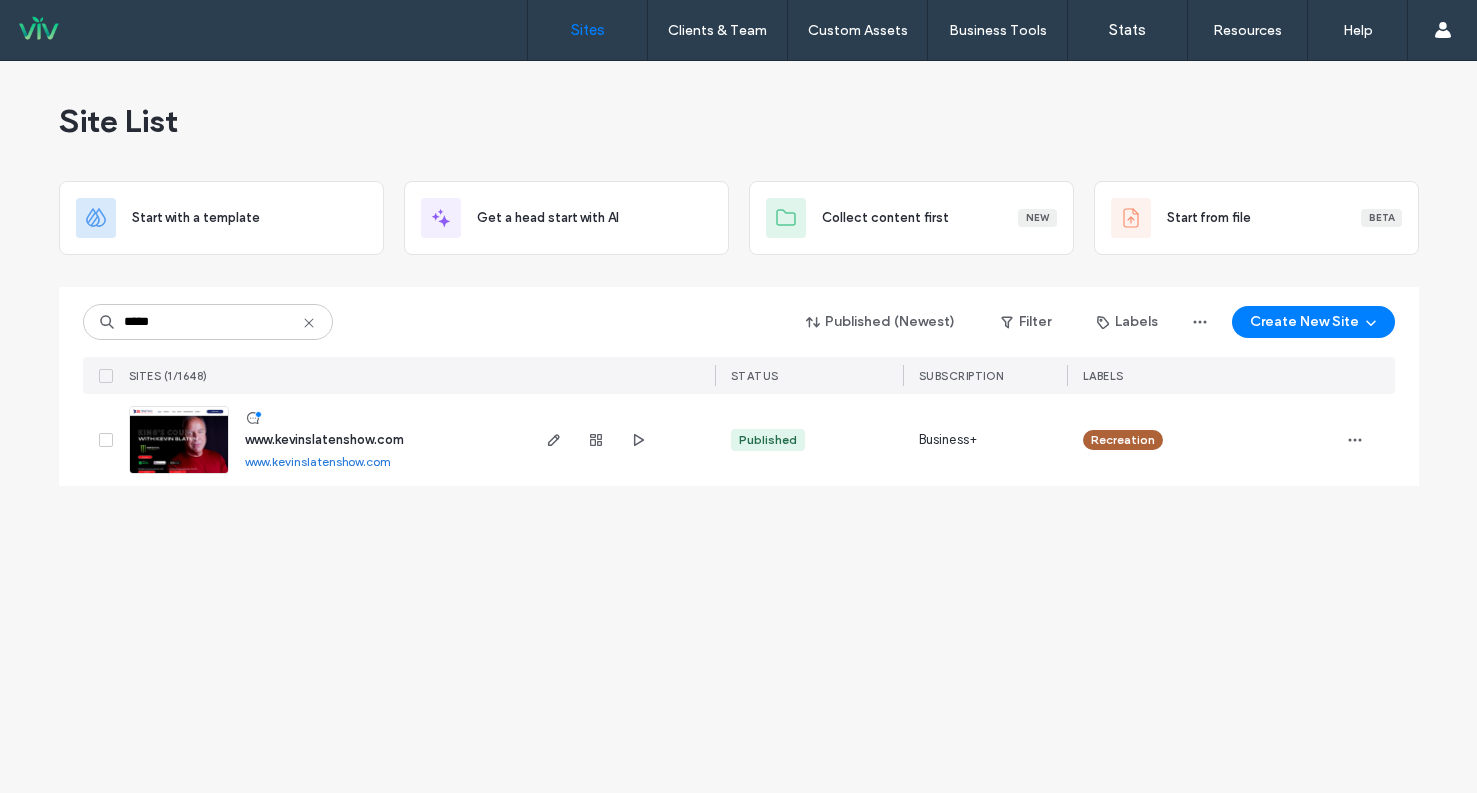 type on "*****" 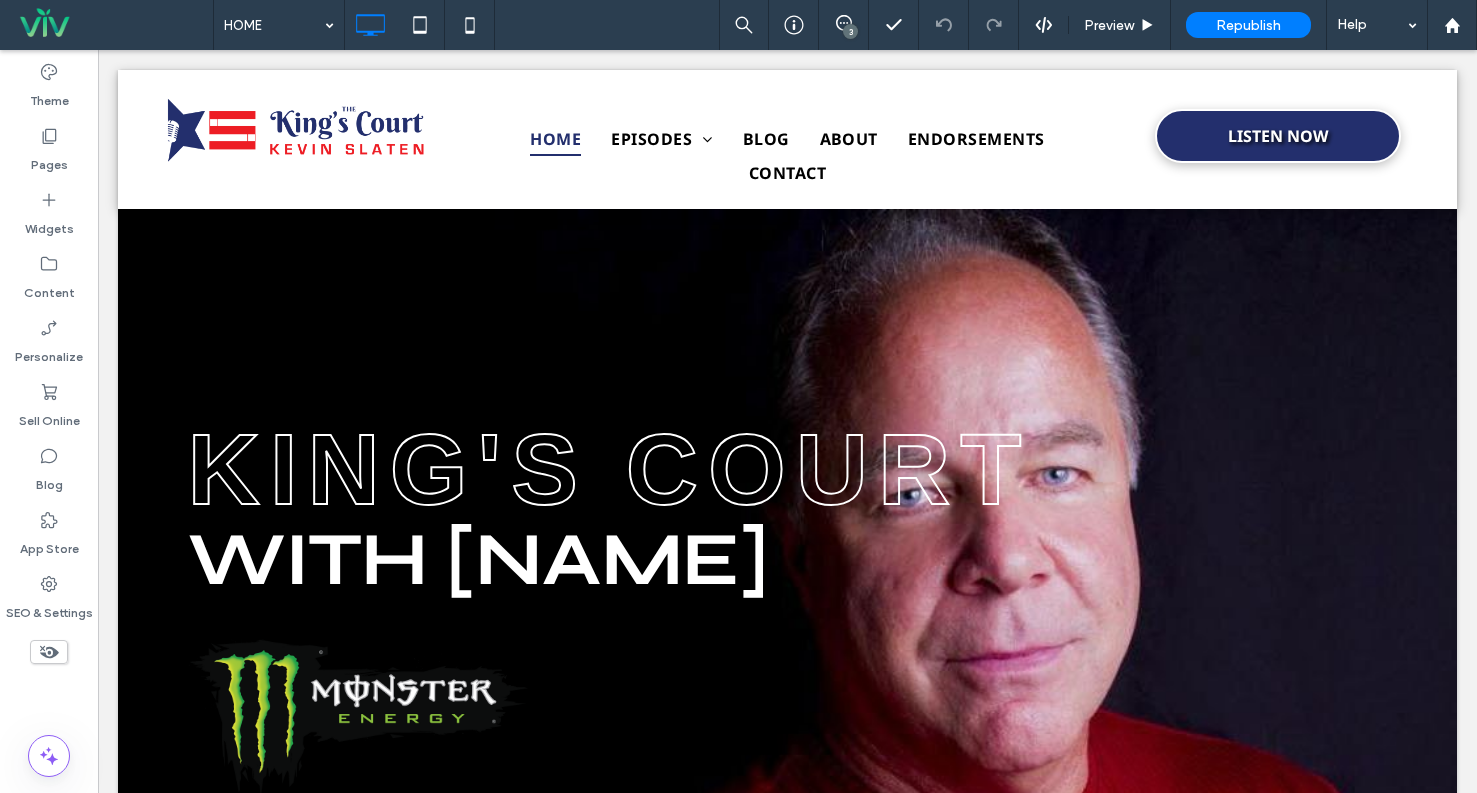 scroll, scrollTop: 0, scrollLeft: 0, axis: both 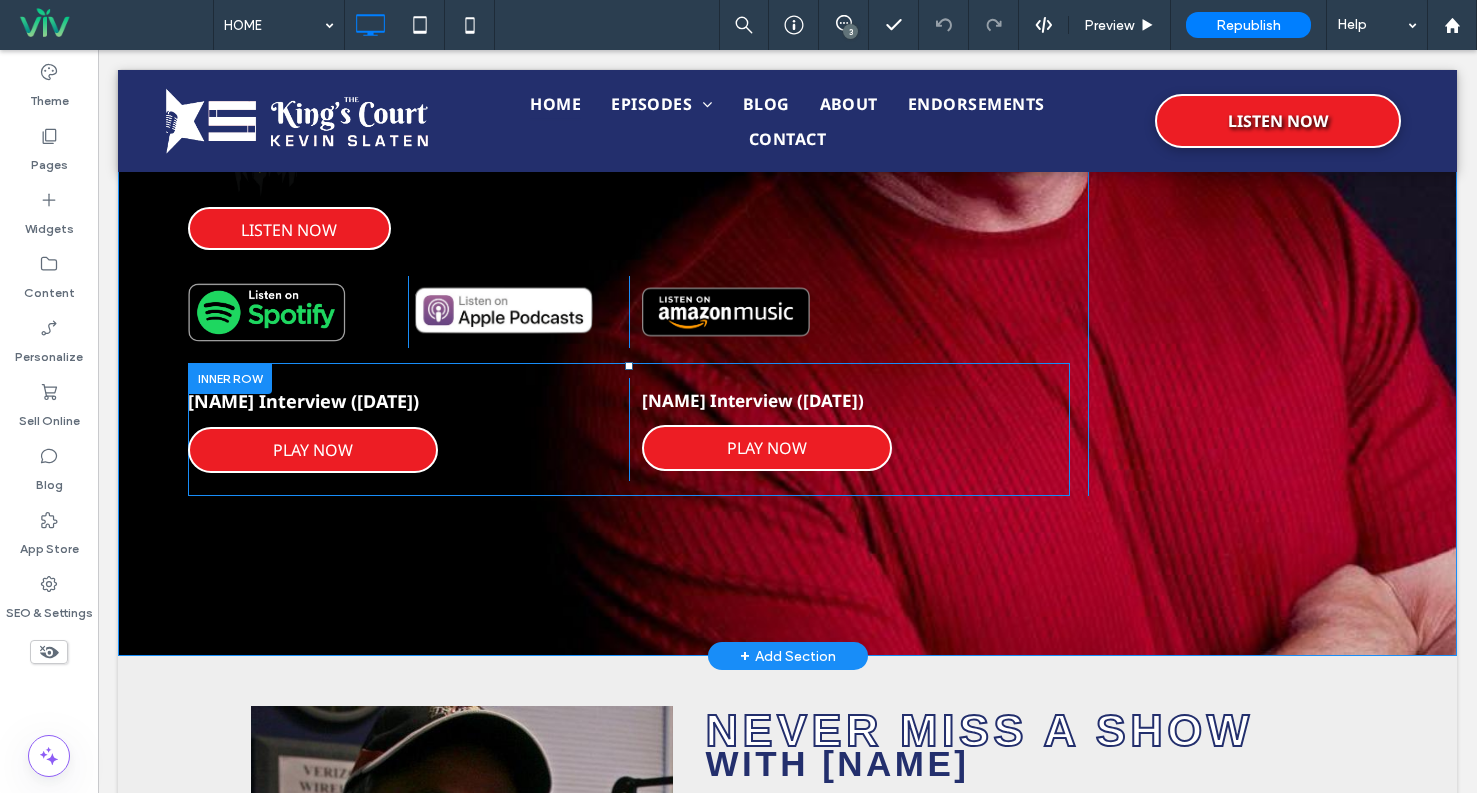 drag, startPoint x: 224, startPoint y: 374, endPoint x: 210, endPoint y: 378, distance: 14.56022 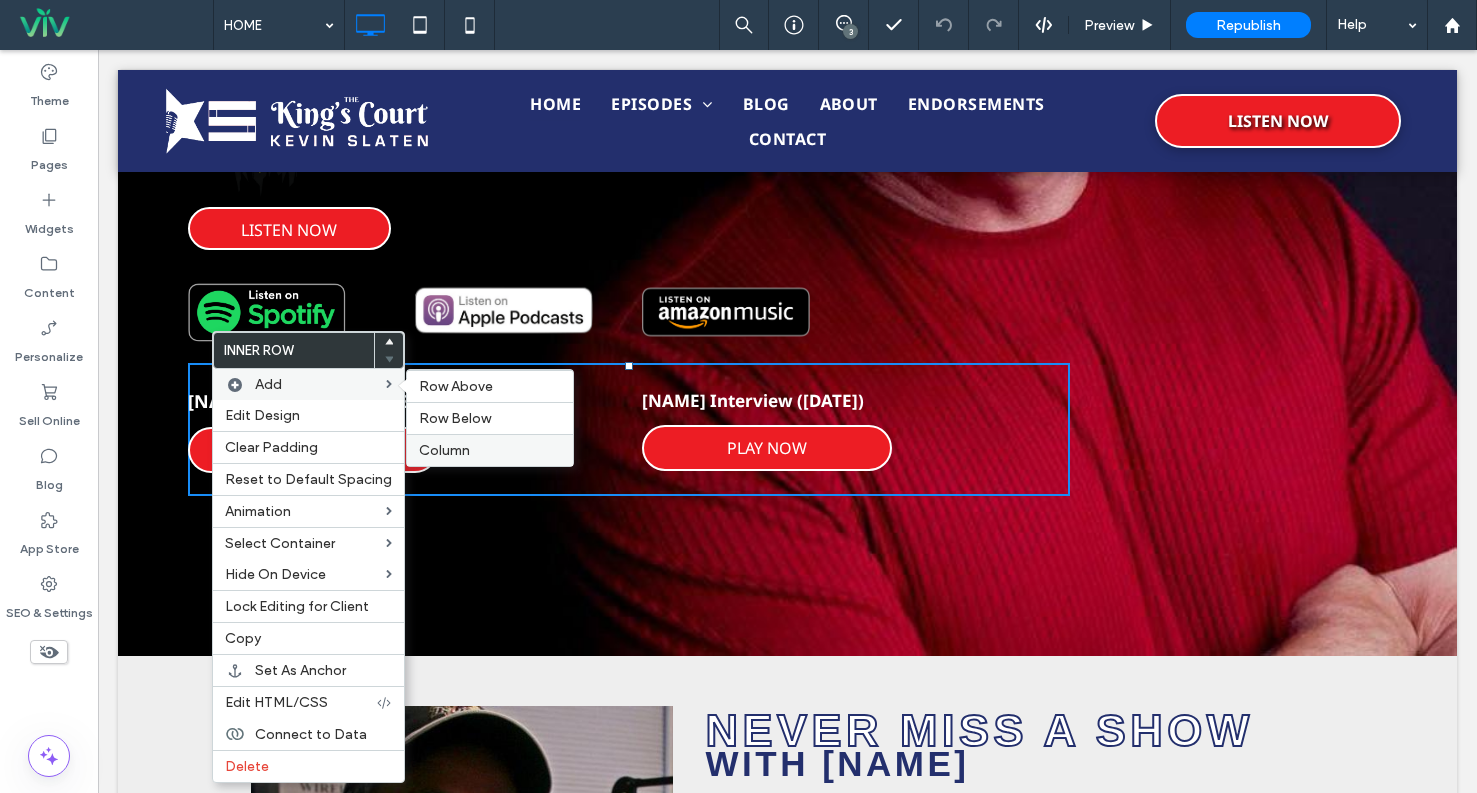 click on "Column" at bounding box center [444, 450] 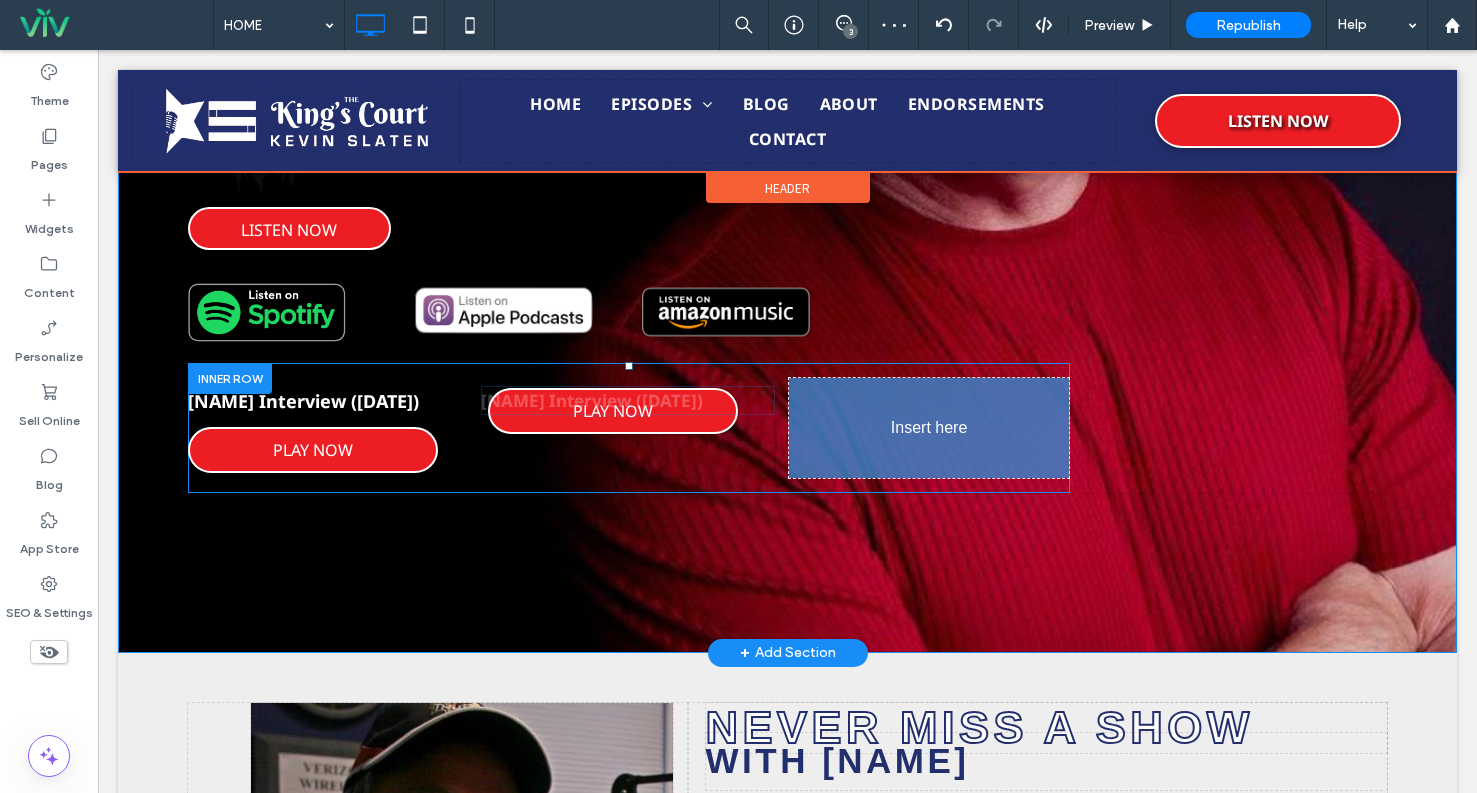 drag, startPoint x: 853, startPoint y: 412, endPoint x: 817, endPoint y: 471, distance: 69.115845 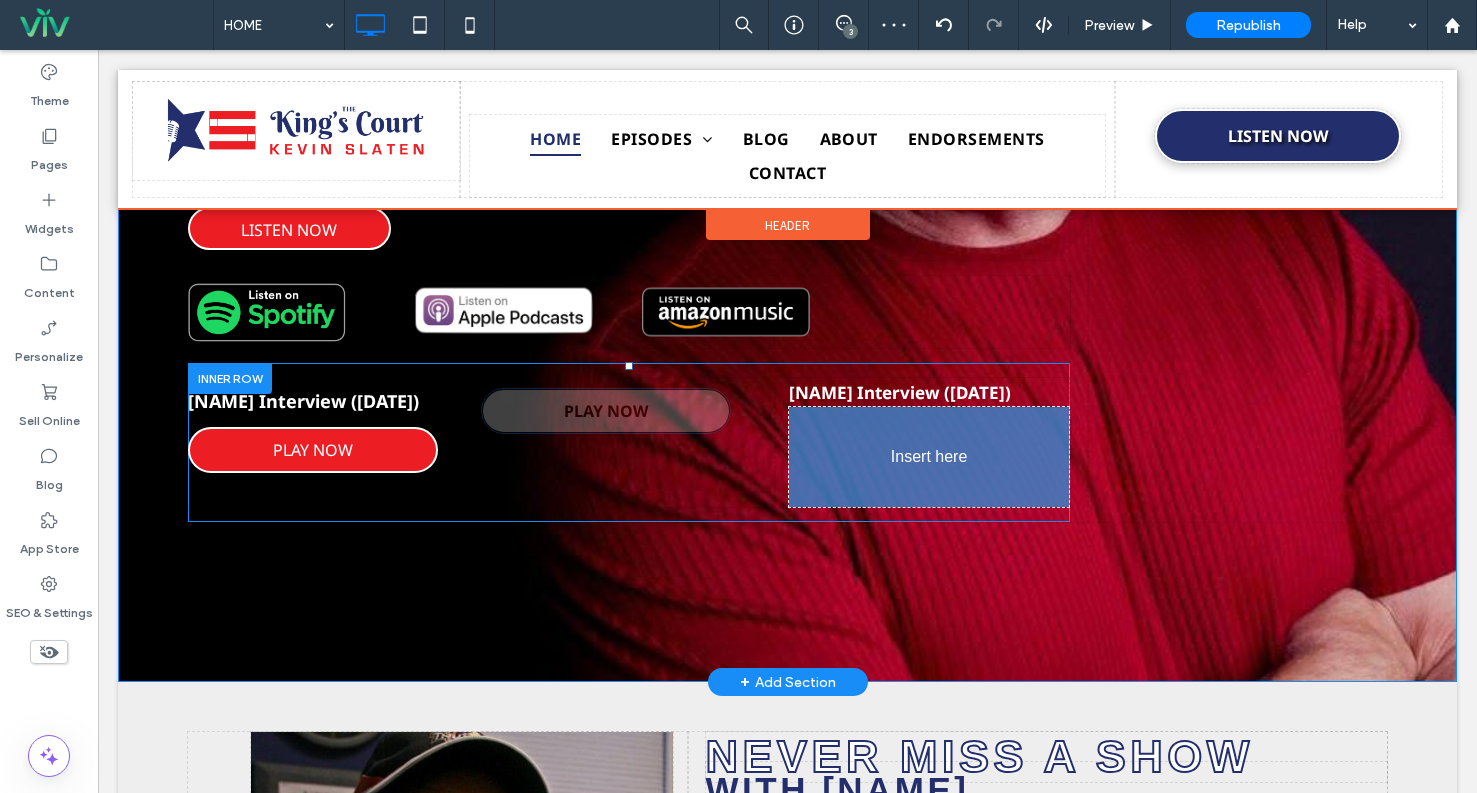 drag, startPoint x: 646, startPoint y: 415, endPoint x: 912, endPoint y: 498, distance: 278.64853 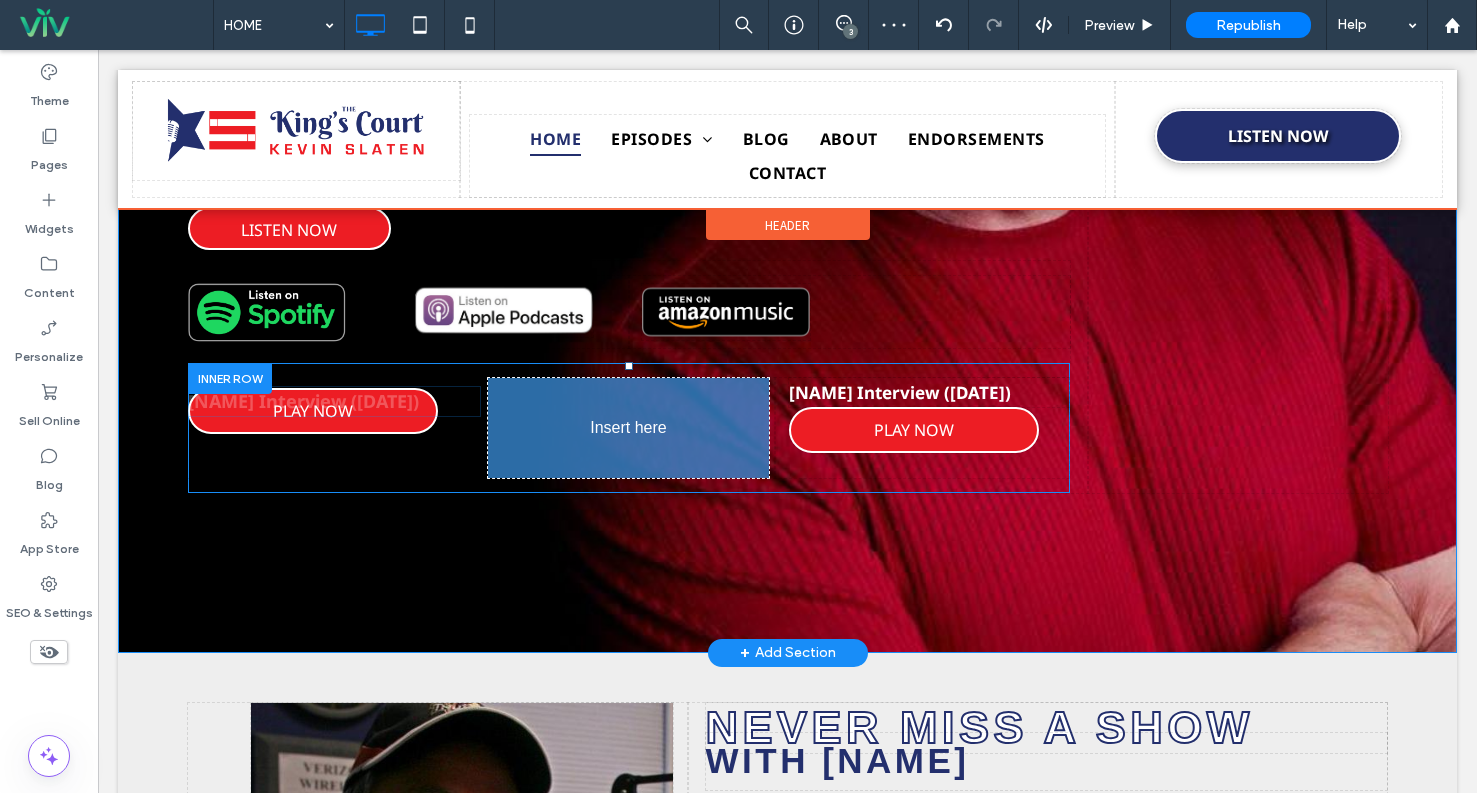 drag, startPoint x: 342, startPoint y: 425, endPoint x: 528, endPoint y: 485, distance: 195.43797 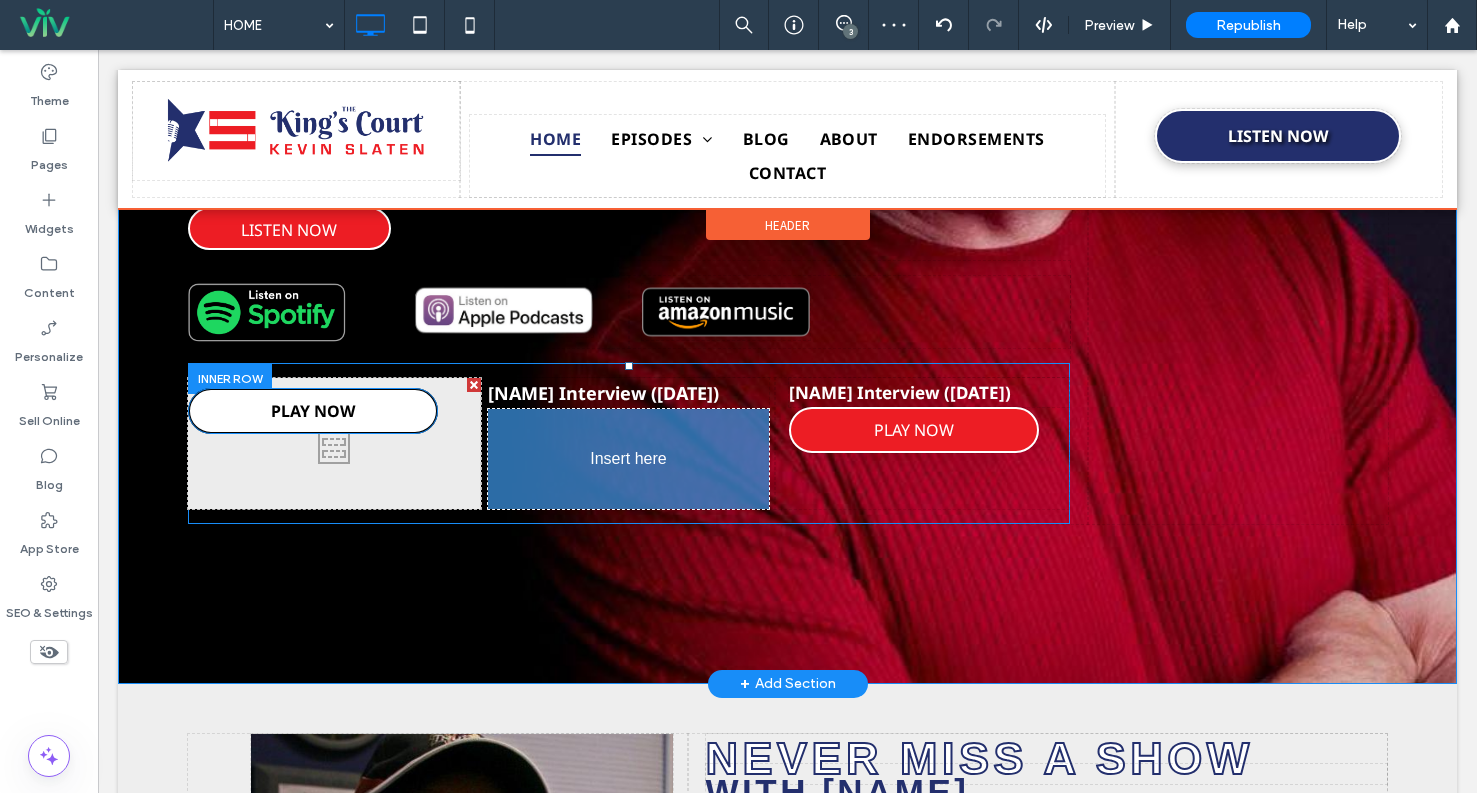 drag, startPoint x: 622, startPoint y: 435, endPoint x: 607, endPoint y: 498, distance: 64.7611 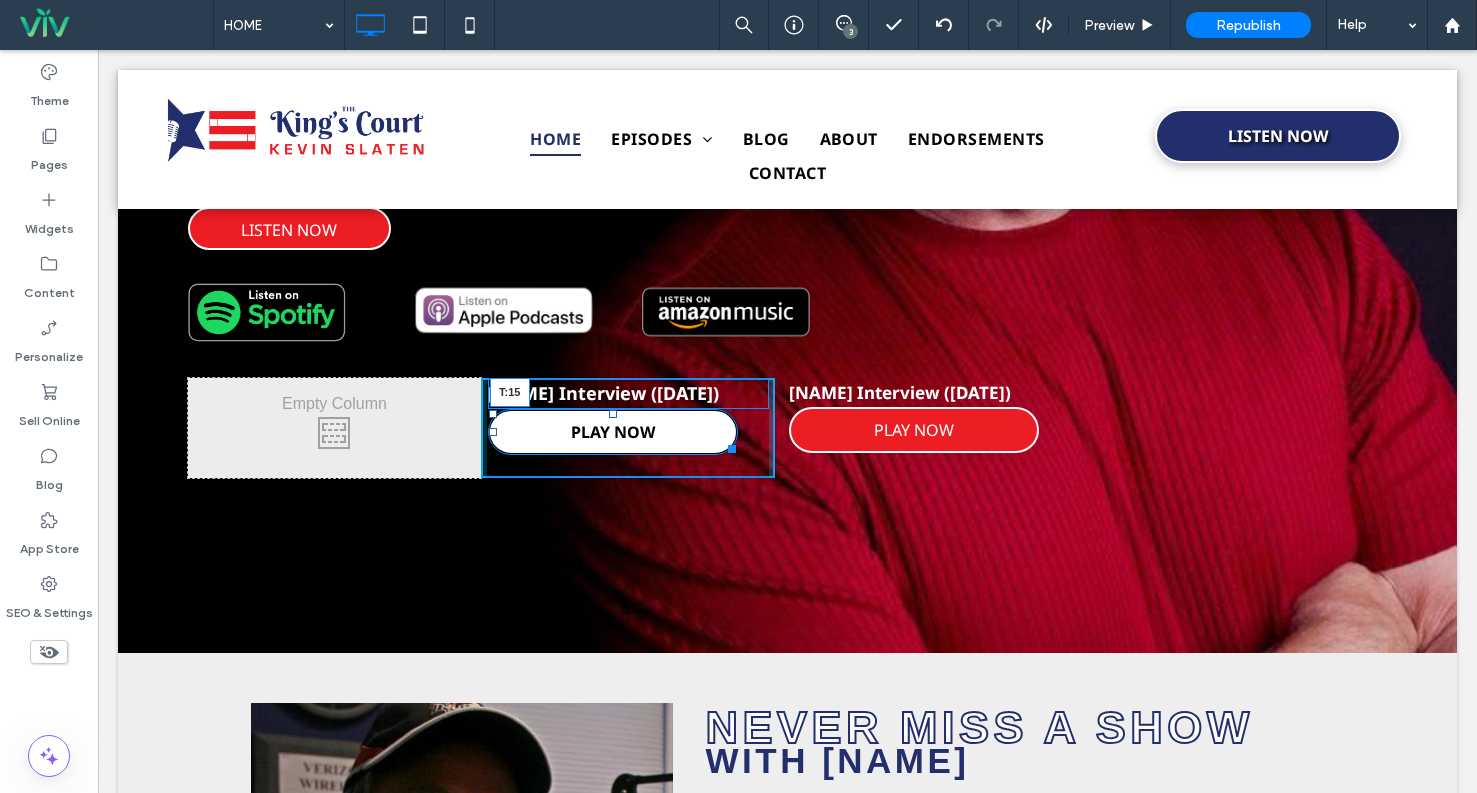 drag, startPoint x: 607, startPoint y: 439, endPoint x: 716, endPoint y: 504, distance: 126.90942 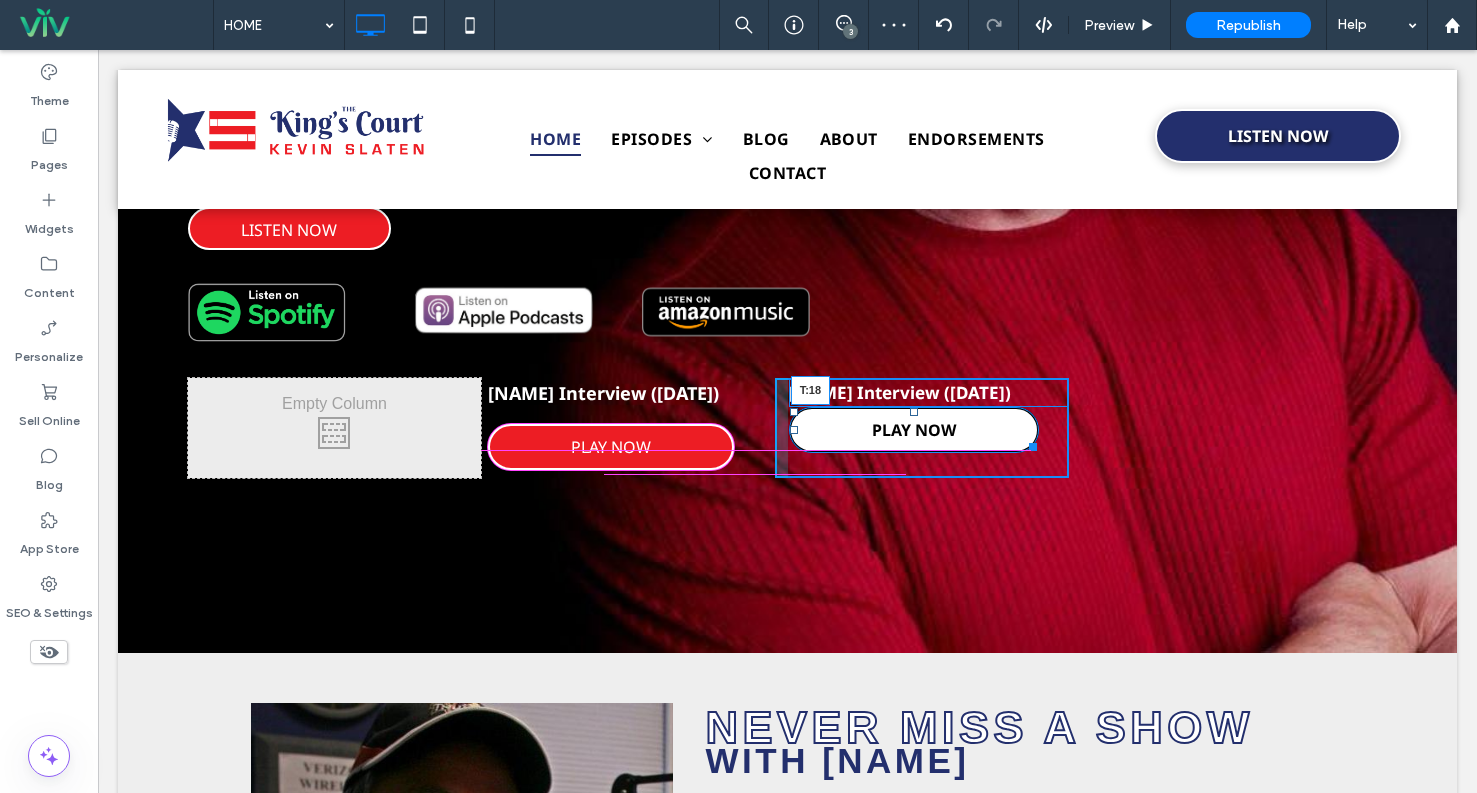 drag, startPoint x: 904, startPoint y: 437, endPoint x: 1003, endPoint y: 502, distance: 118.43141 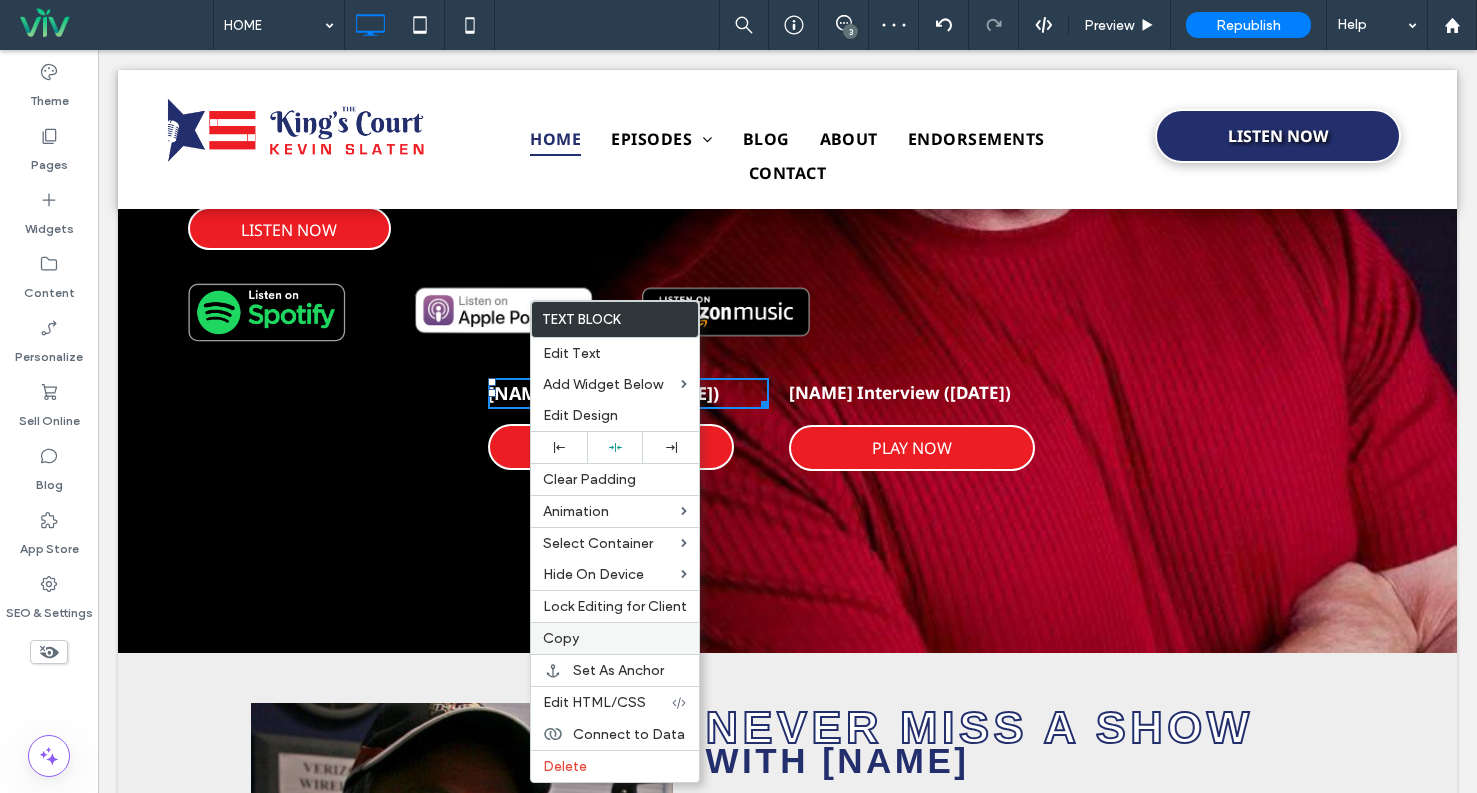 click on "Copy" at bounding box center (615, 638) 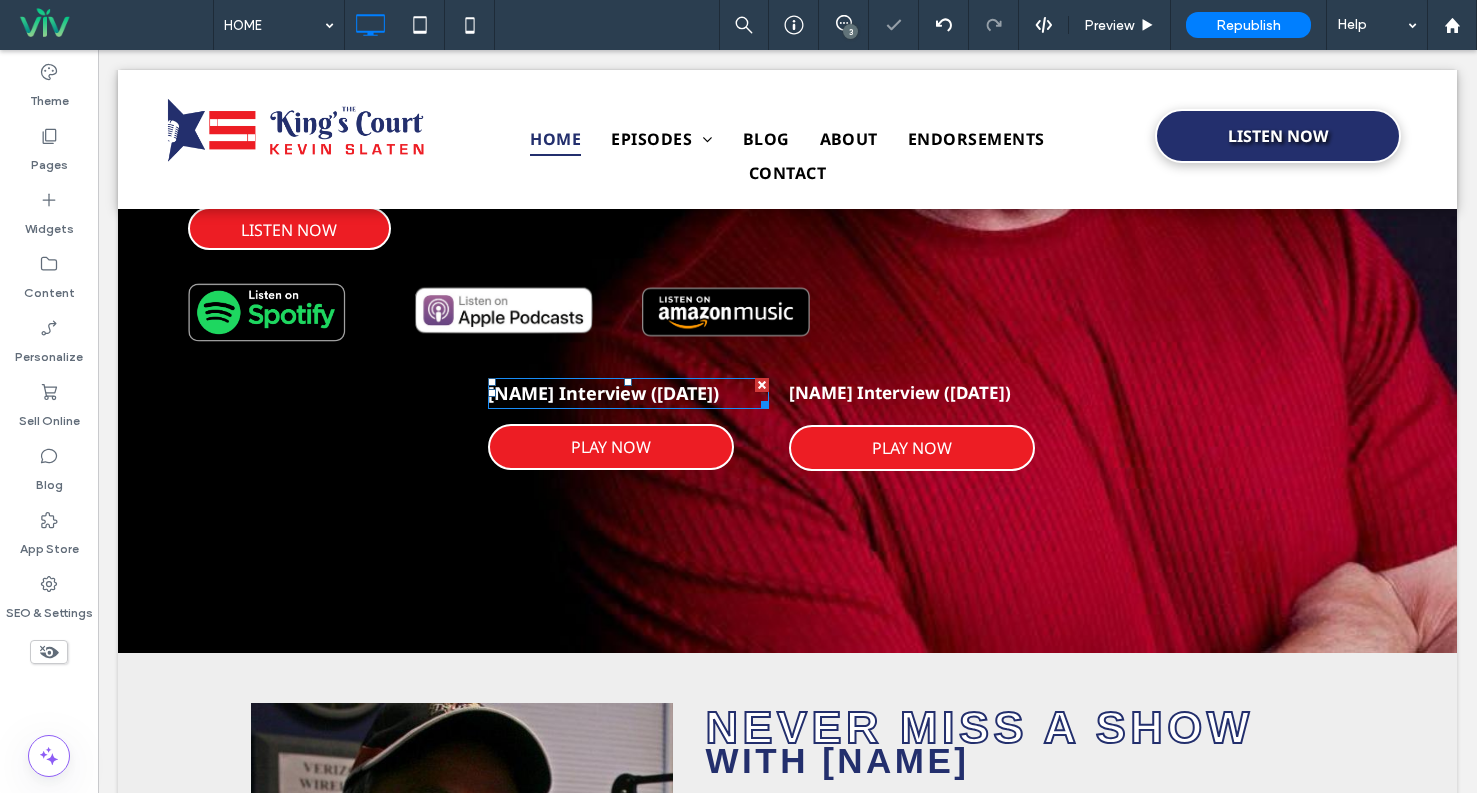 click on "Click To Paste" at bounding box center (334, 407) 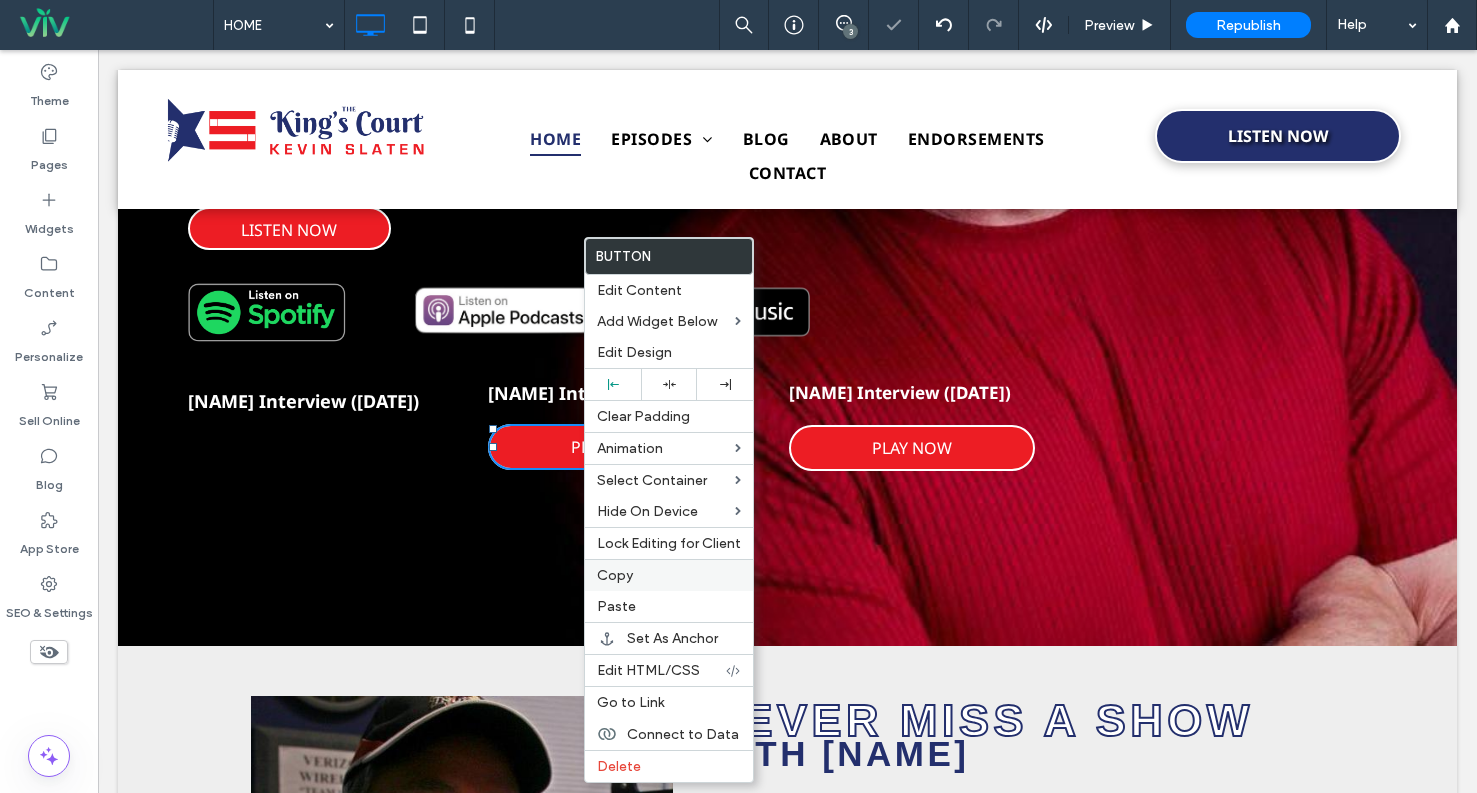 click on "Copy" at bounding box center [669, 575] 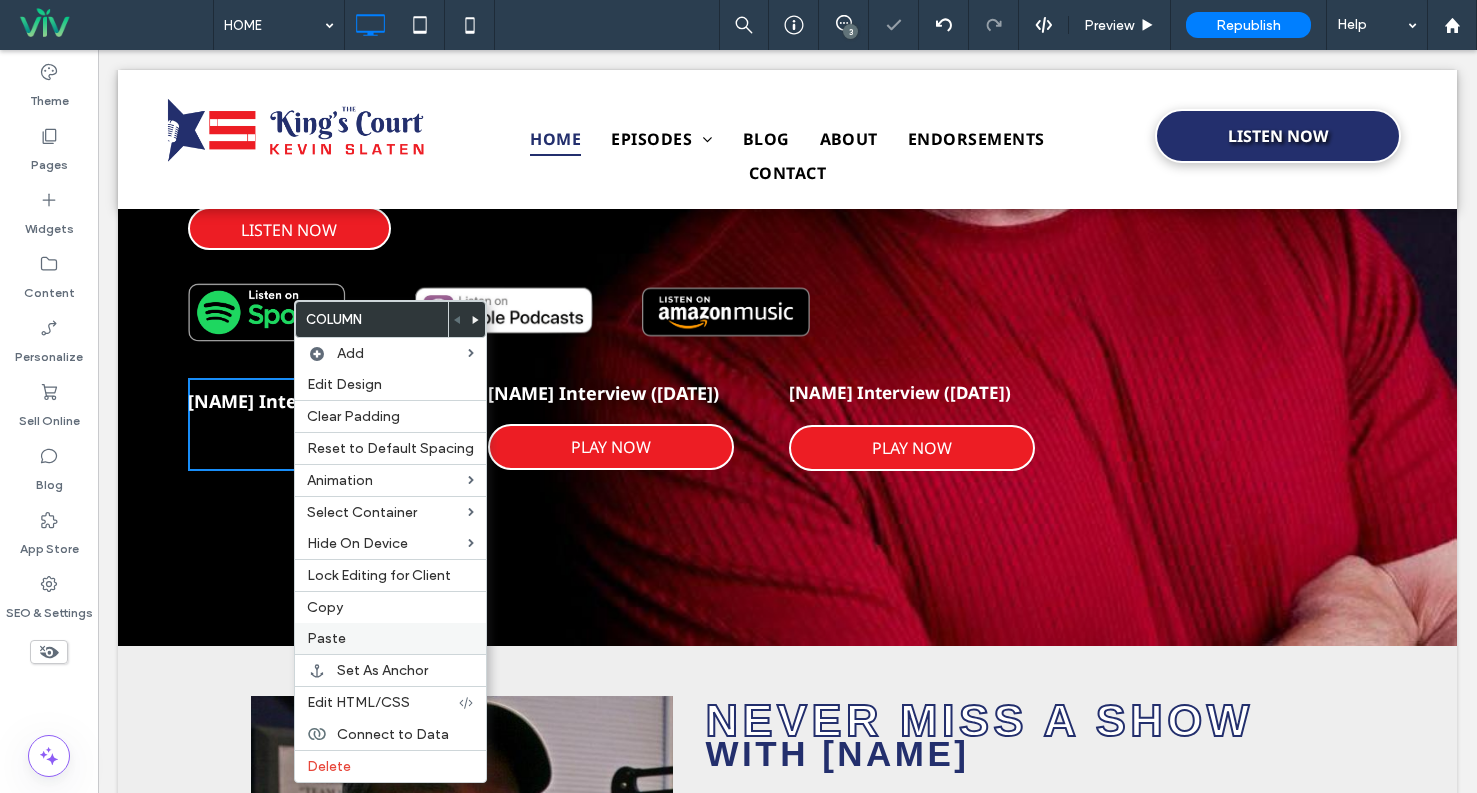 click on "Paste" at bounding box center (390, 638) 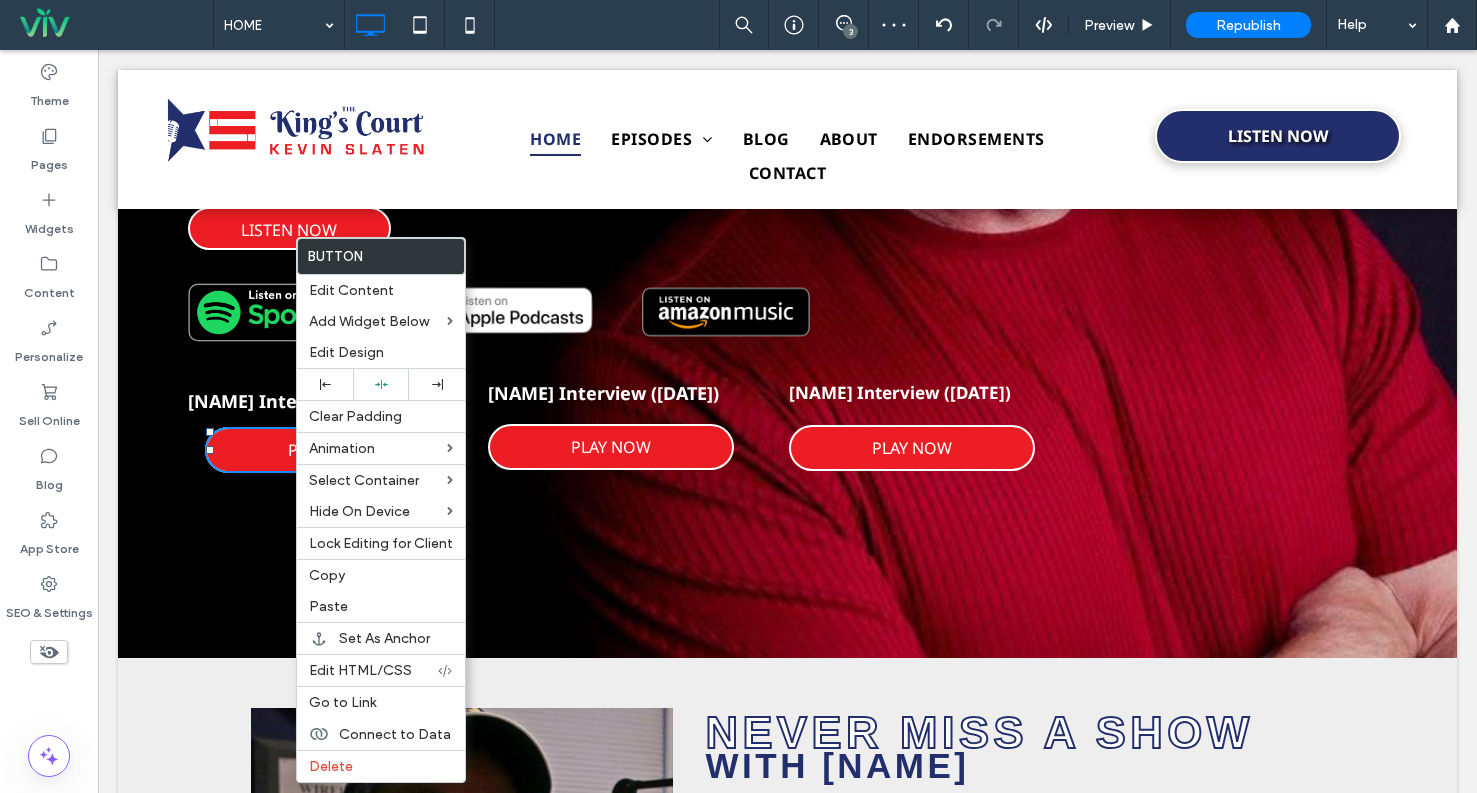 click on "KING'S COURT
WITH KEVIN SLATEN
LISTEN NOW
Click To Paste
Click To Paste
Click To Paste
Click To Paste     Bill DeWitt 3rd Interview (May 26th, 2023)
PLAY NOW
Bill DeWitt 3rd Interview (May 26th, 2023)
PLAY NOW
Click To Paste
Click To Paste     Click To Paste     Owen Schroyer Interview (December 13th, 2023)
PLAY NOW
Click To Paste
Click To Paste
Row + Add Section" at bounding box center [787, 133] 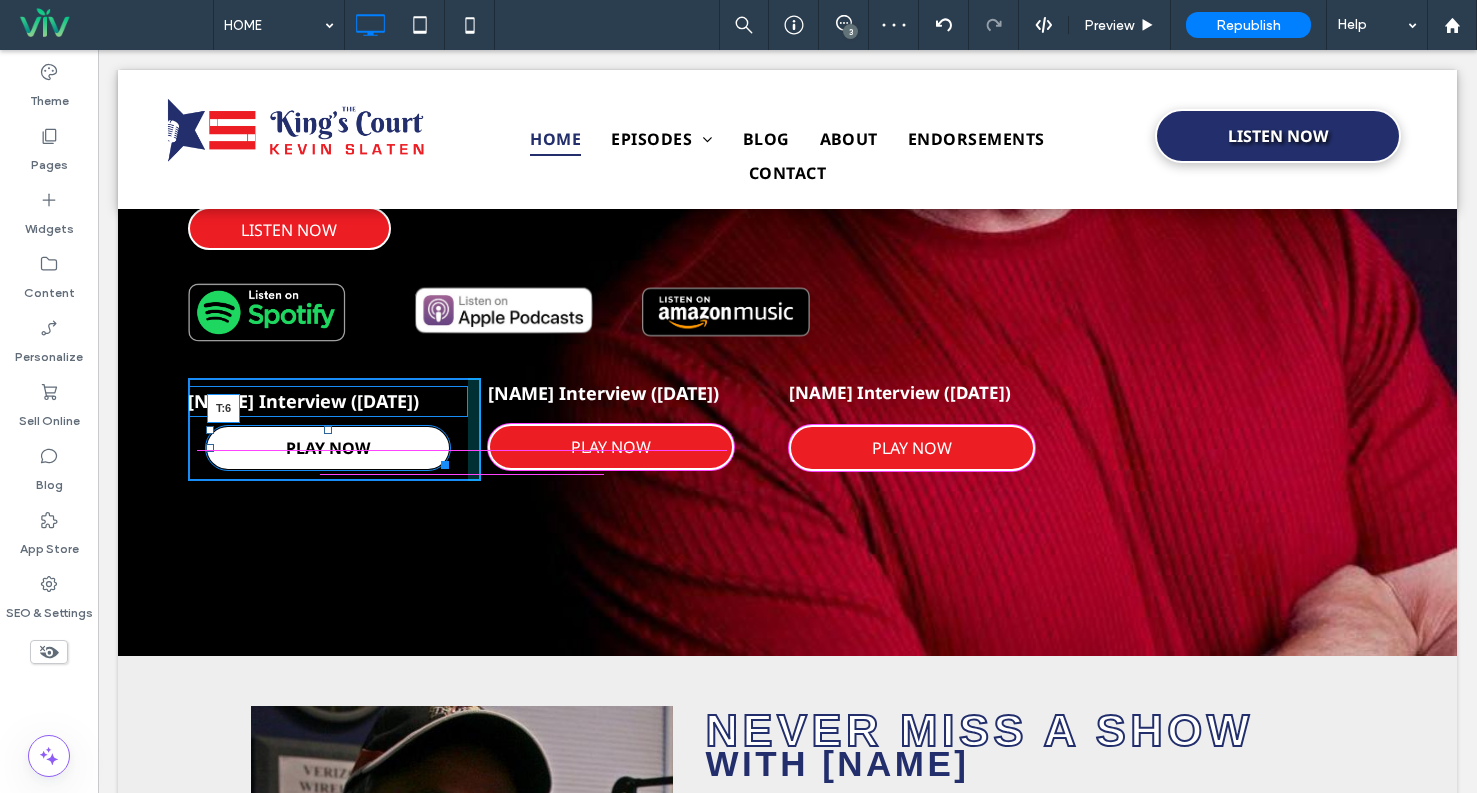 drag, startPoint x: 317, startPoint y: 458, endPoint x: 416, endPoint y: 498, distance: 106.77547 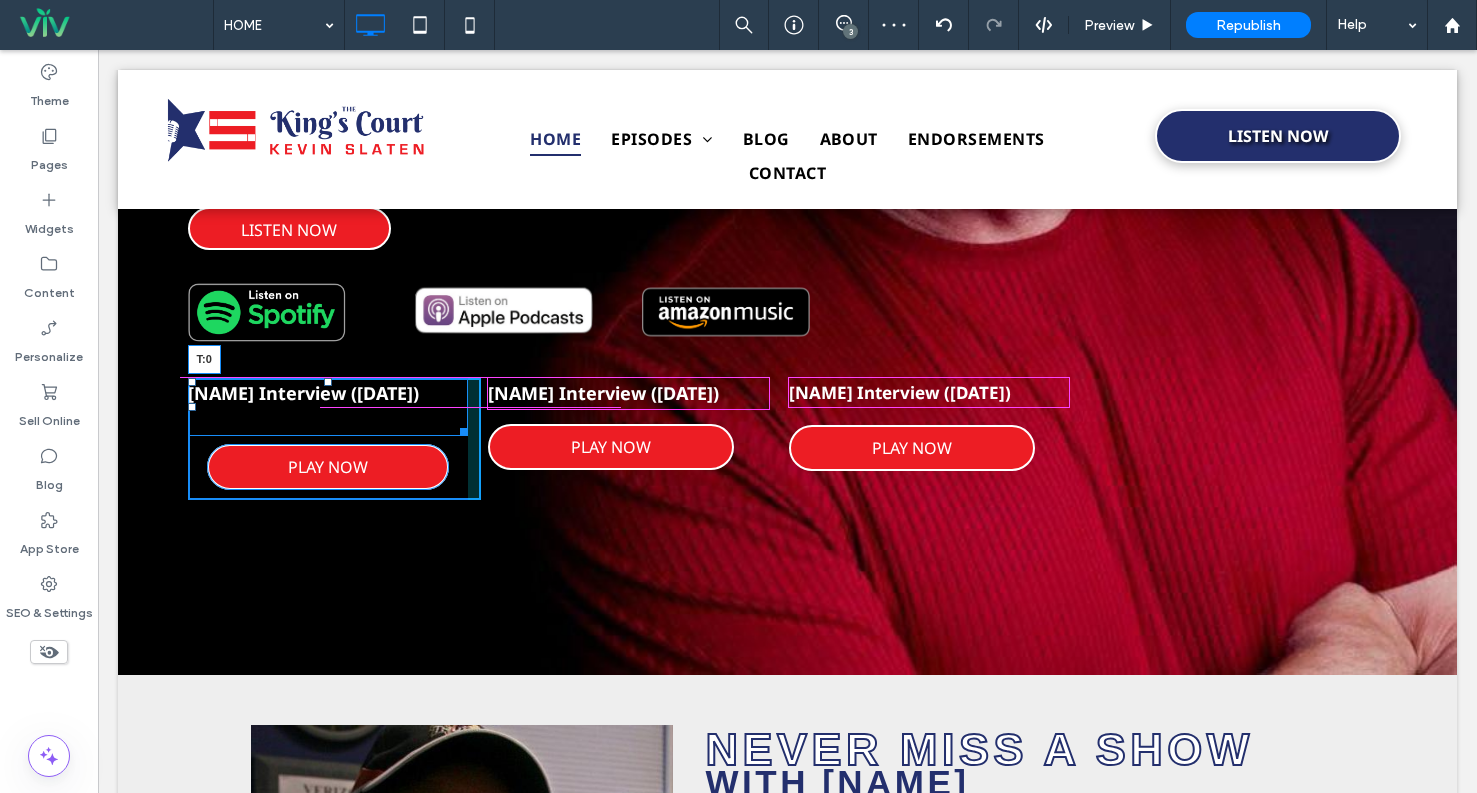 drag, startPoint x: 319, startPoint y: 387, endPoint x: 446, endPoint y: 428, distance: 133.45412 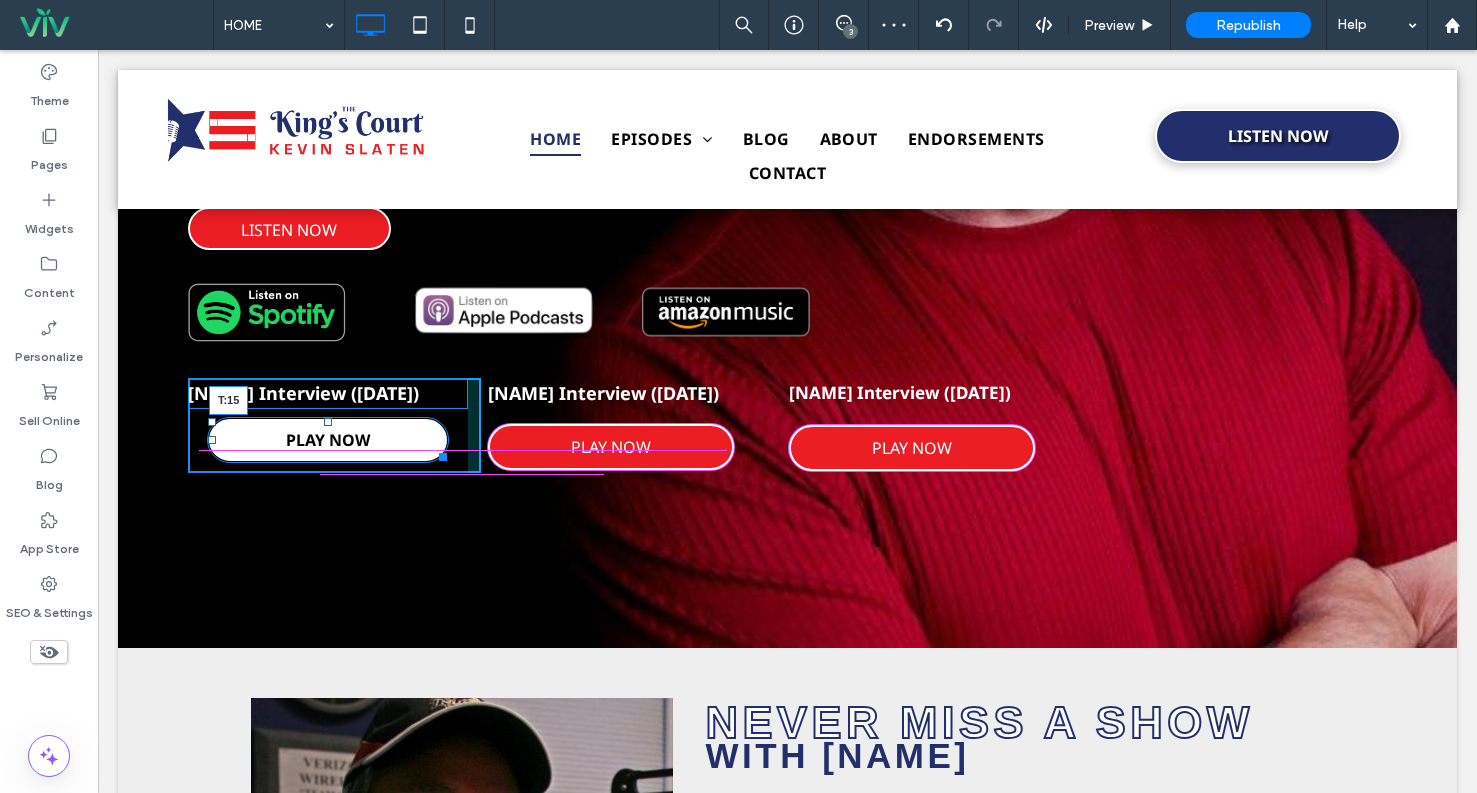 drag, startPoint x: 319, startPoint y: 445, endPoint x: 424, endPoint y: 510, distance: 123.49089 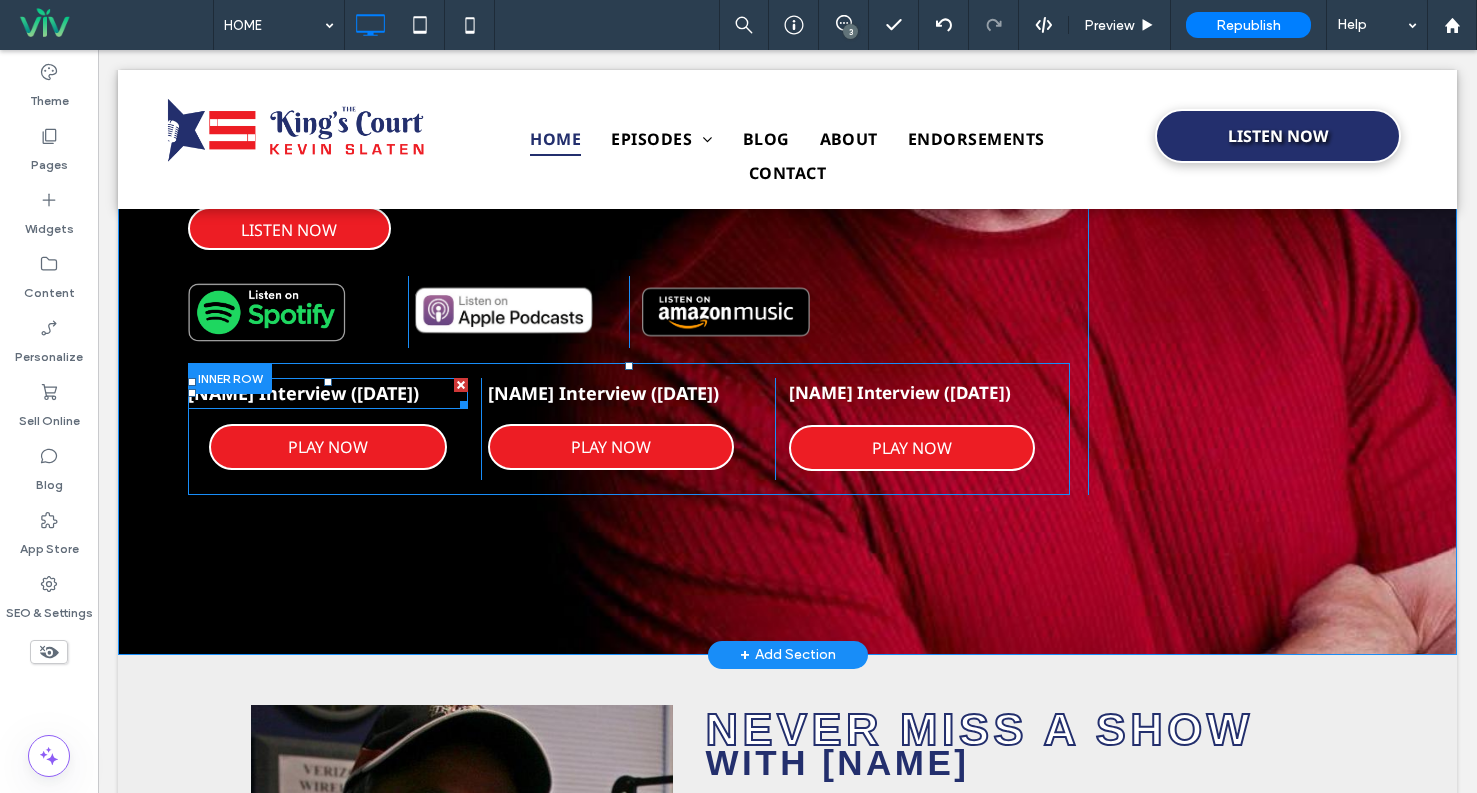 click on "Bill DeWitt 3rd Interview (May 26th, 2023)" at bounding box center (328, 393) 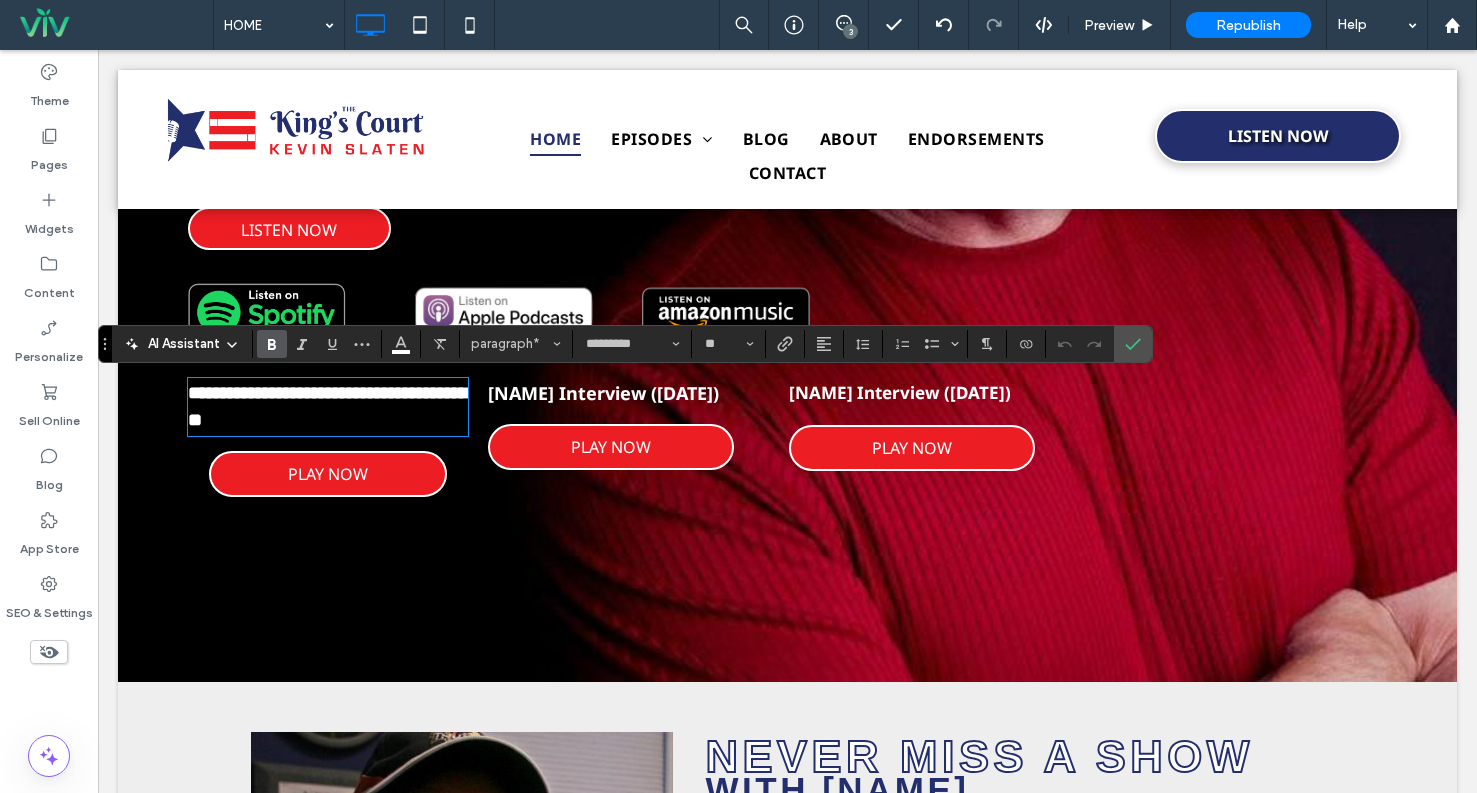 click on "**********" at bounding box center [328, 406] 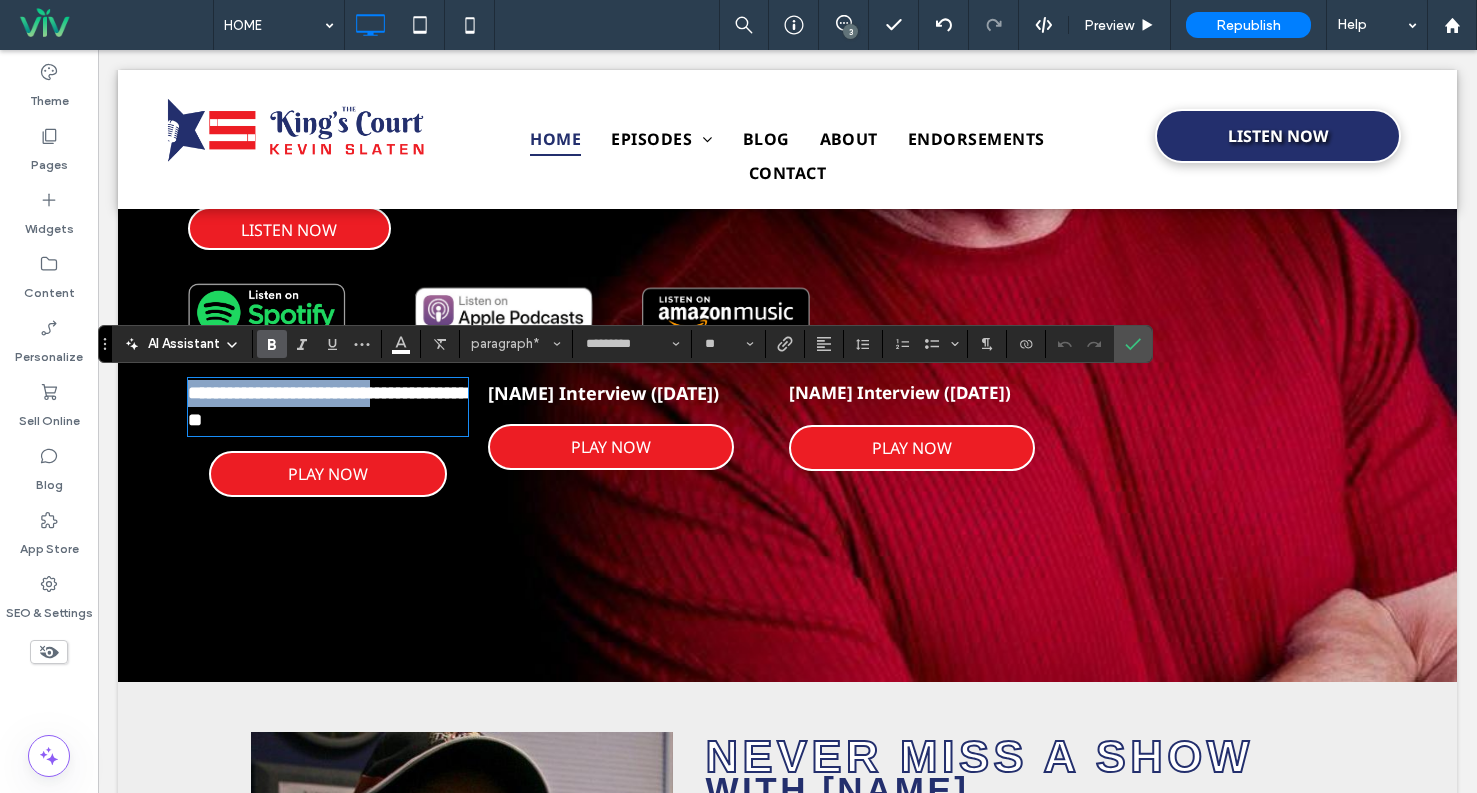 drag, startPoint x: 403, startPoint y: 393, endPoint x: 159, endPoint y: 380, distance: 244.34607 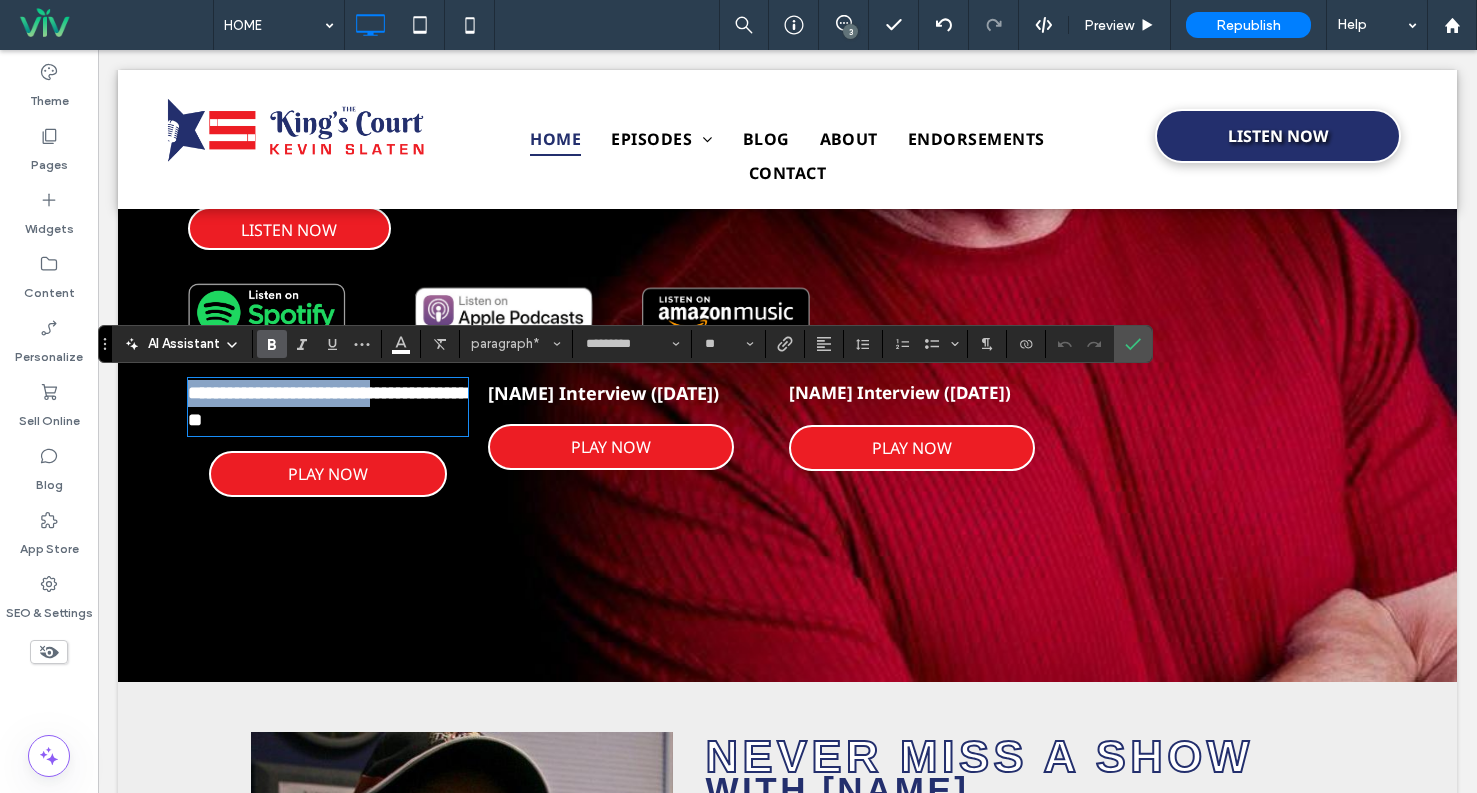 click on "**********" at bounding box center (787, 145) 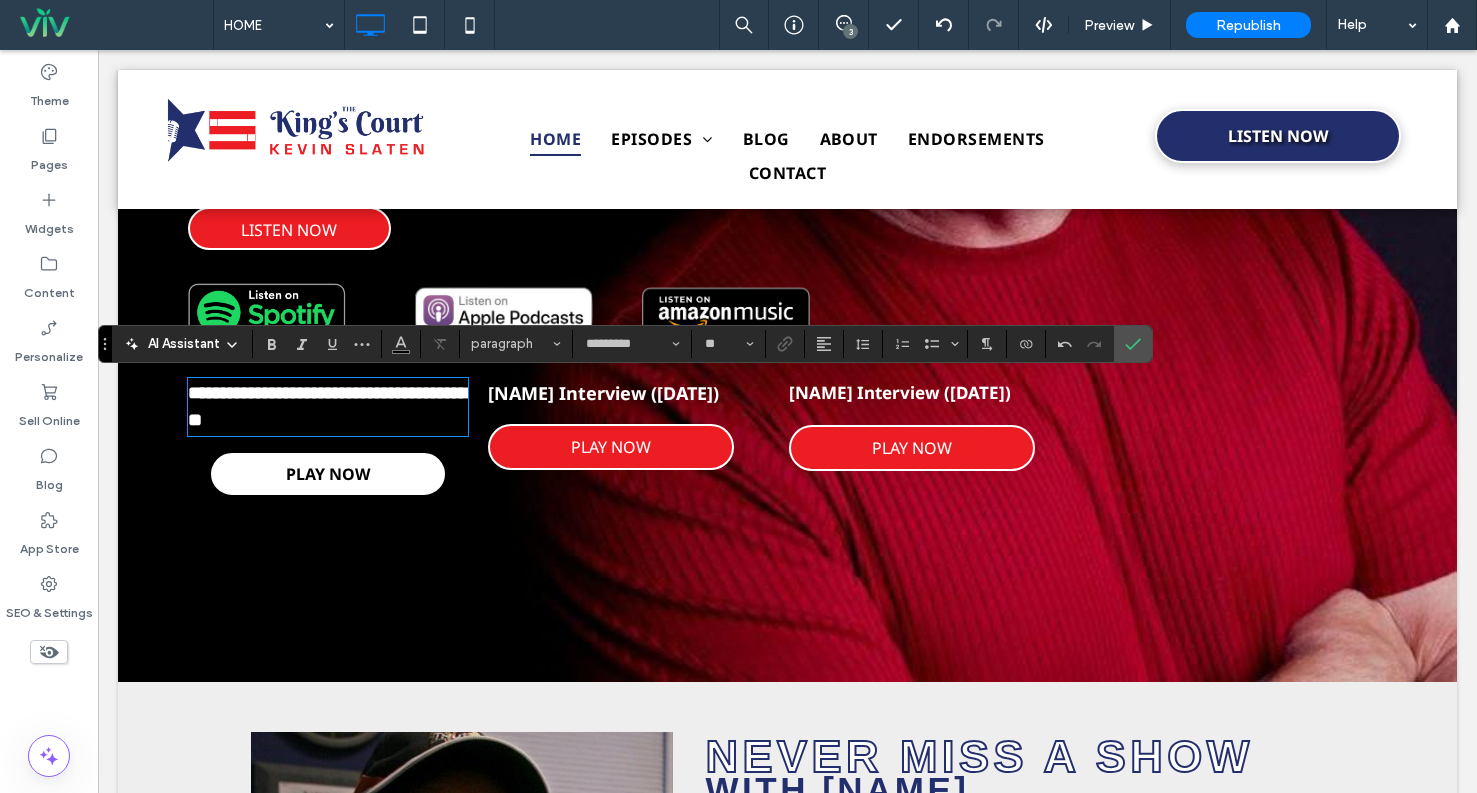 type on "**" 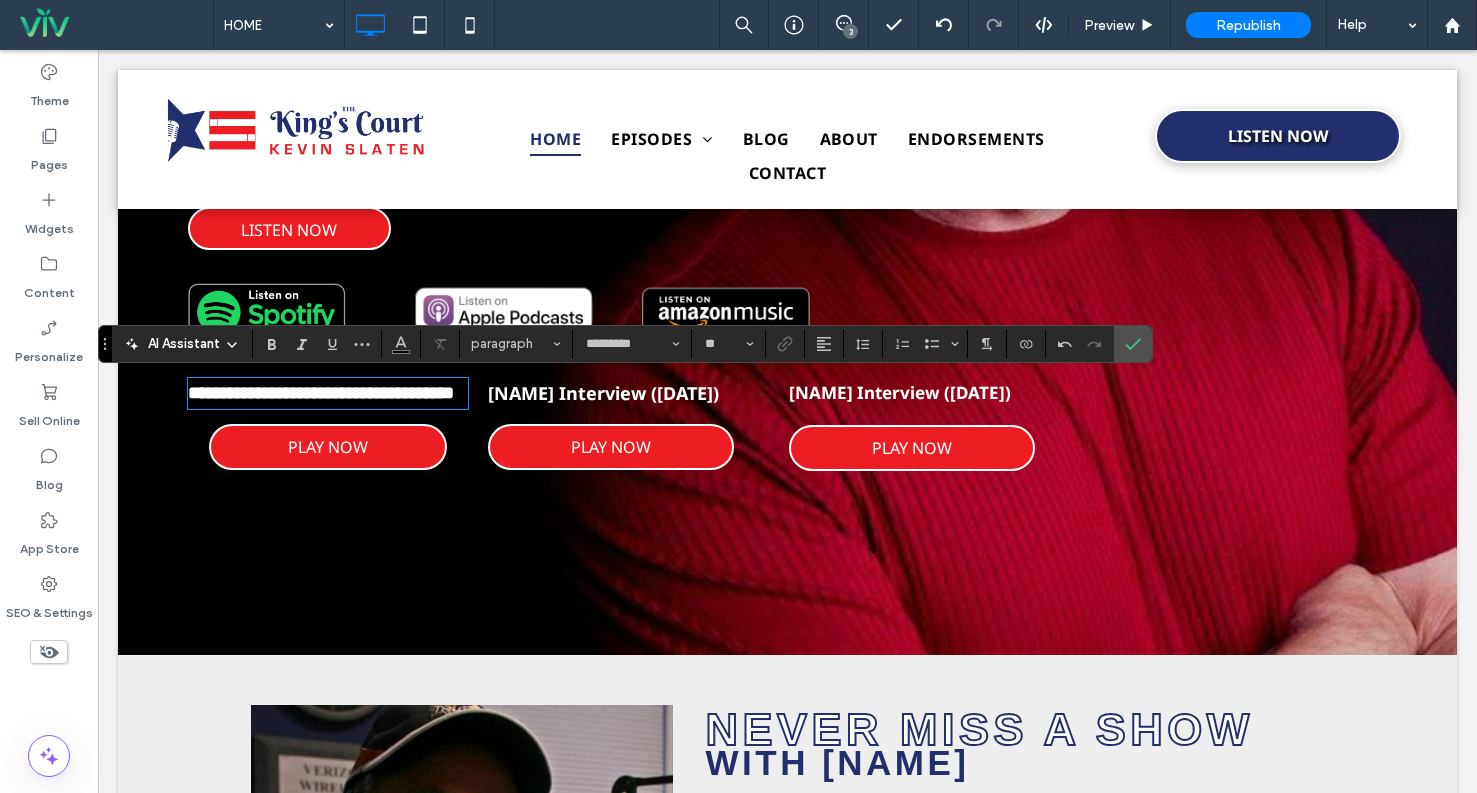 click on "**********" at bounding box center (321, 393) 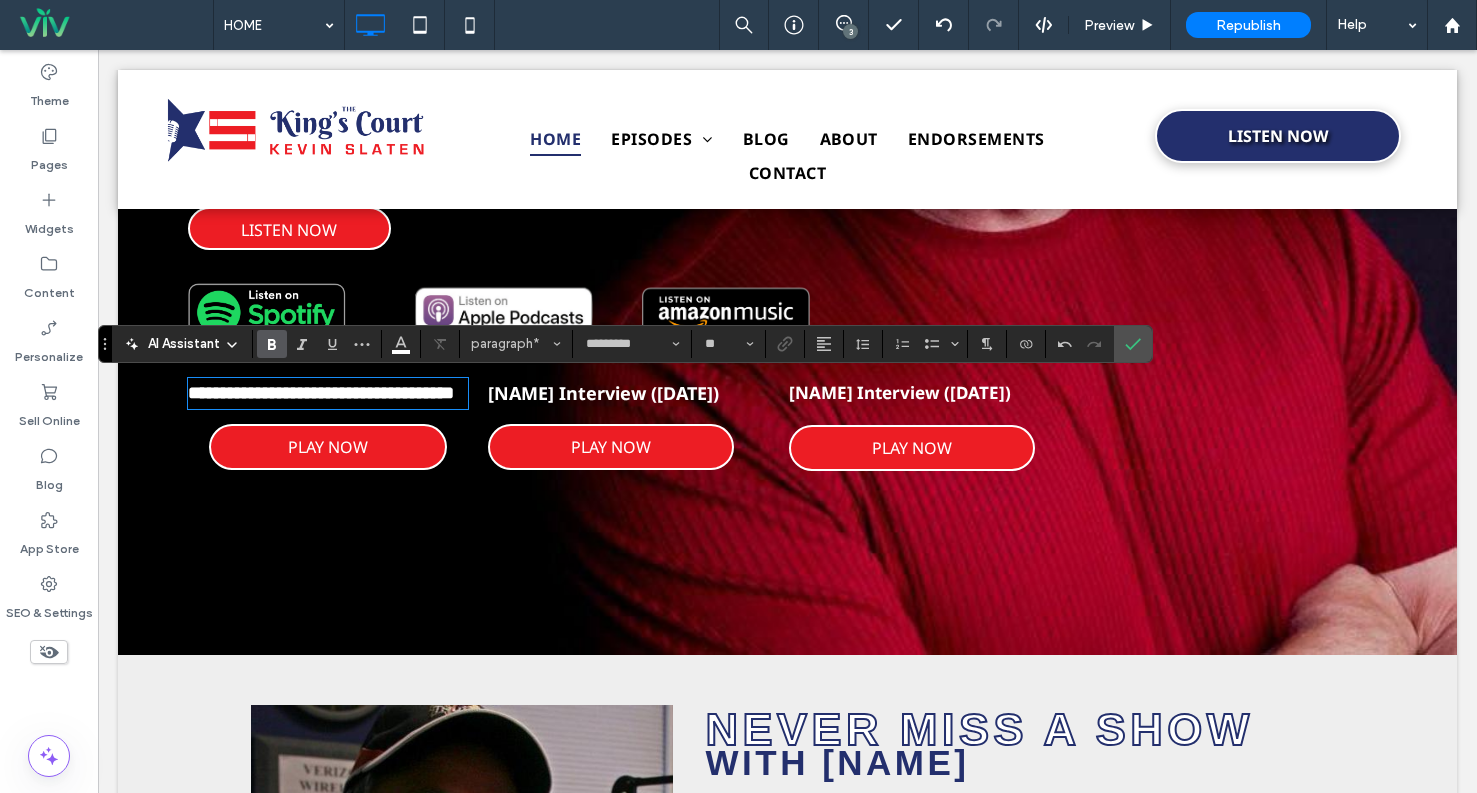 type 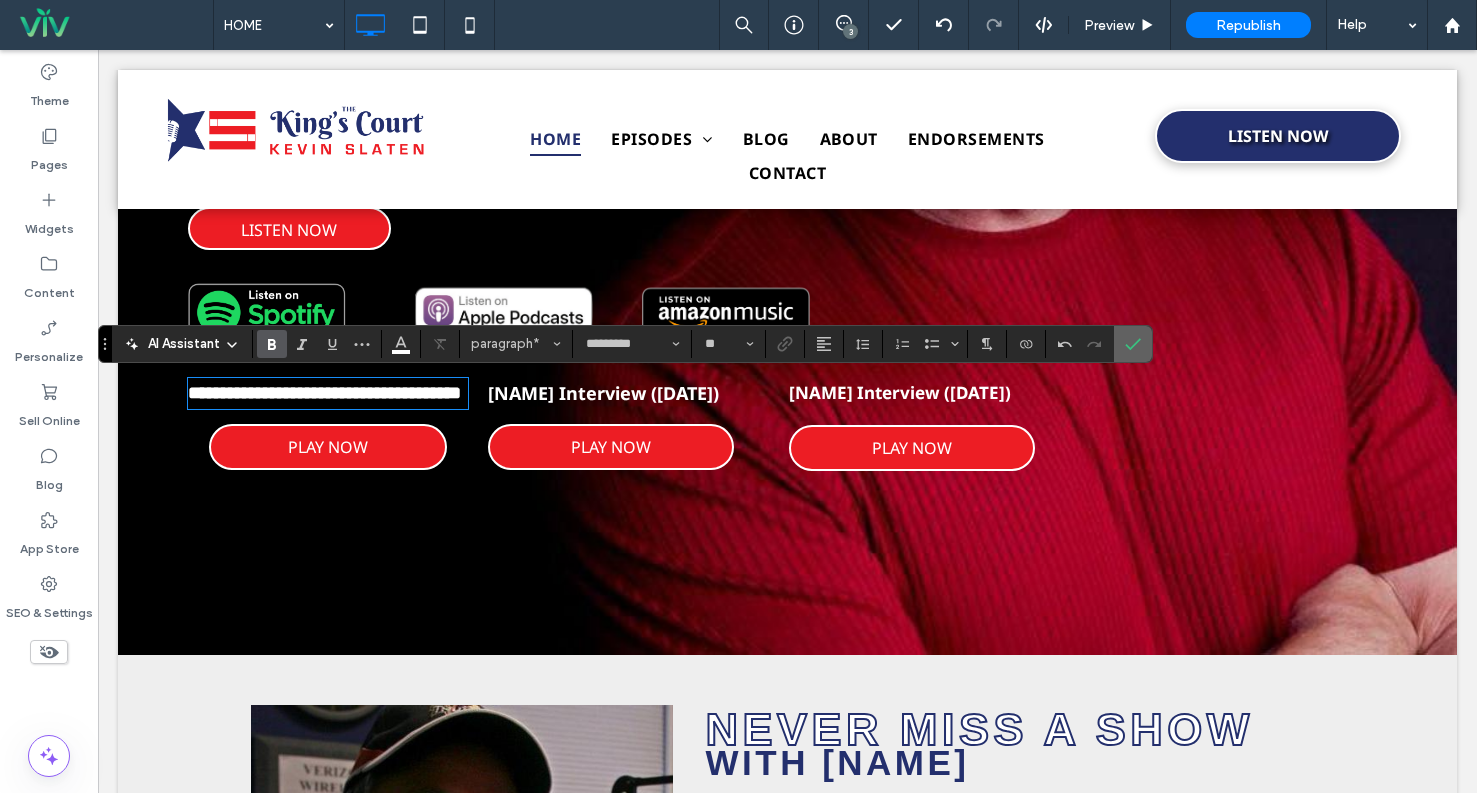 click 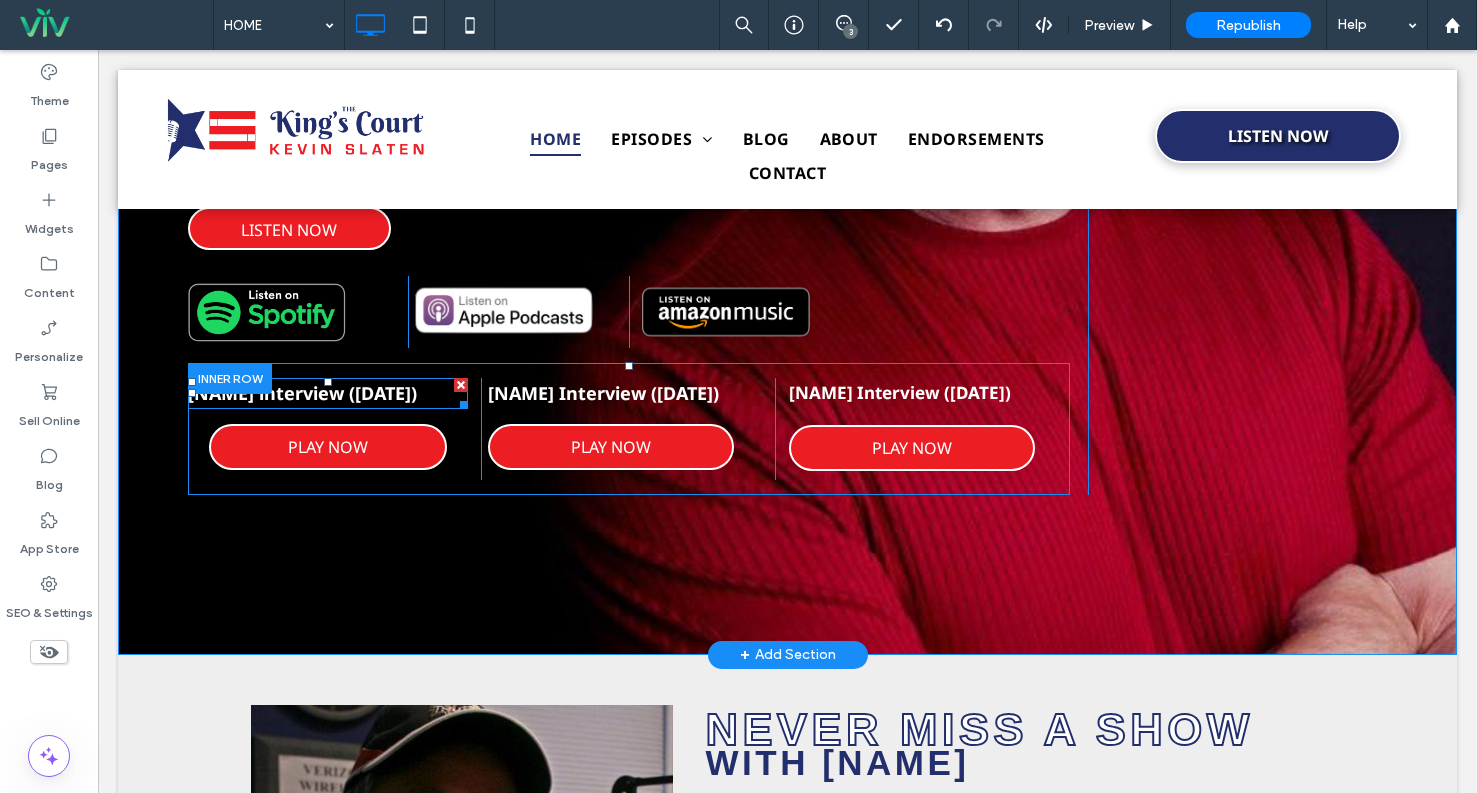 click on "Mike Weitzel interview (May 26th, 2023)" at bounding box center [328, 393] 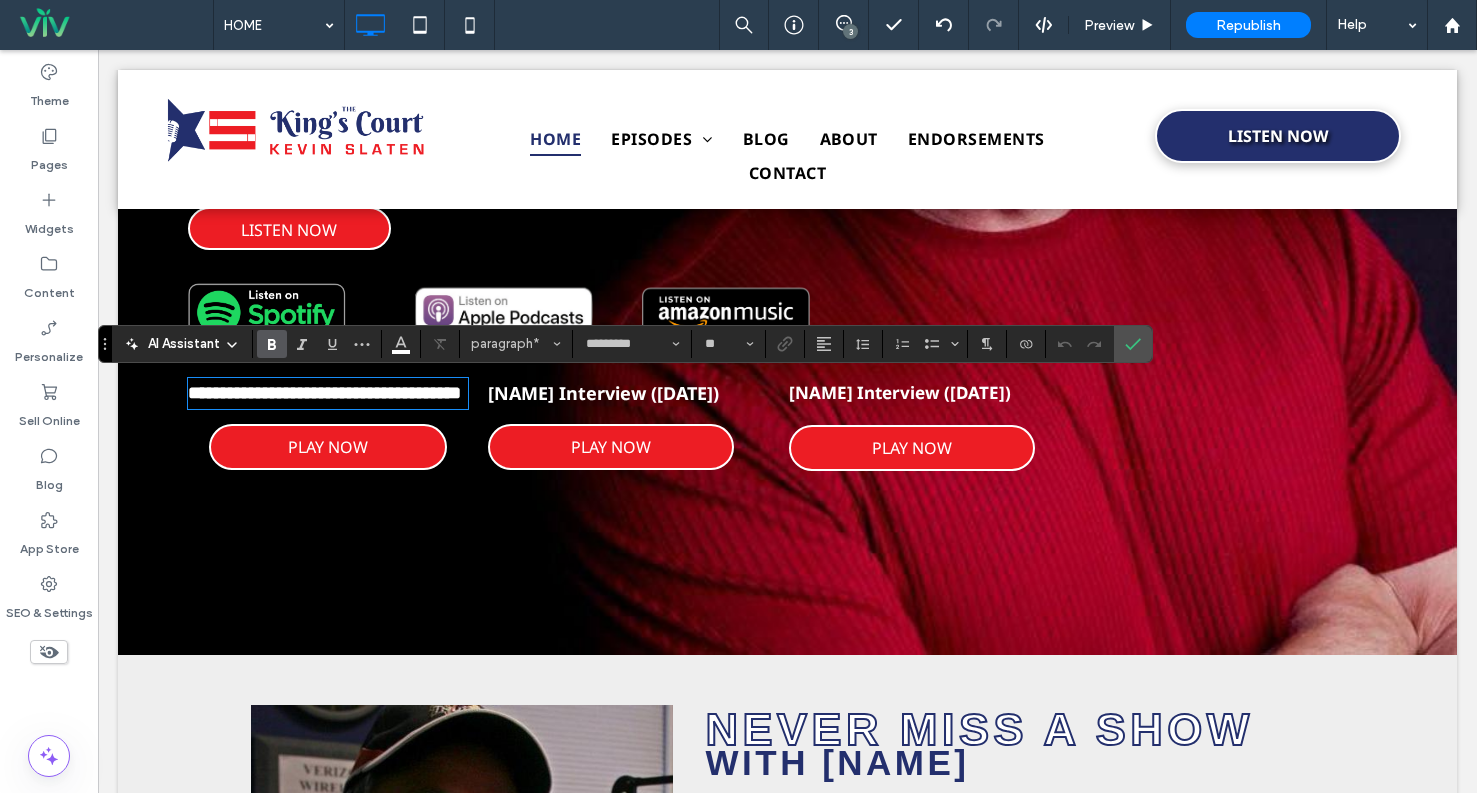 click on "**********" at bounding box center (328, 393) 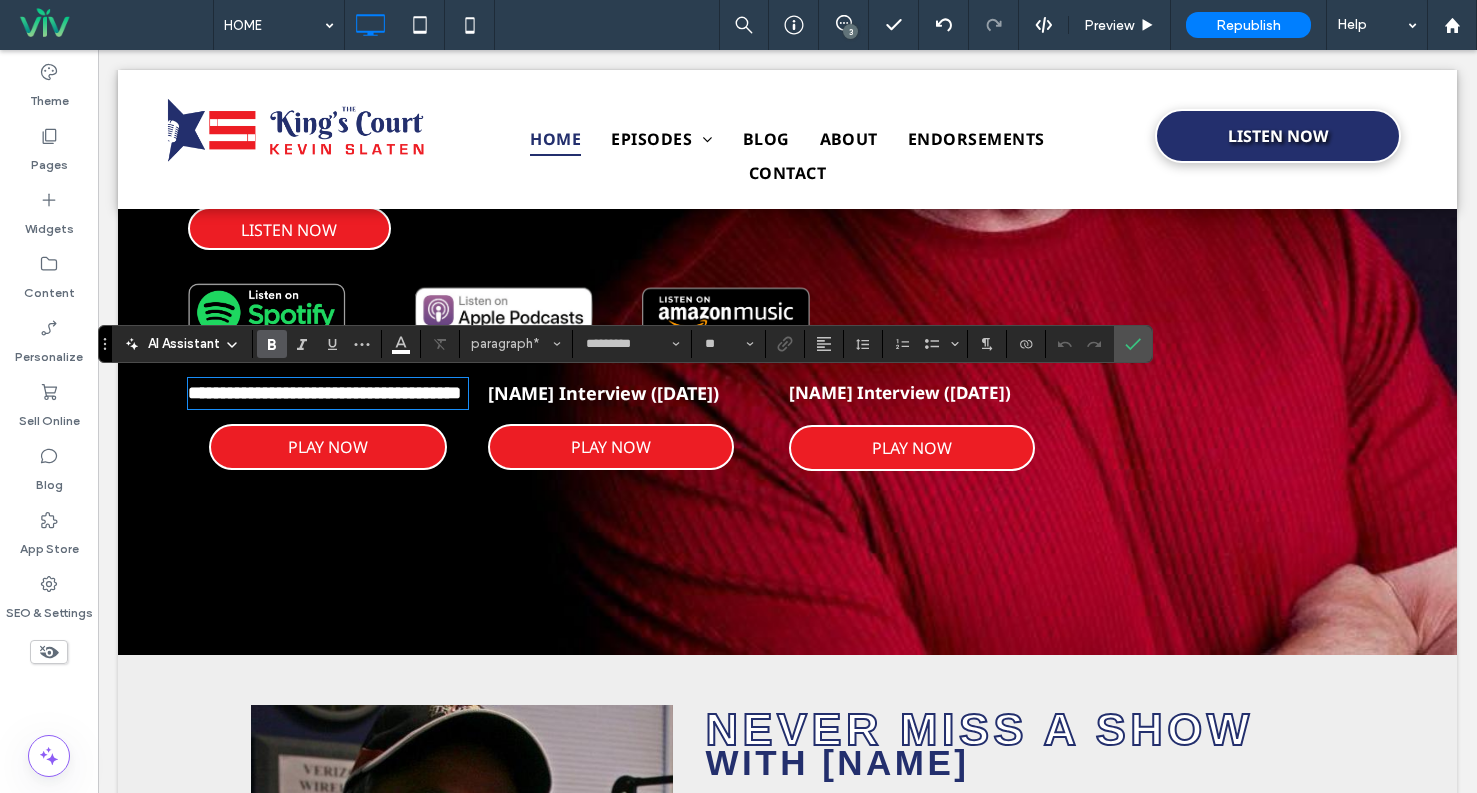 type 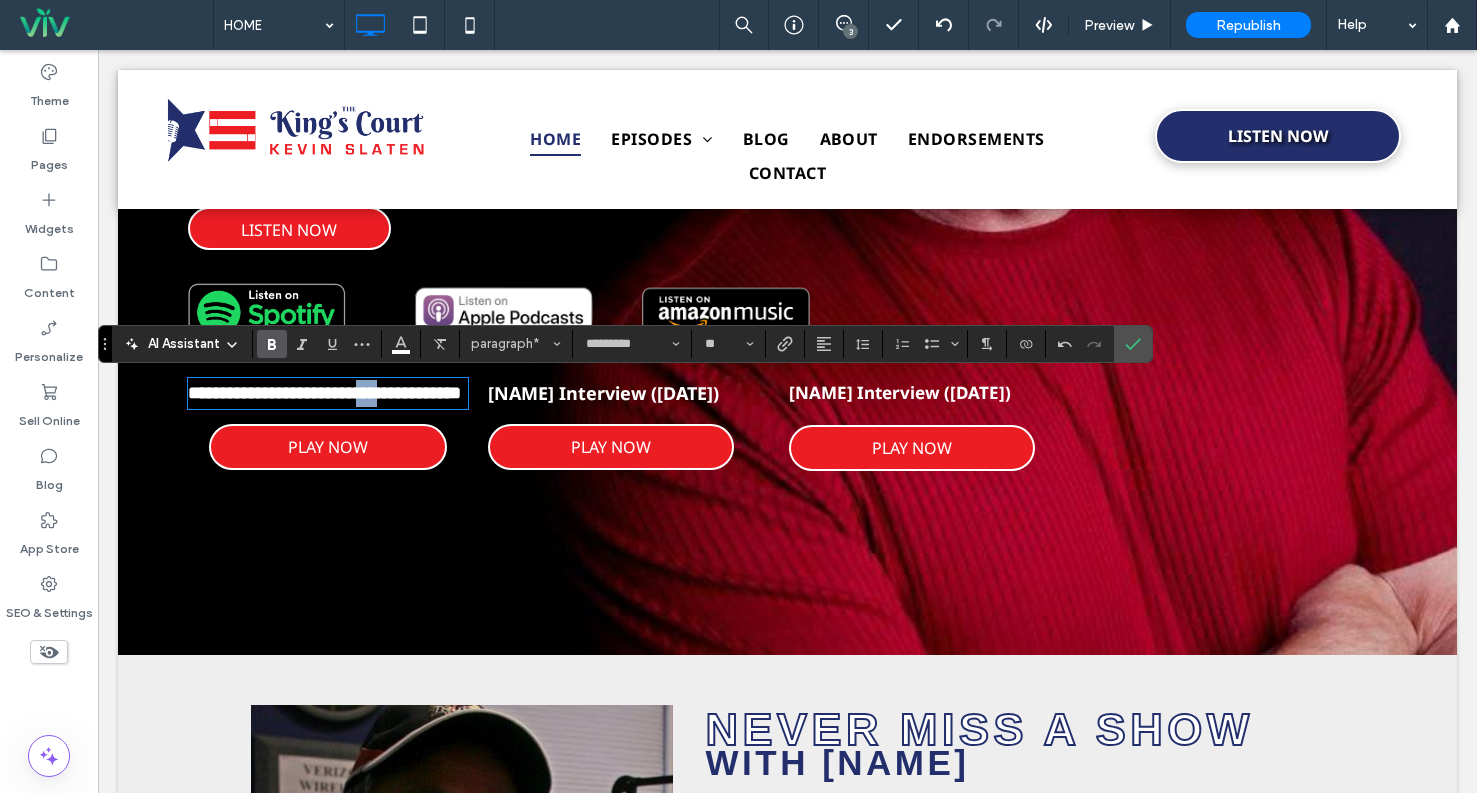 drag, startPoint x: 433, startPoint y: 393, endPoint x: 395, endPoint y: 393, distance: 38 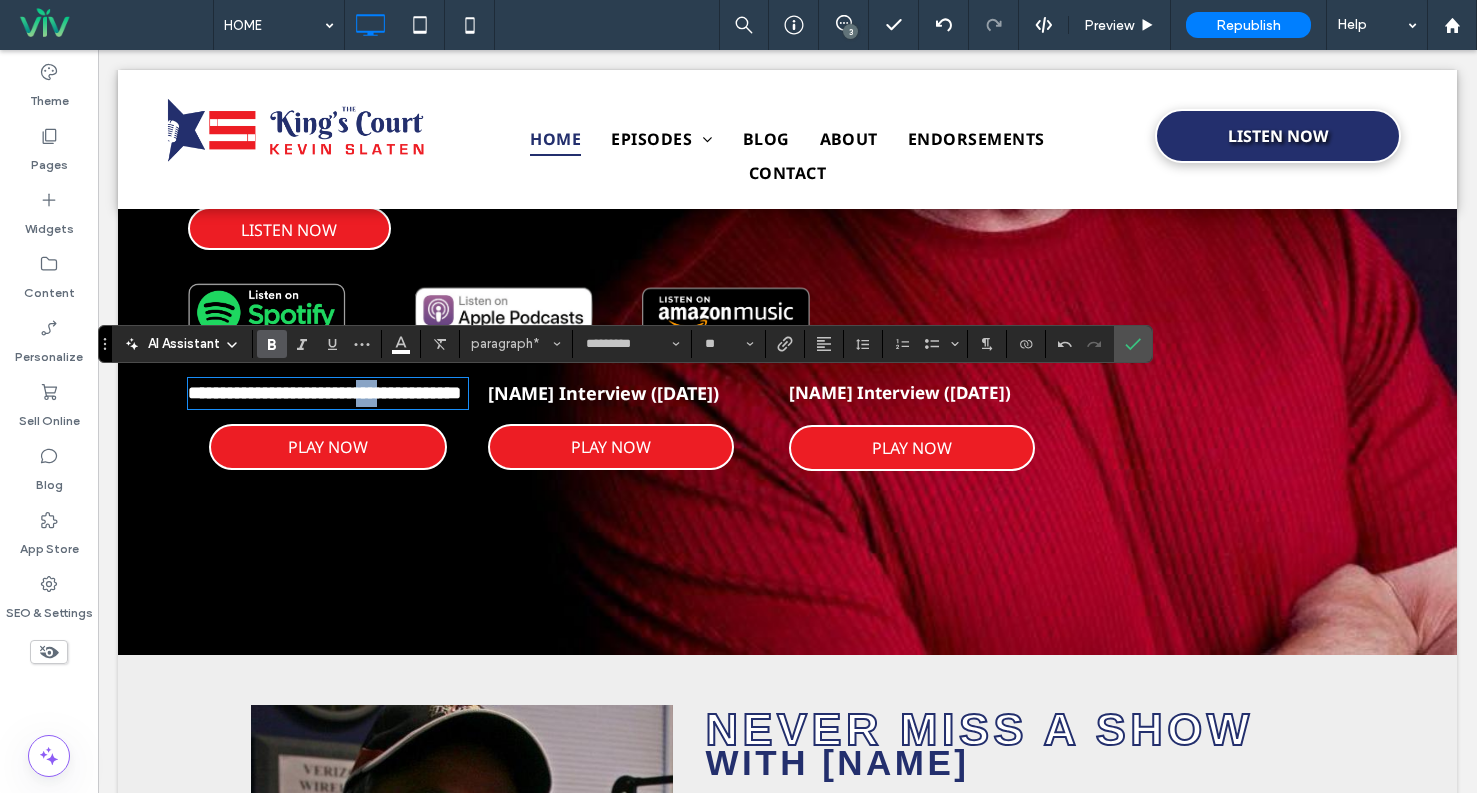 click on "**********" at bounding box center [324, 393] 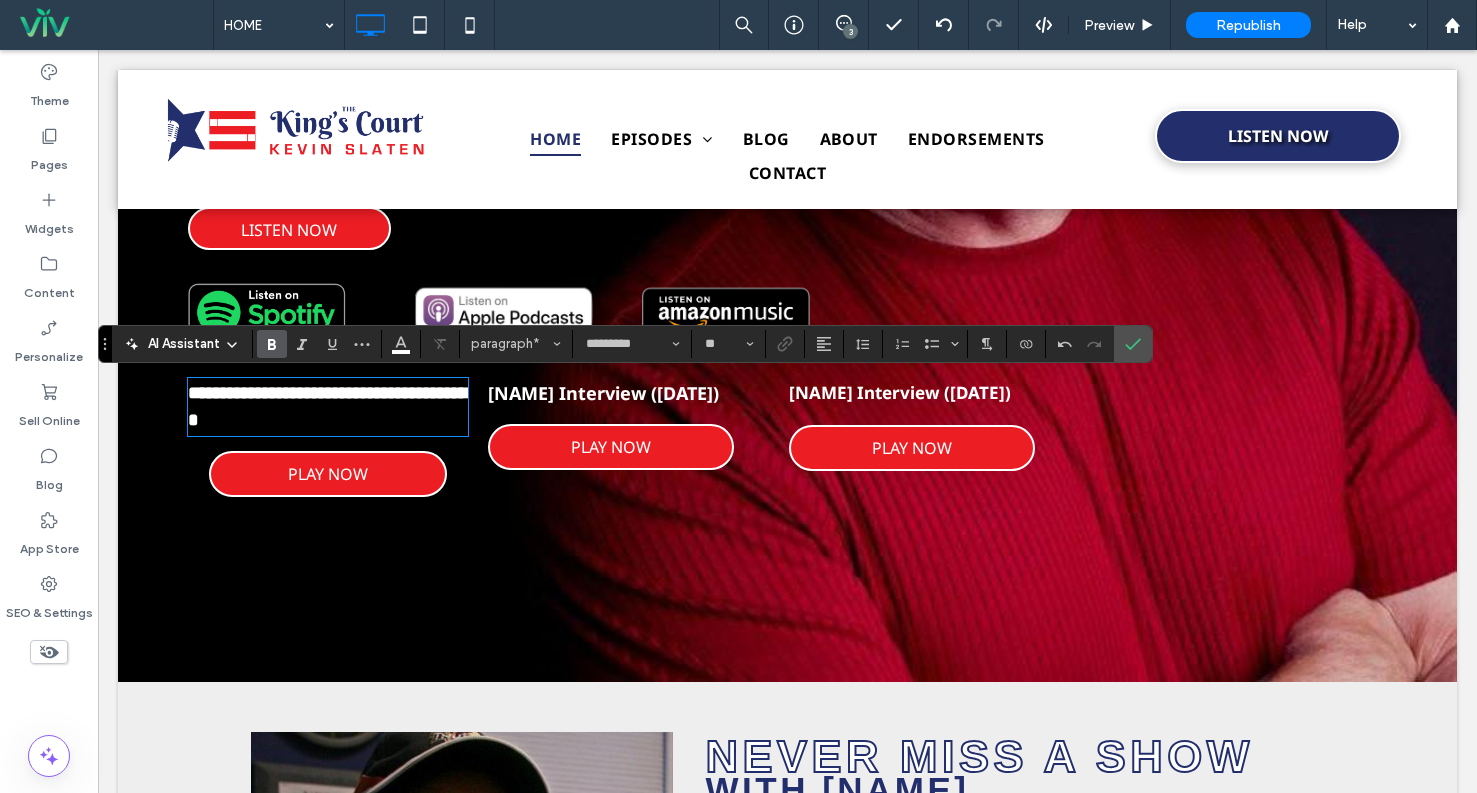 click on "Bill DeWitt 3rd Interview (May 26th, 2023)" at bounding box center [603, 393] 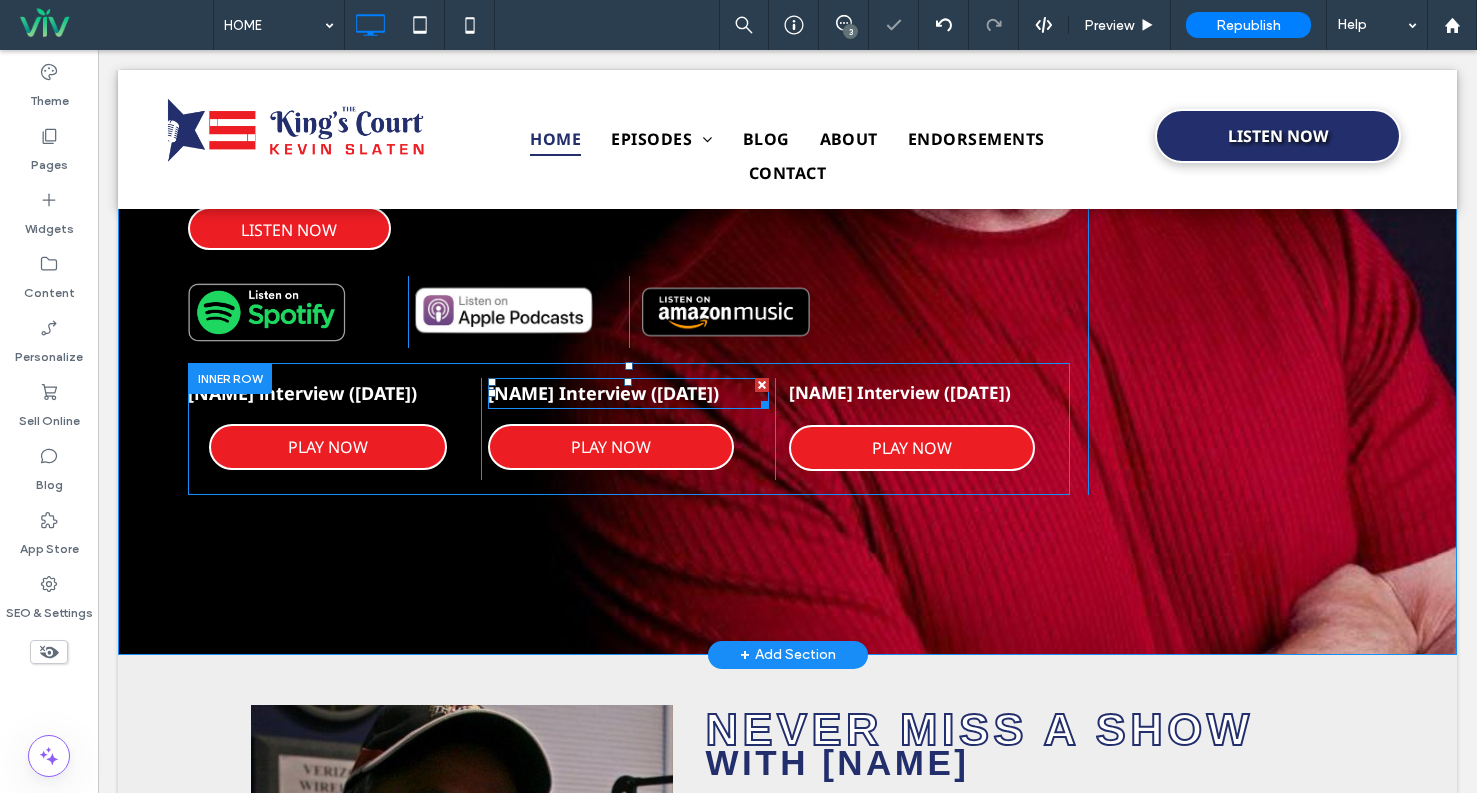 click on "Bill DeWitt 3rd Interview (May 26th, 2023)" at bounding box center [603, 393] 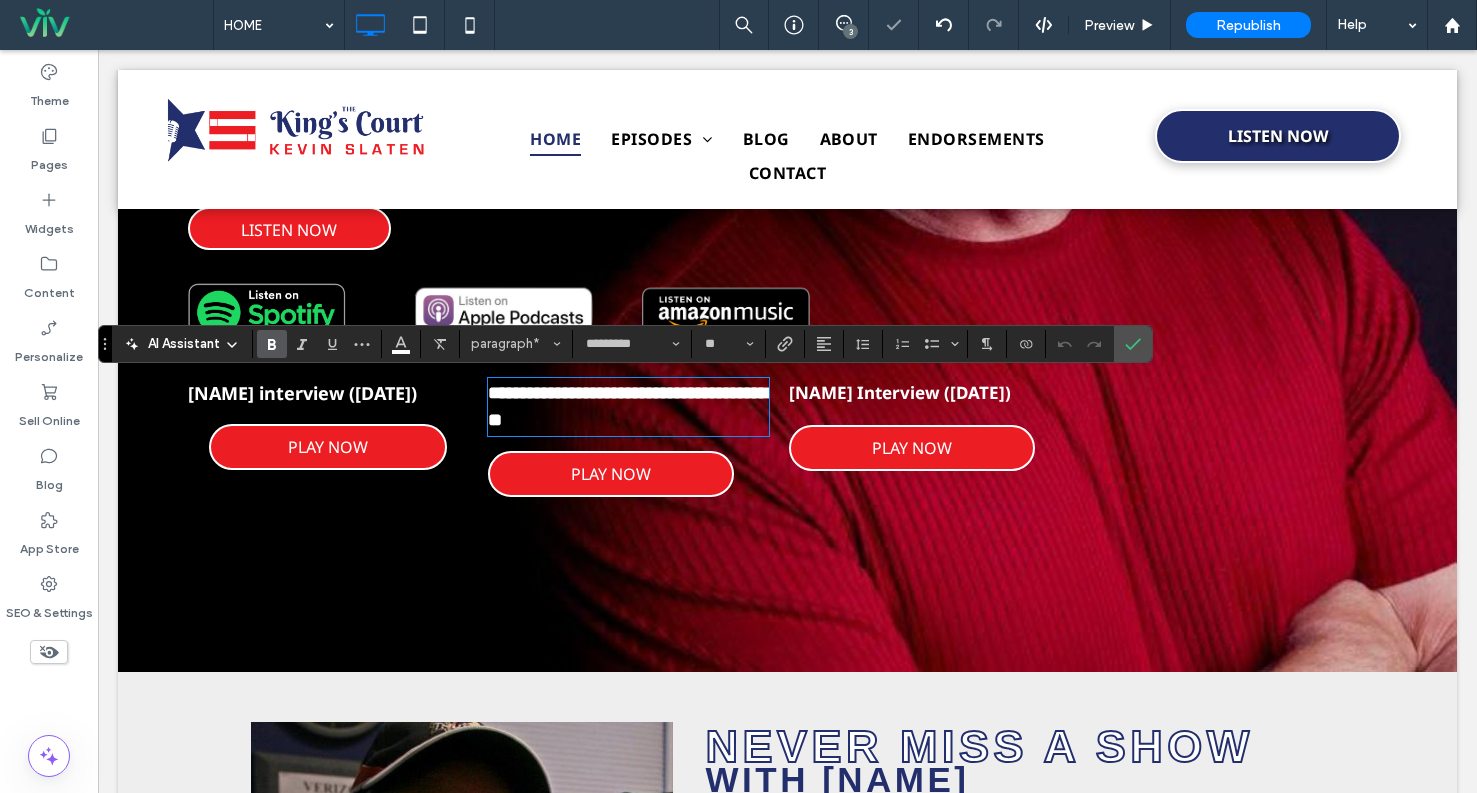 click on "**********" at bounding box center (628, 406) 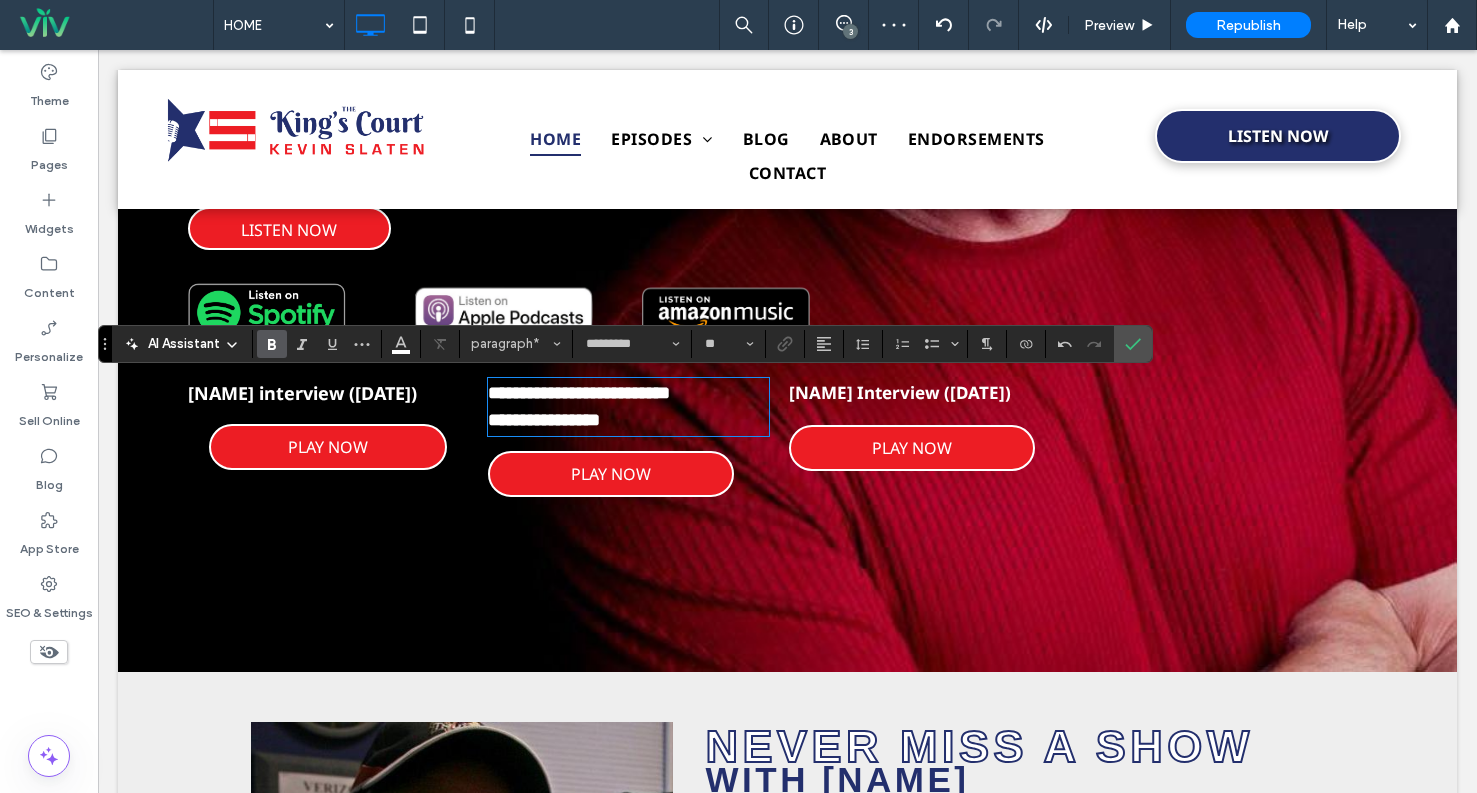 click on "Mike Weitzel interview (August 3rd, 2025)" at bounding box center (302, 393) 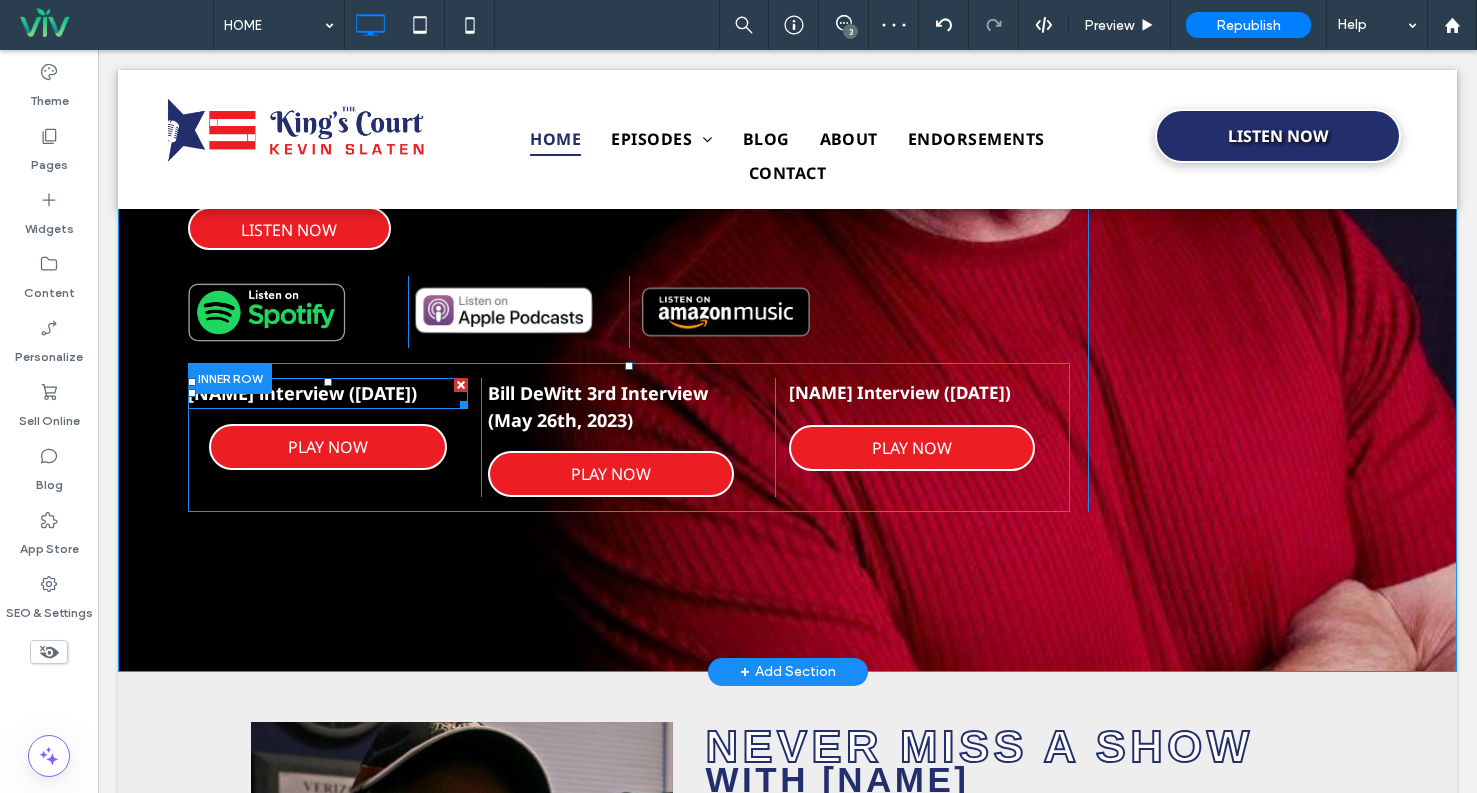 click on "Mike Weitzel interview (August 3rd, 2025)" at bounding box center [302, 393] 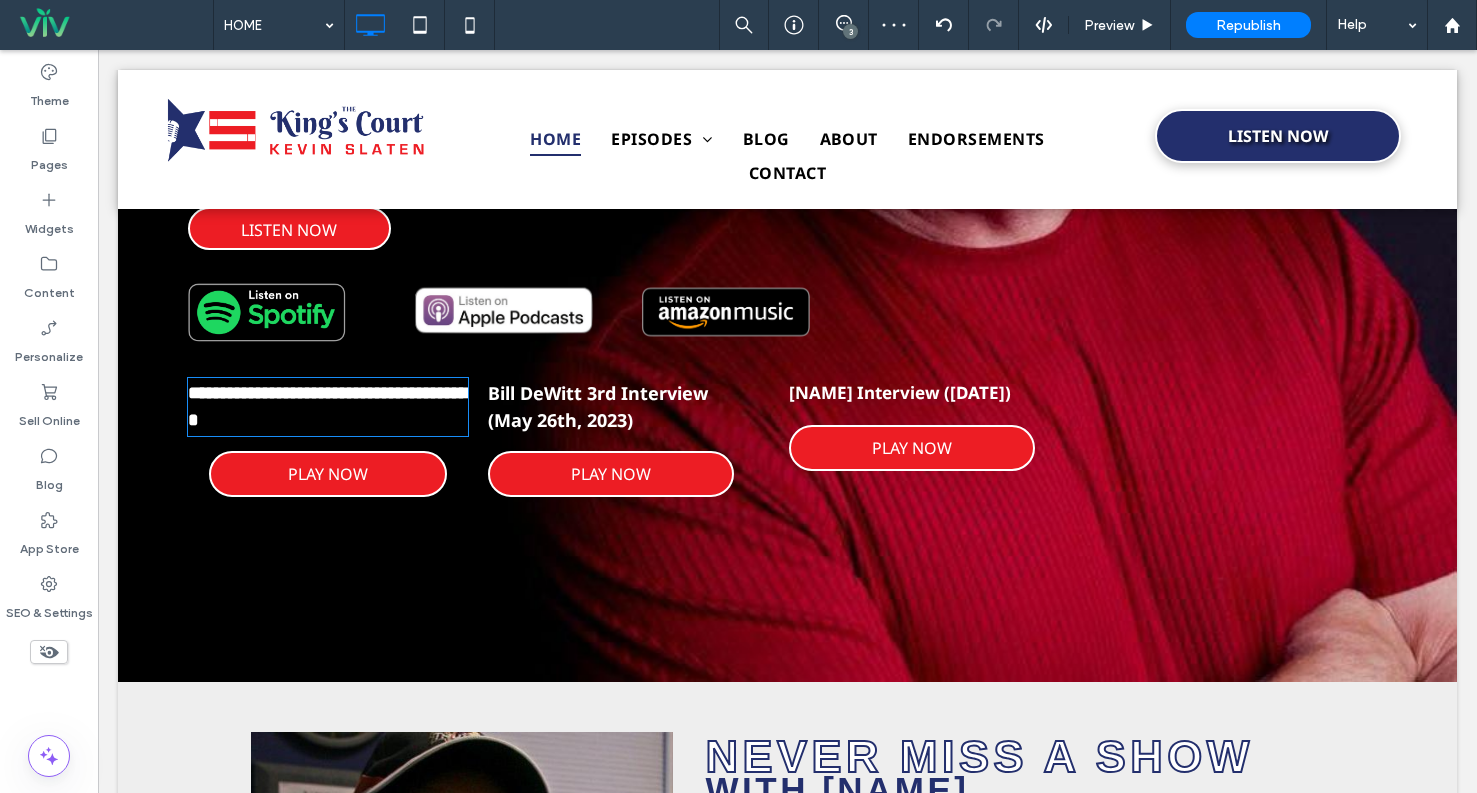 type on "*********" 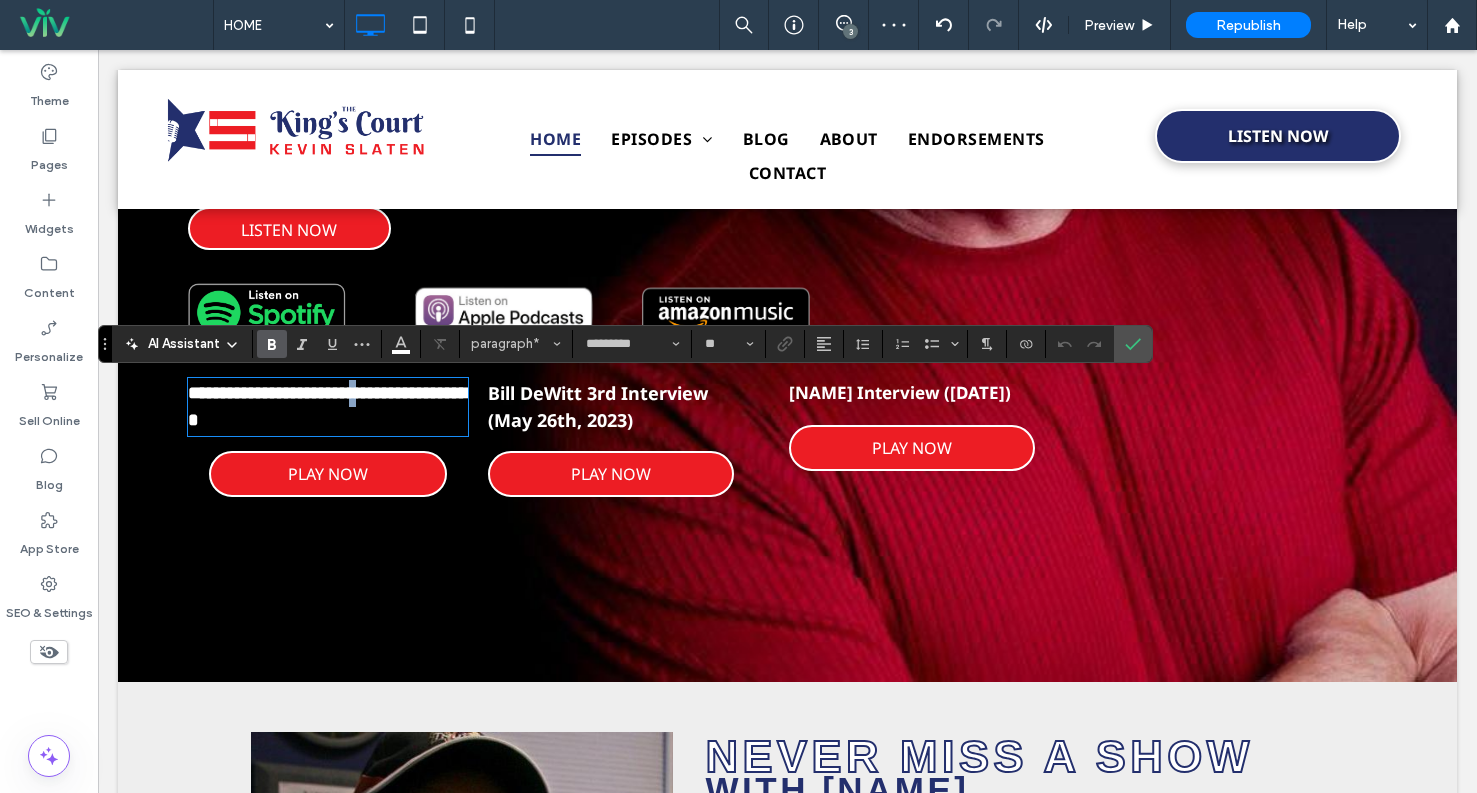 click on "**********" at bounding box center [331, 406] 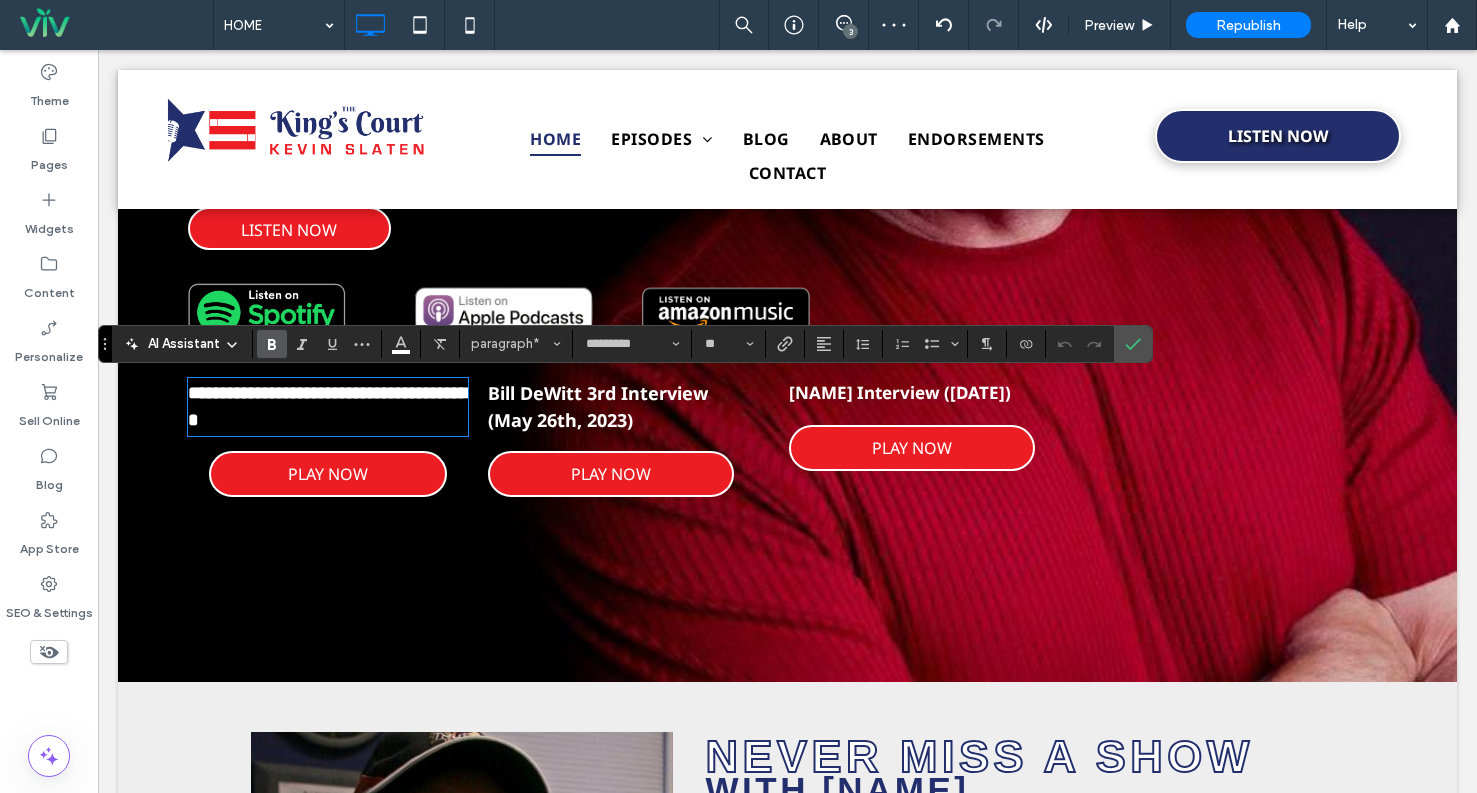 click on "**********" at bounding box center (331, 406) 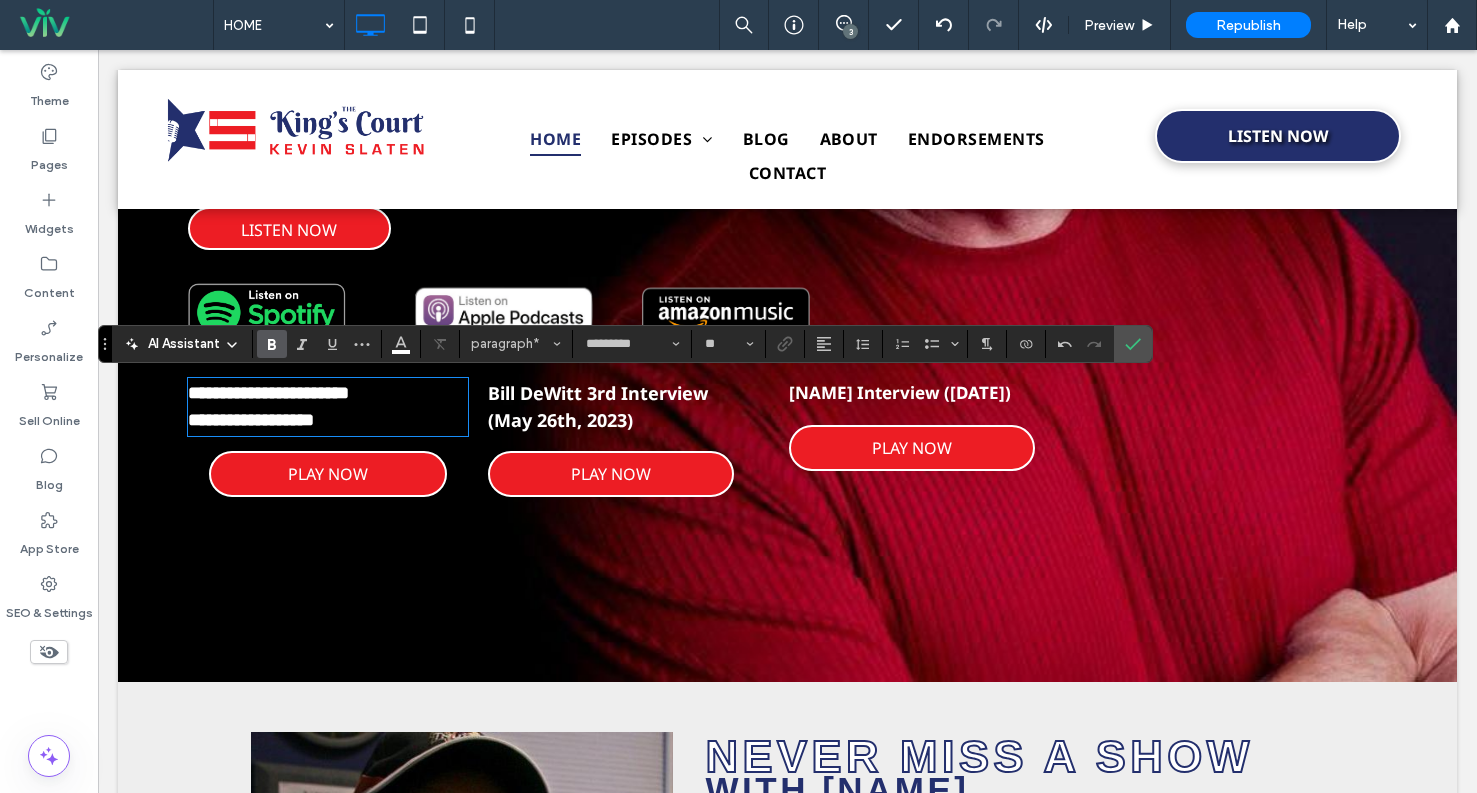 click on "**********" at bounding box center (328, 420) 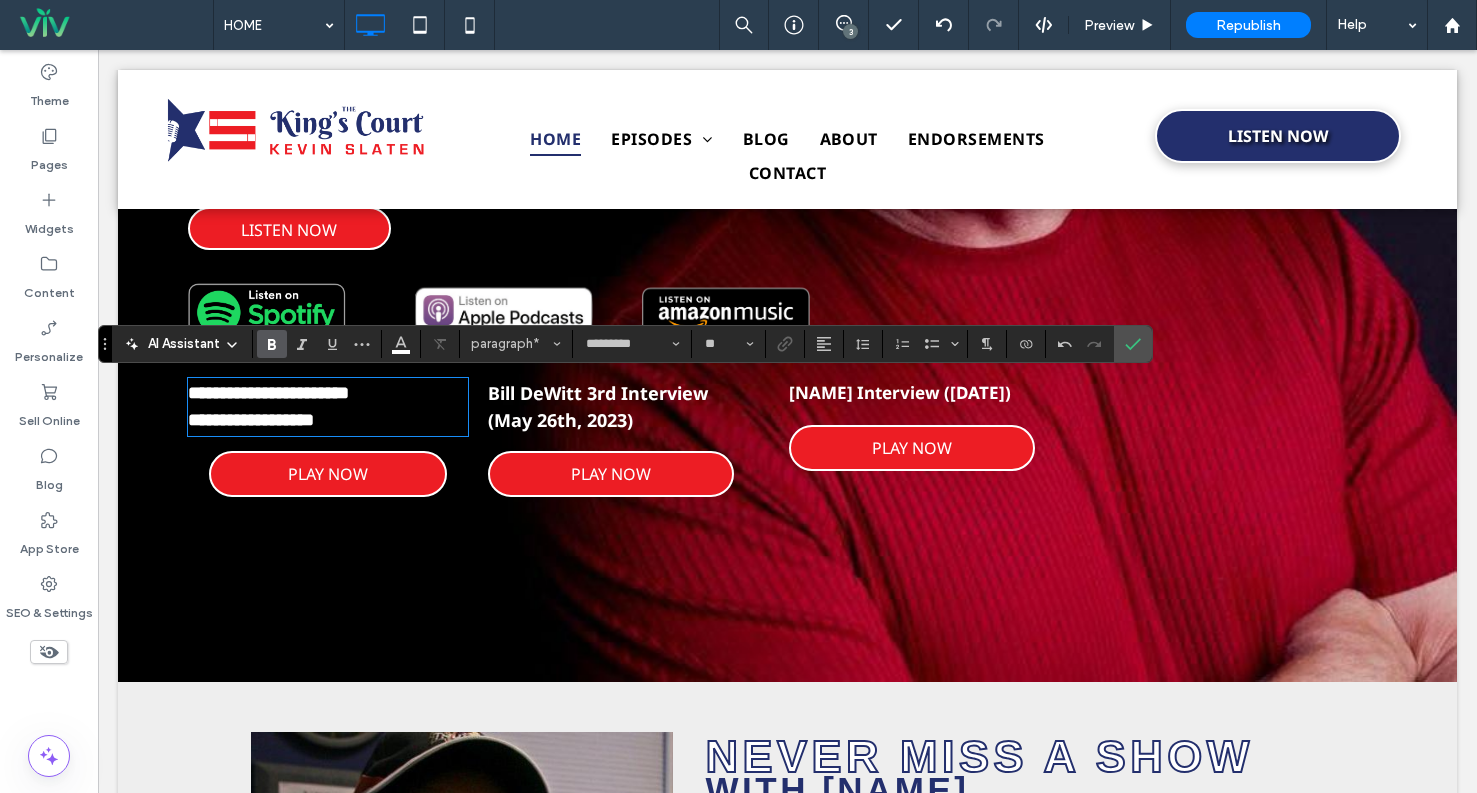 type 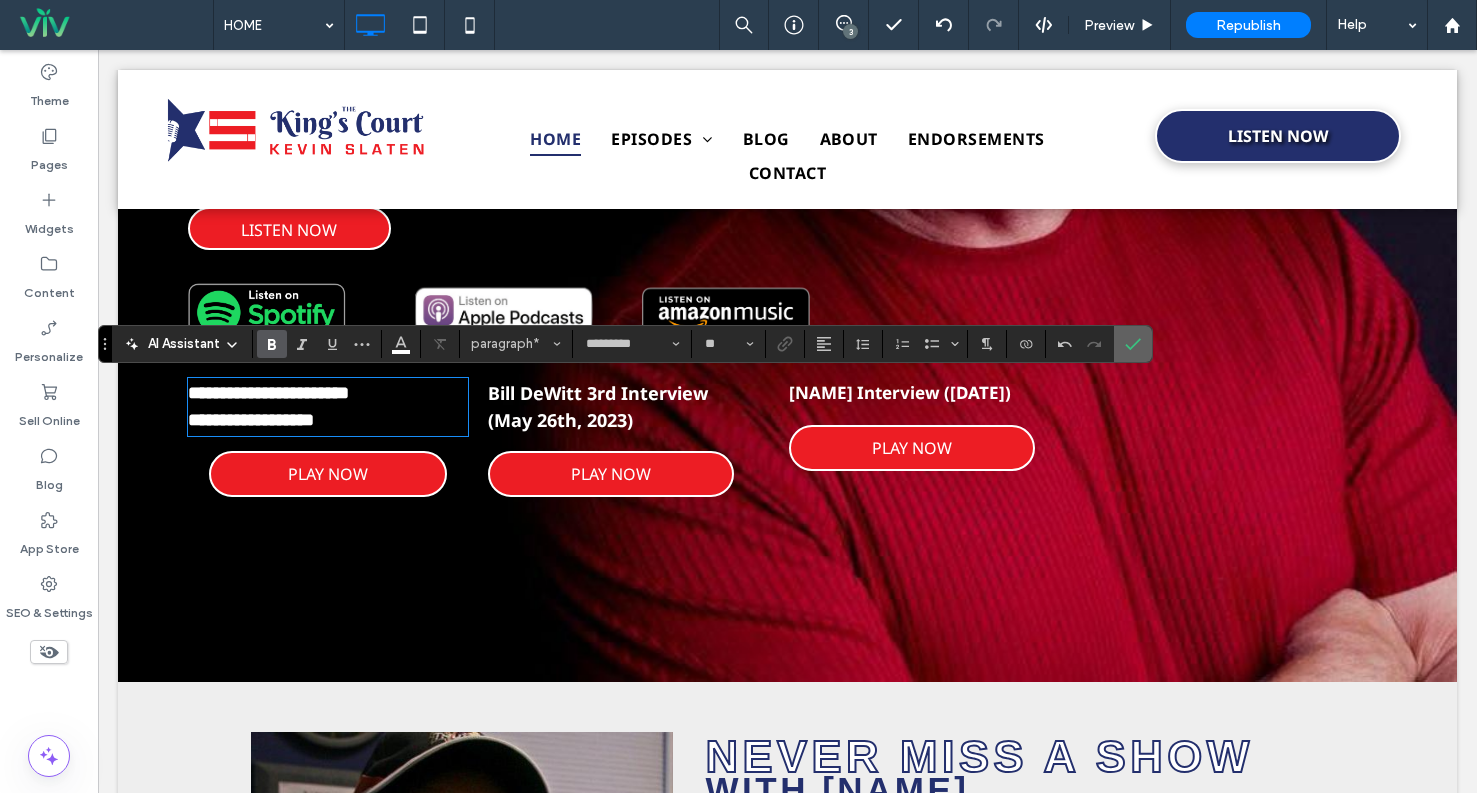 click 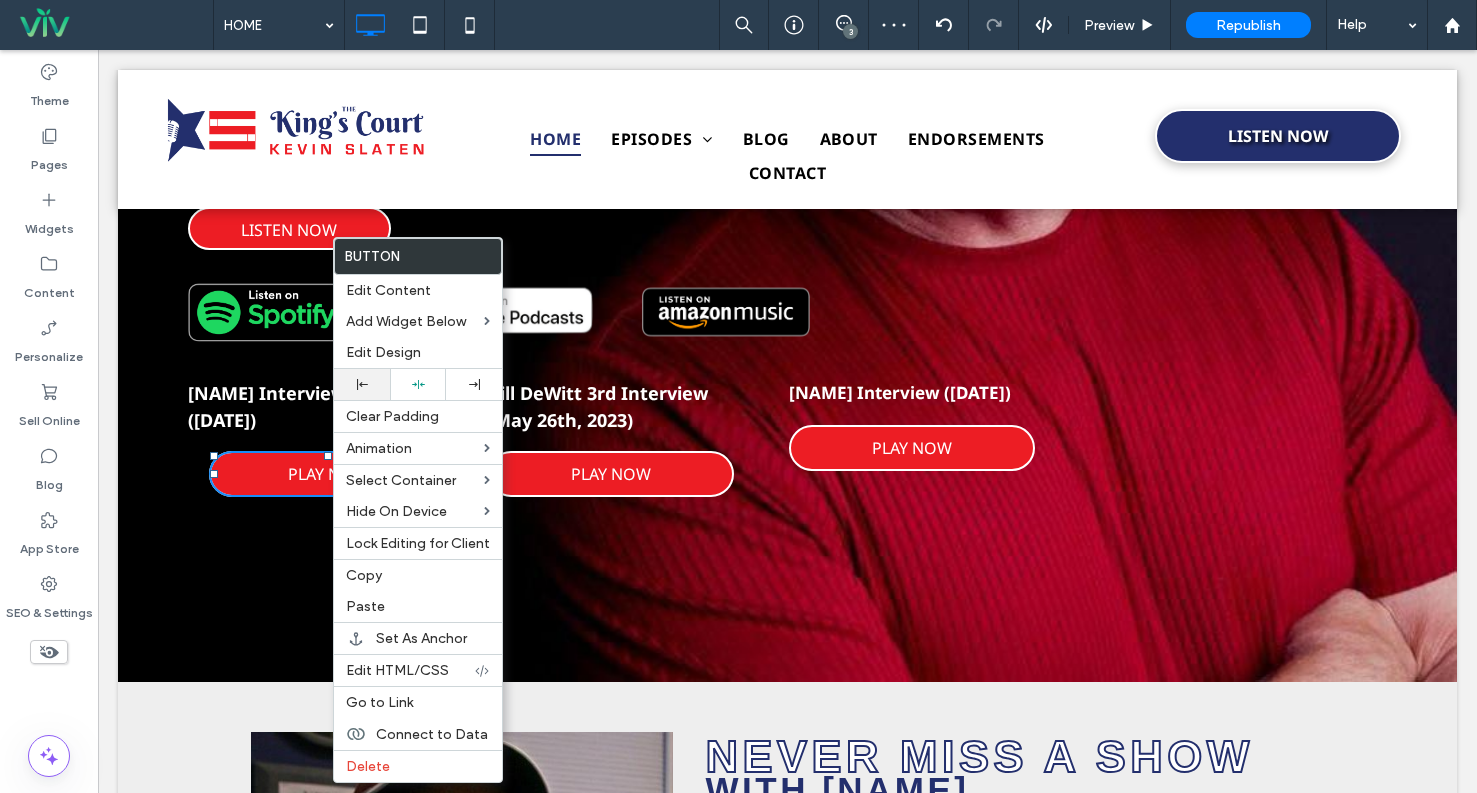 click at bounding box center (362, 384) 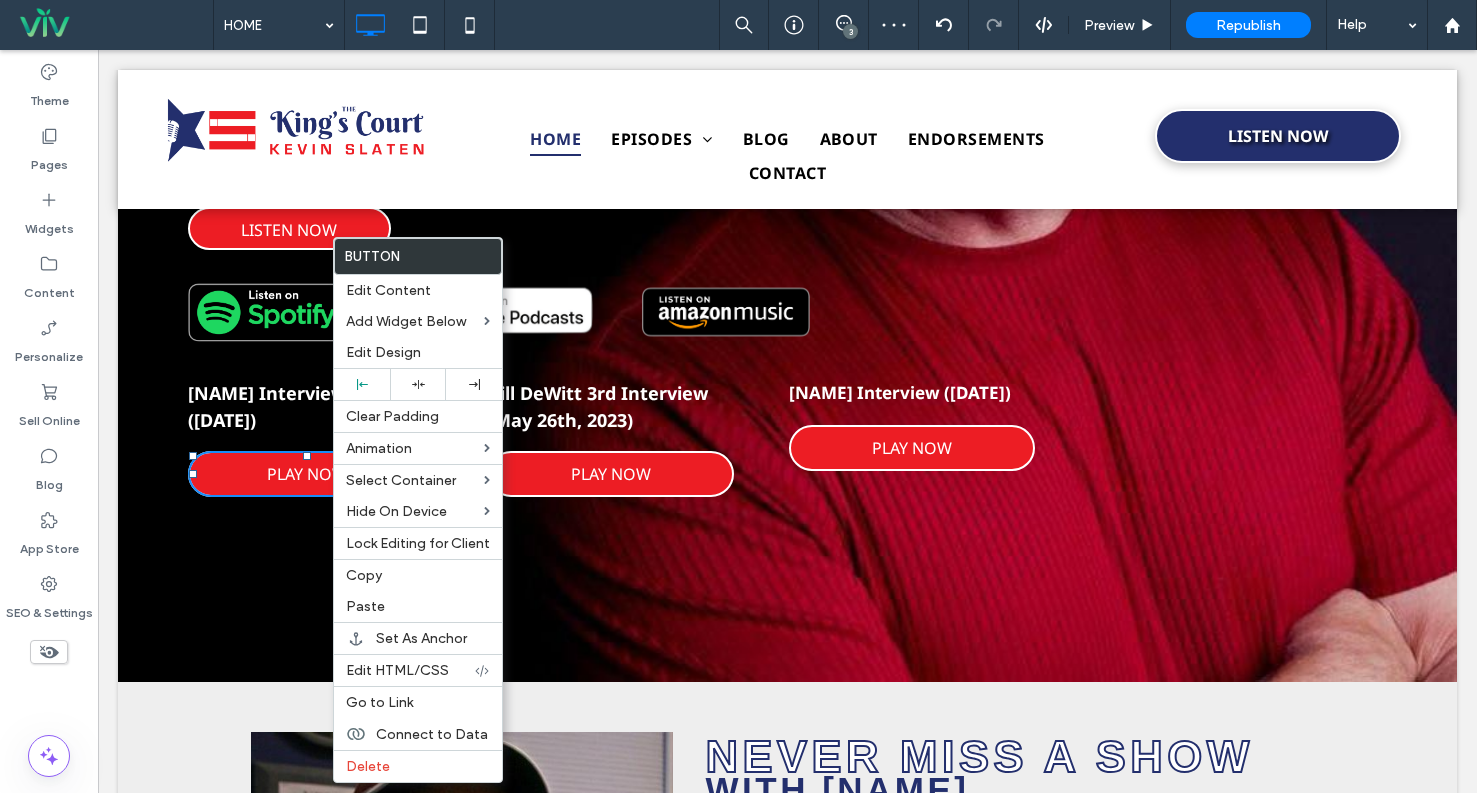 click on "KING'S COURT
WITH KEVIN SLATEN
LISTEN NOW
Click To Paste
Click To Paste
Click To Paste
Click To Paste     Mike Weitzel Interview  (August 3rd, 2025)
PLAY NOW
Bill DeWitt 3rd Interview  ﻿ (May 26th, 2023)
PLAY NOW
Click To Paste
Click To Paste     Click To Paste     Owen Schroyer Interview (December 13th, 2023)
PLAY NOW
Click To Paste
Click To Paste
Row + Add Section" at bounding box center (787, 145) 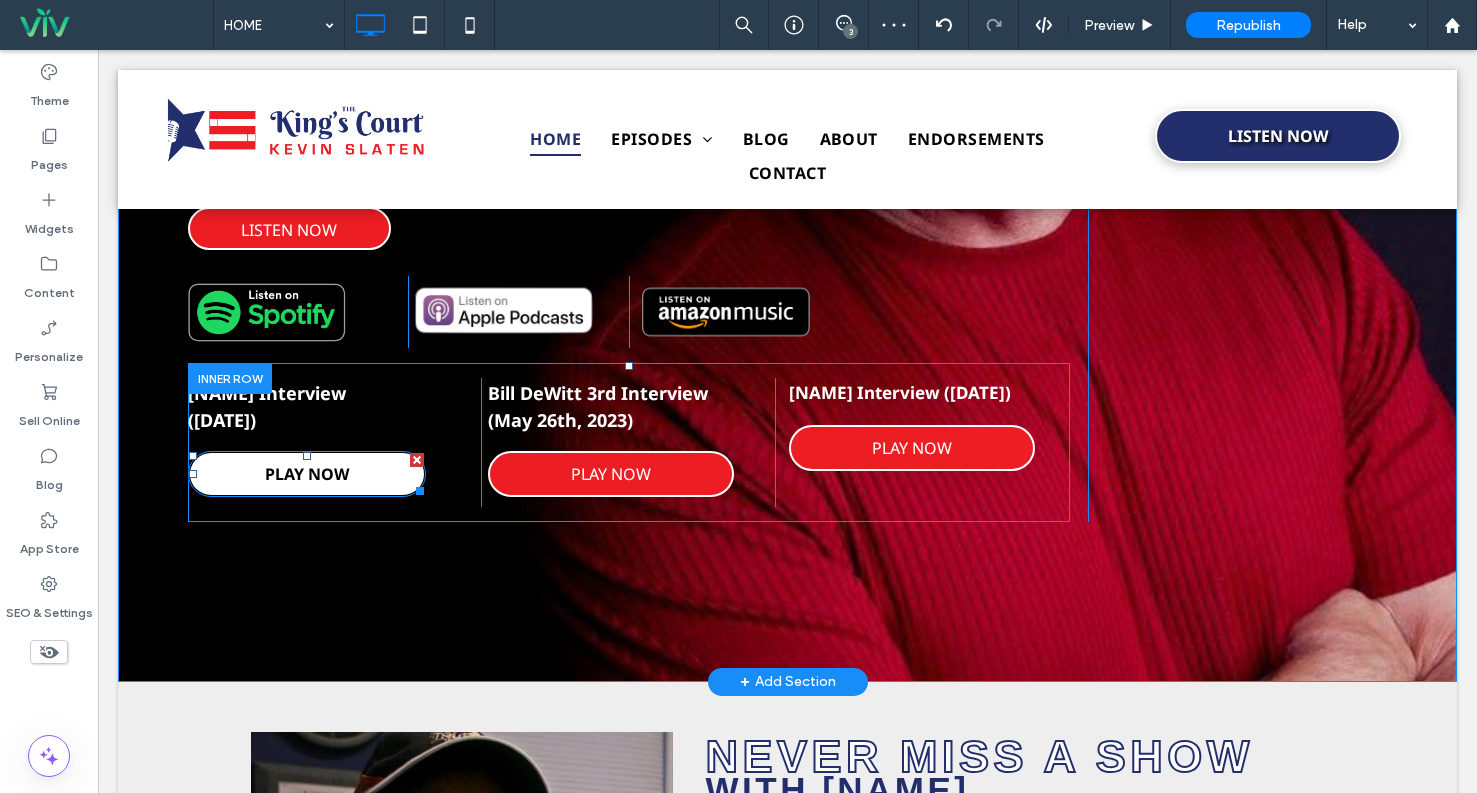 click on "PLAY NOW" at bounding box center [307, 474] 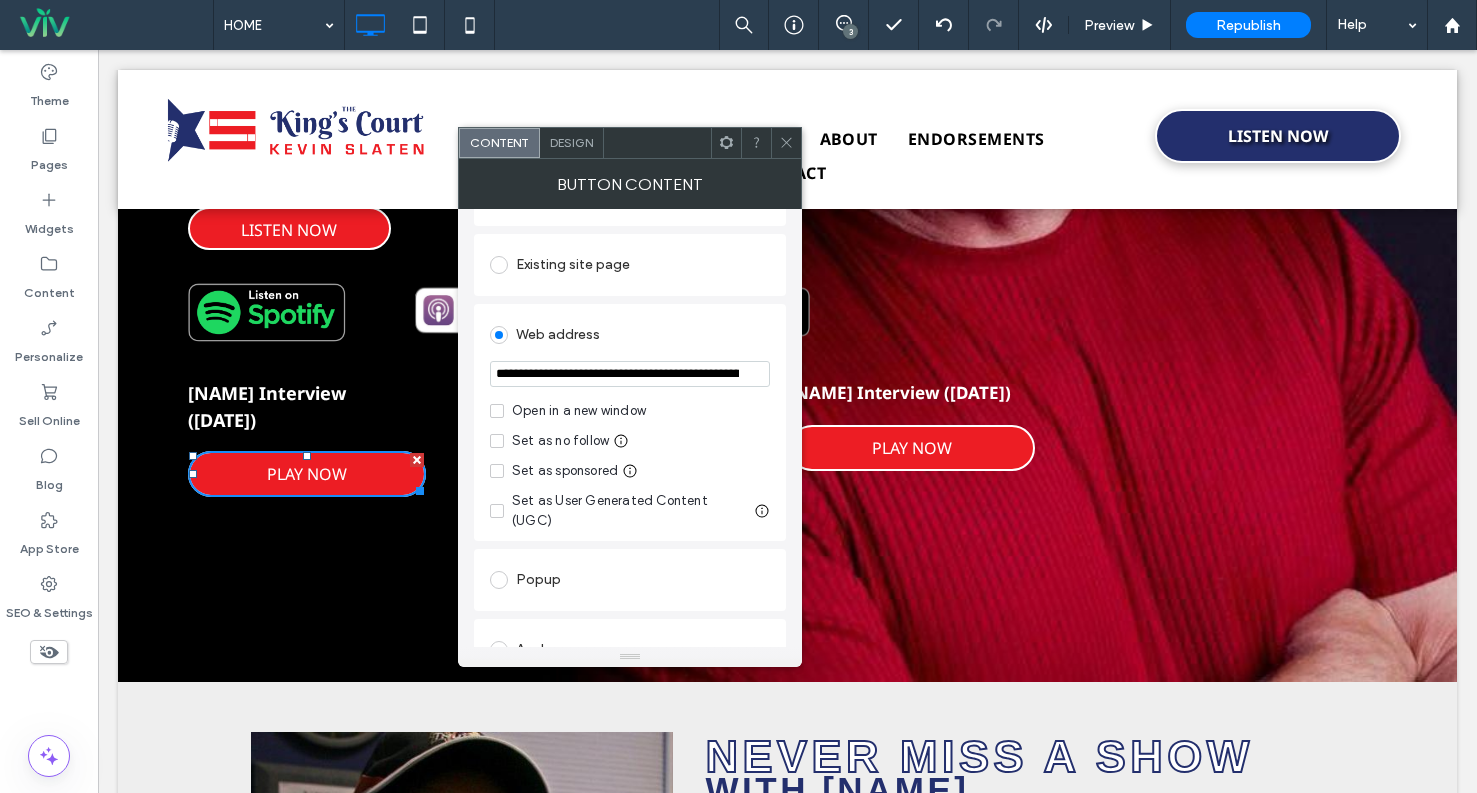 scroll, scrollTop: 0, scrollLeft: 0, axis: both 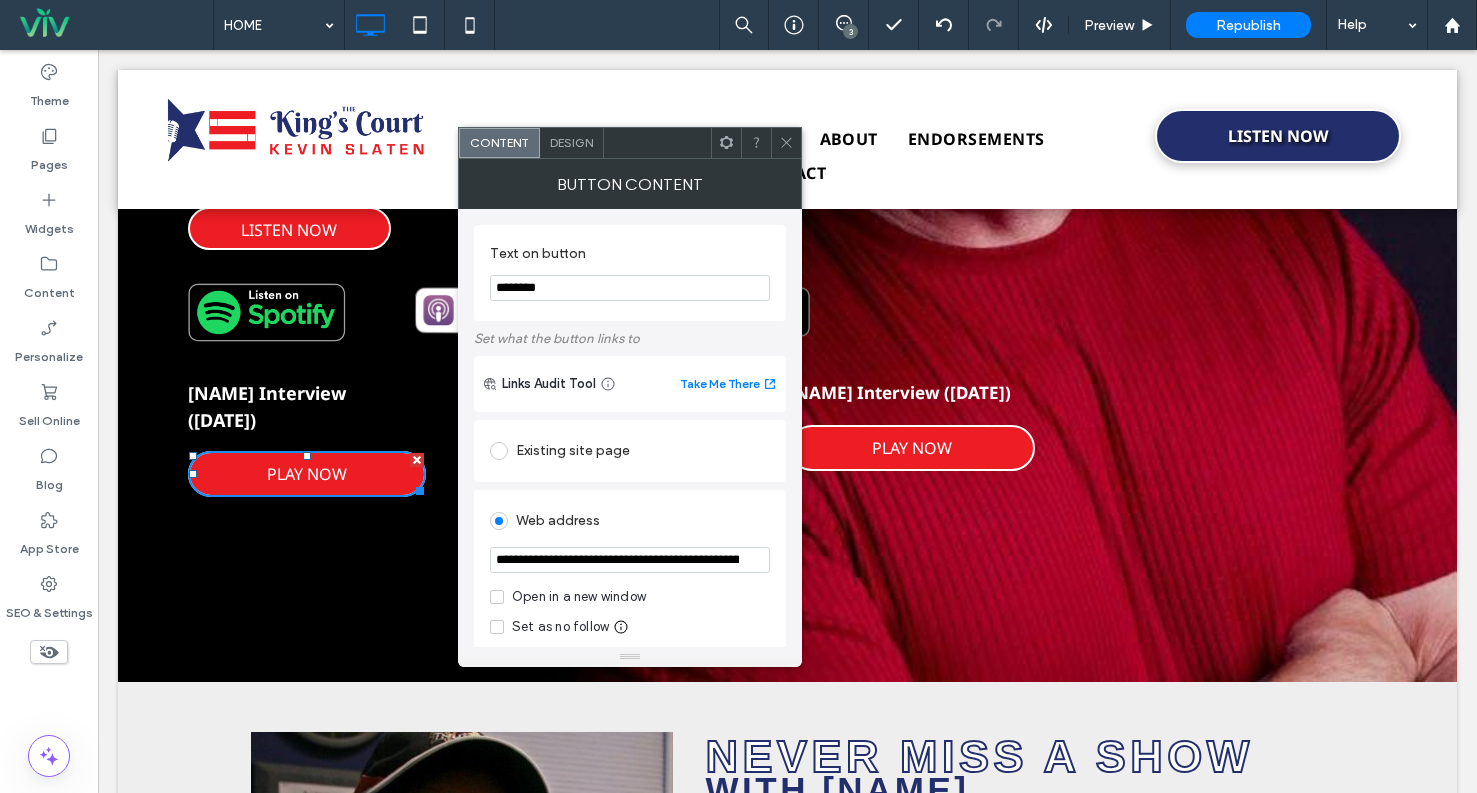 click 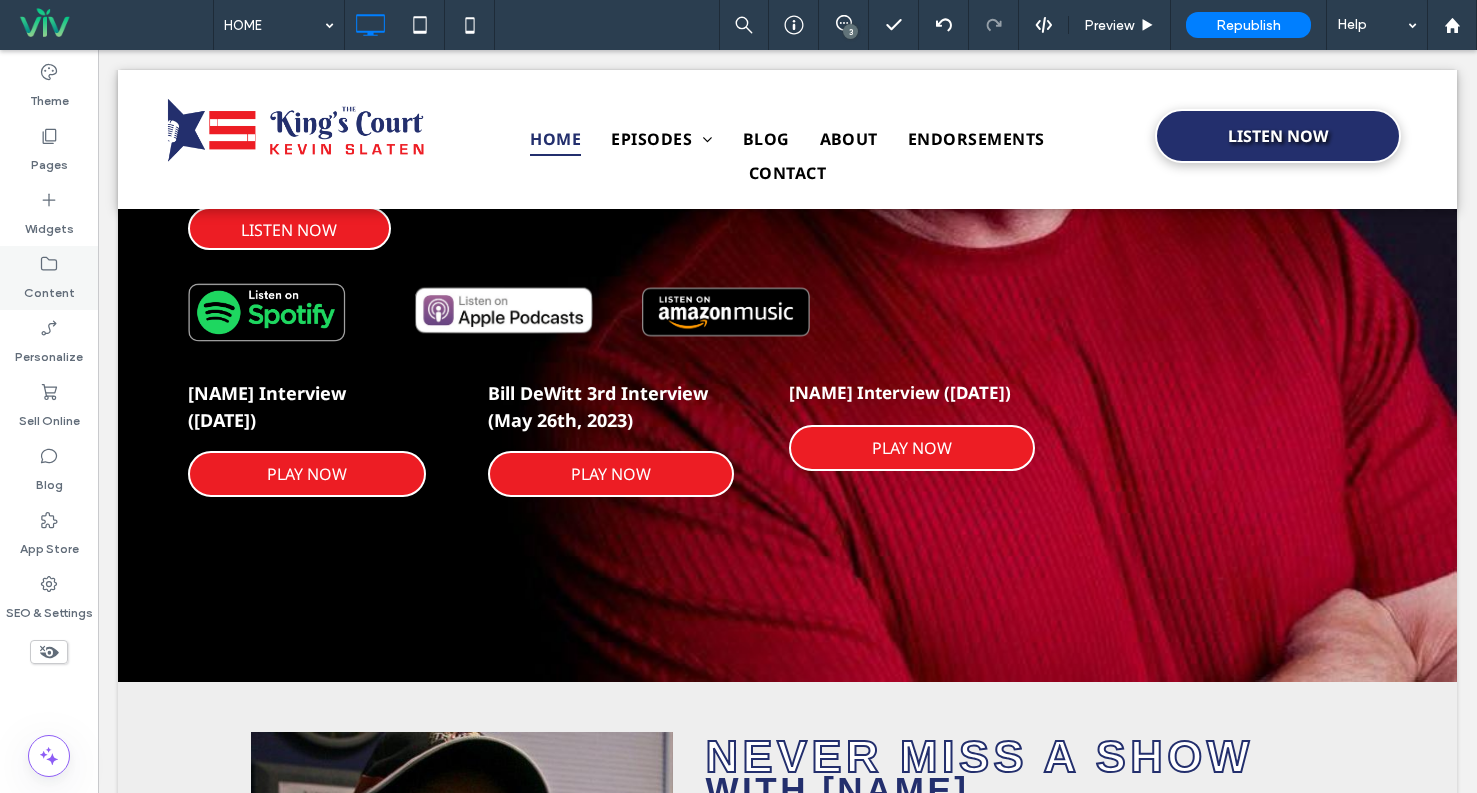 click on "Content" at bounding box center (49, 288) 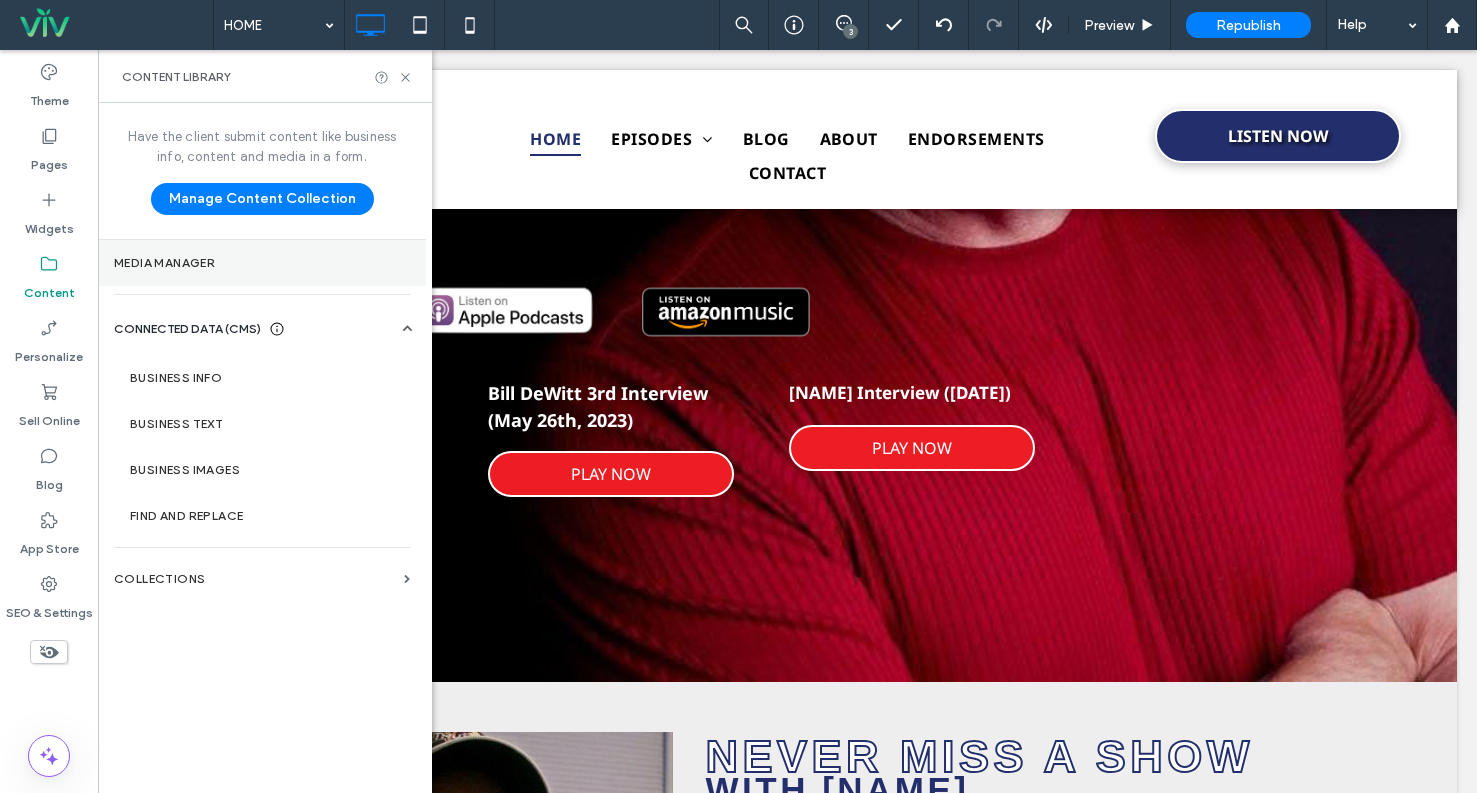 click on "Media Manager" at bounding box center (262, 263) 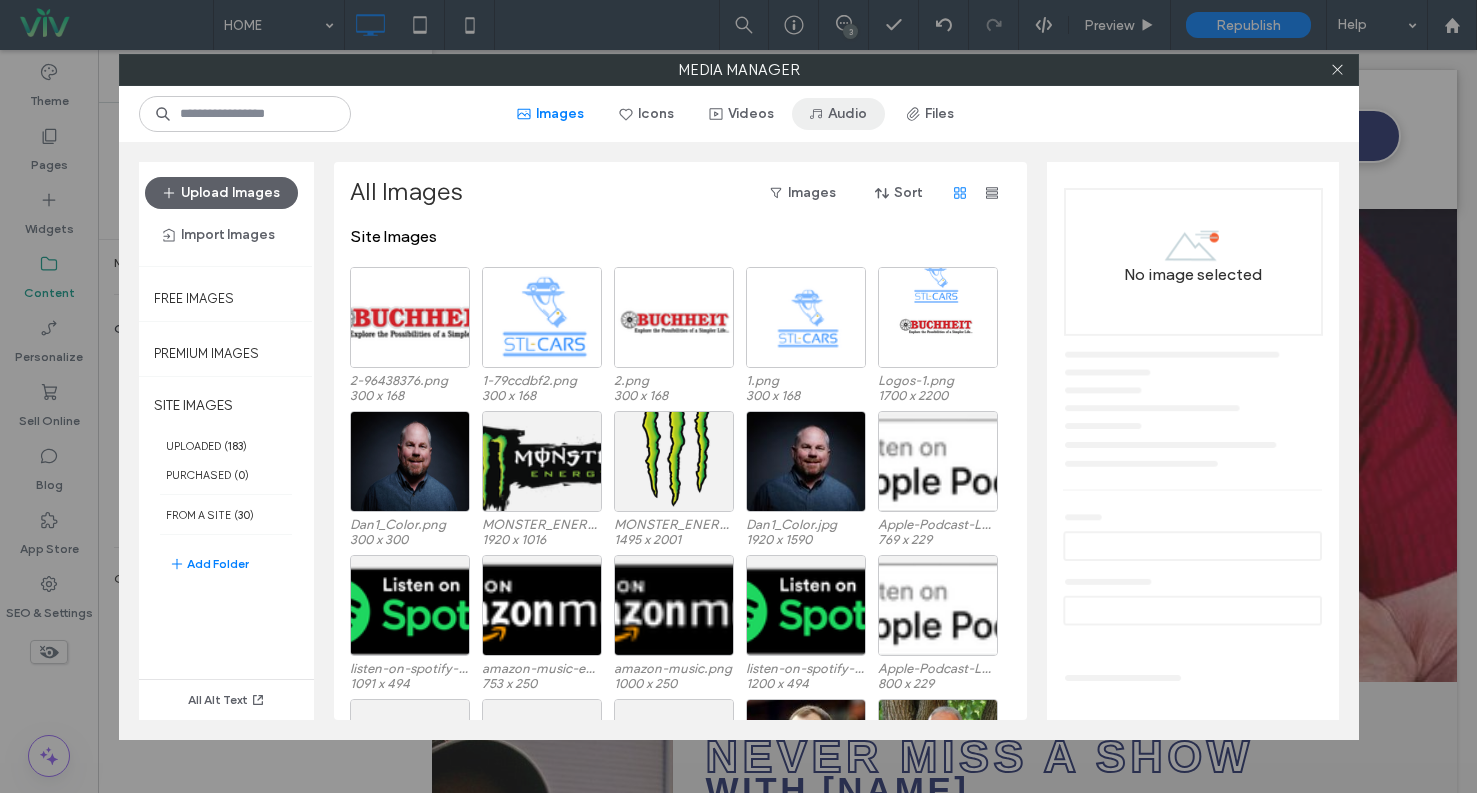 click on "Audio" at bounding box center (838, 114) 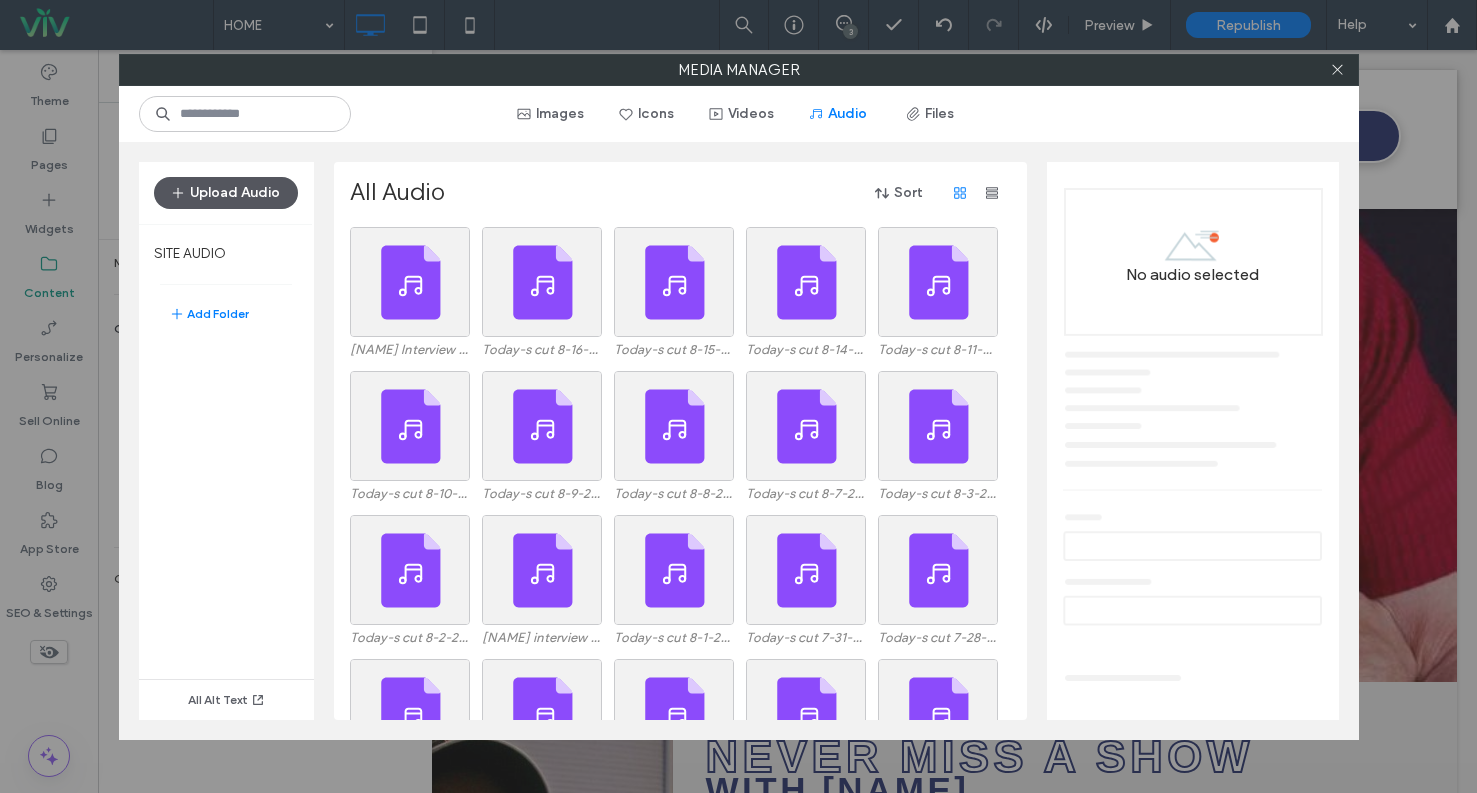 click on "Upload Audio" at bounding box center [226, 193] 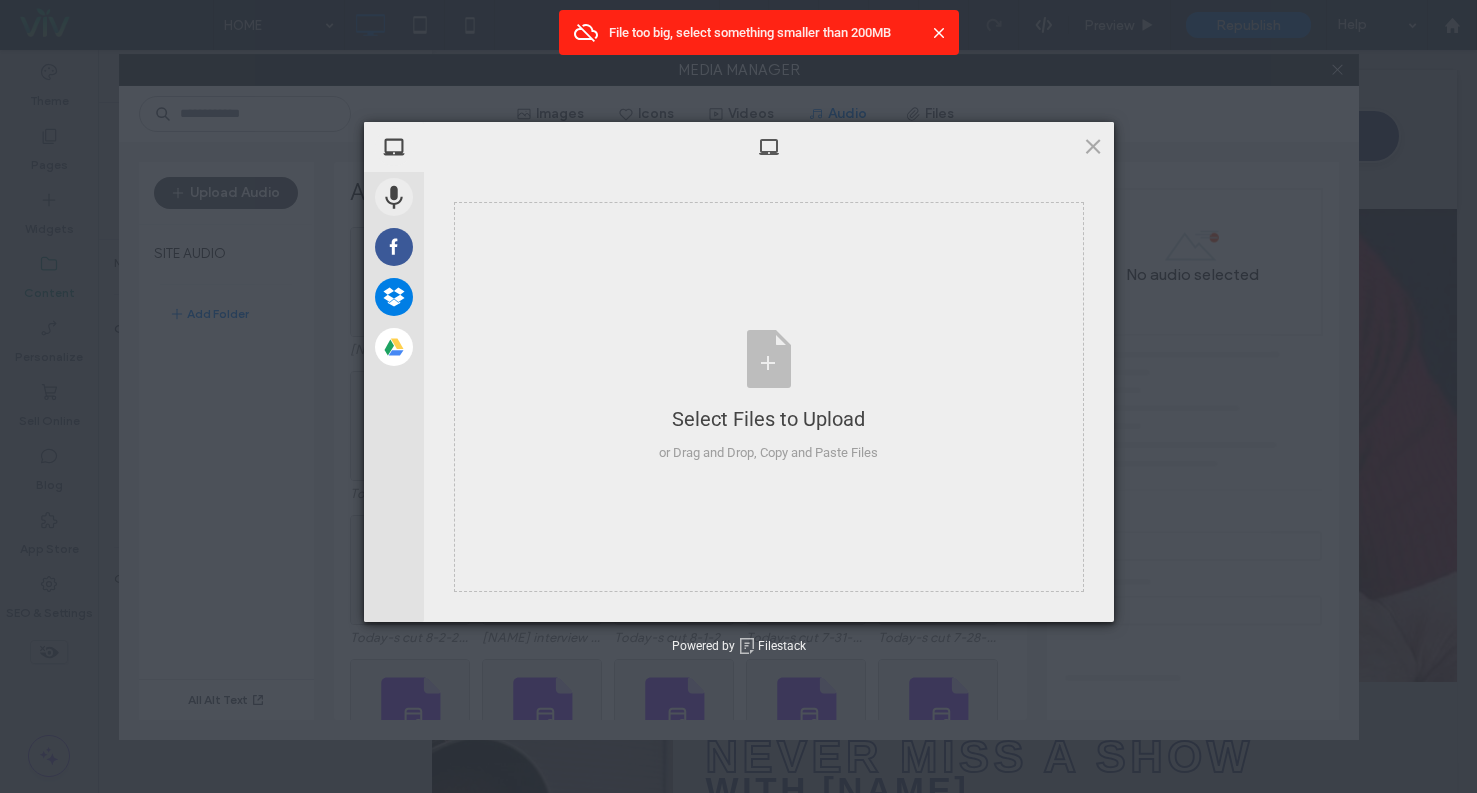 click at bounding box center (769, 147) 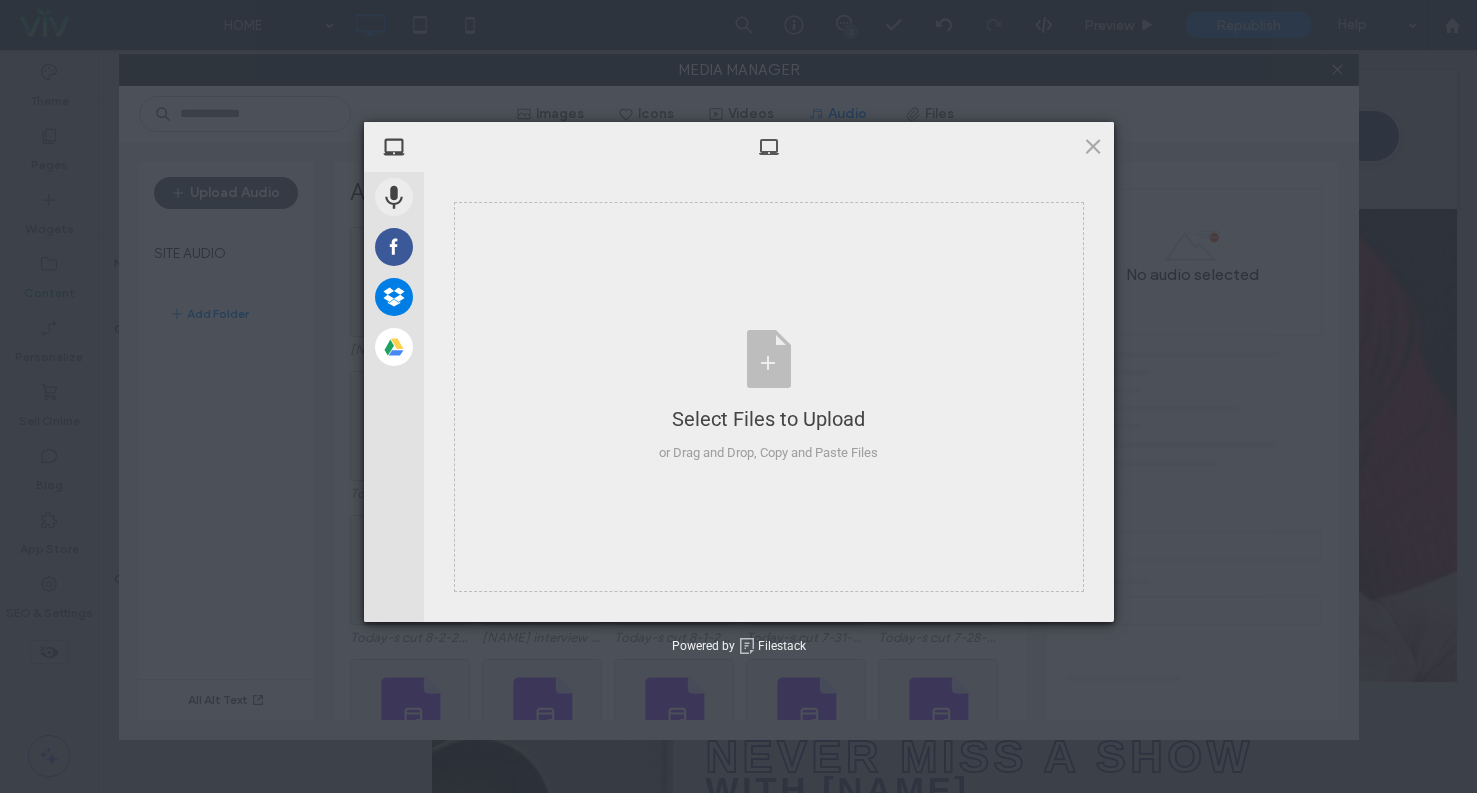 drag, startPoint x: 550, startPoint y: 176, endPoint x: 525, endPoint y: 109, distance: 71.51224 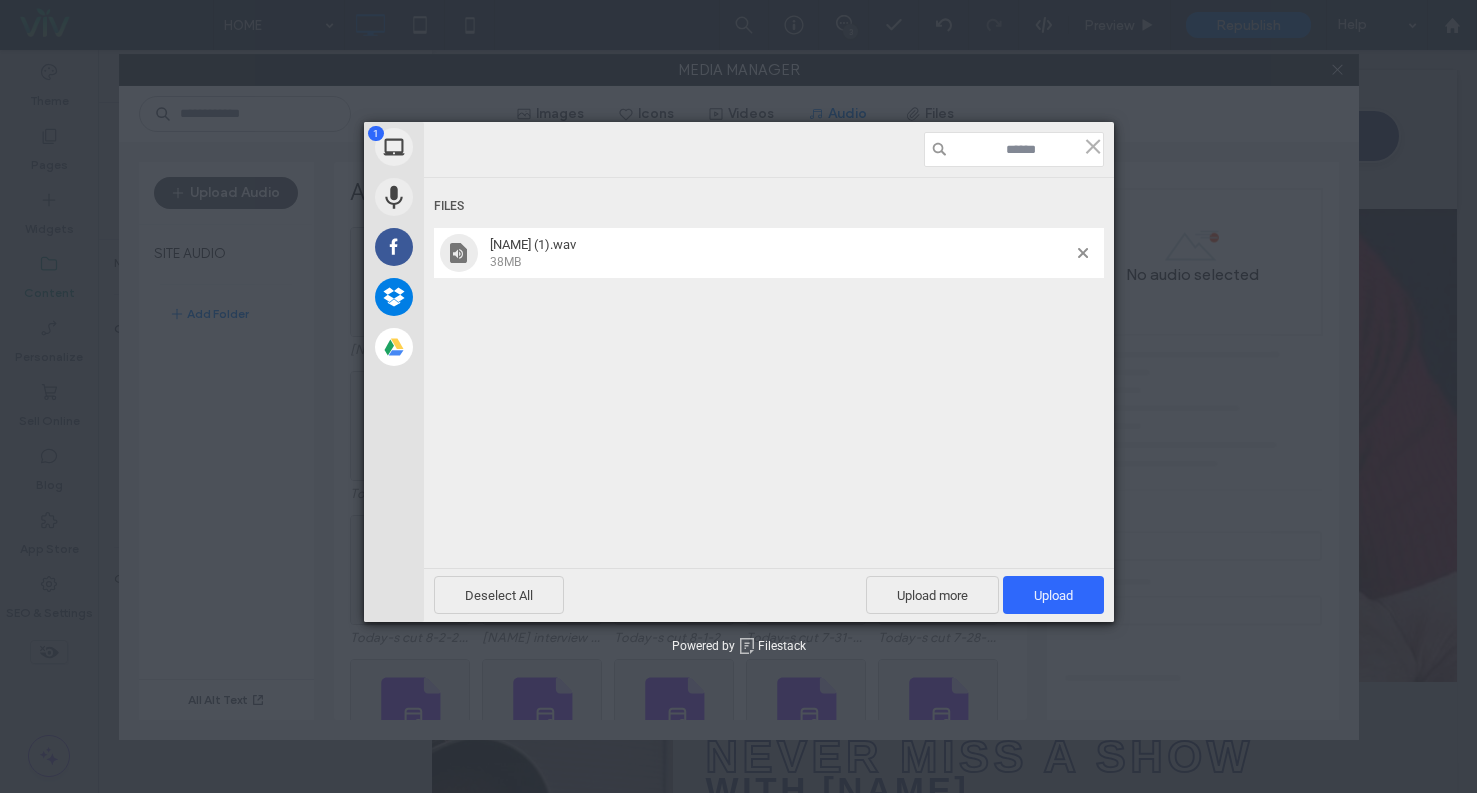 click on "Files
Mike Weitzel (1).wav          38MB" at bounding box center (769, 346) 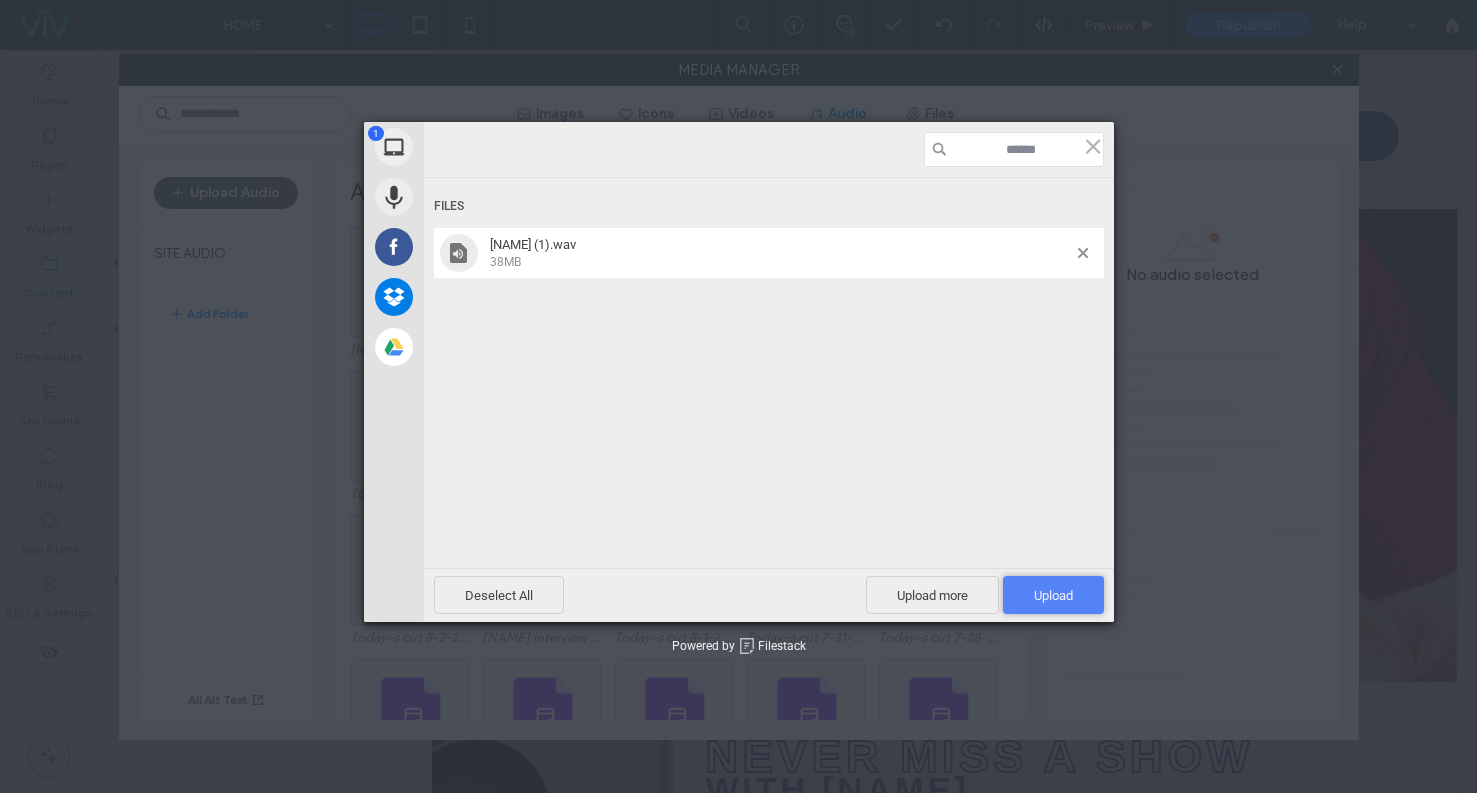 click on "Upload
1" at bounding box center [1053, 595] 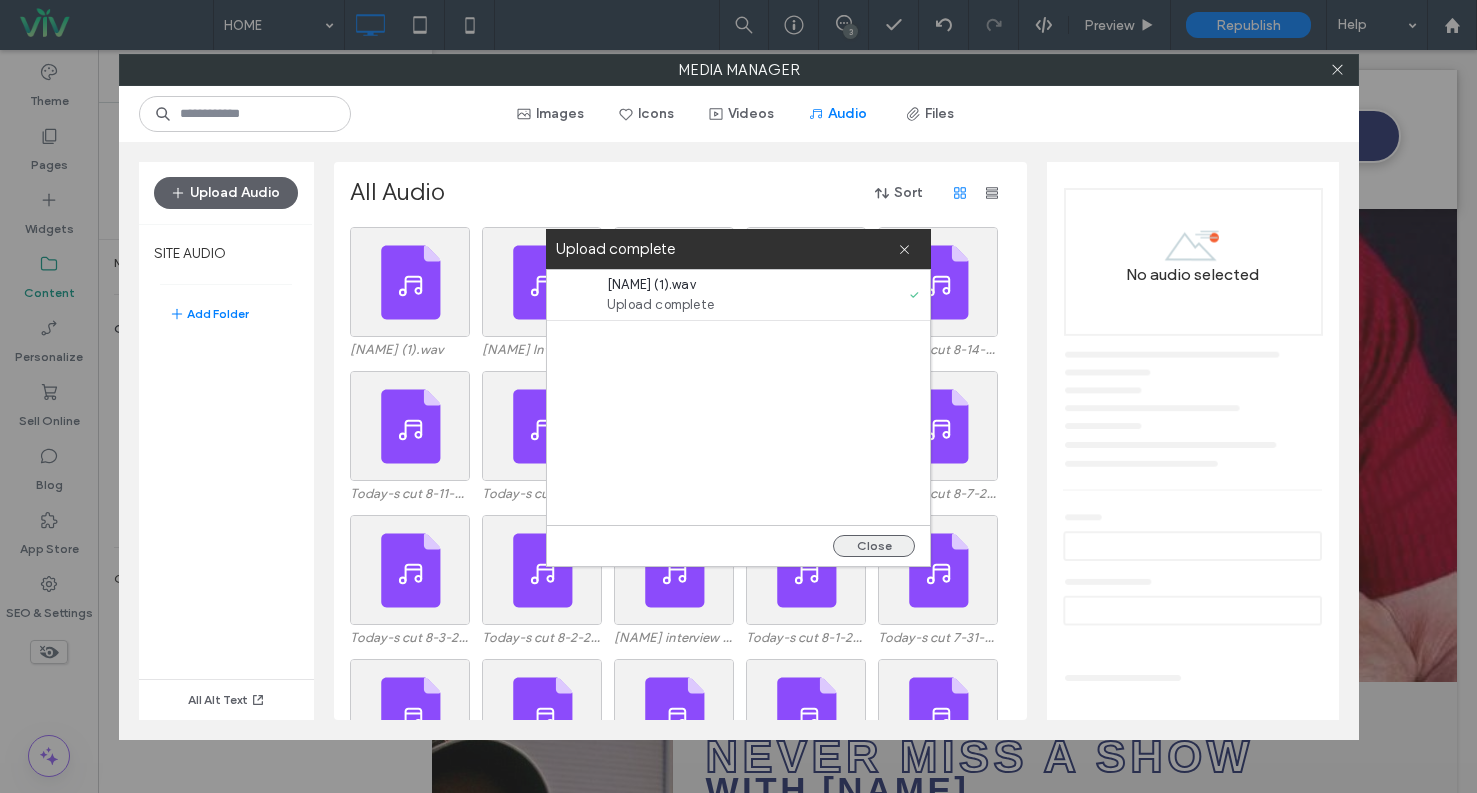 click on "Close" at bounding box center [874, 546] 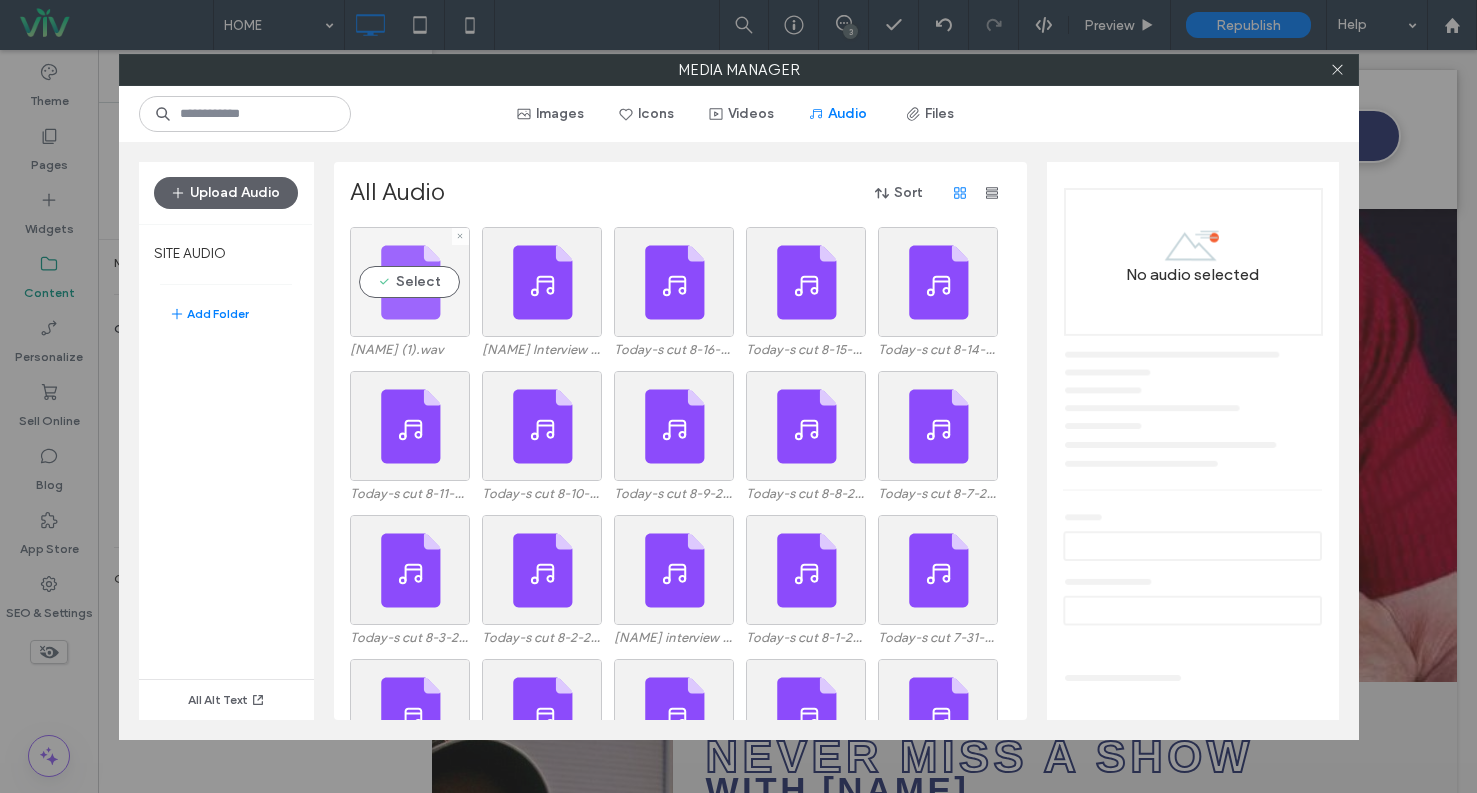 click on "Select" at bounding box center [410, 282] 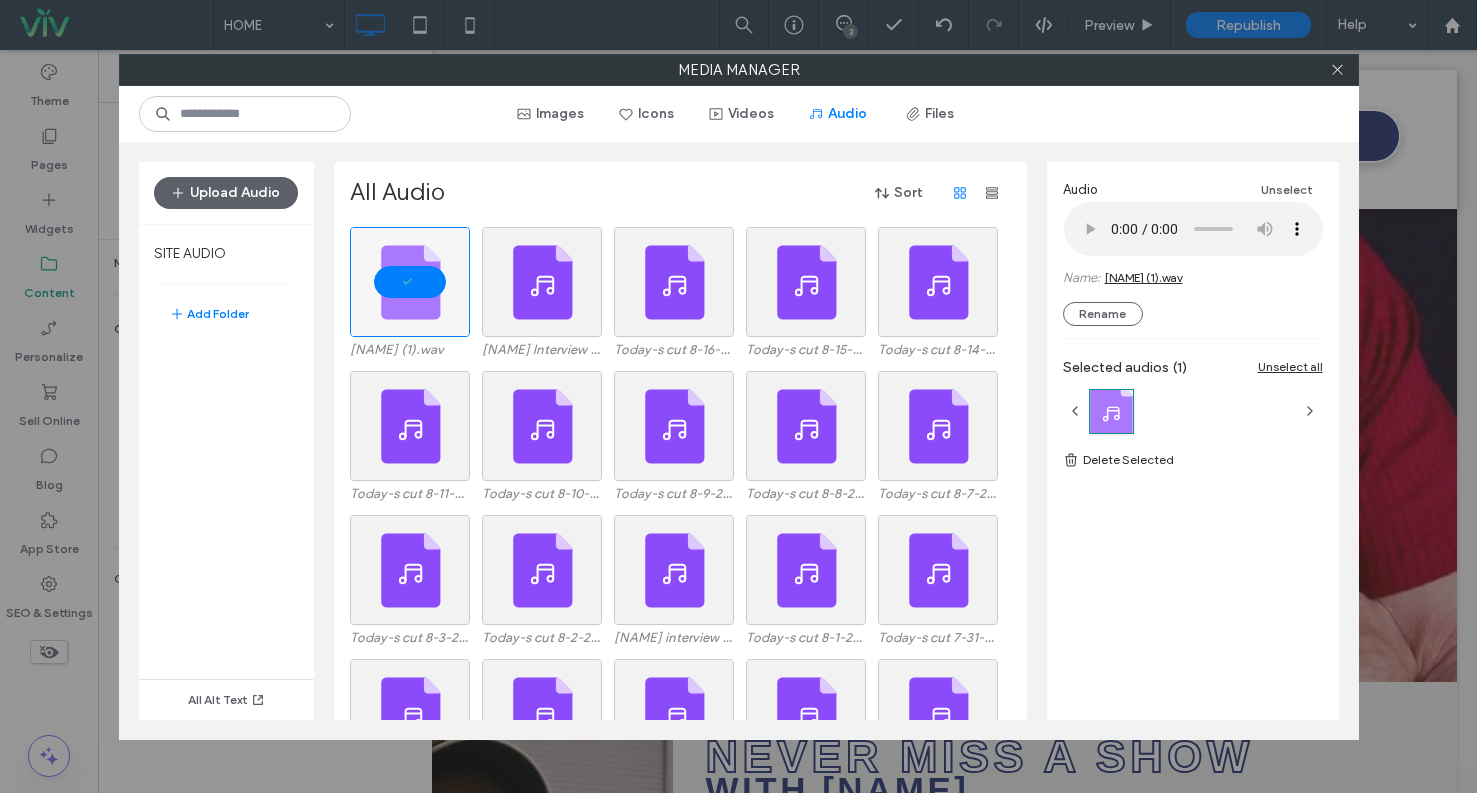 click on "Audio Unselect Name: Mike Weitzel (1).wav Rename" at bounding box center (1193, 252) 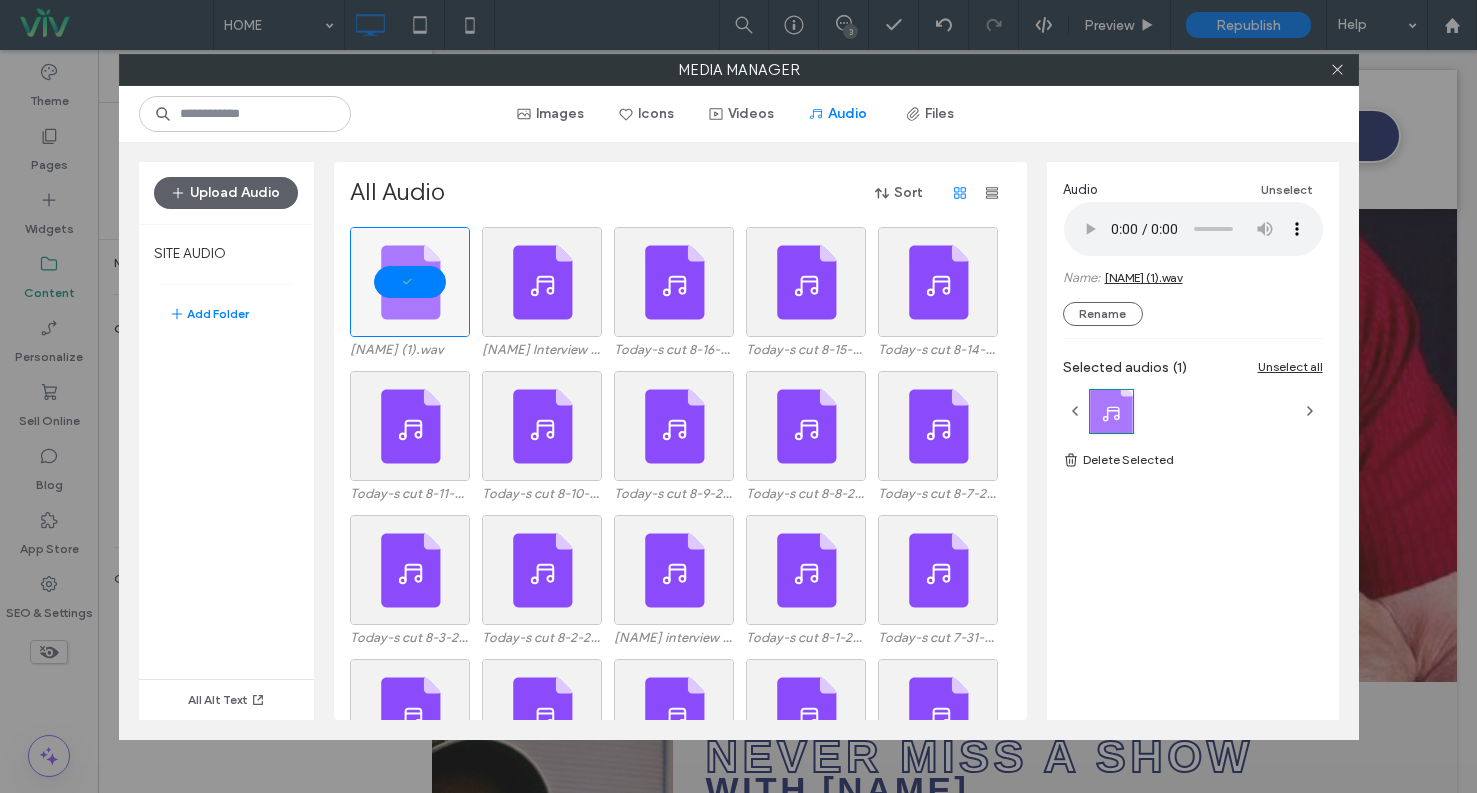 click on "Name: Mike Weitzel (1).wav" at bounding box center (1193, 278) 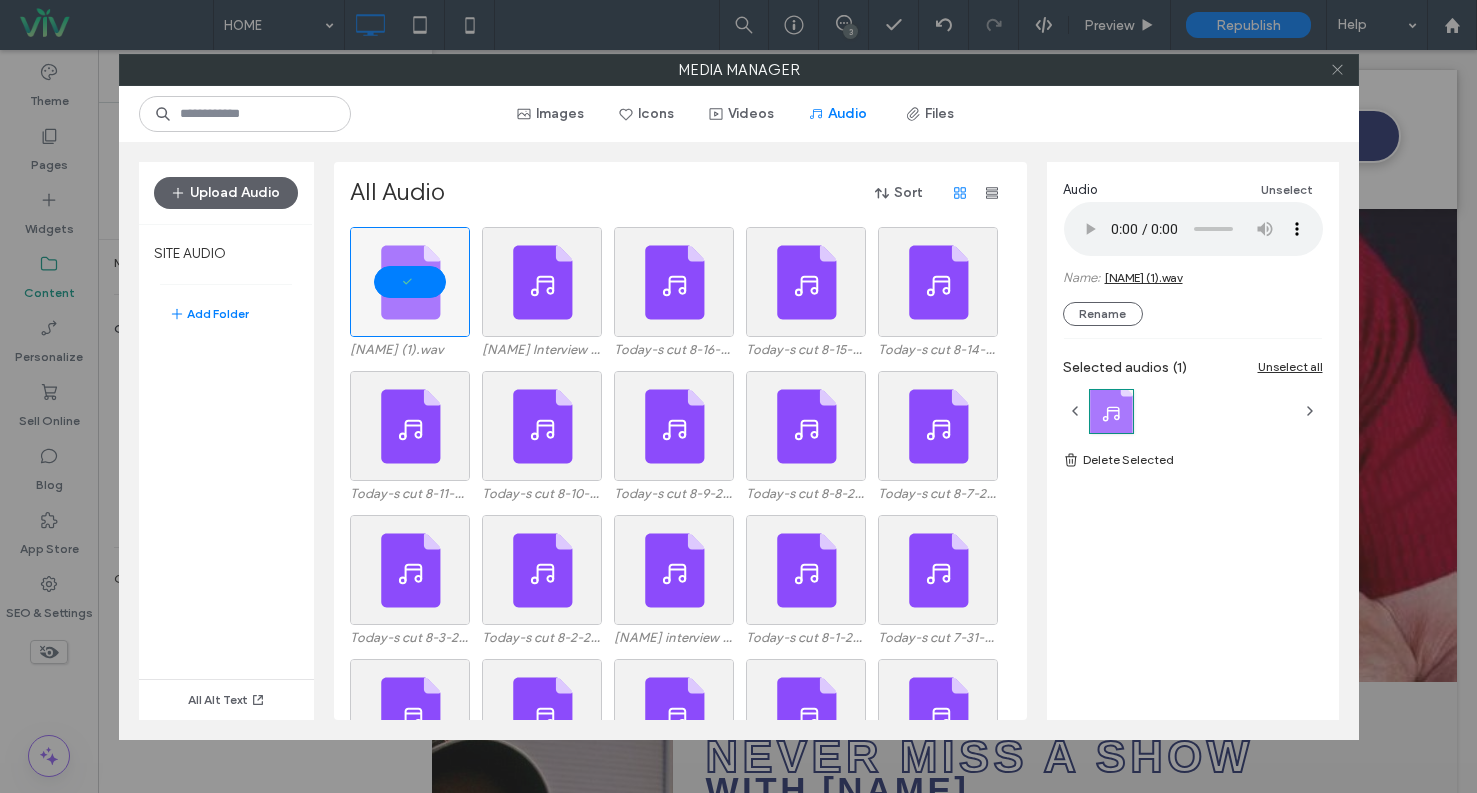 click 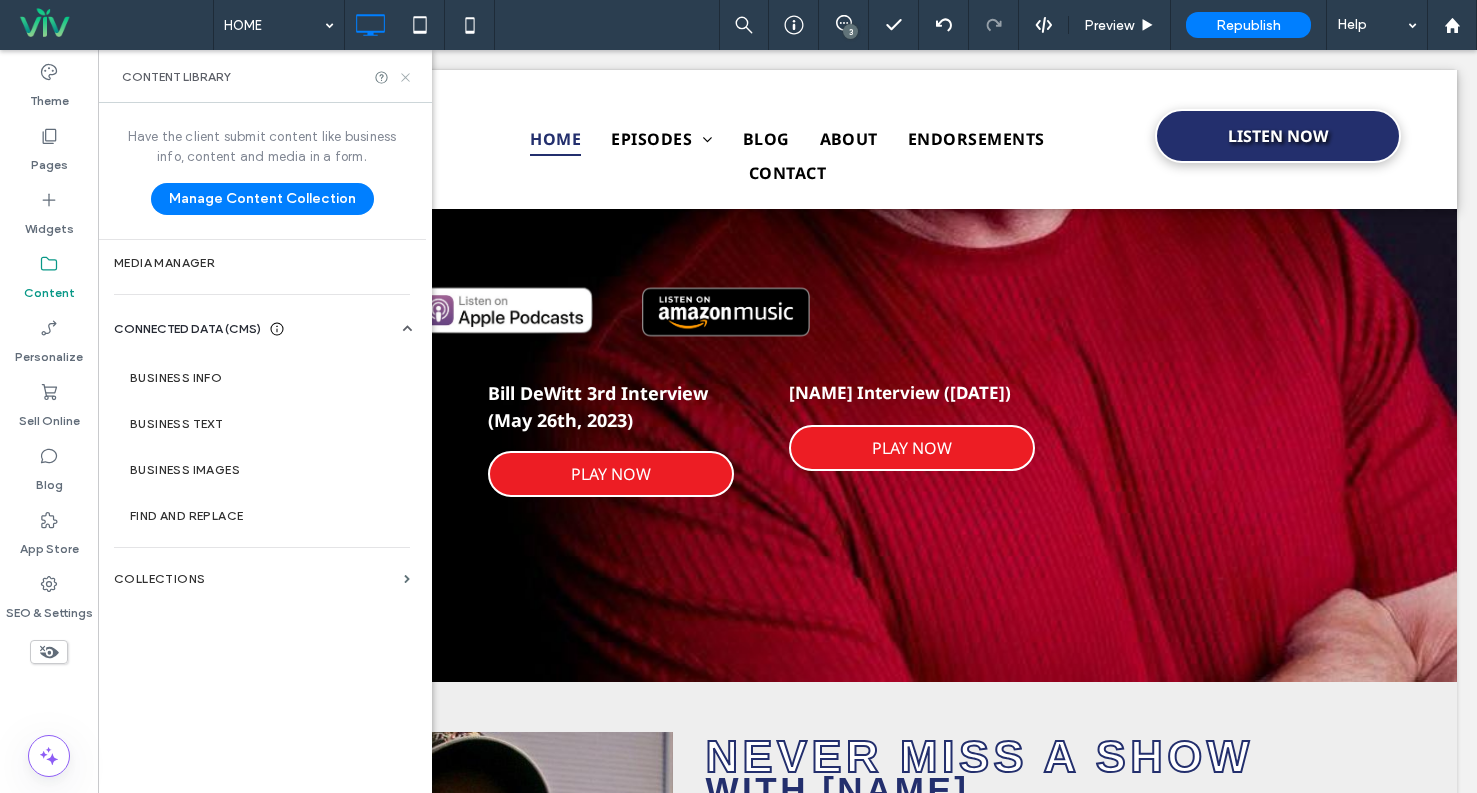 click 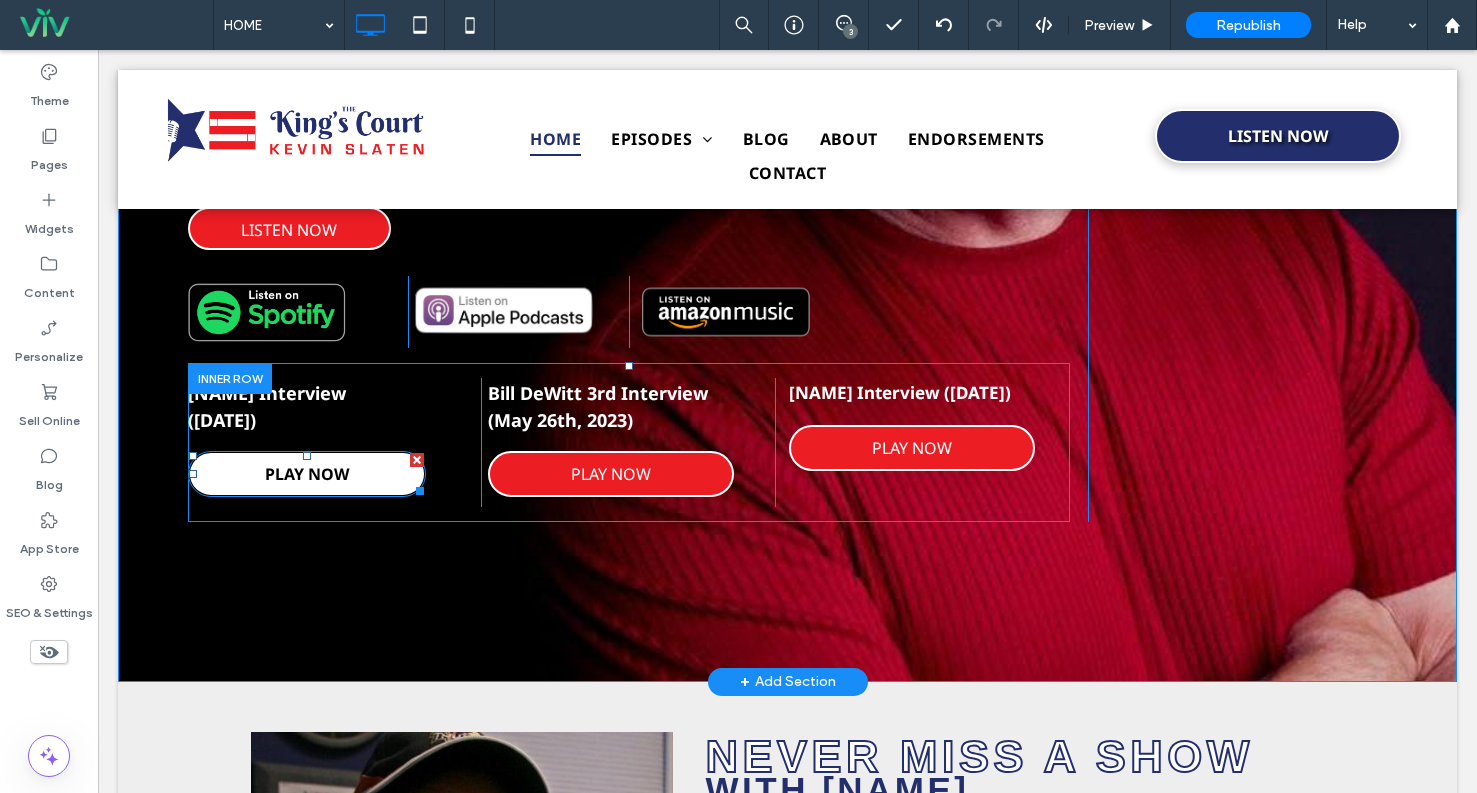click on "PLAY NOW" at bounding box center (307, 474) 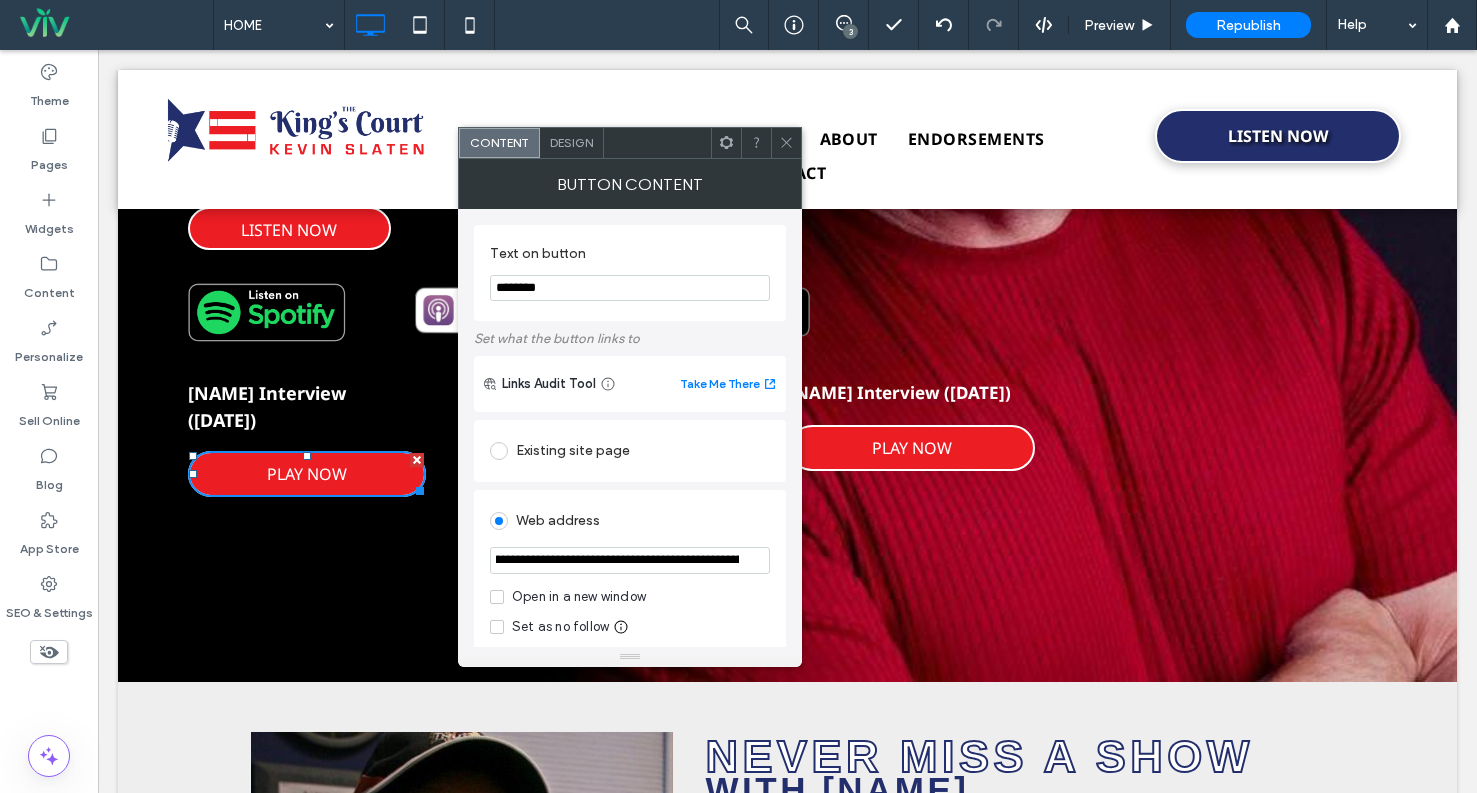 scroll, scrollTop: 0, scrollLeft: 0, axis: both 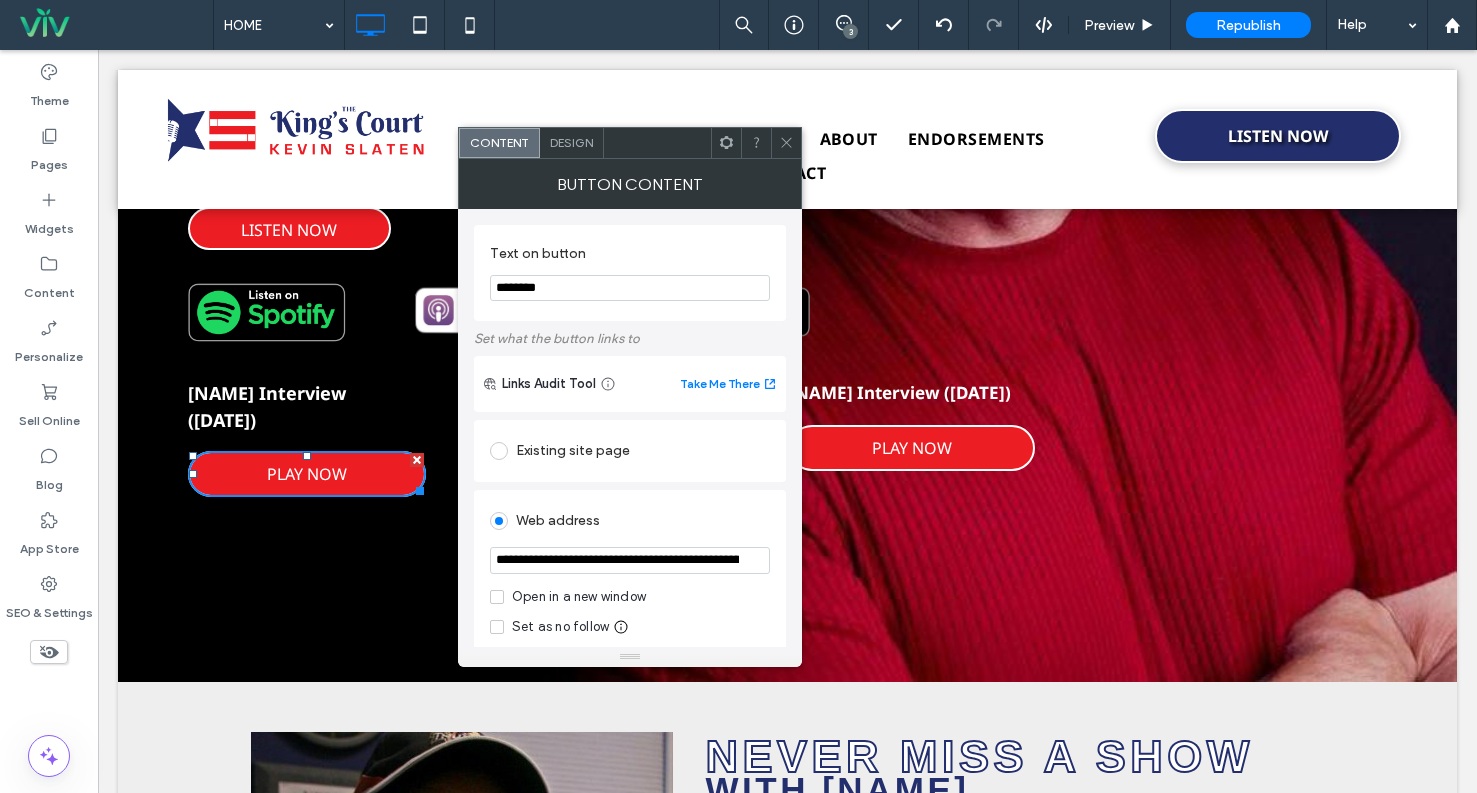 drag, startPoint x: 855, startPoint y: 611, endPoint x: 454, endPoint y: 549, distance: 405.7647 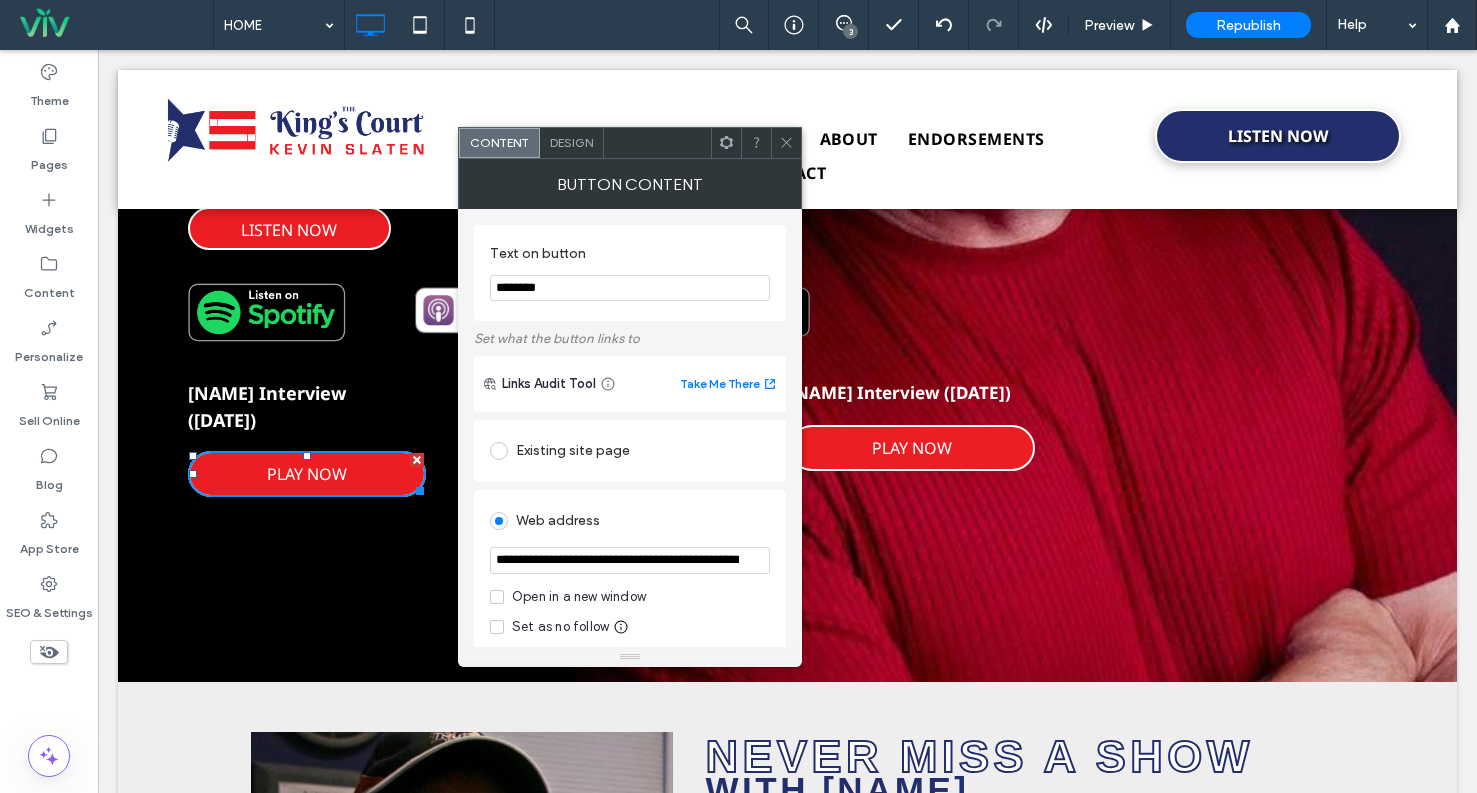 scroll, scrollTop: 0, scrollLeft: 0, axis: both 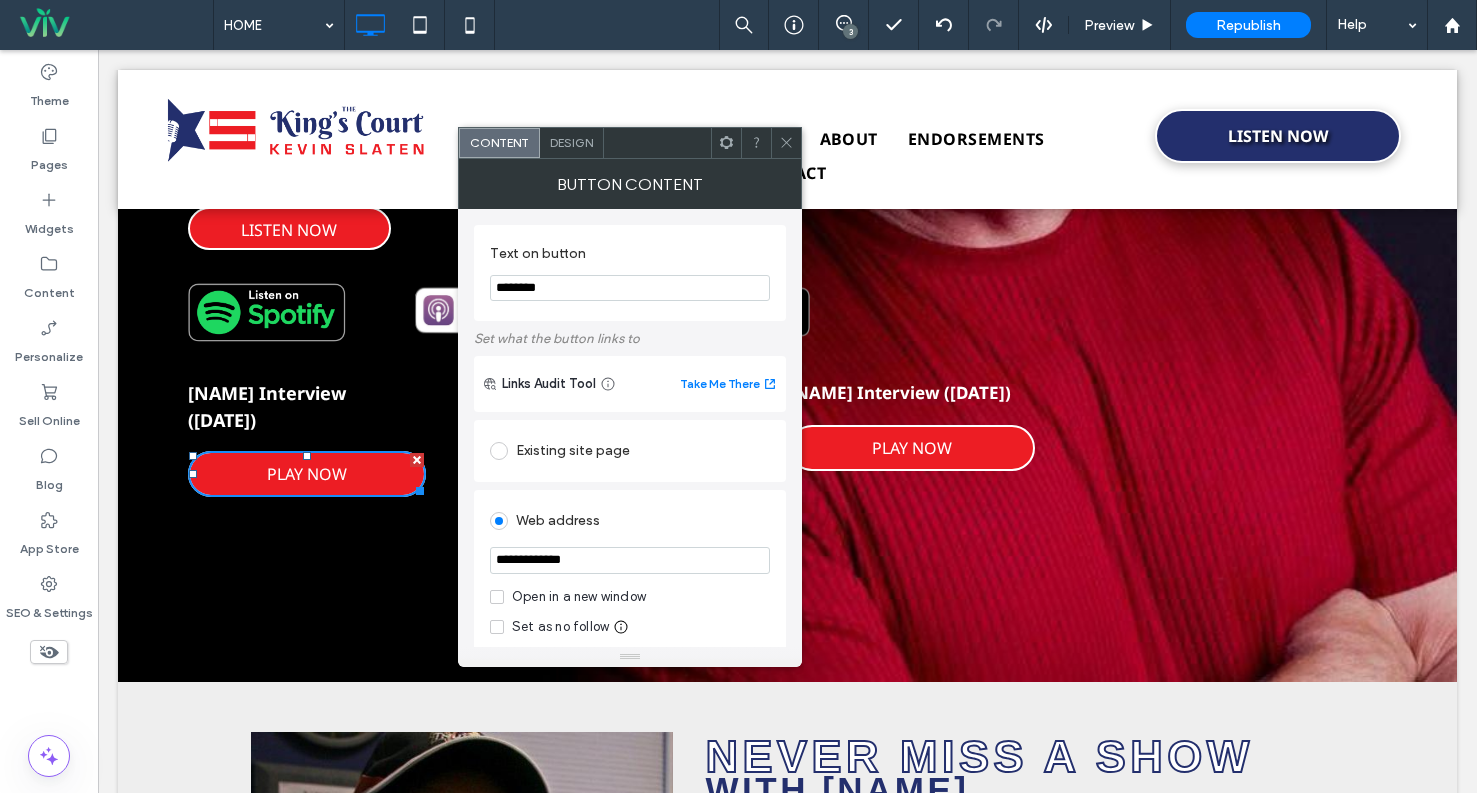 drag, startPoint x: 758, startPoint y: 616, endPoint x: 394, endPoint y: 535, distance: 372.90347 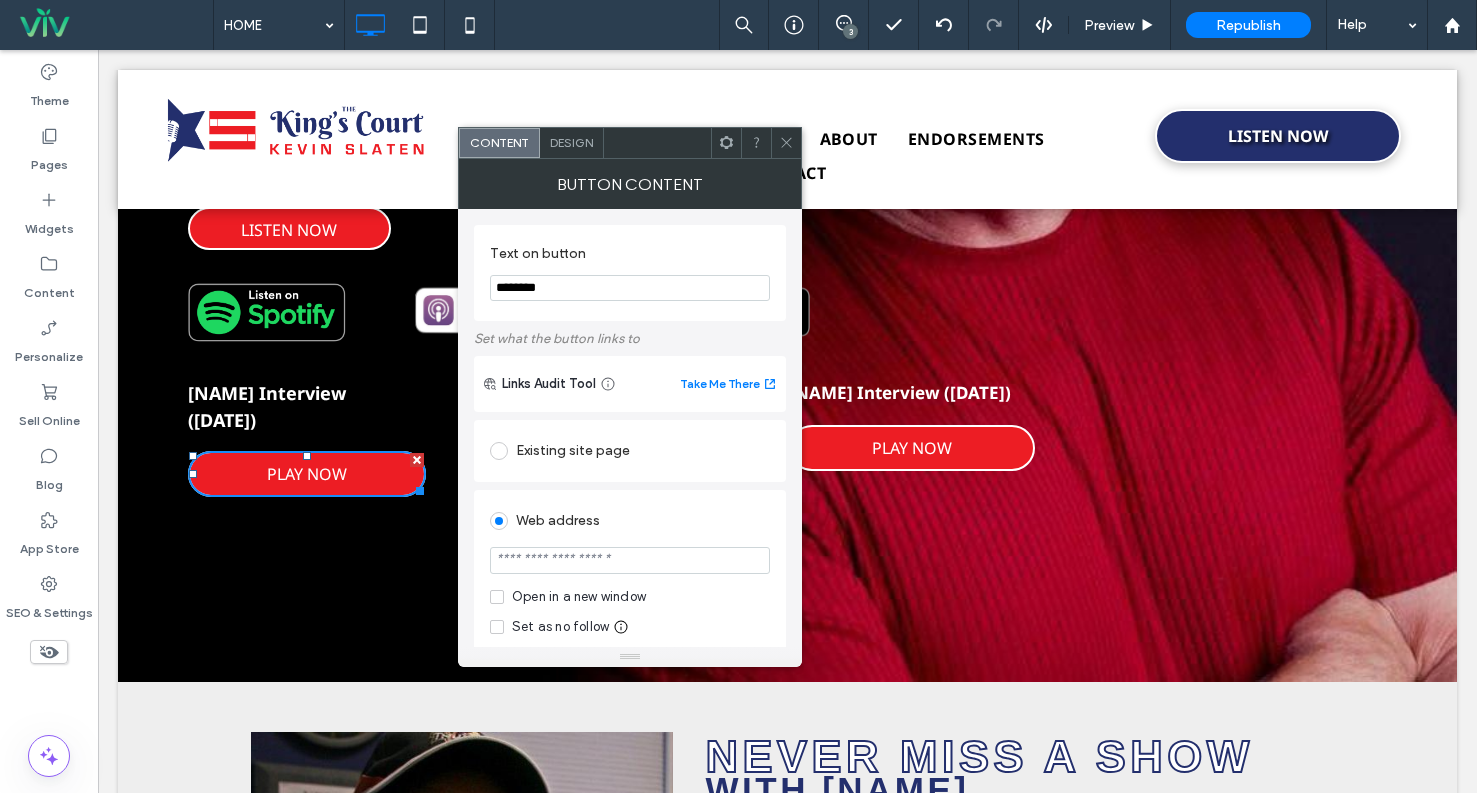 click at bounding box center (630, 560) 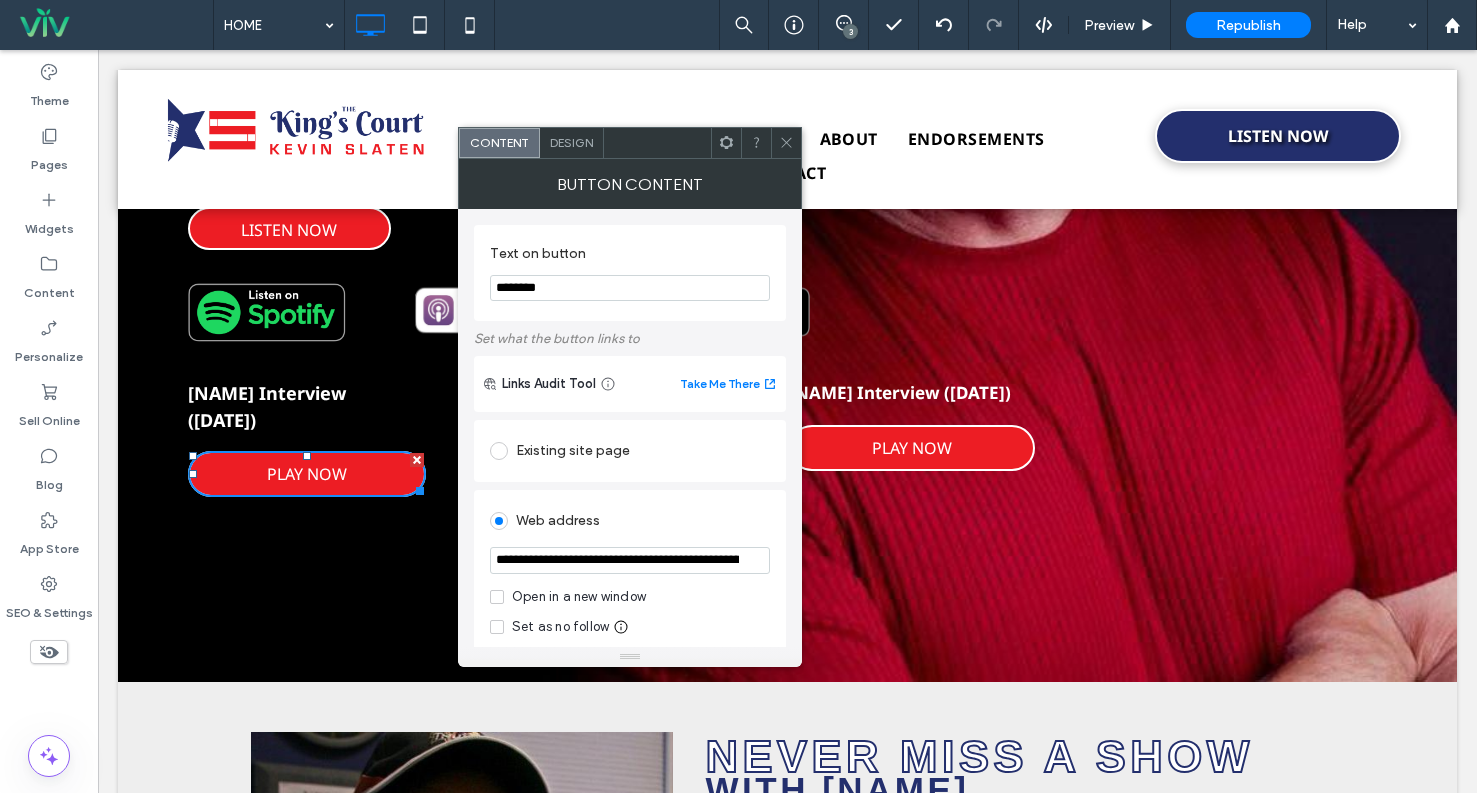 scroll, scrollTop: 0, scrollLeft: 211, axis: horizontal 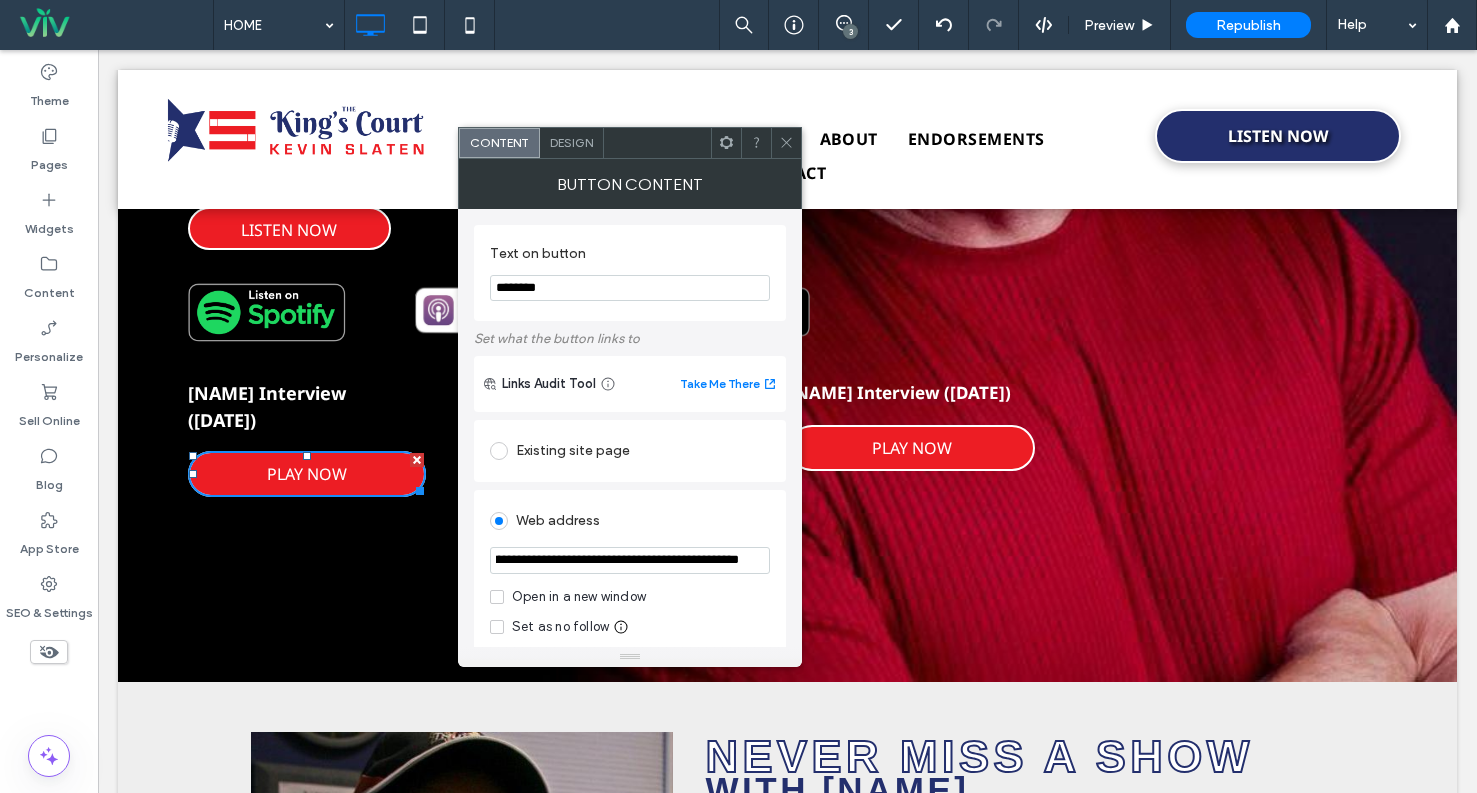 type on "**********" 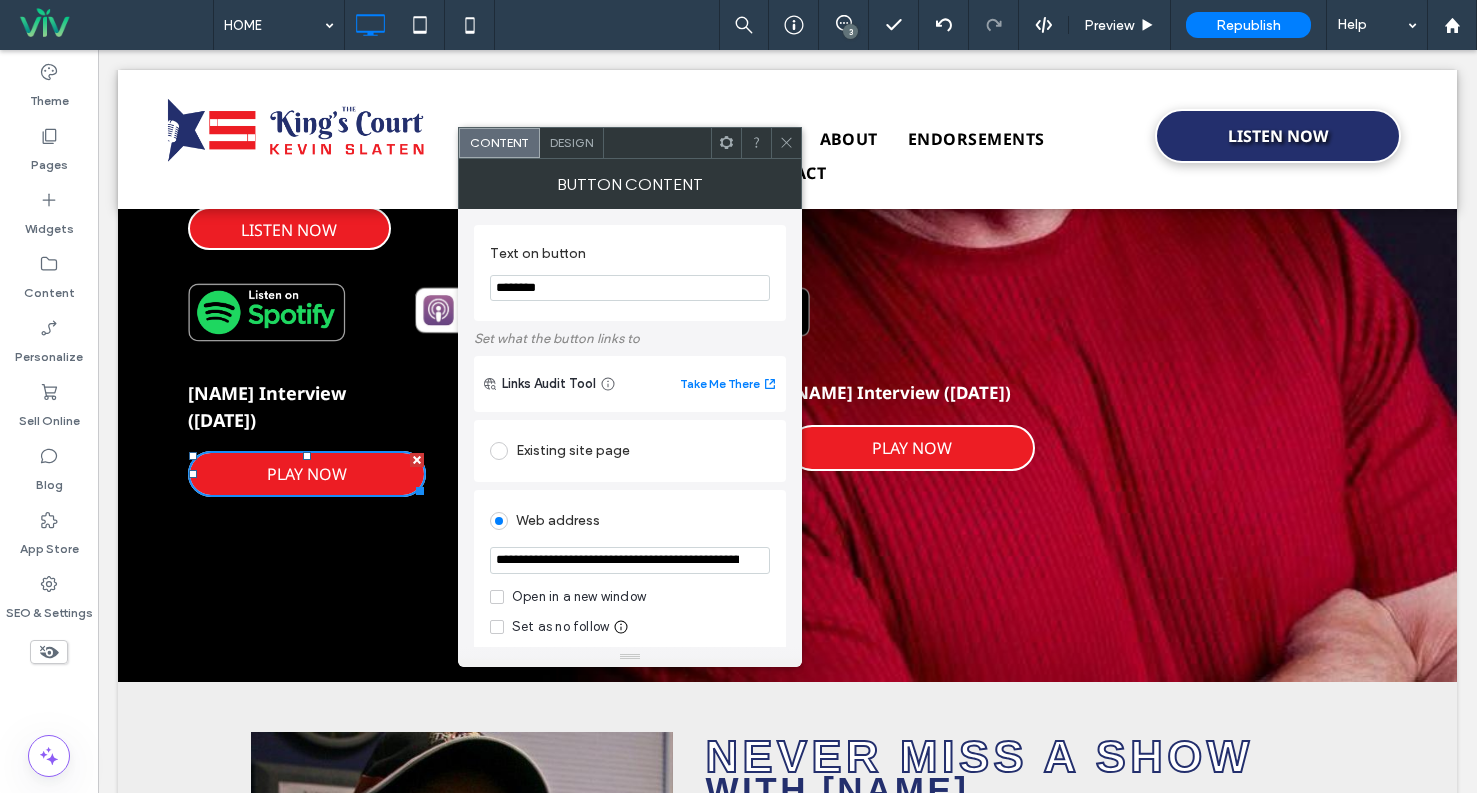 click on "**********" at bounding box center [630, 608] 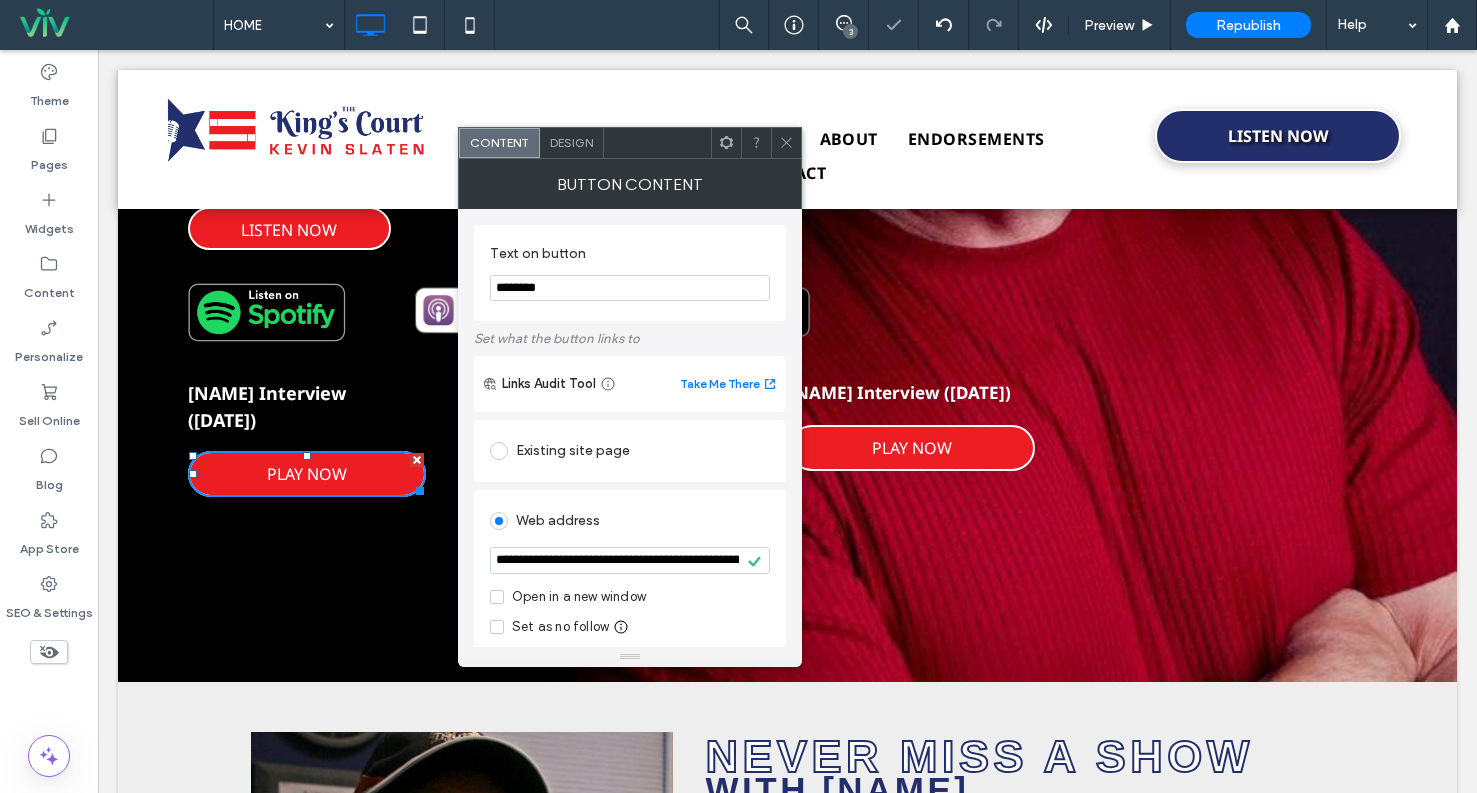 click 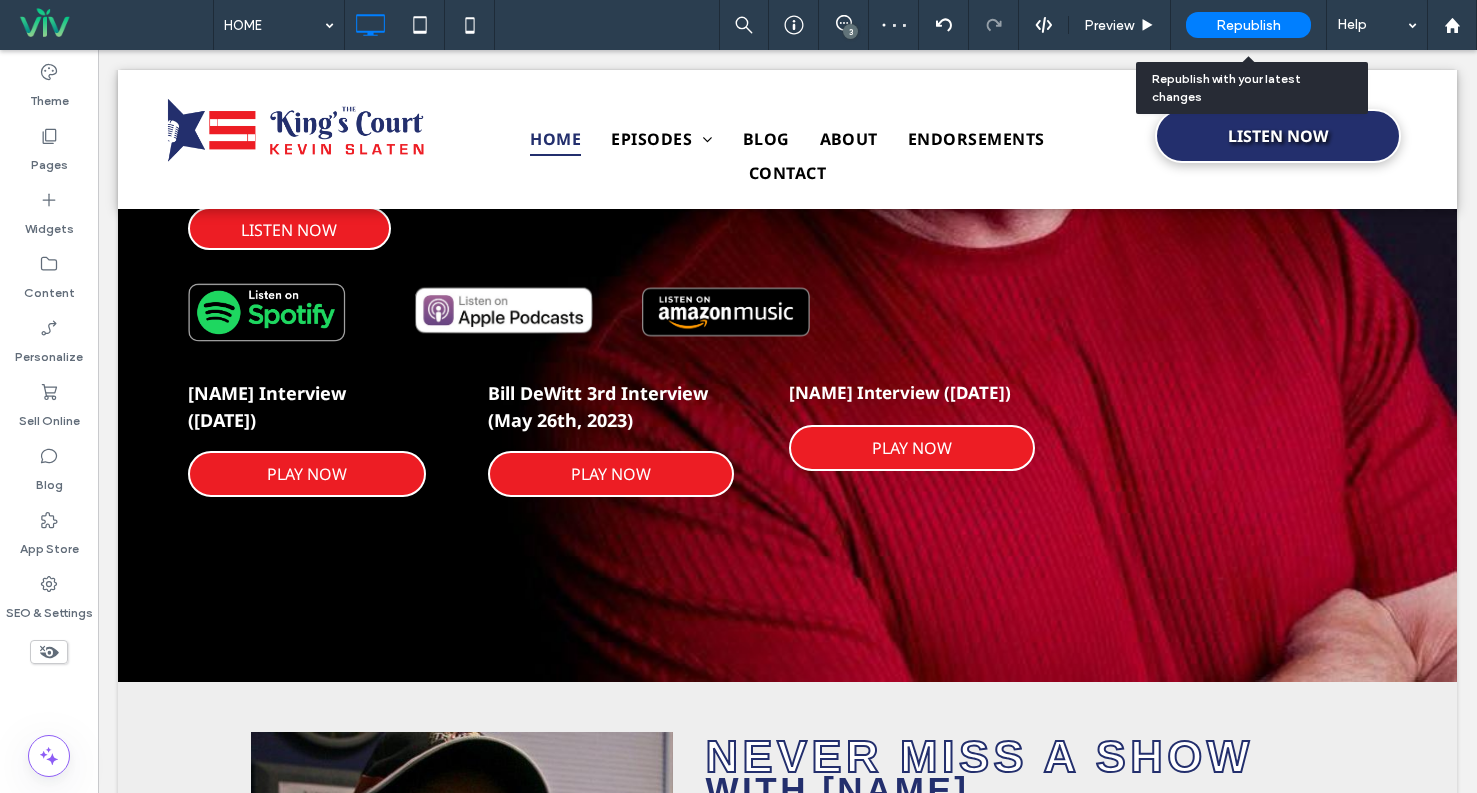 click on "Republish" at bounding box center [1248, 25] 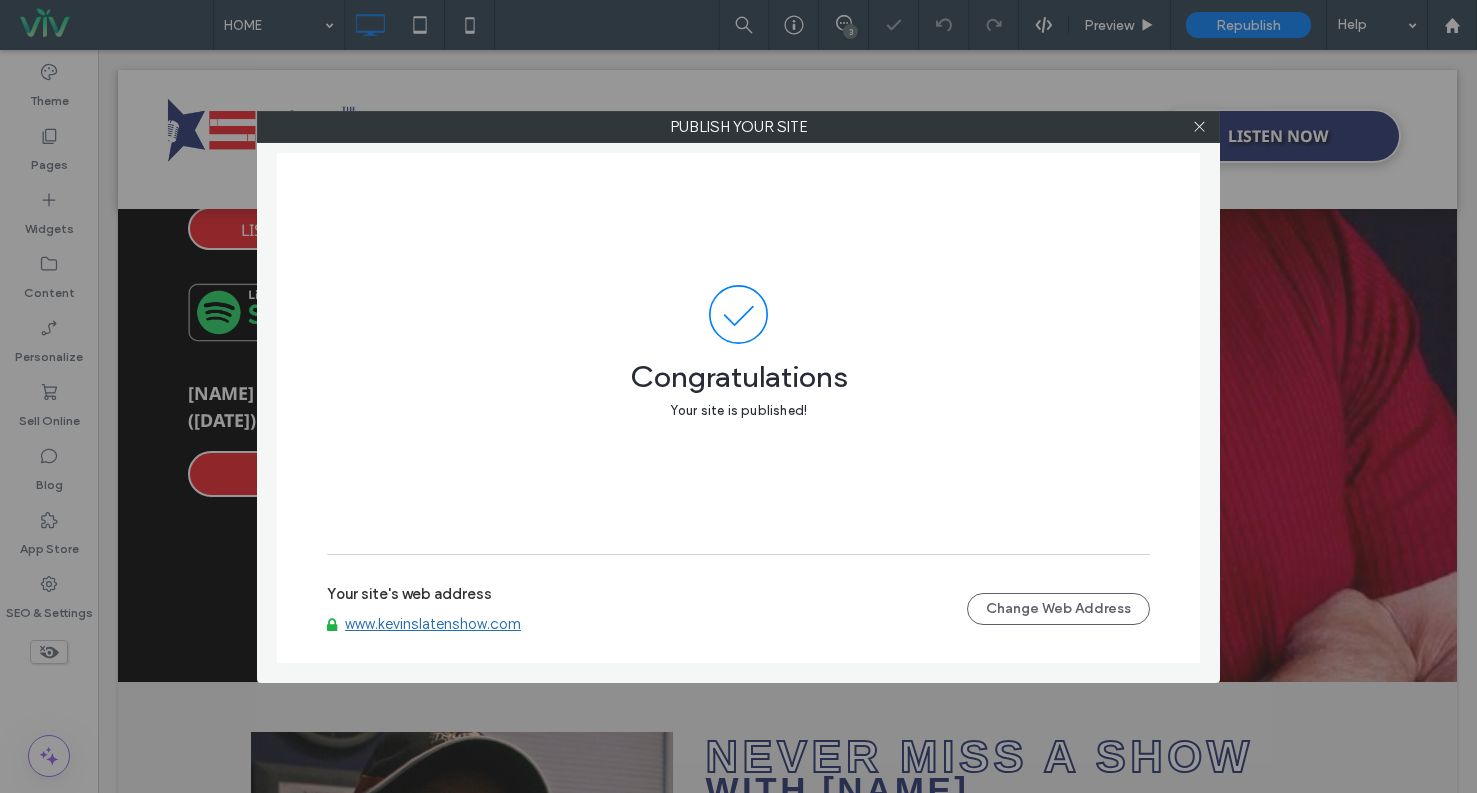 click on "www.kevinslatenshow.com" at bounding box center [433, 624] 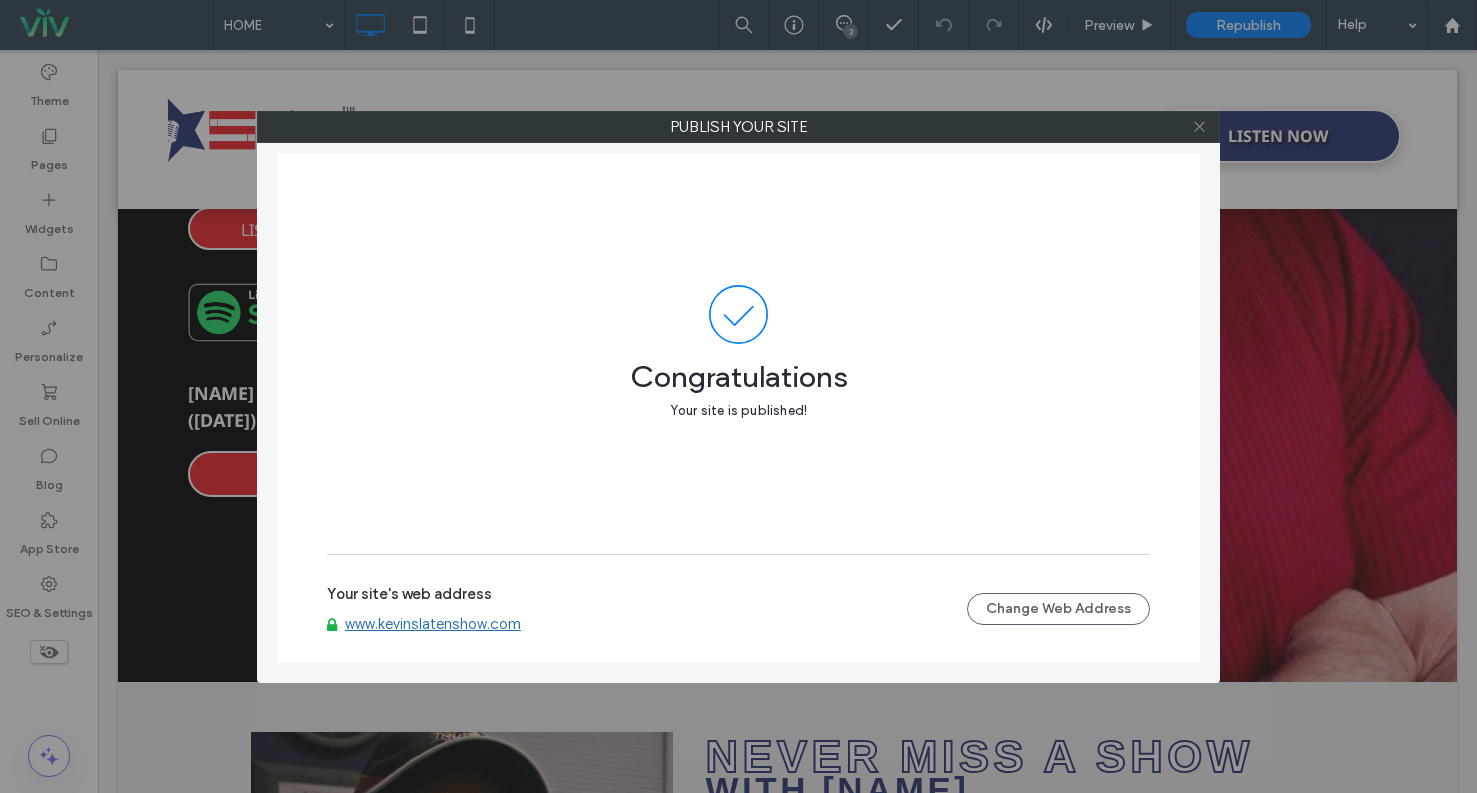 click 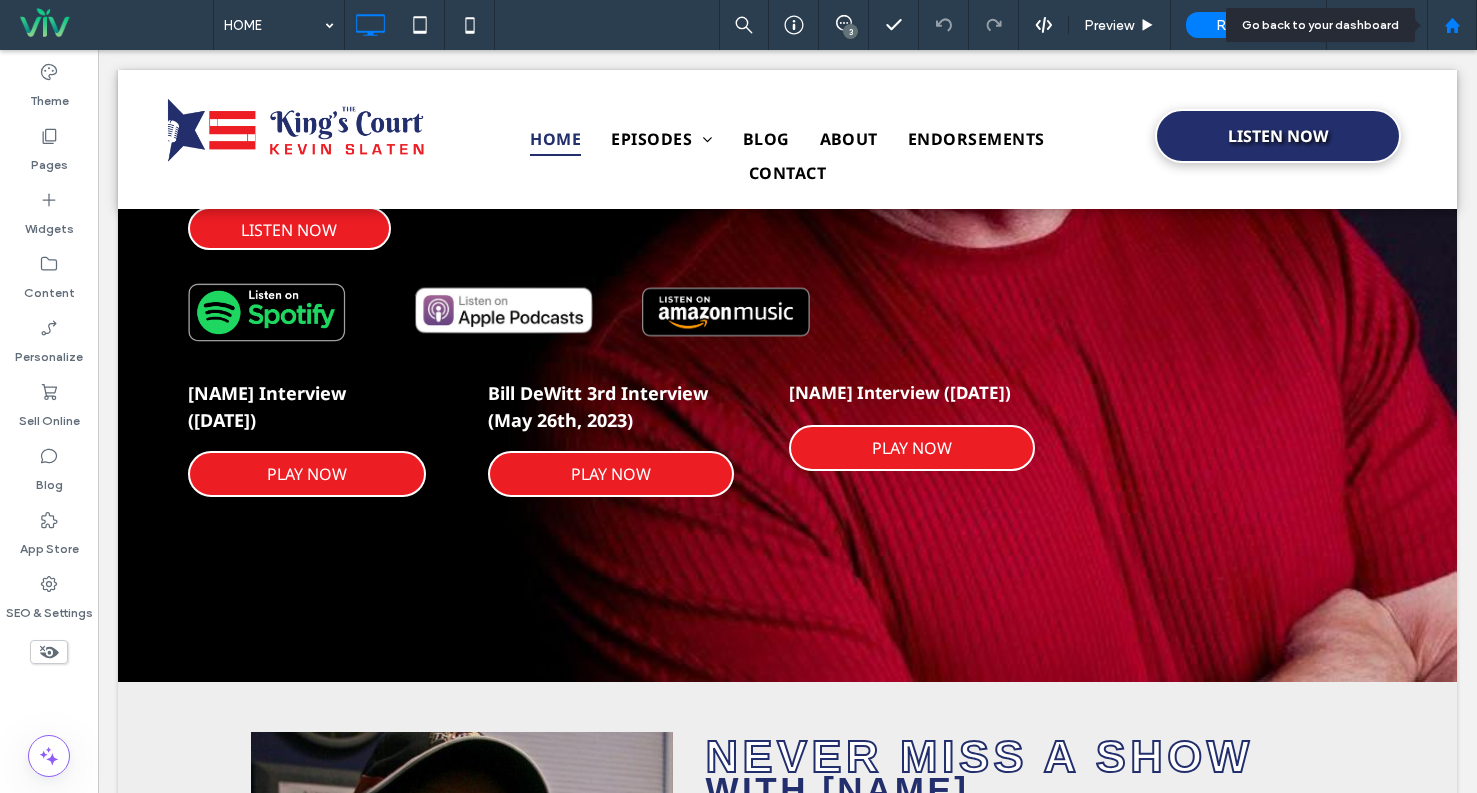 click at bounding box center [1452, 25] 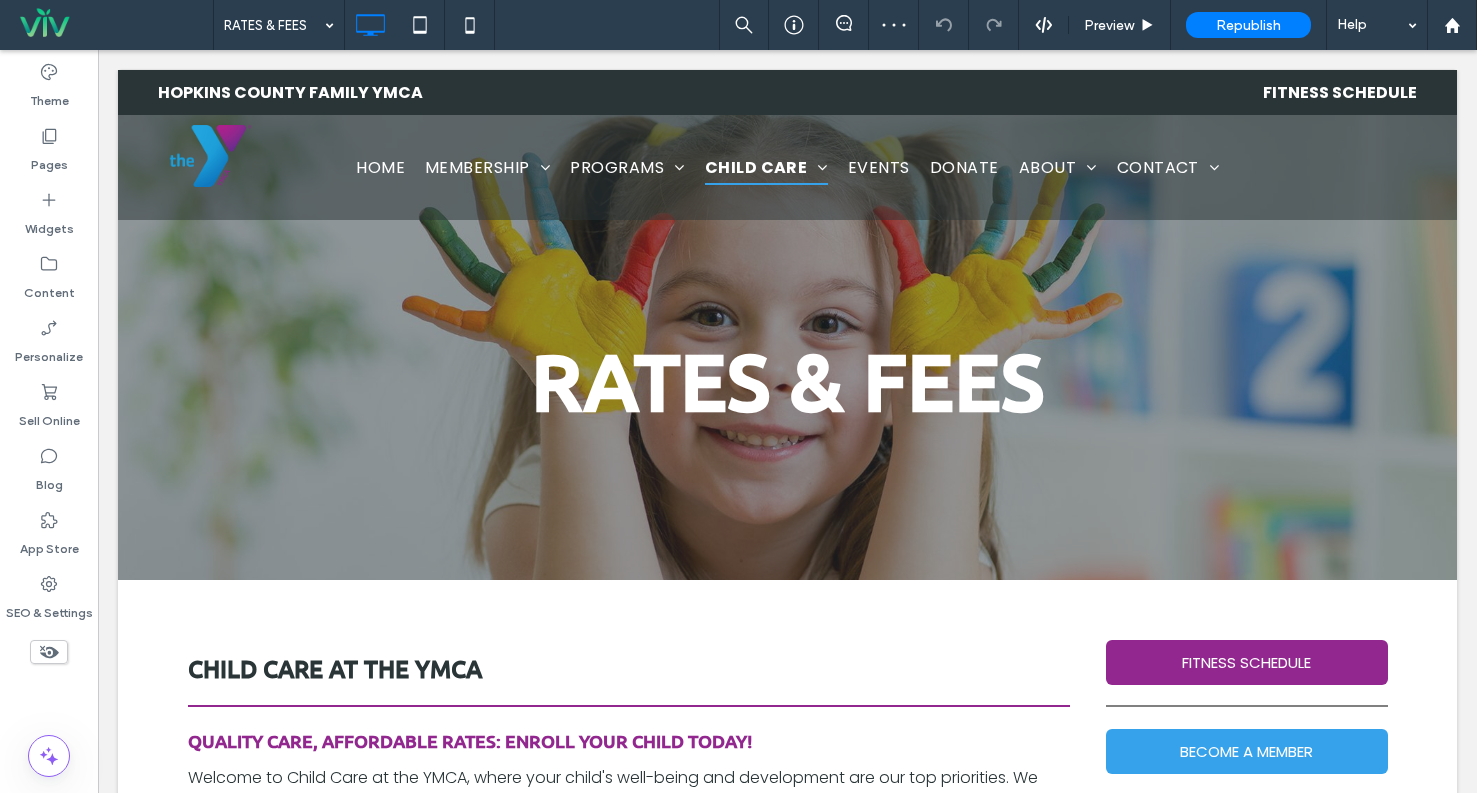 scroll, scrollTop: 0, scrollLeft: 0, axis: both 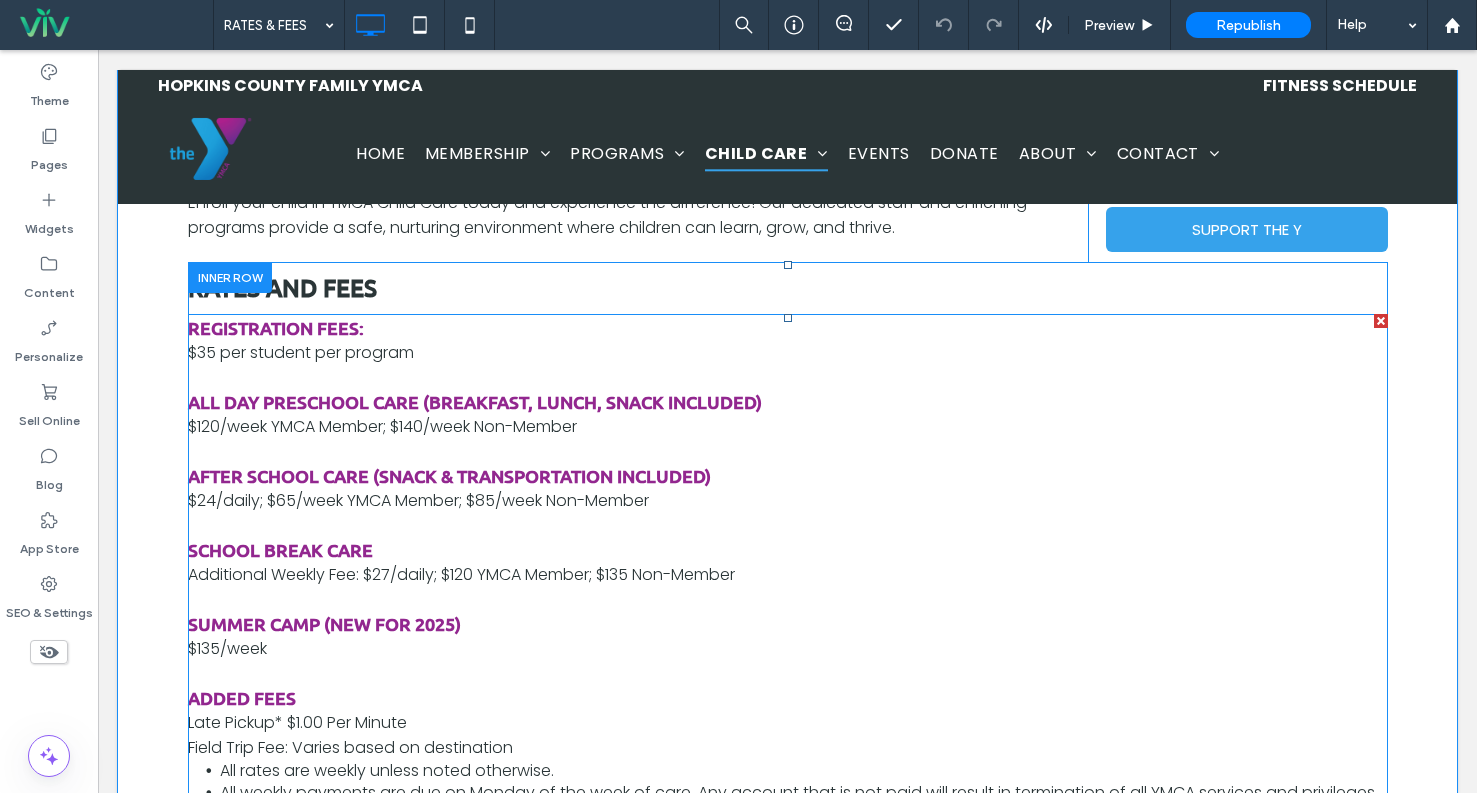 click at bounding box center [788, 599] 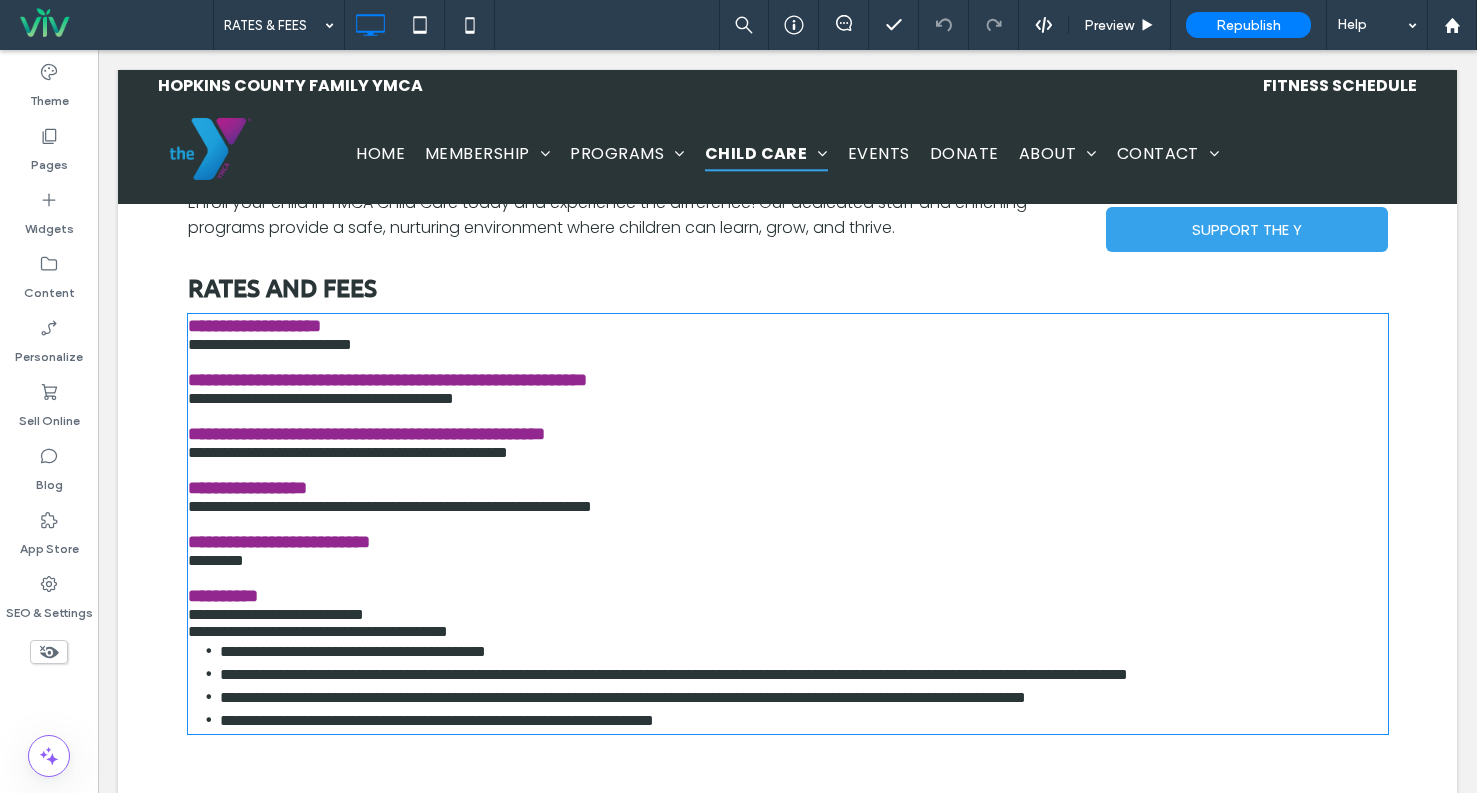scroll, scrollTop: 851, scrollLeft: 0, axis: vertical 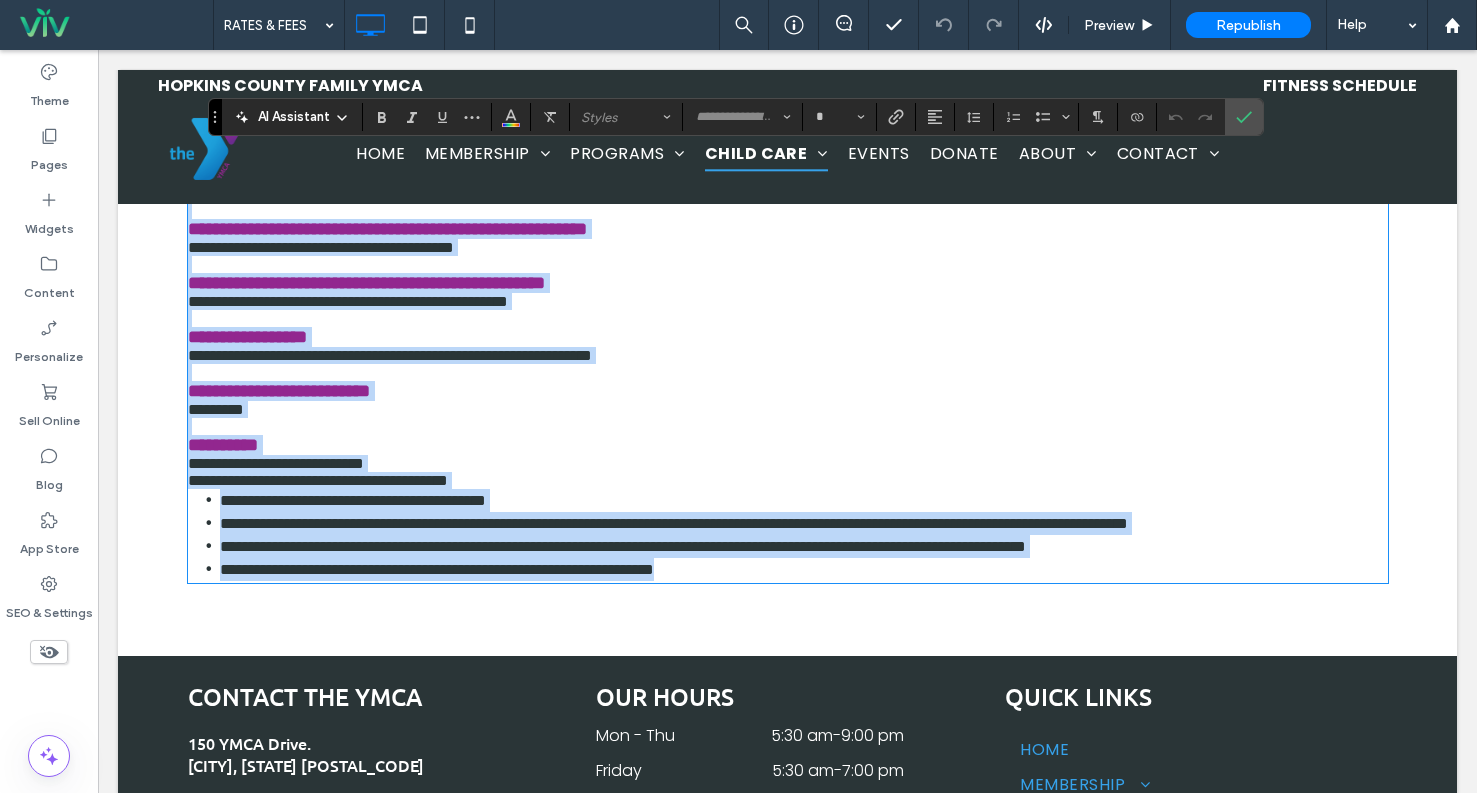 click on "**********" at bounding box center (804, 500) 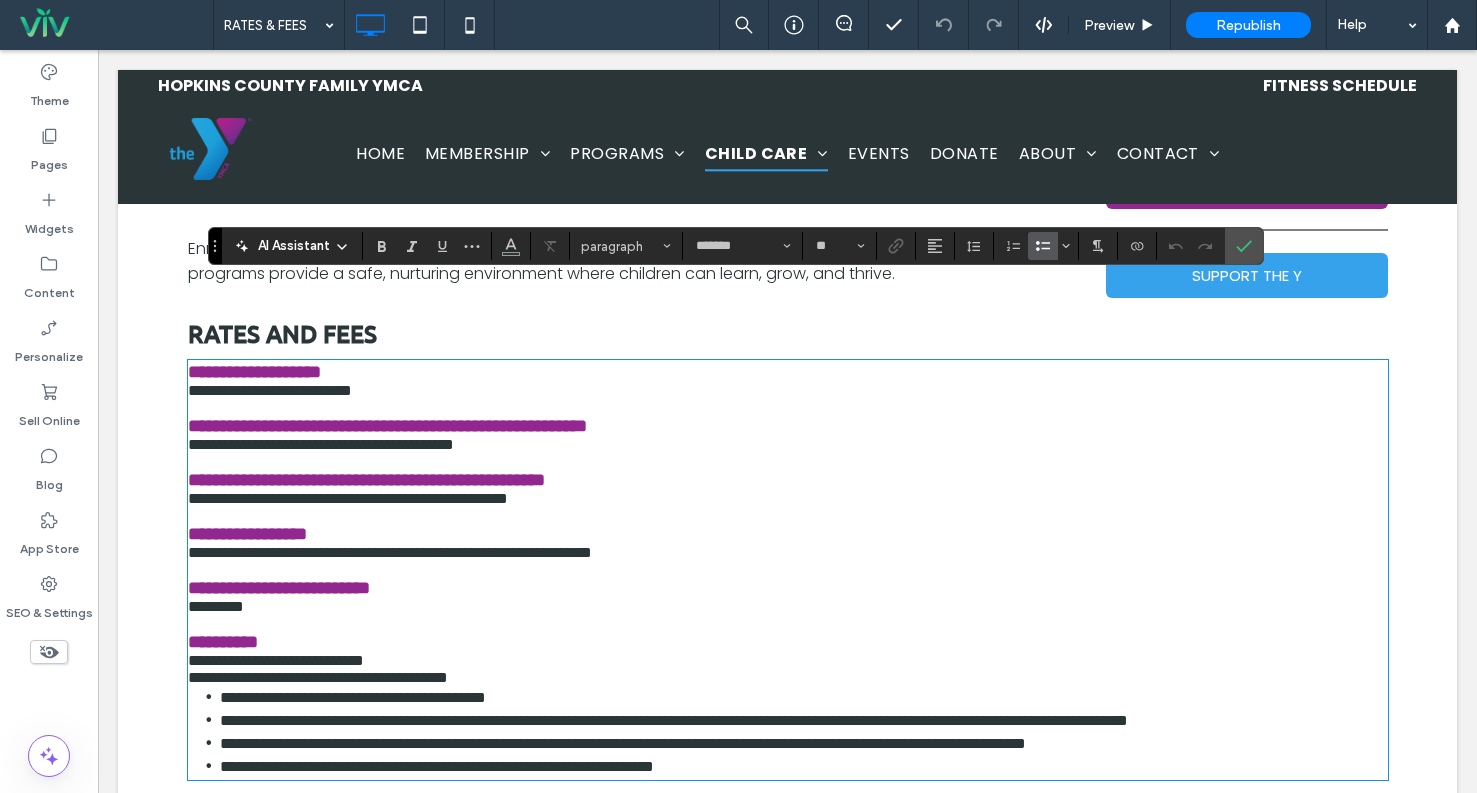 scroll, scrollTop: 651, scrollLeft: 0, axis: vertical 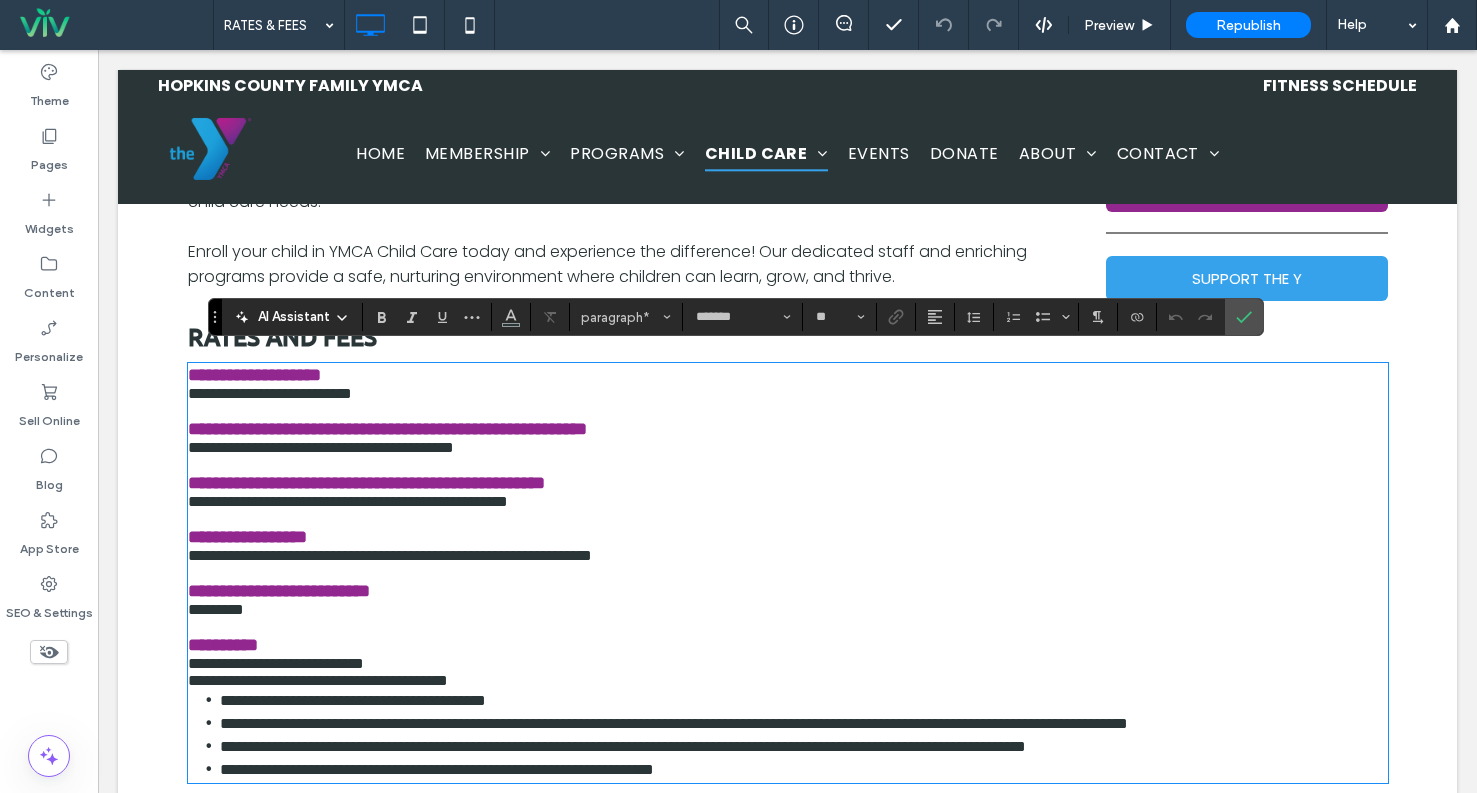 click on "**********" at bounding box center (788, 447) 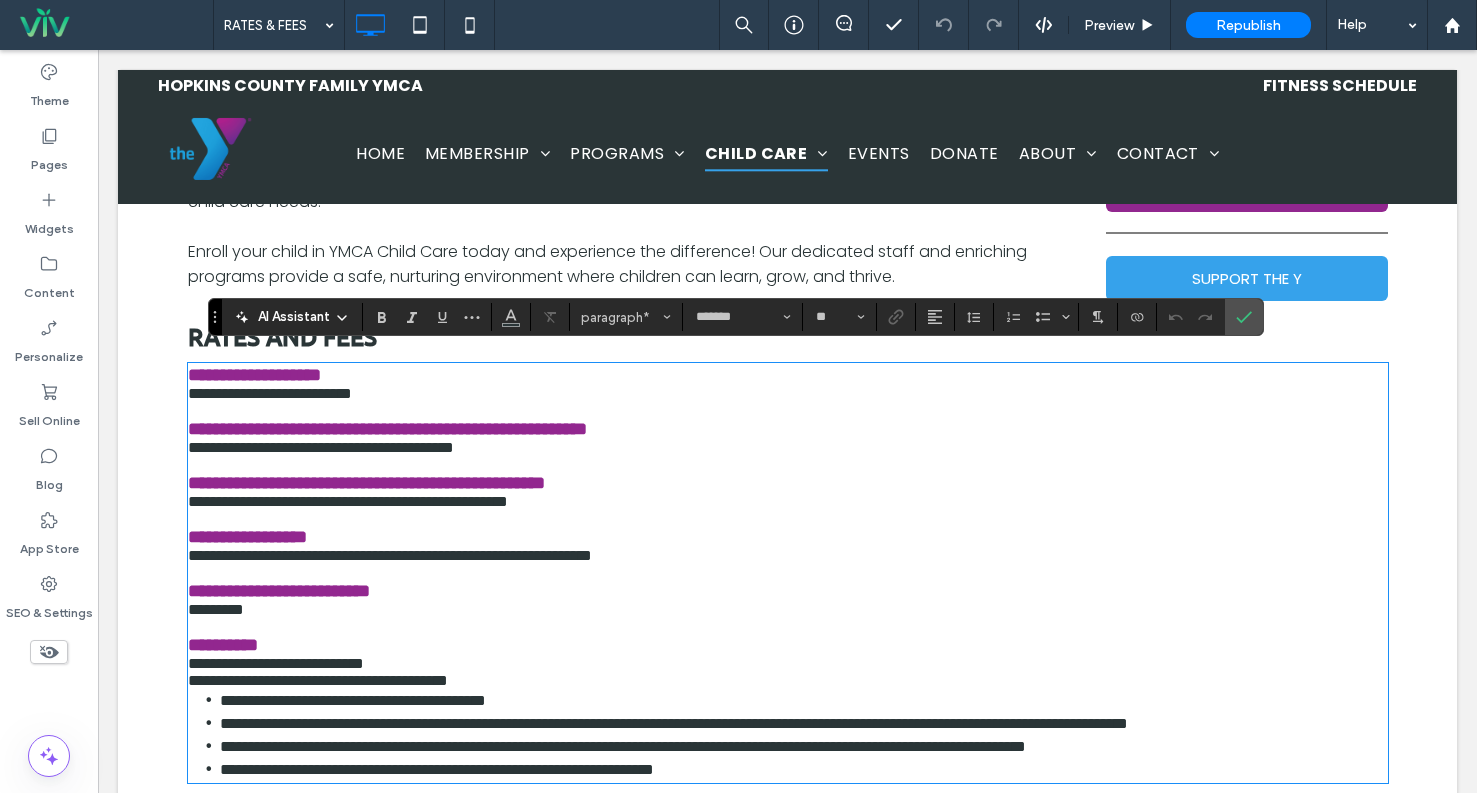 type 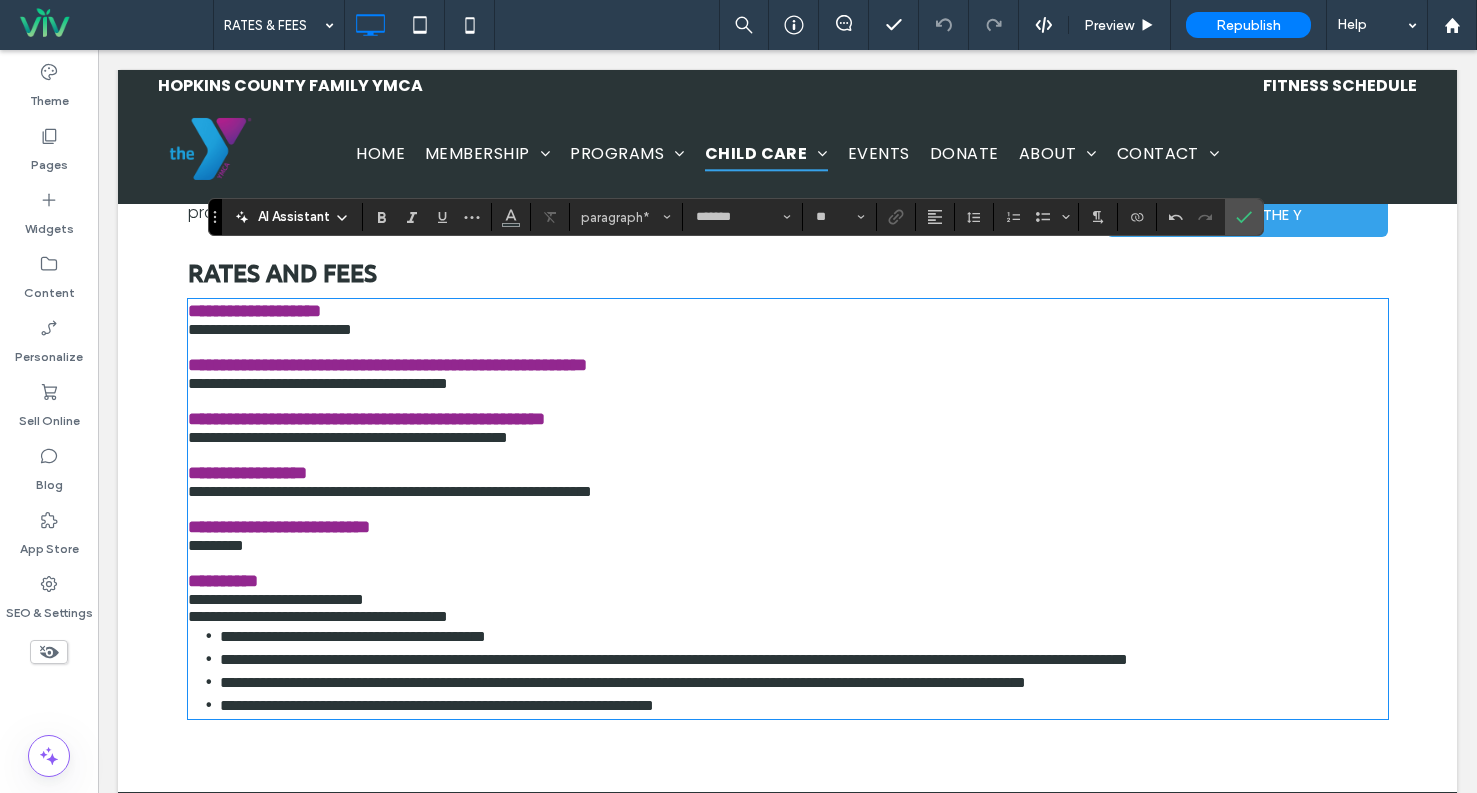 scroll, scrollTop: 751, scrollLeft: 0, axis: vertical 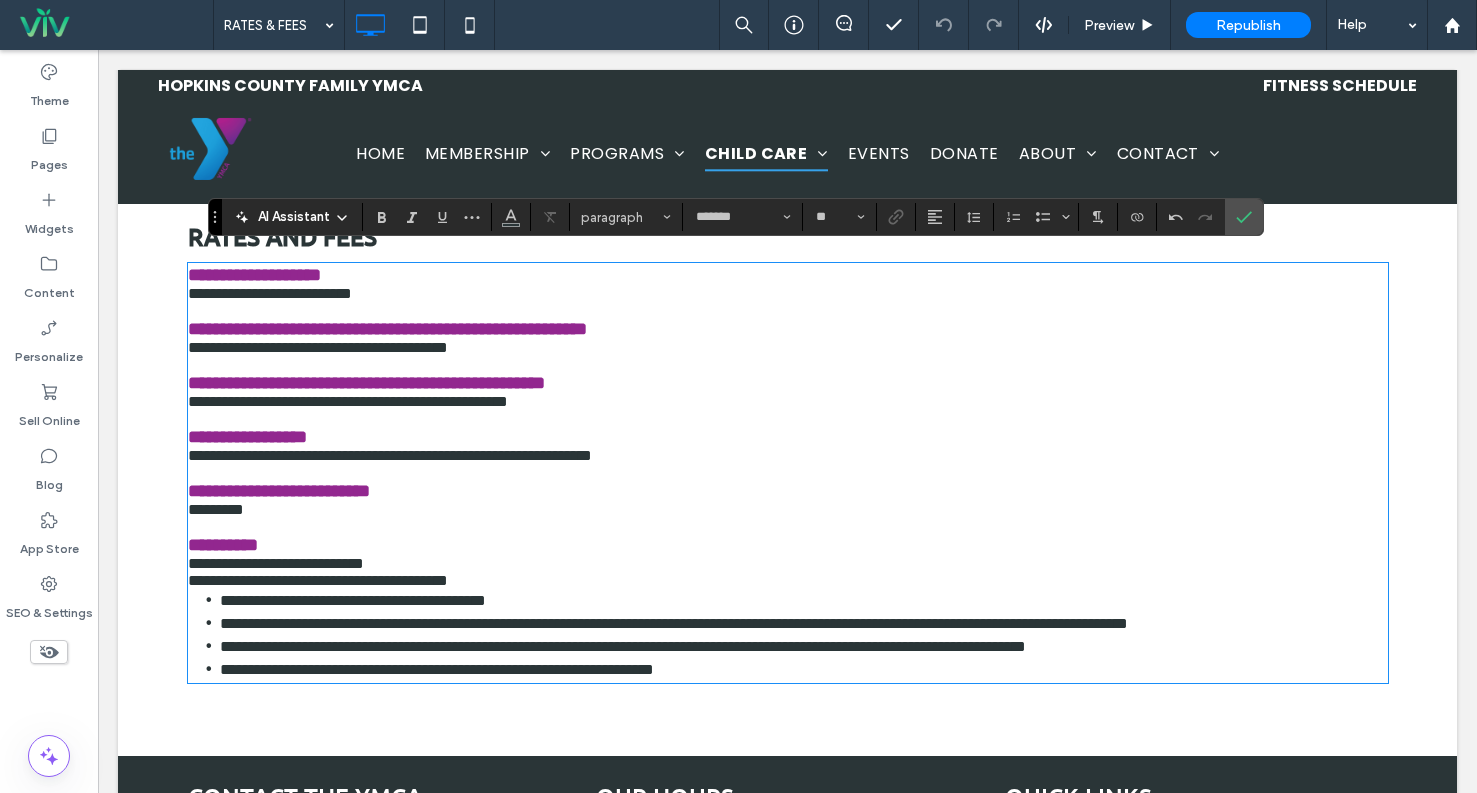 click at bounding box center (788, 472) 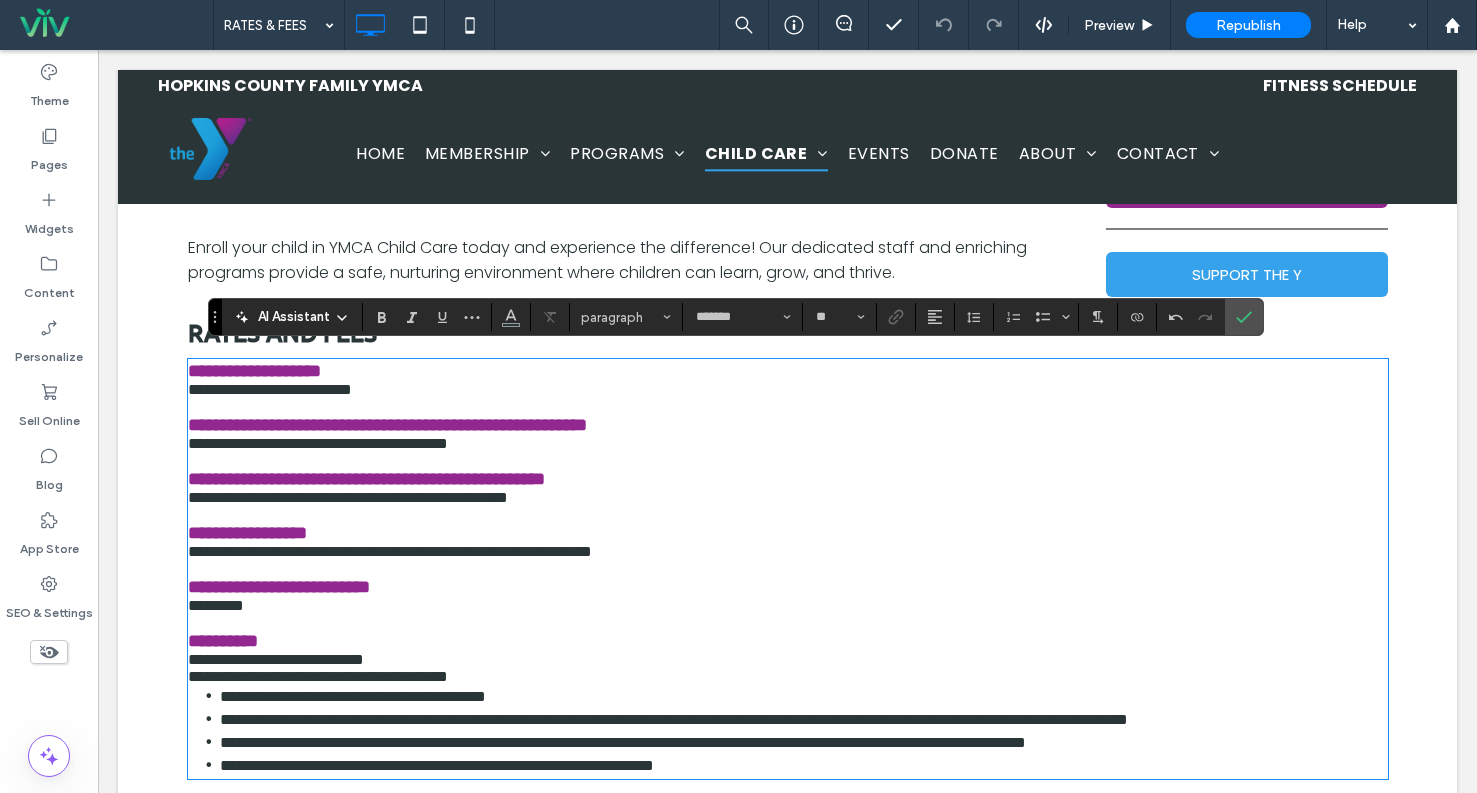 scroll, scrollTop: 651, scrollLeft: 0, axis: vertical 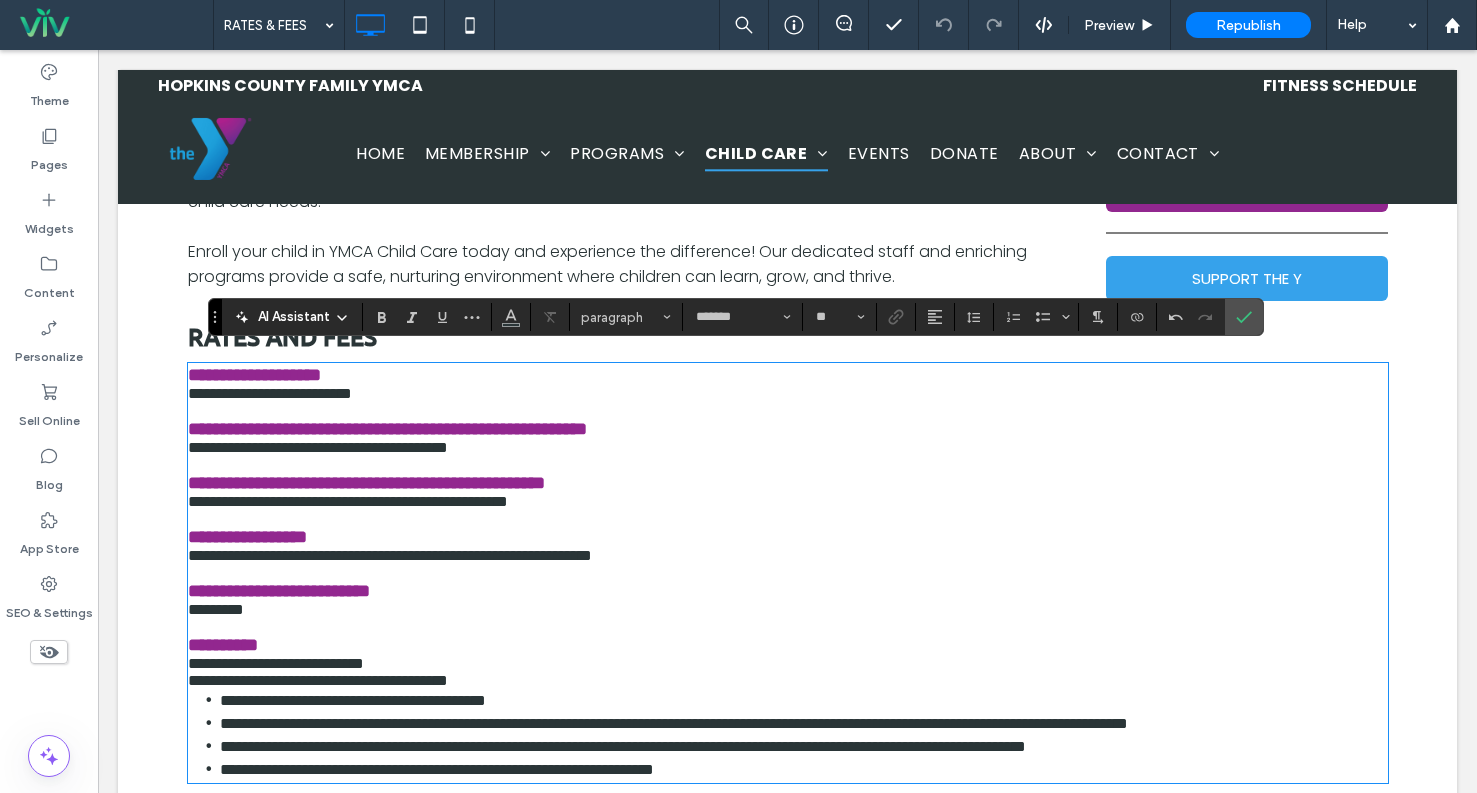 click on "**********" at bounding box center (788, 447) 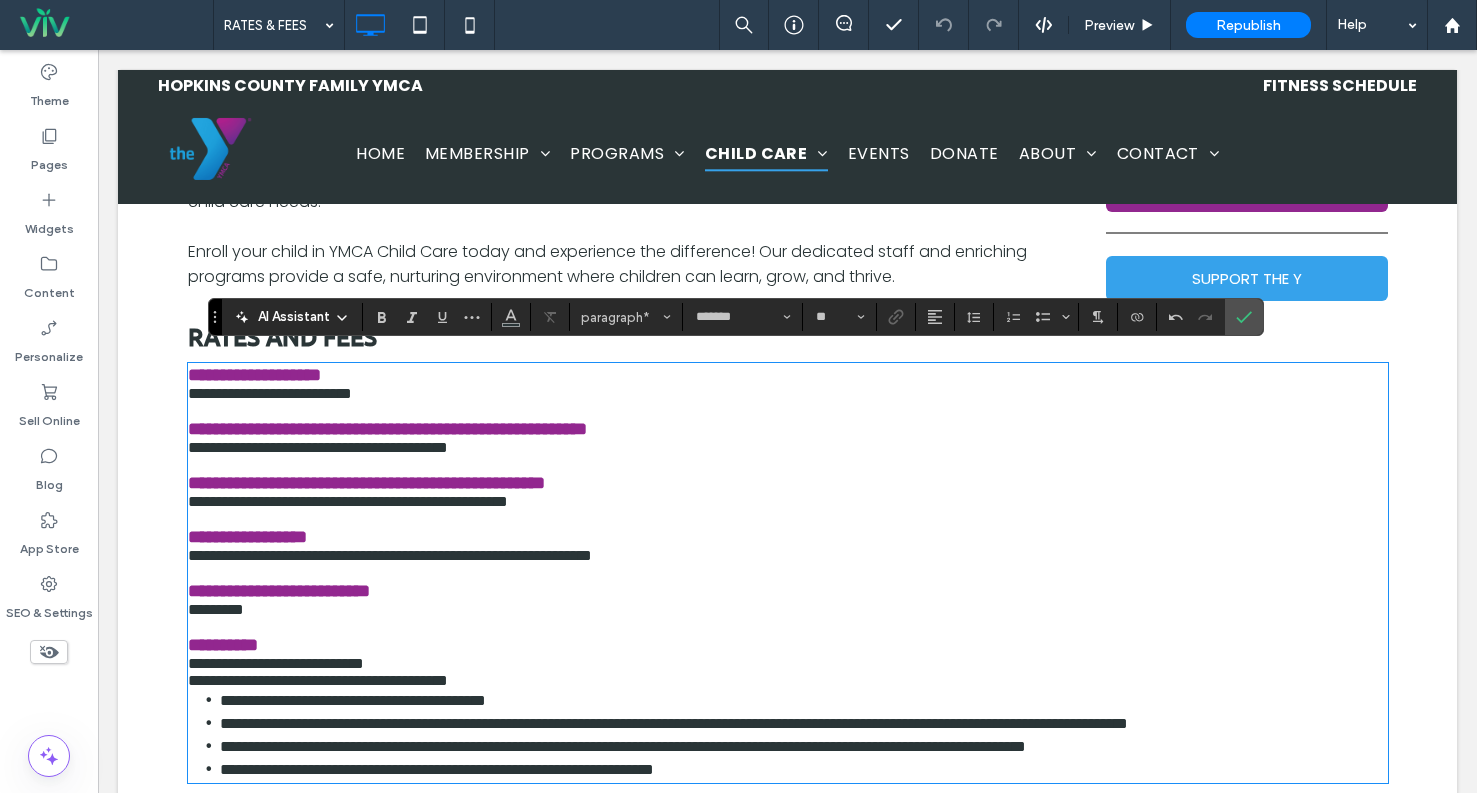 click on "**********" at bounding box center (788, 501) 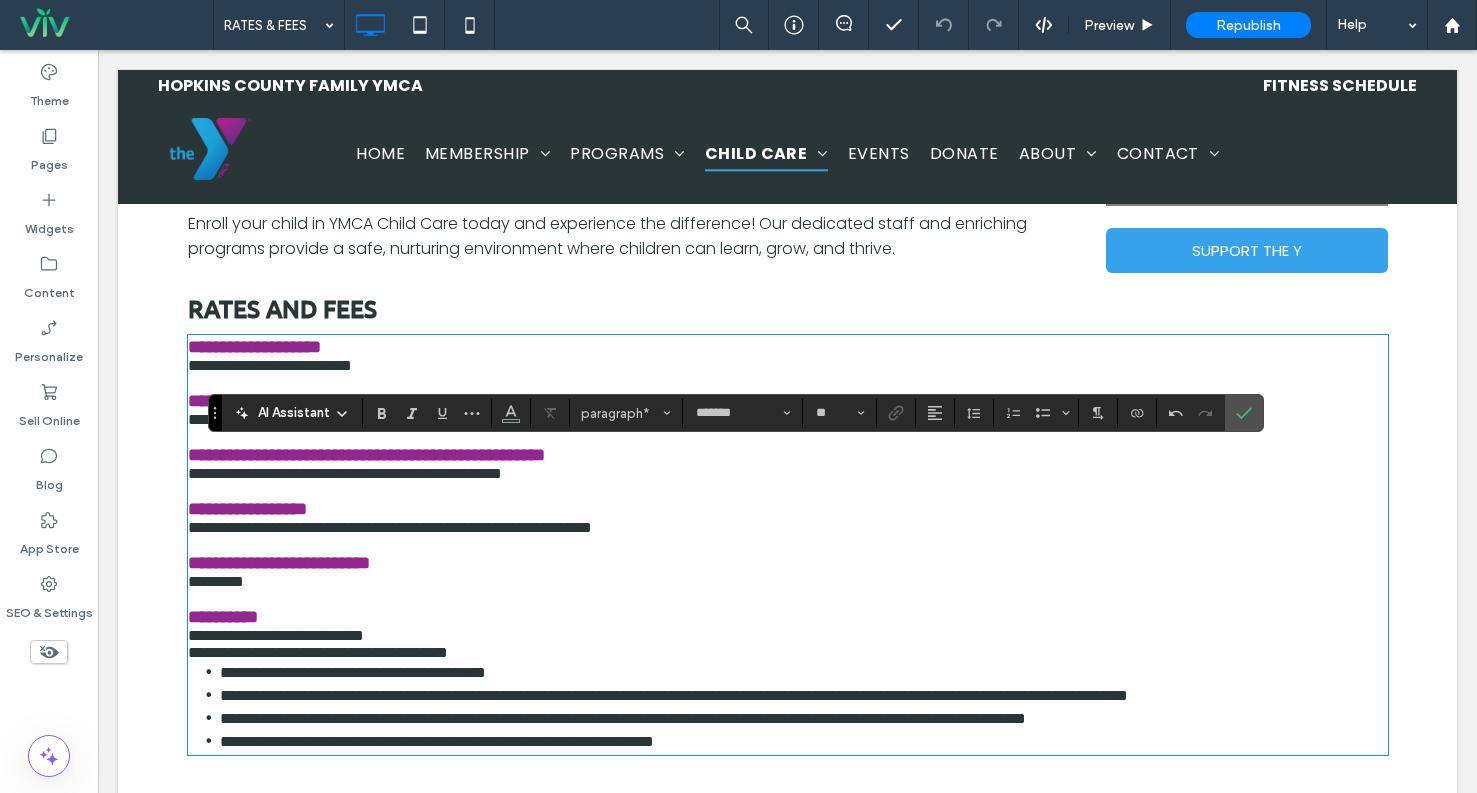 scroll, scrollTop: 751, scrollLeft: 0, axis: vertical 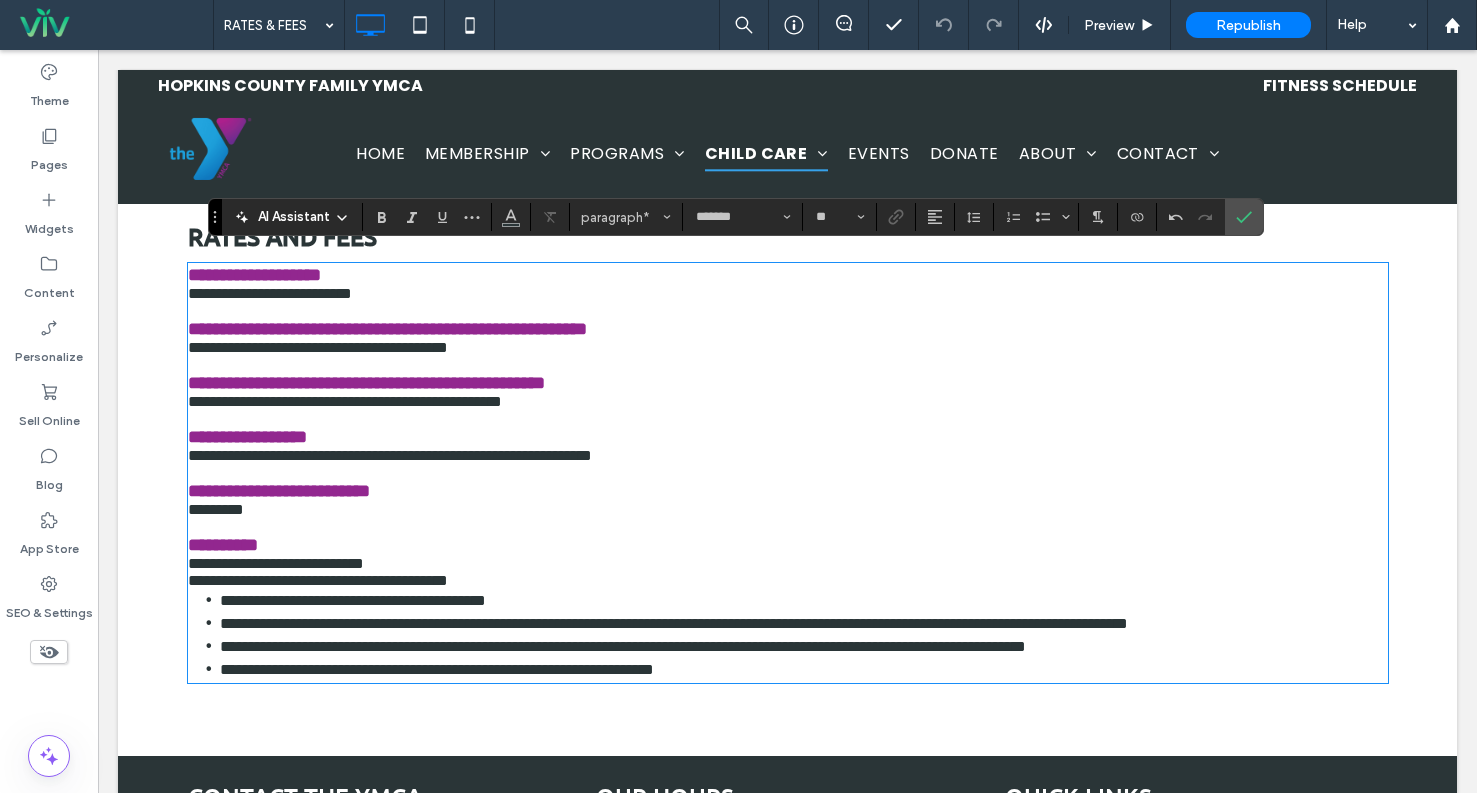 click on "**********" at bounding box center [788, 347] 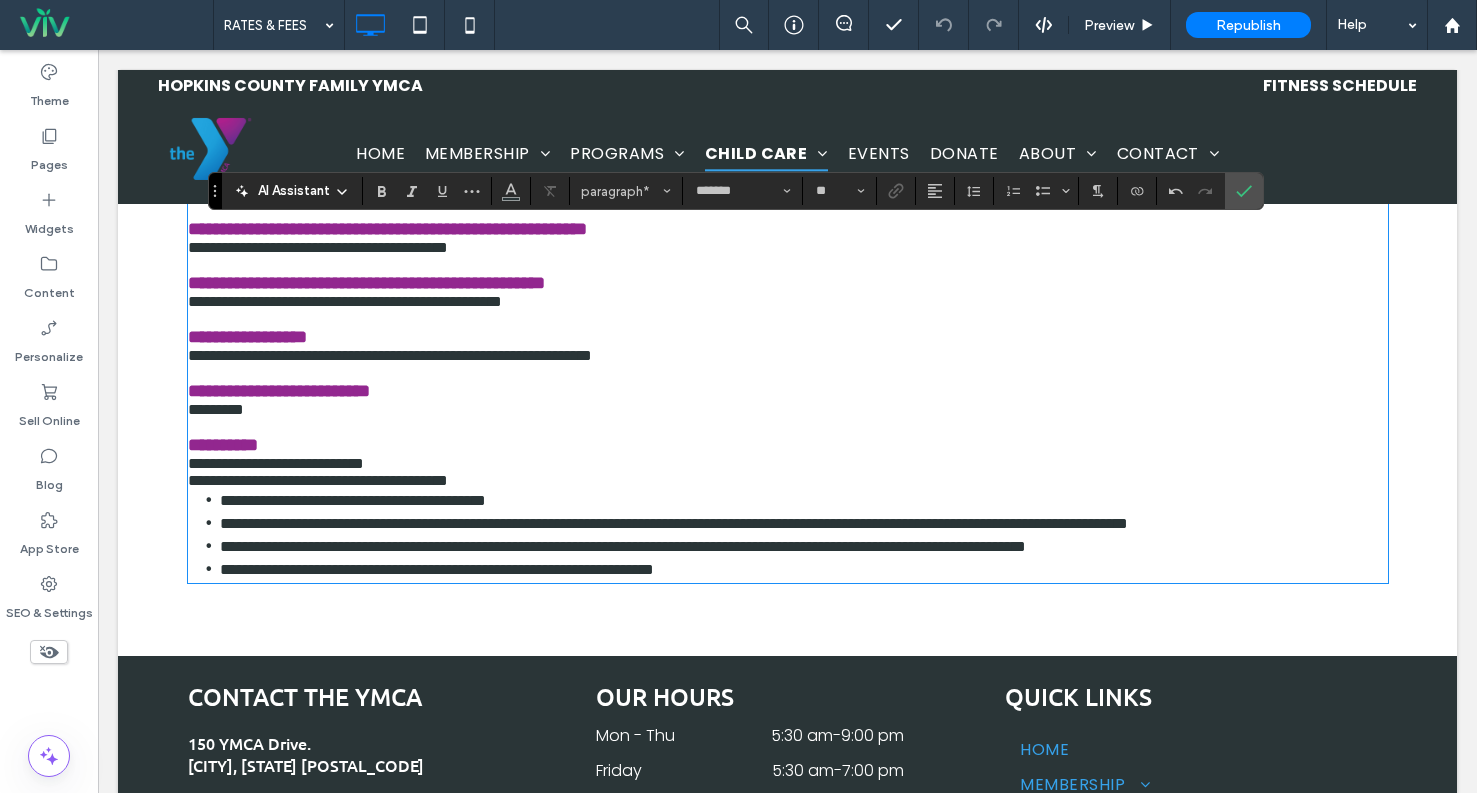 scroll, scrollTop: 651, scrollLeft: 0, axis: vertical 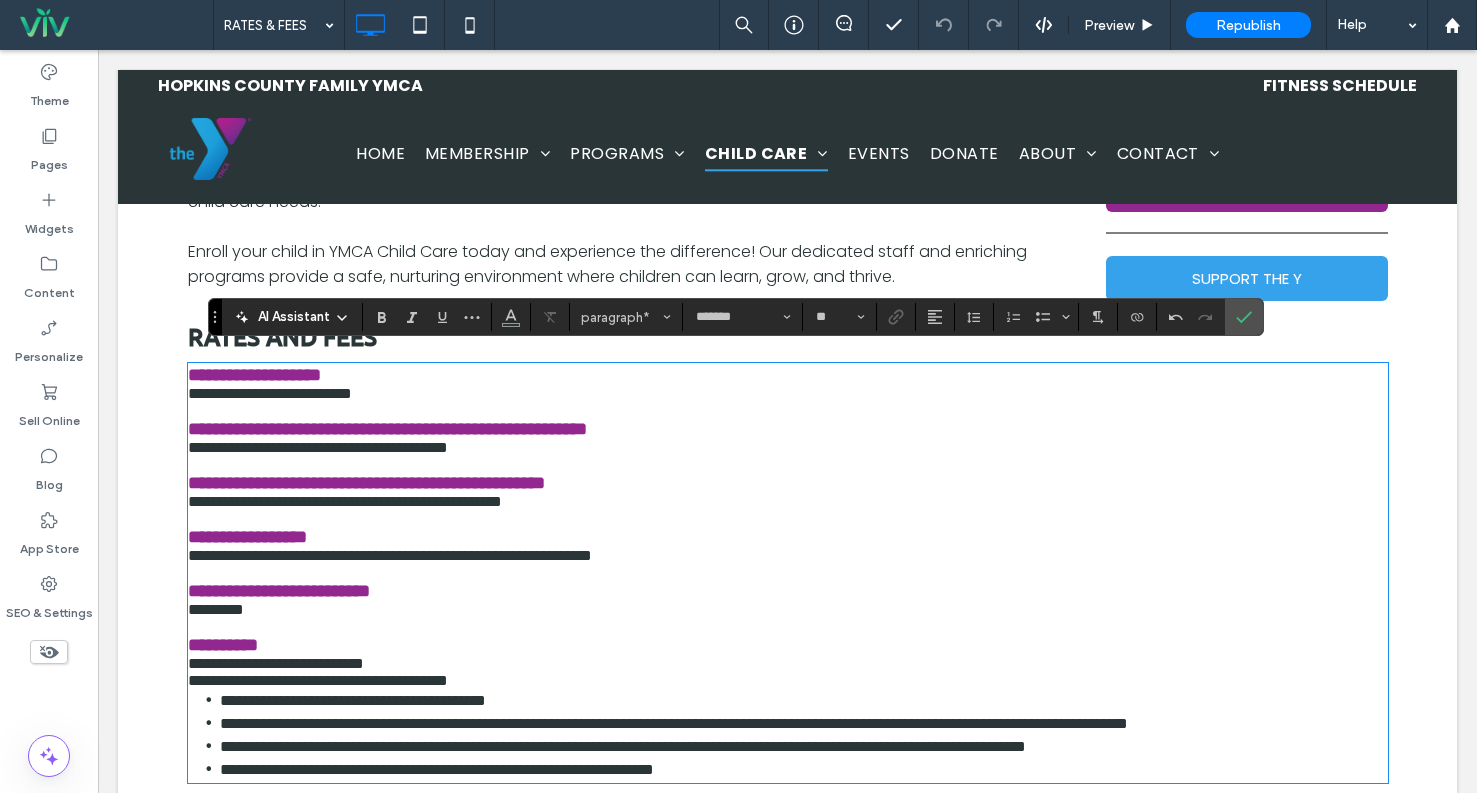 click on "**********" at bounding box center [318, 447] 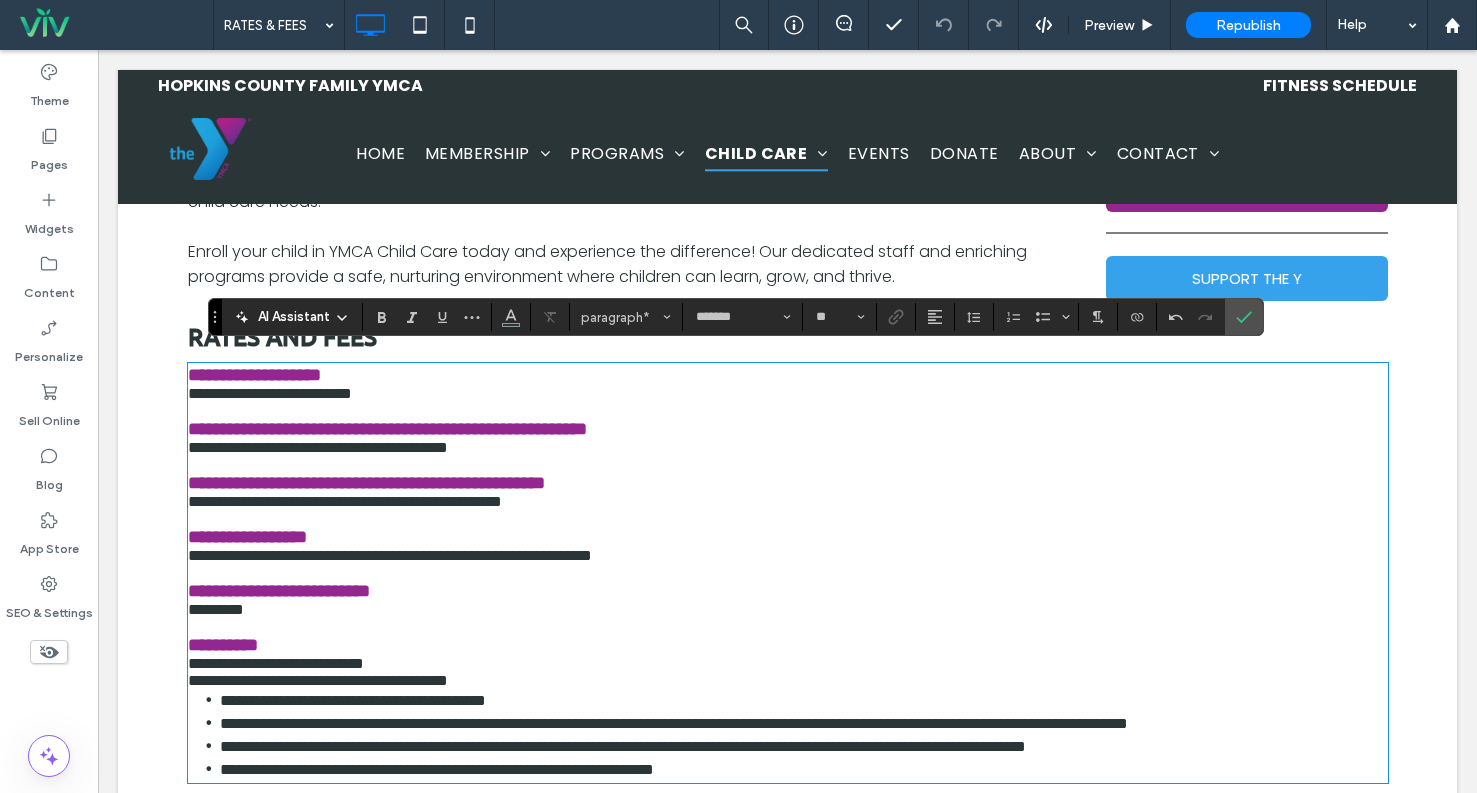 click on "**********" at bounding box center (788, 447) 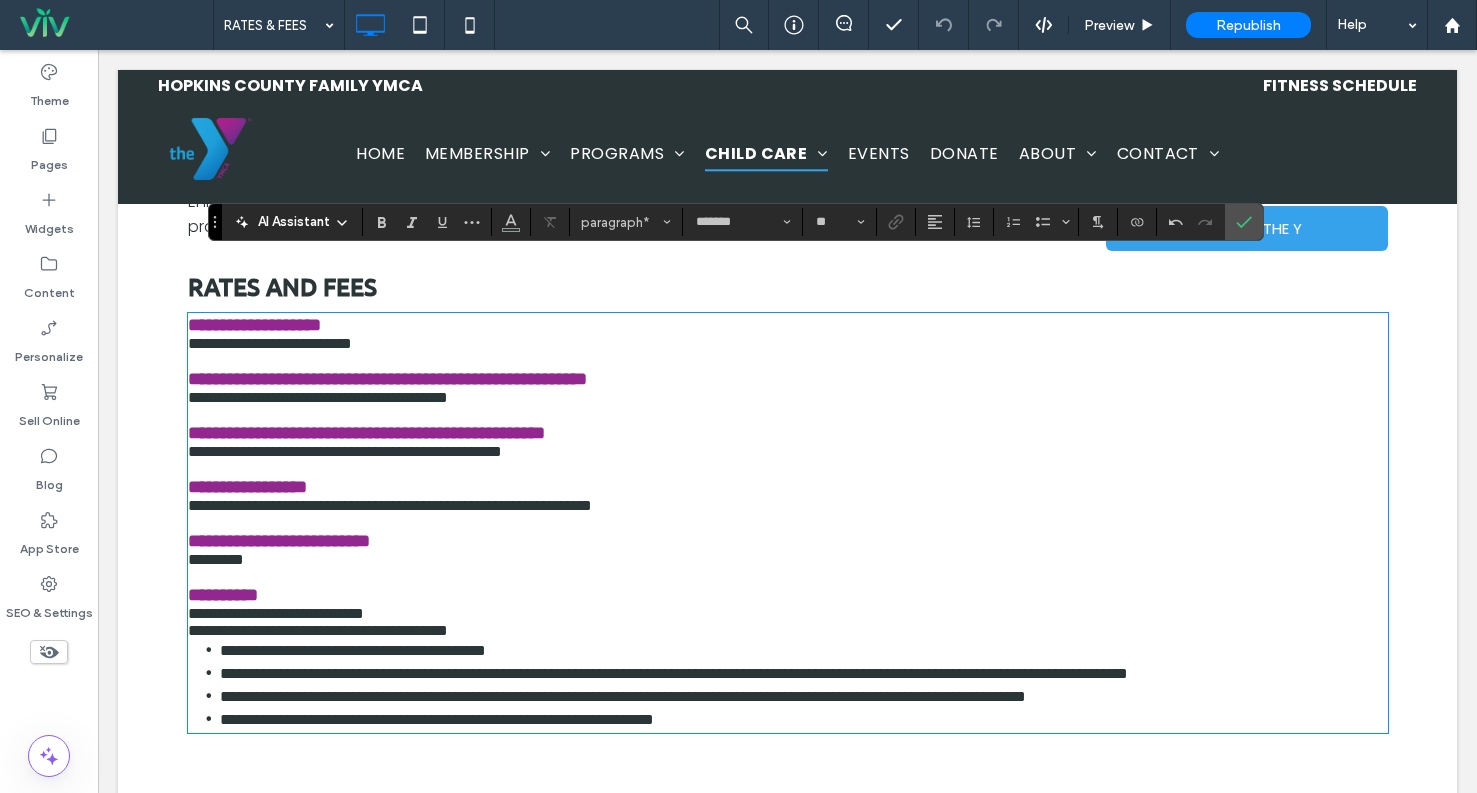 scroll, scrollTop: 751, scrollLeft: 0, axis: vertical 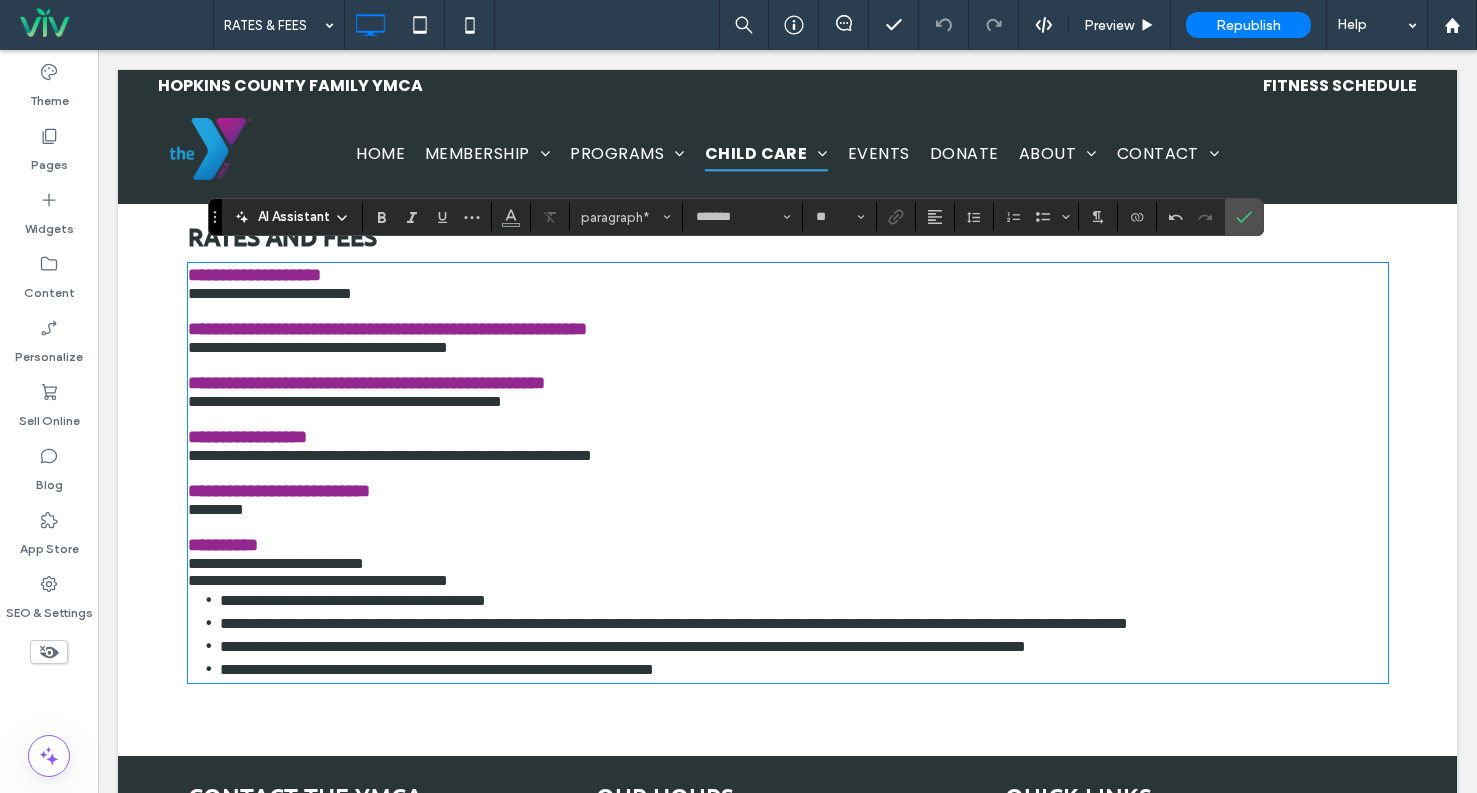 click on "**********" at bounding box center [788, 401] 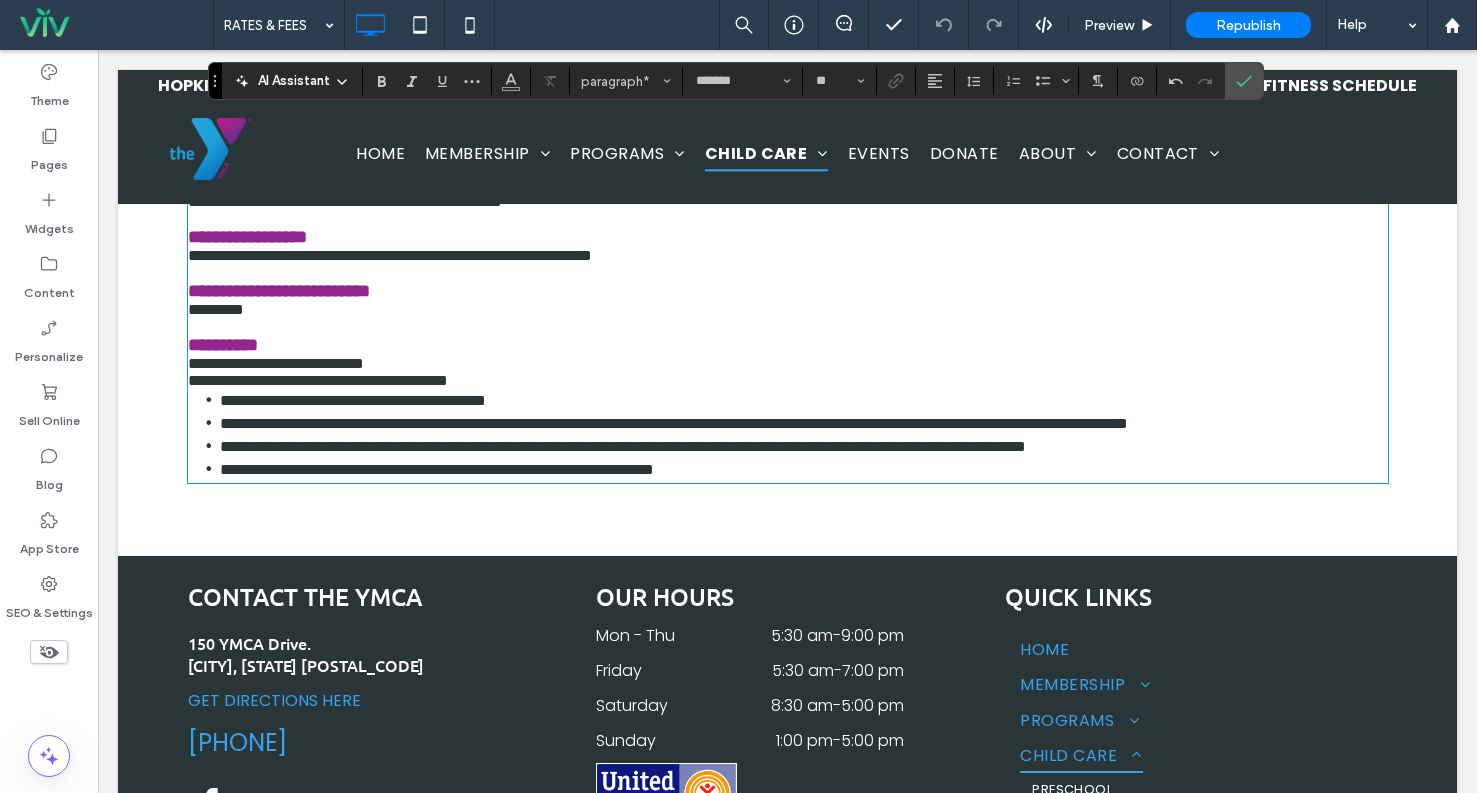 scroll, scrollTop: 751, scrollLeft: 0, axis: vertical 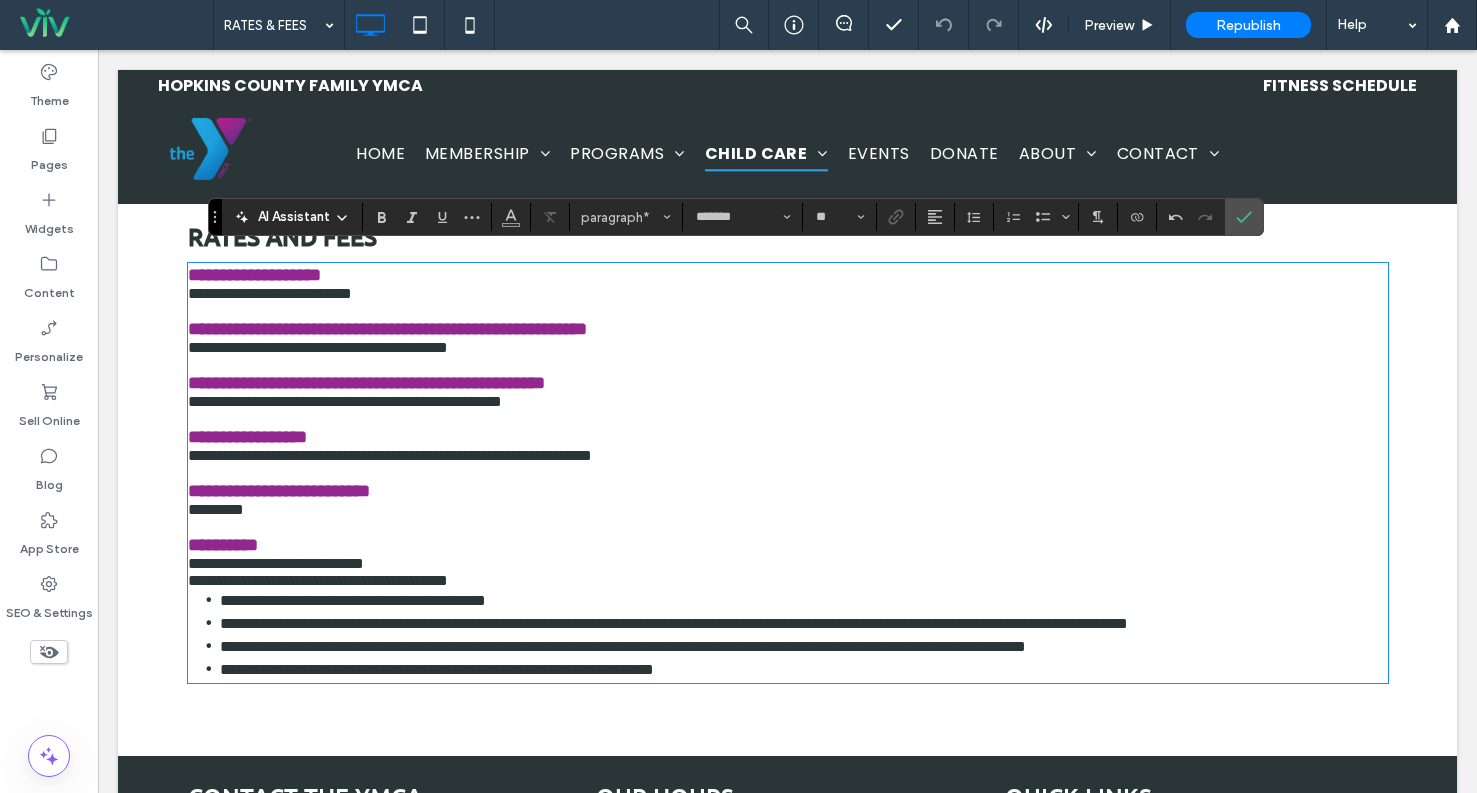 type on "**********" 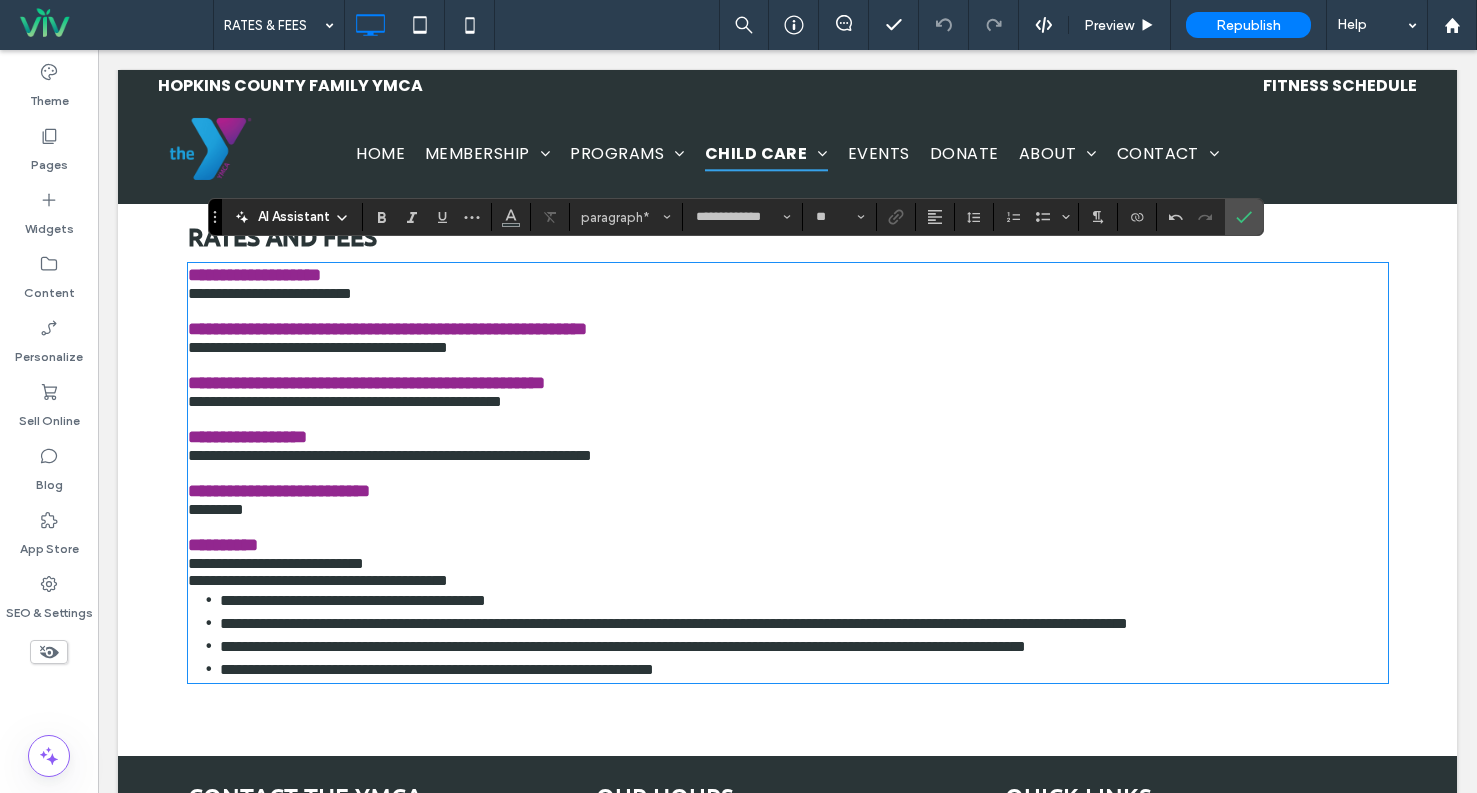 click on "**********" at bounding box center (788, 383) 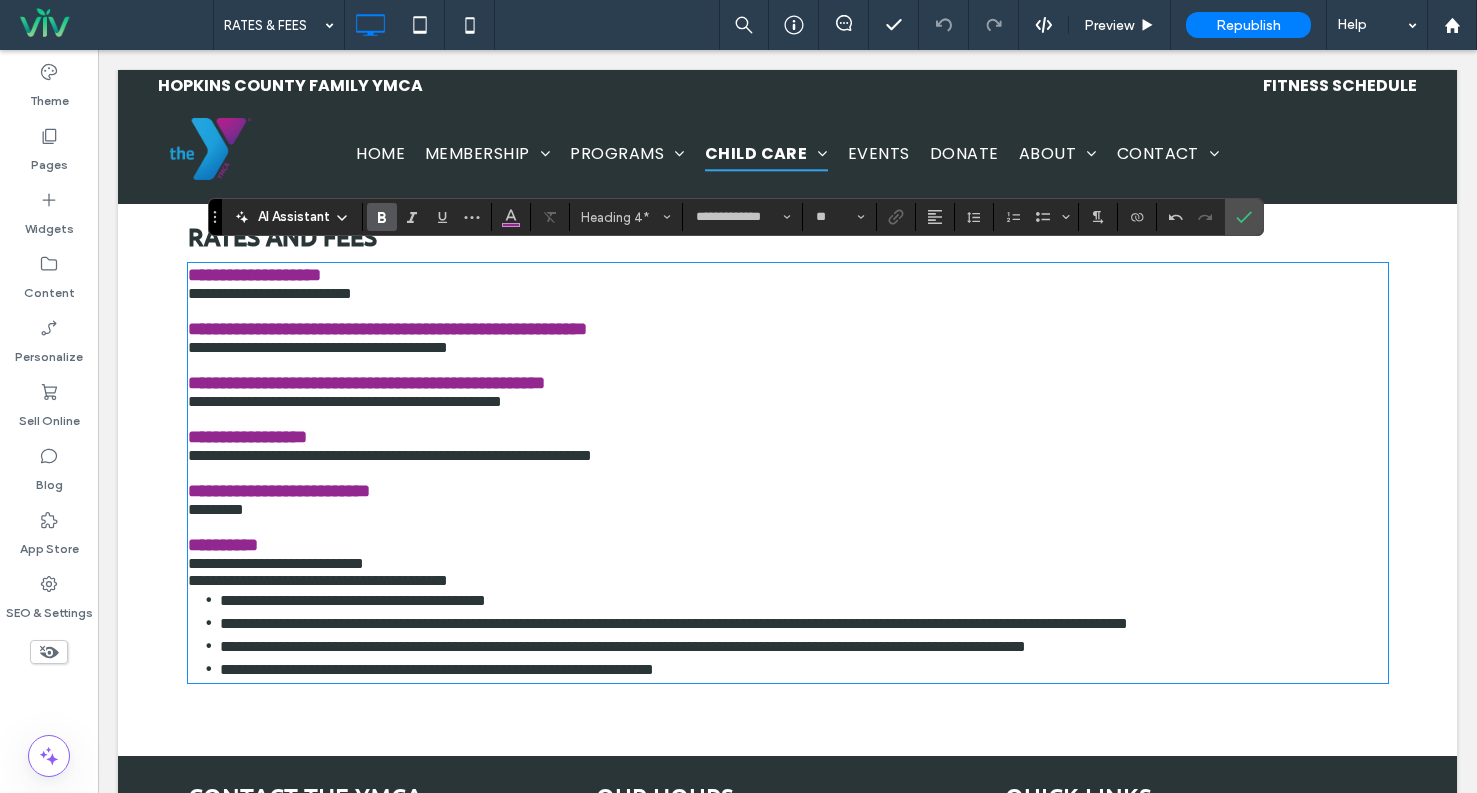 type on "*******" 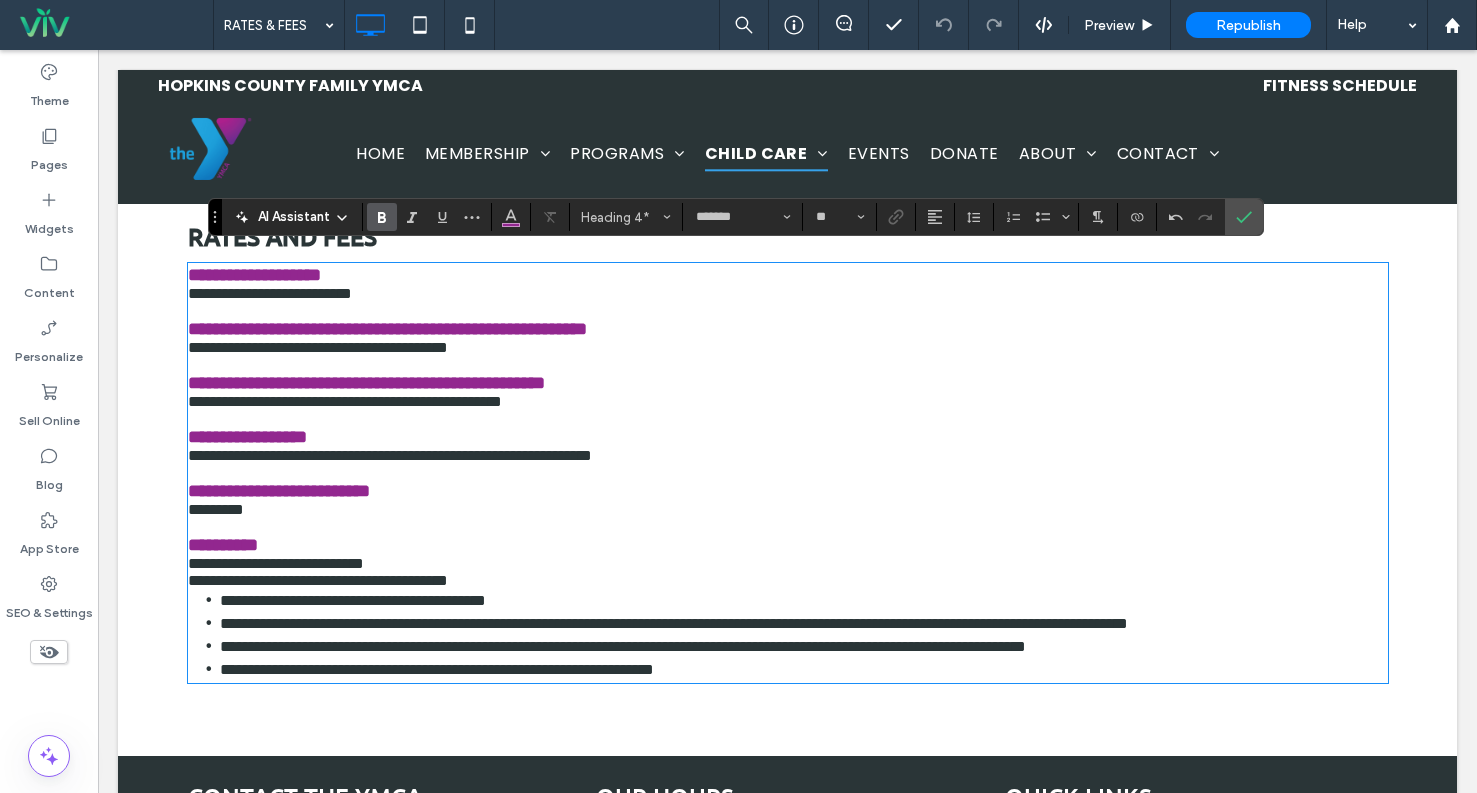click on "**********" at bounding box center (788, 347) 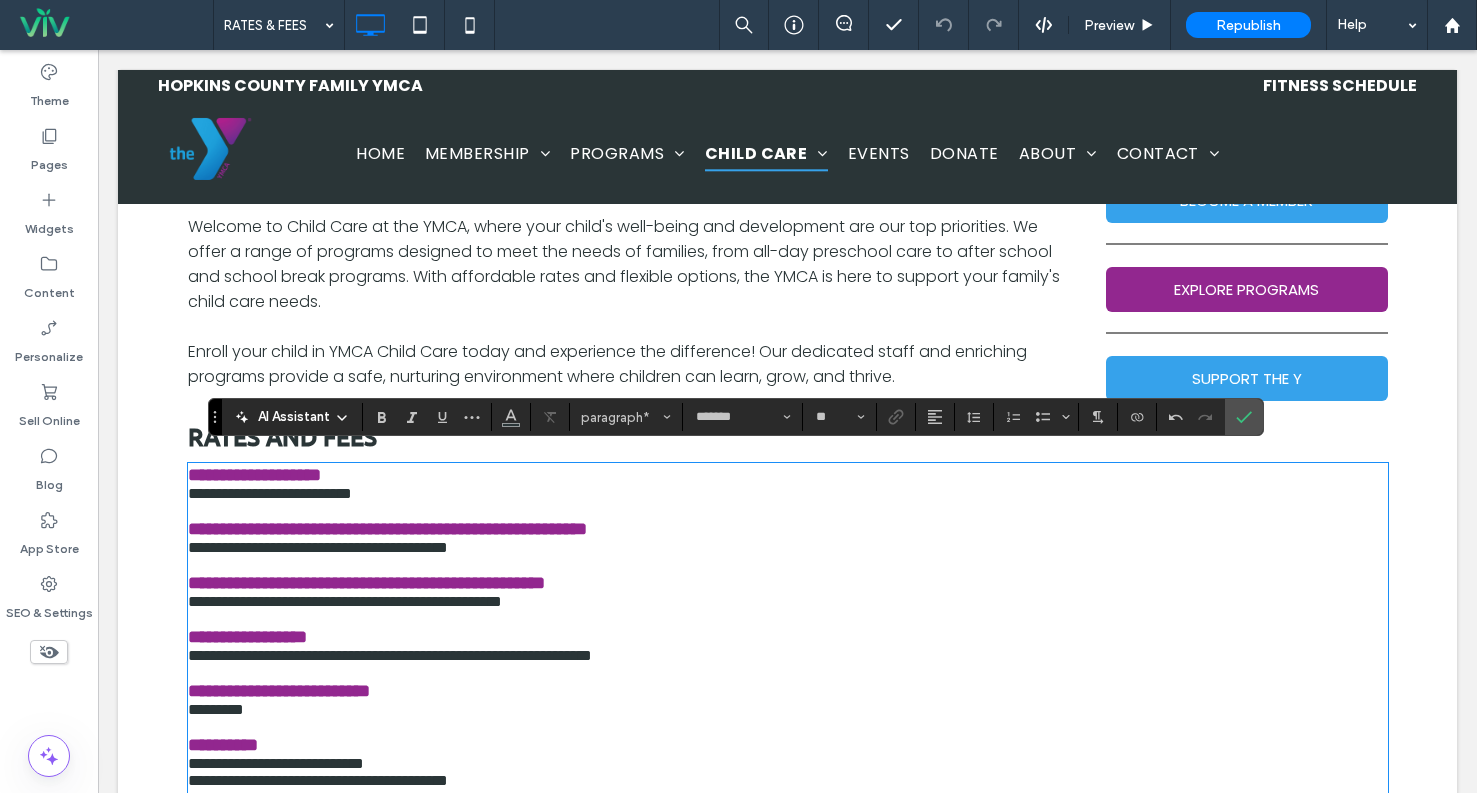 scroll, scrollTop: 751, scrollLeft: 0, axis: vertical 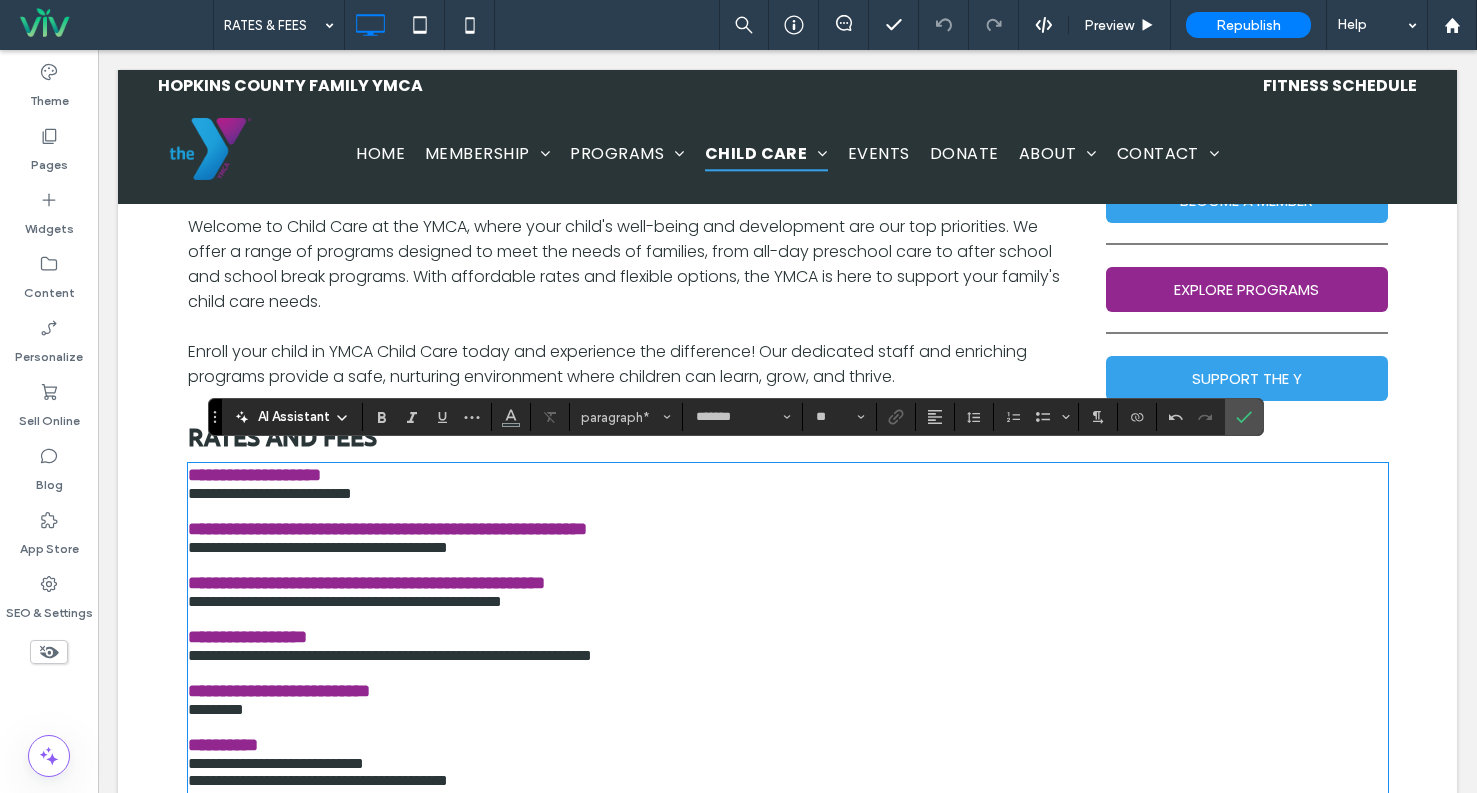 click at bounding box center [788, 564] 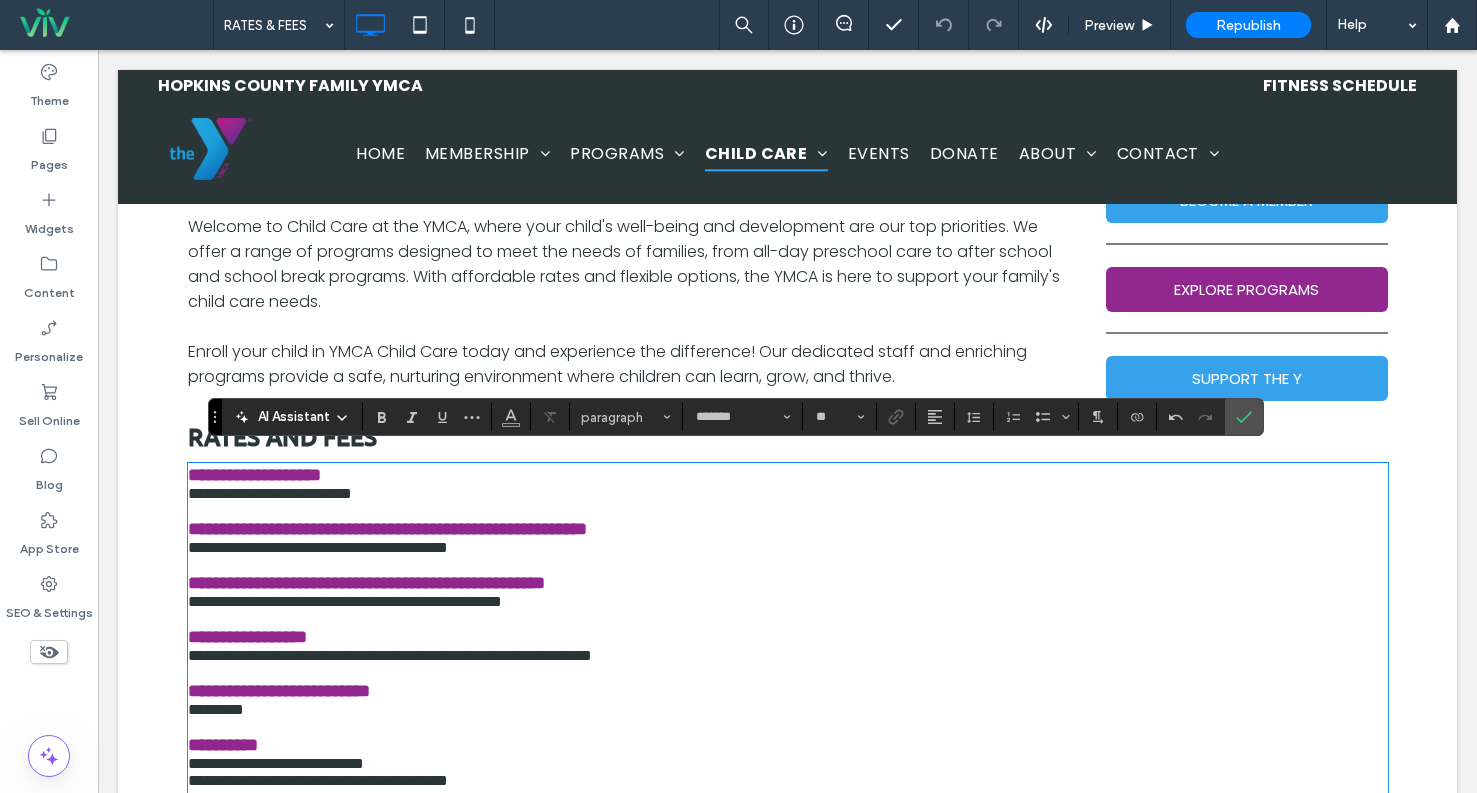 type on "**********" 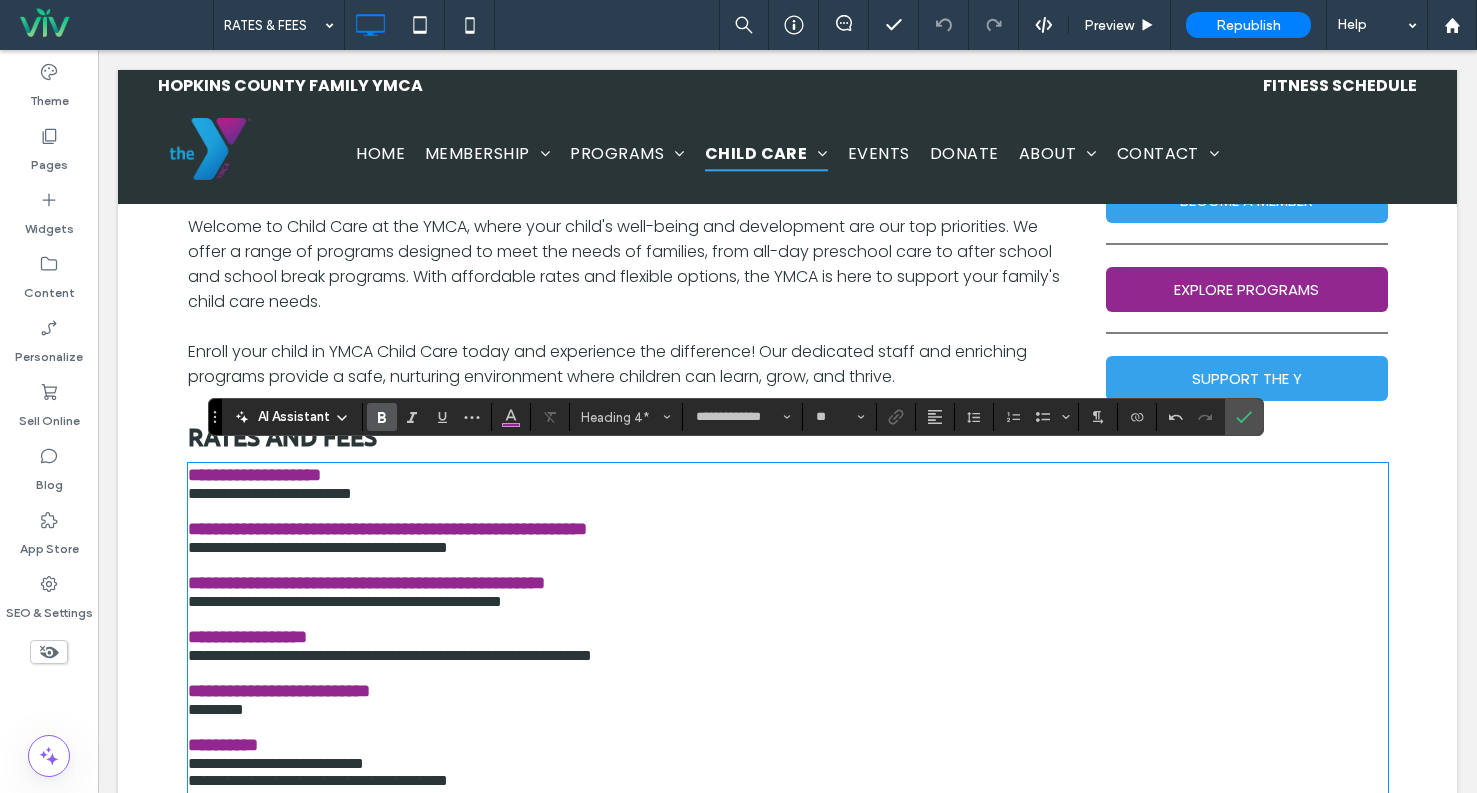 click on "**********" at bounding box center (387, 529) 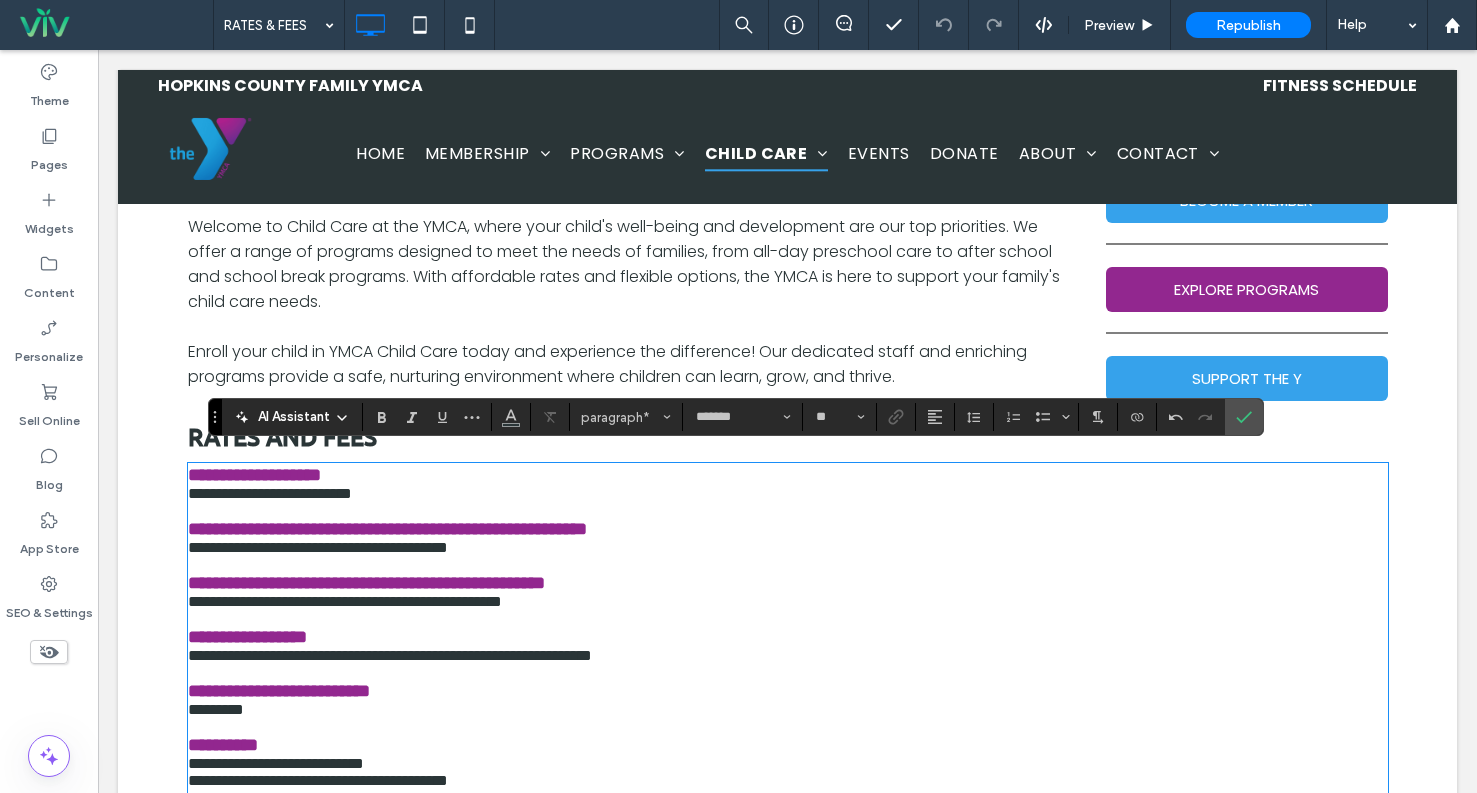 click on "**********" at bounding box center [788, 547] 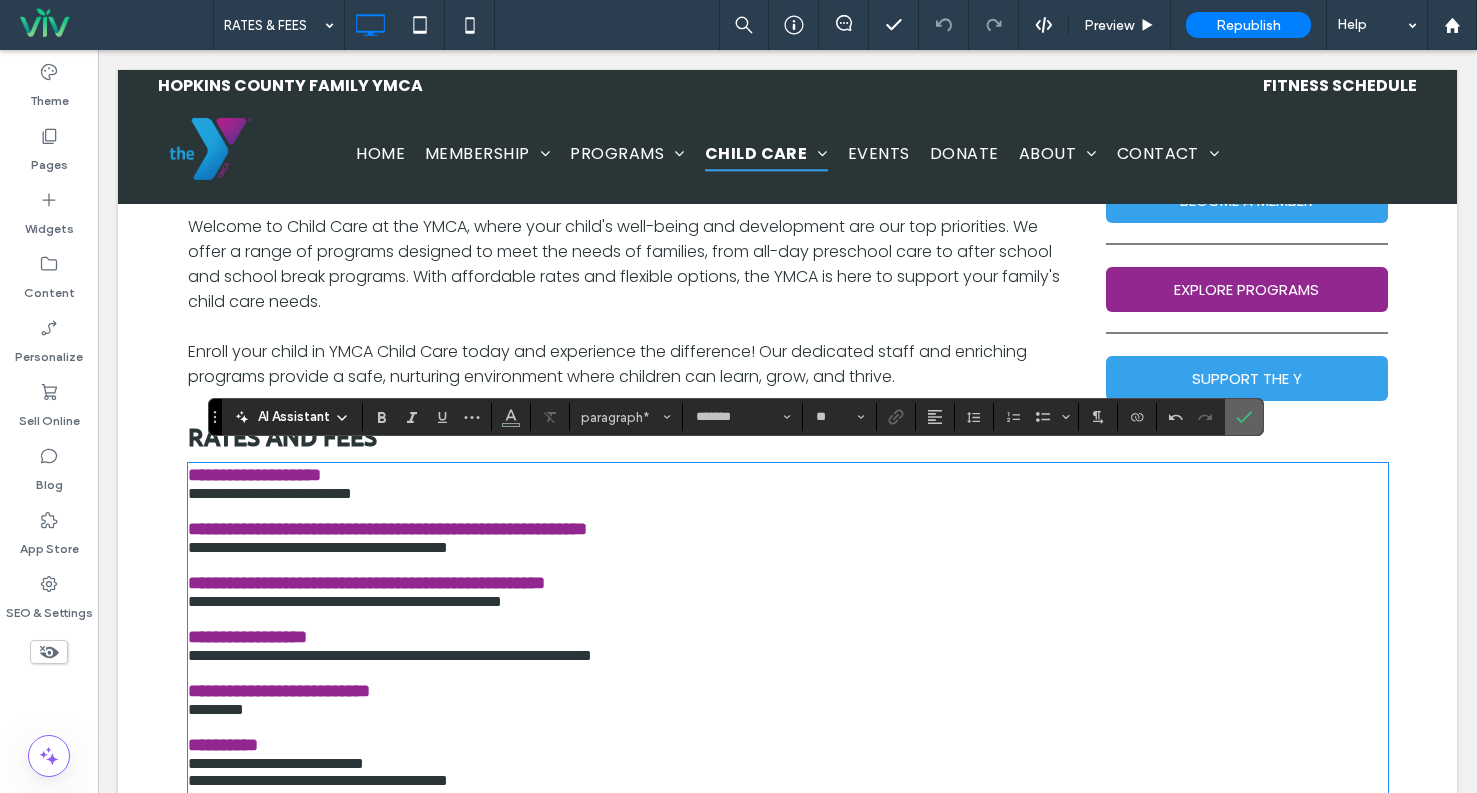 drag, startPoint x: 1241, startPoint y: 421, endPoint x: 1142, endPoint y: 371, distance: 110.909874 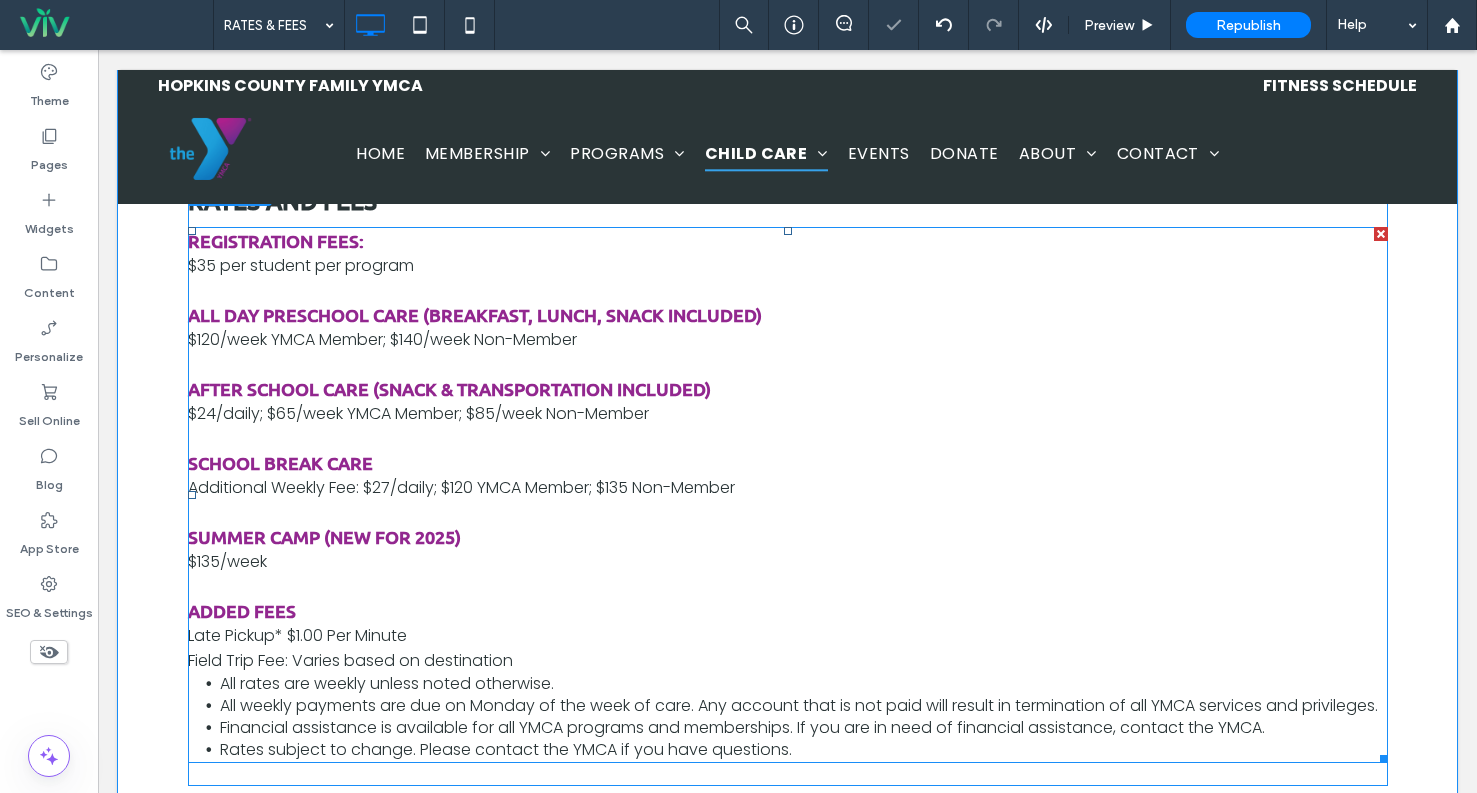 scroll, scrollTop: 751, scrollLeft: 0, axis: vertical 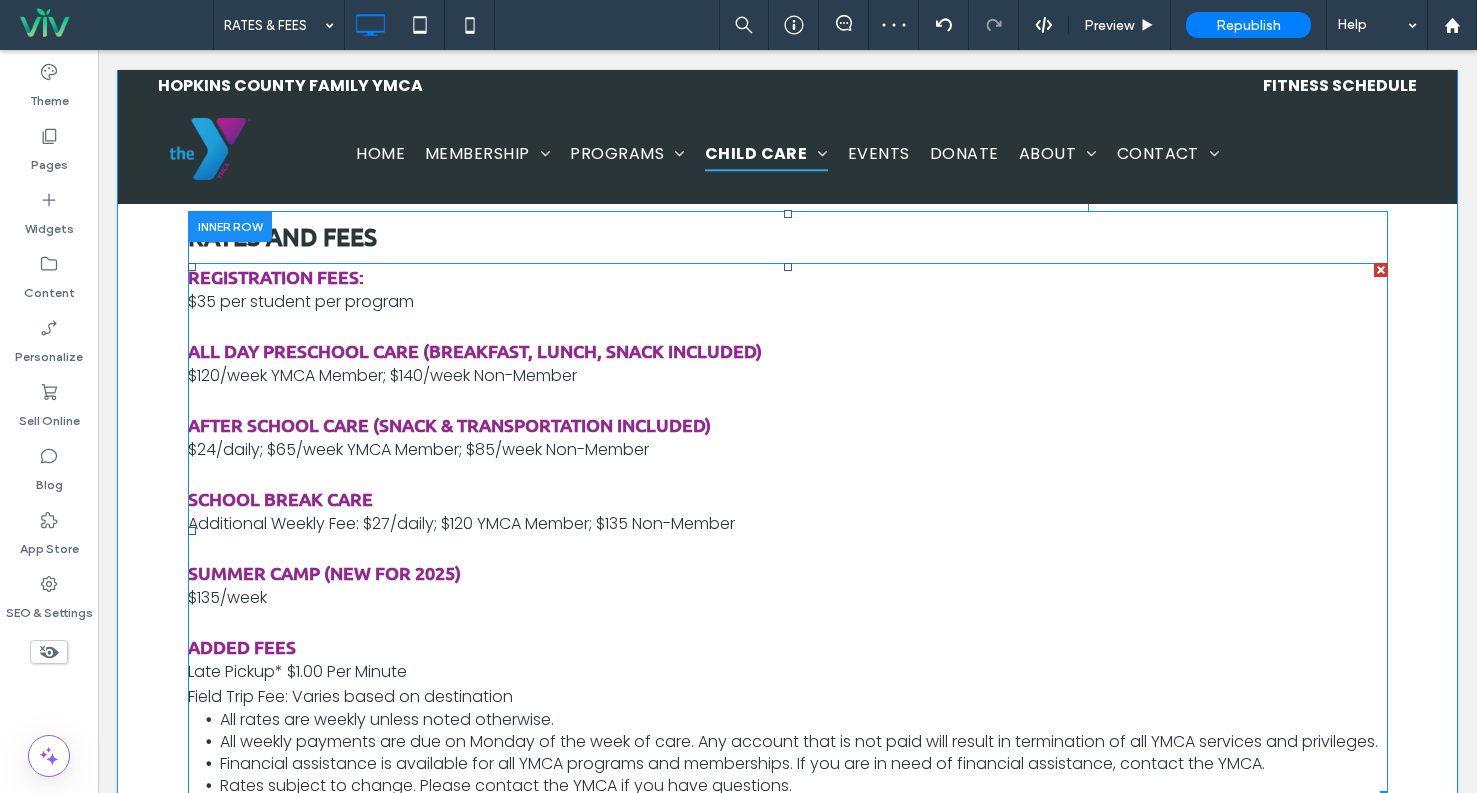 click on "Late Pickup* $1.00 Per Minute" at bounding box center [788, 671] 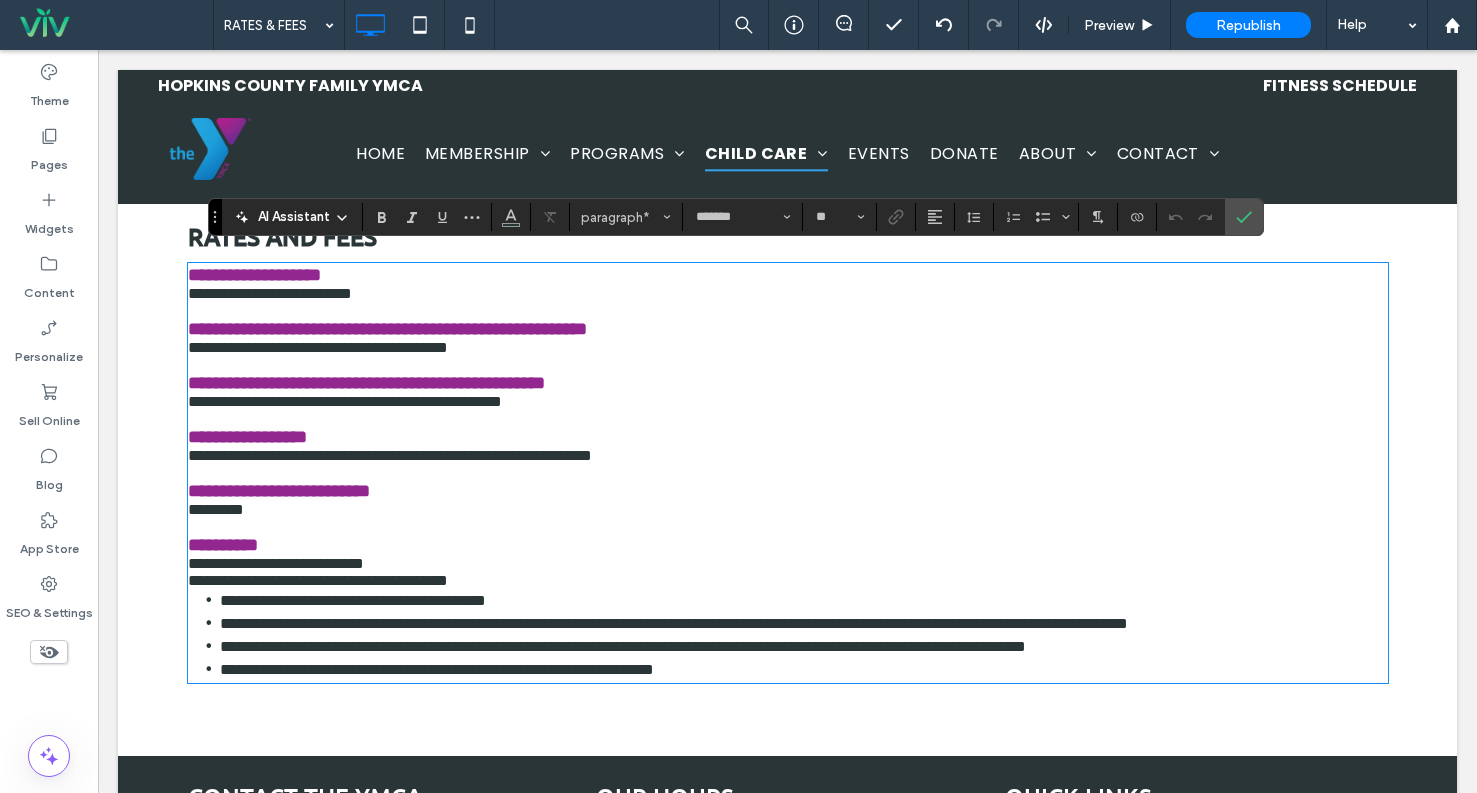 click at bounding box center (788, 418) 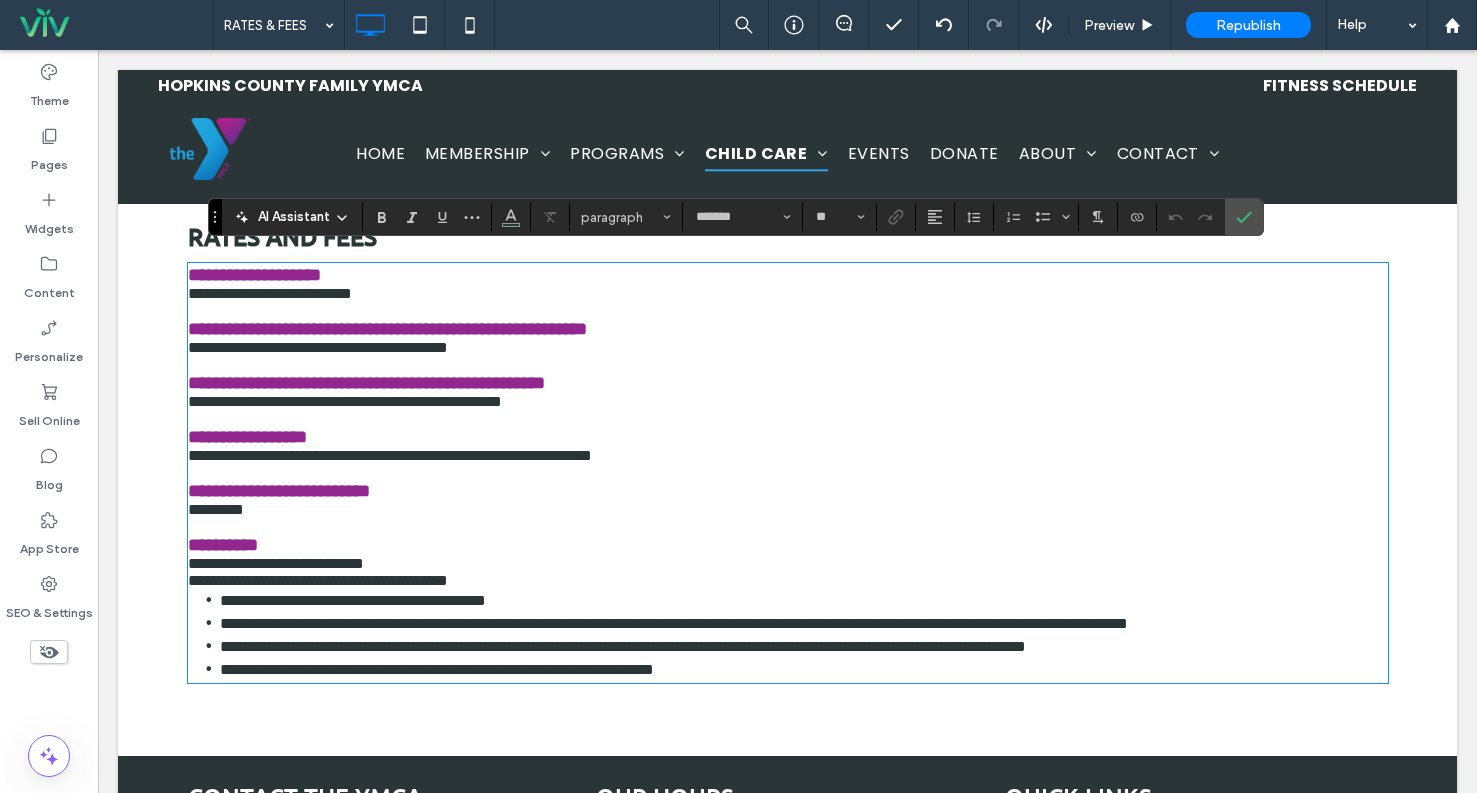type on "**********" 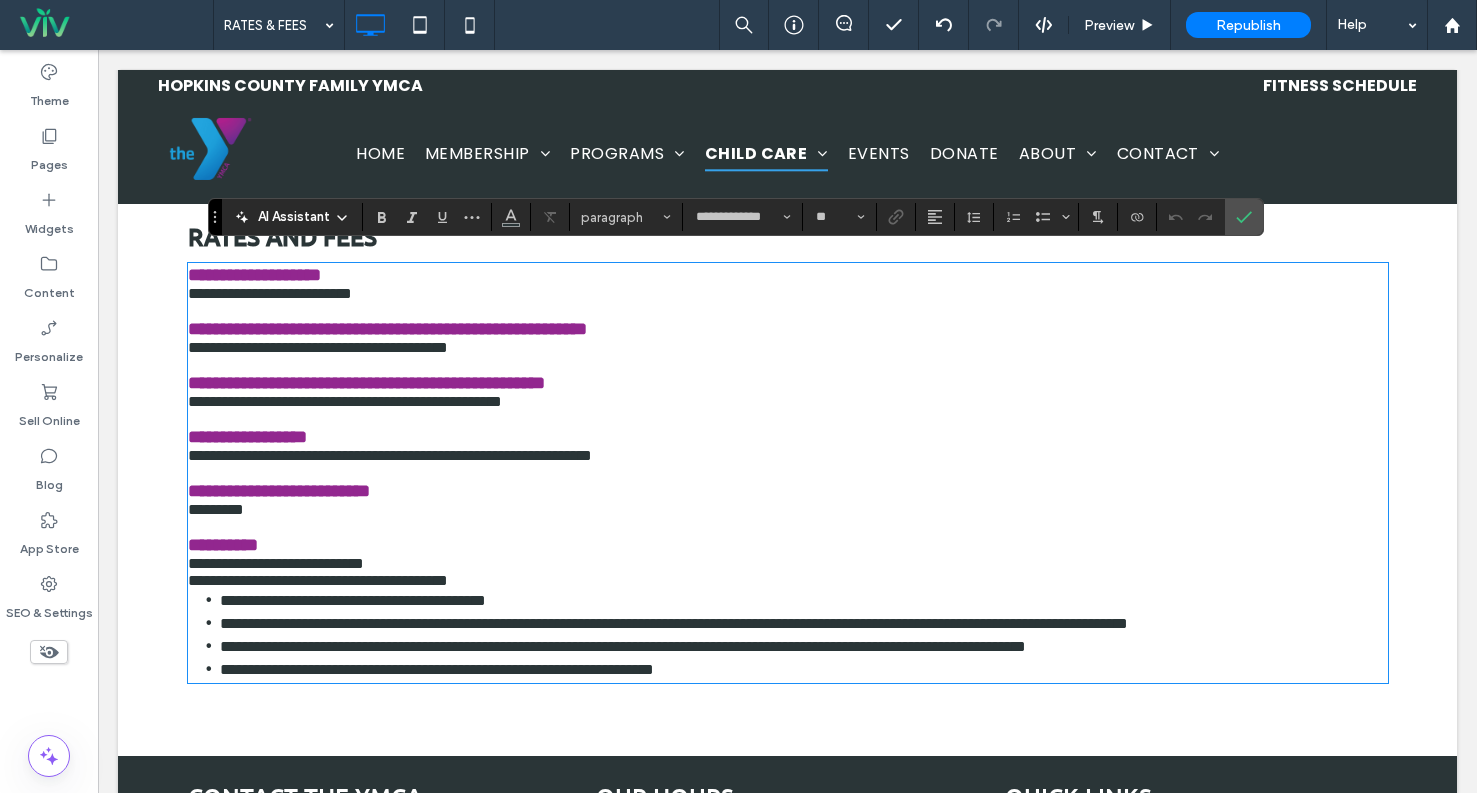 click on "**********" at bounding box center [788, 383] 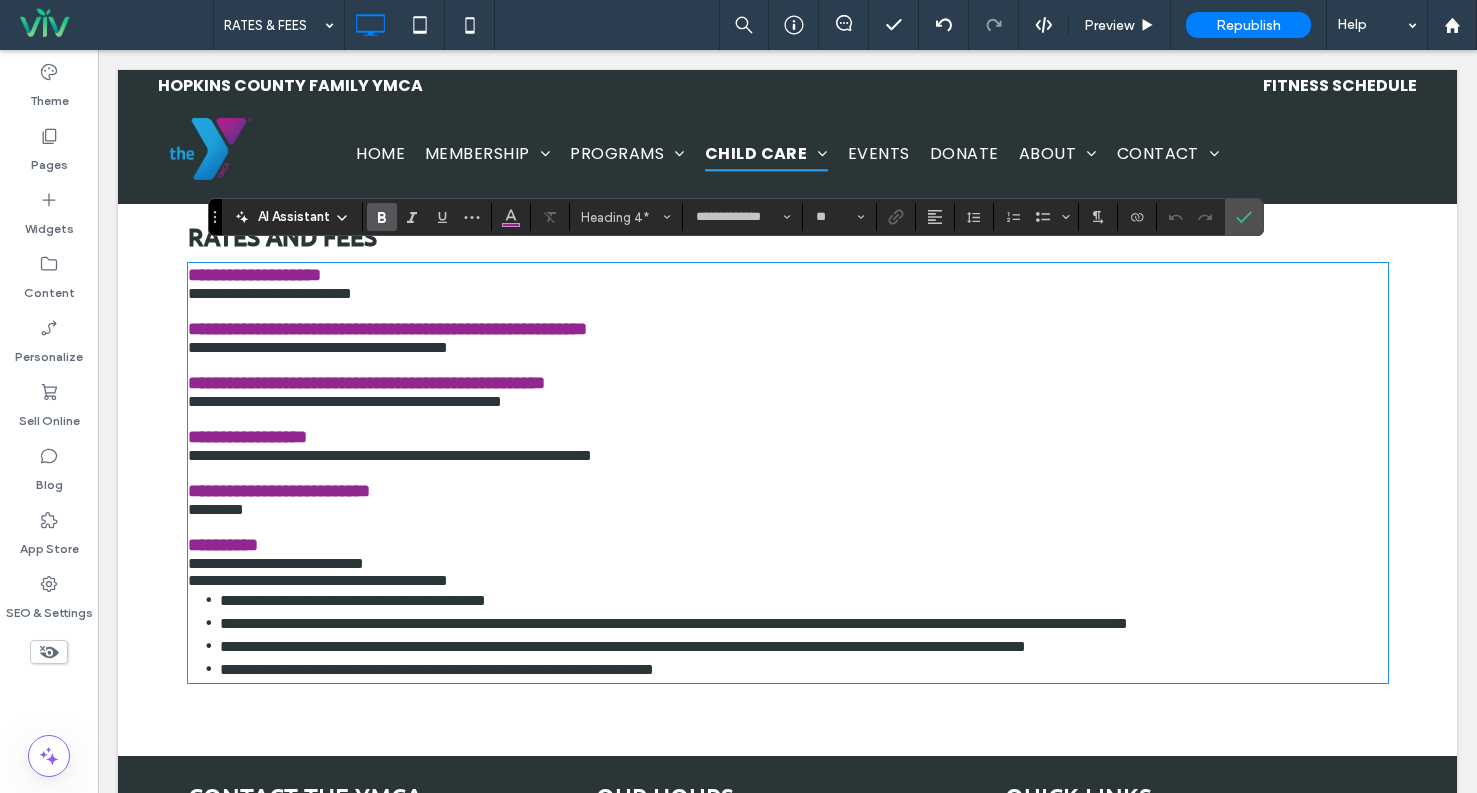 type on "*******" 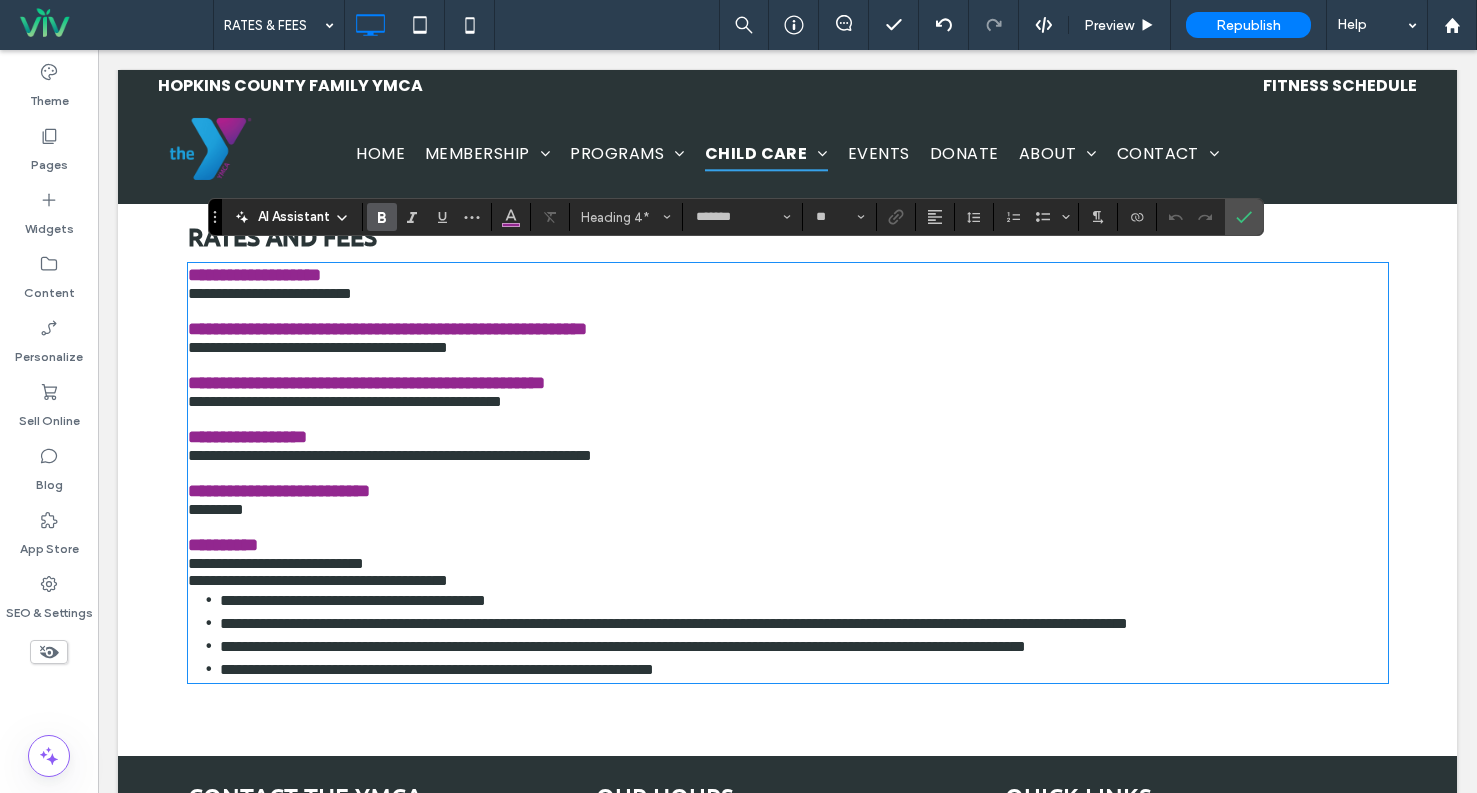 click at bounding box center [788, 418] 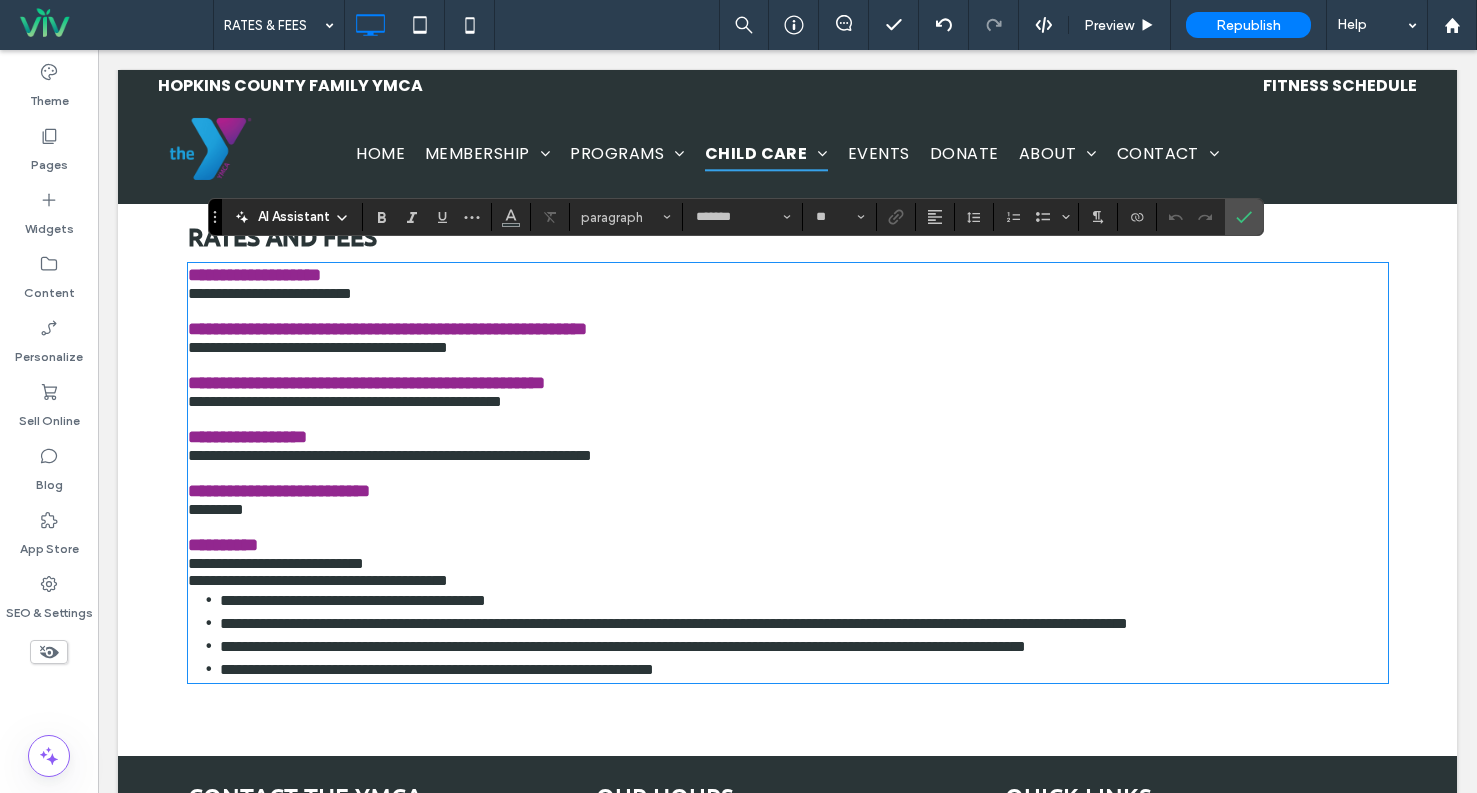type on "**********" 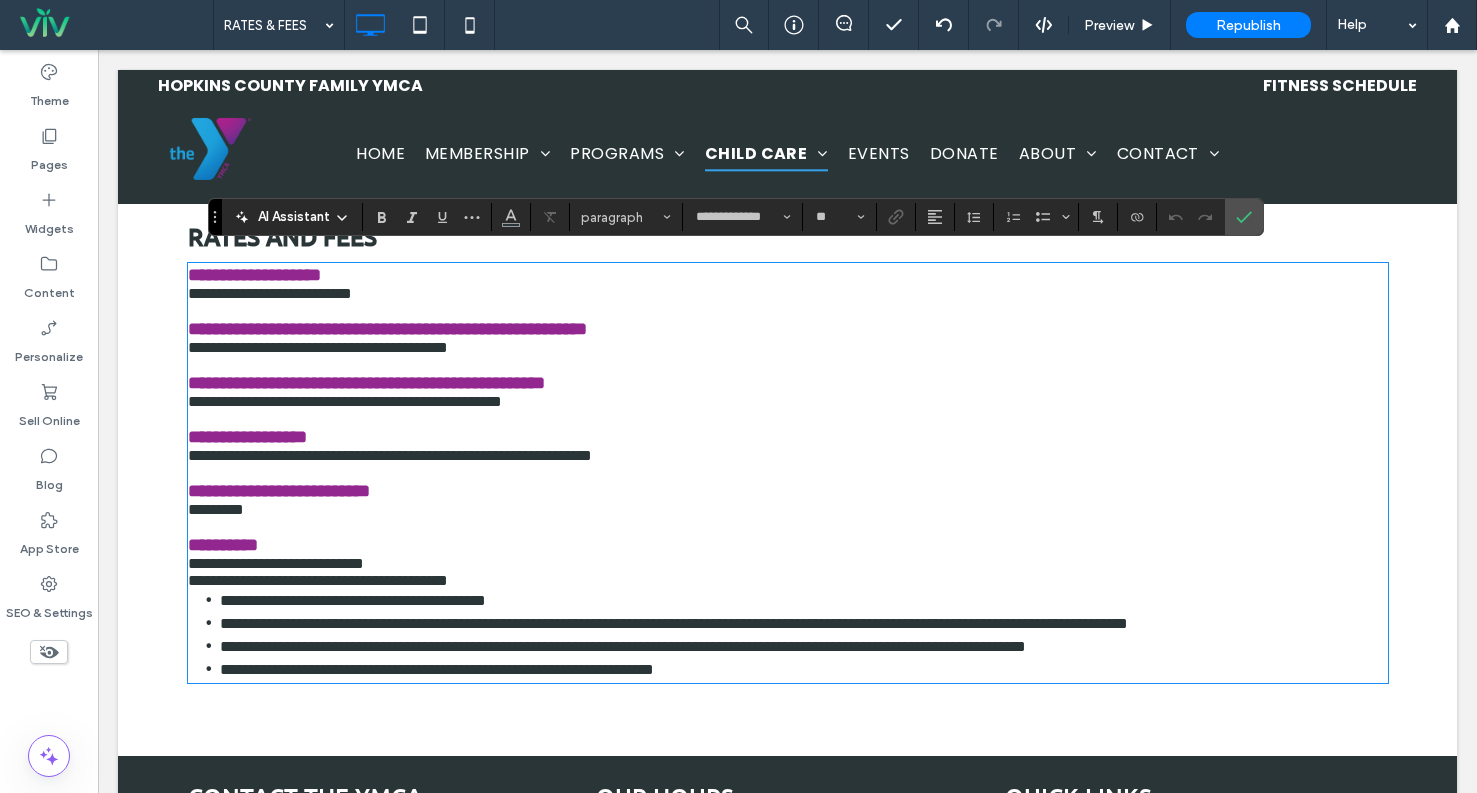 click on "**********" at bounding box center (247, 437) 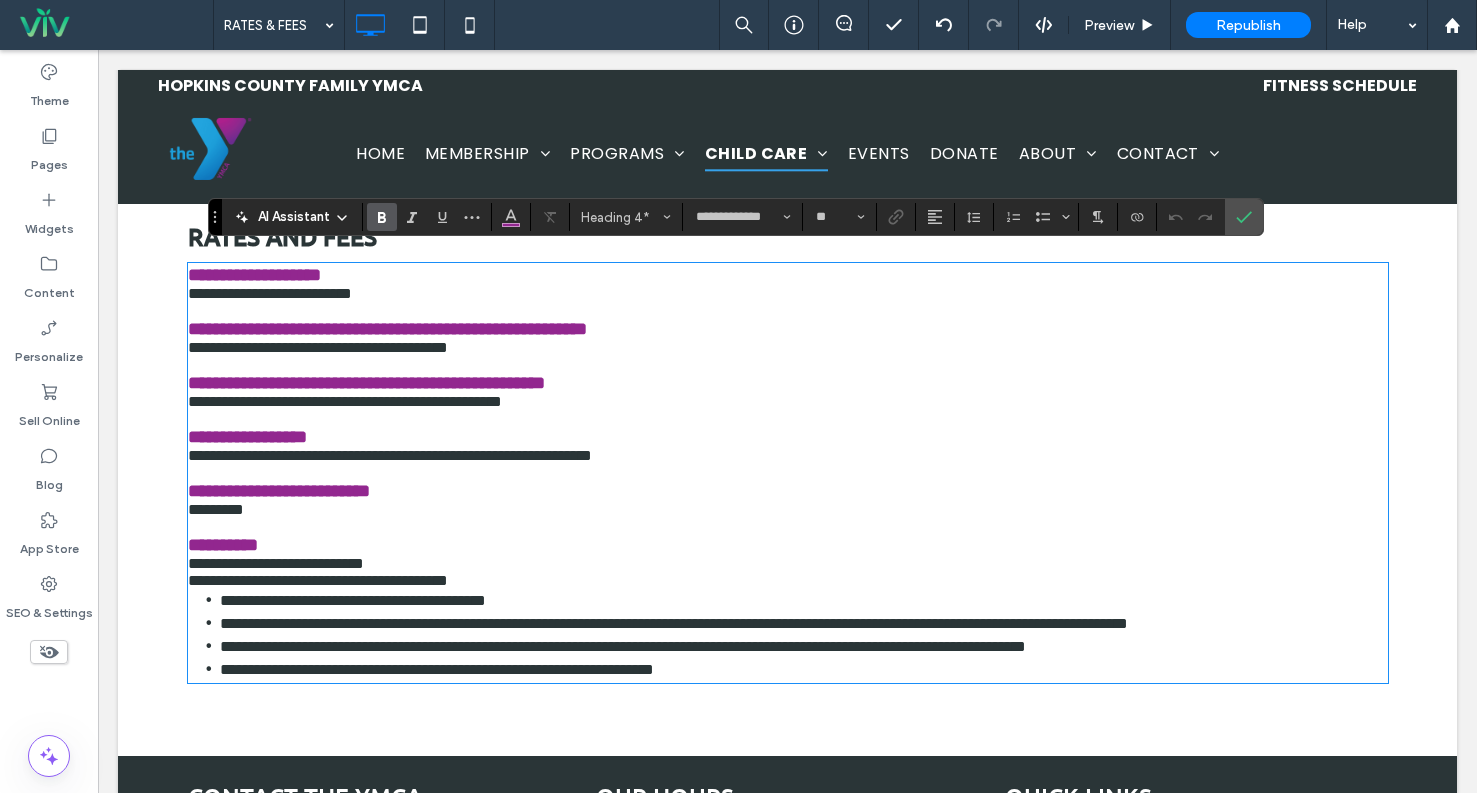 click on "**********" at bounding box center (788, 437) 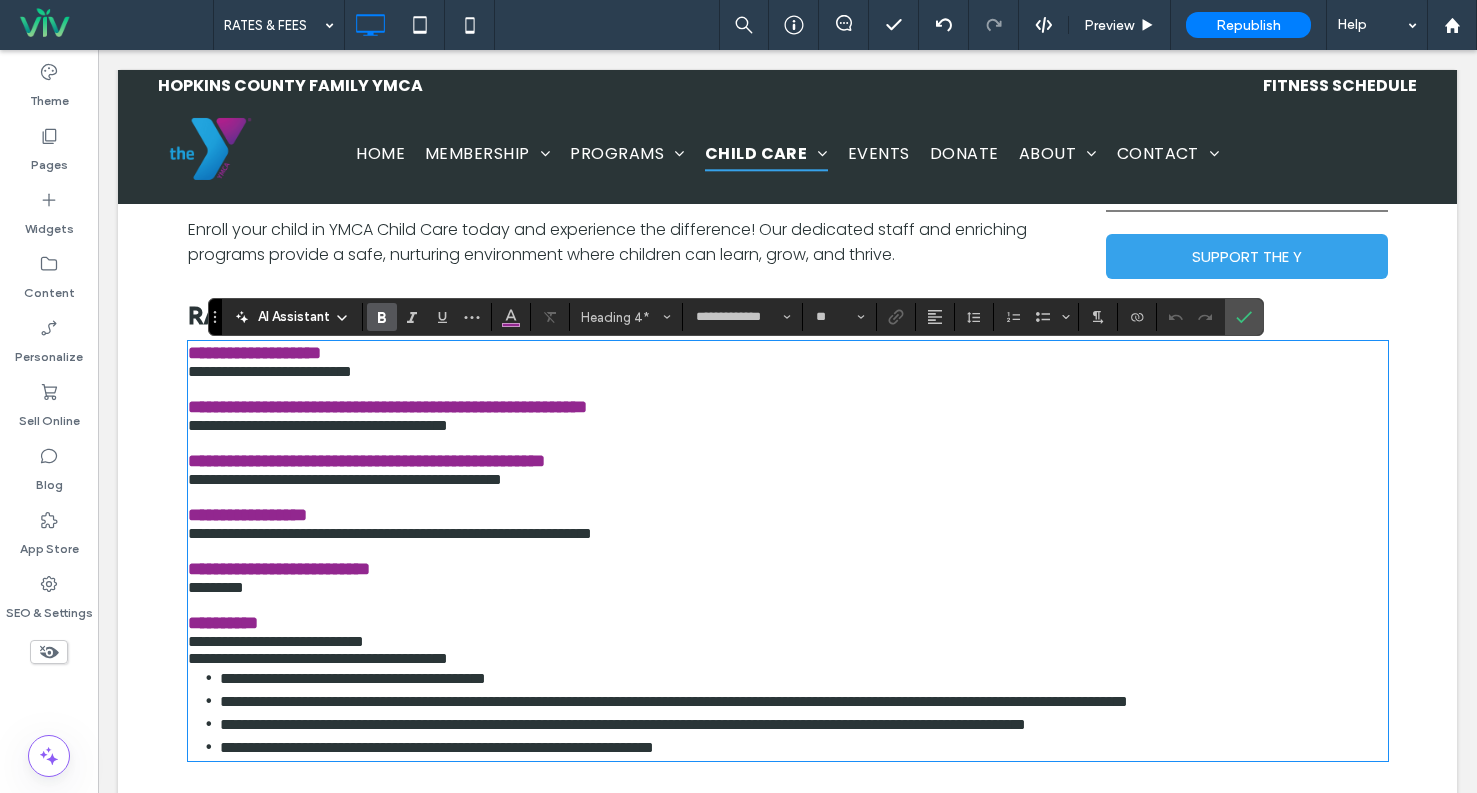 scroll, scrollTop: 651, scrollLeft: 0, axis: vertical 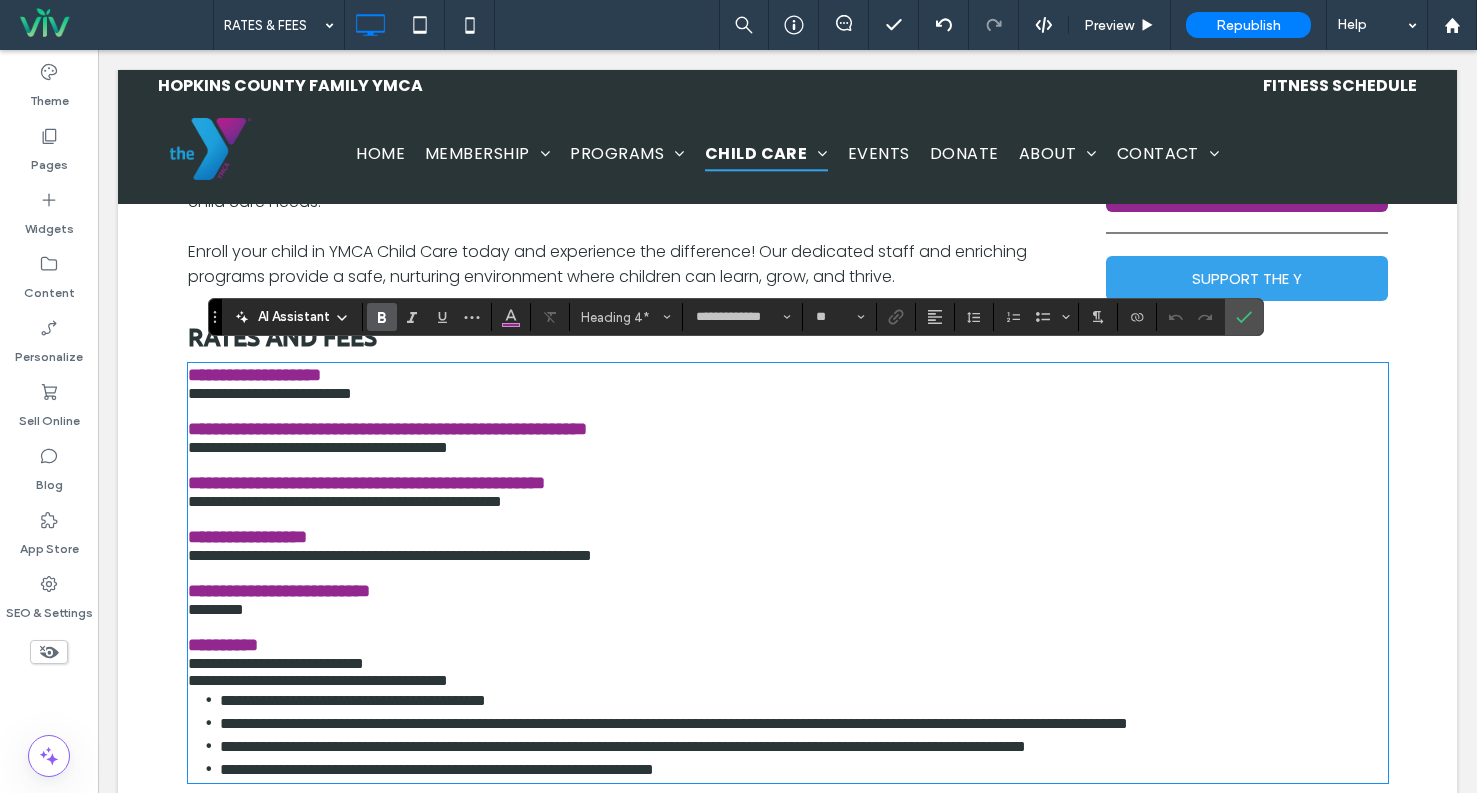 click on "**********" at bounding box center [788, 375] 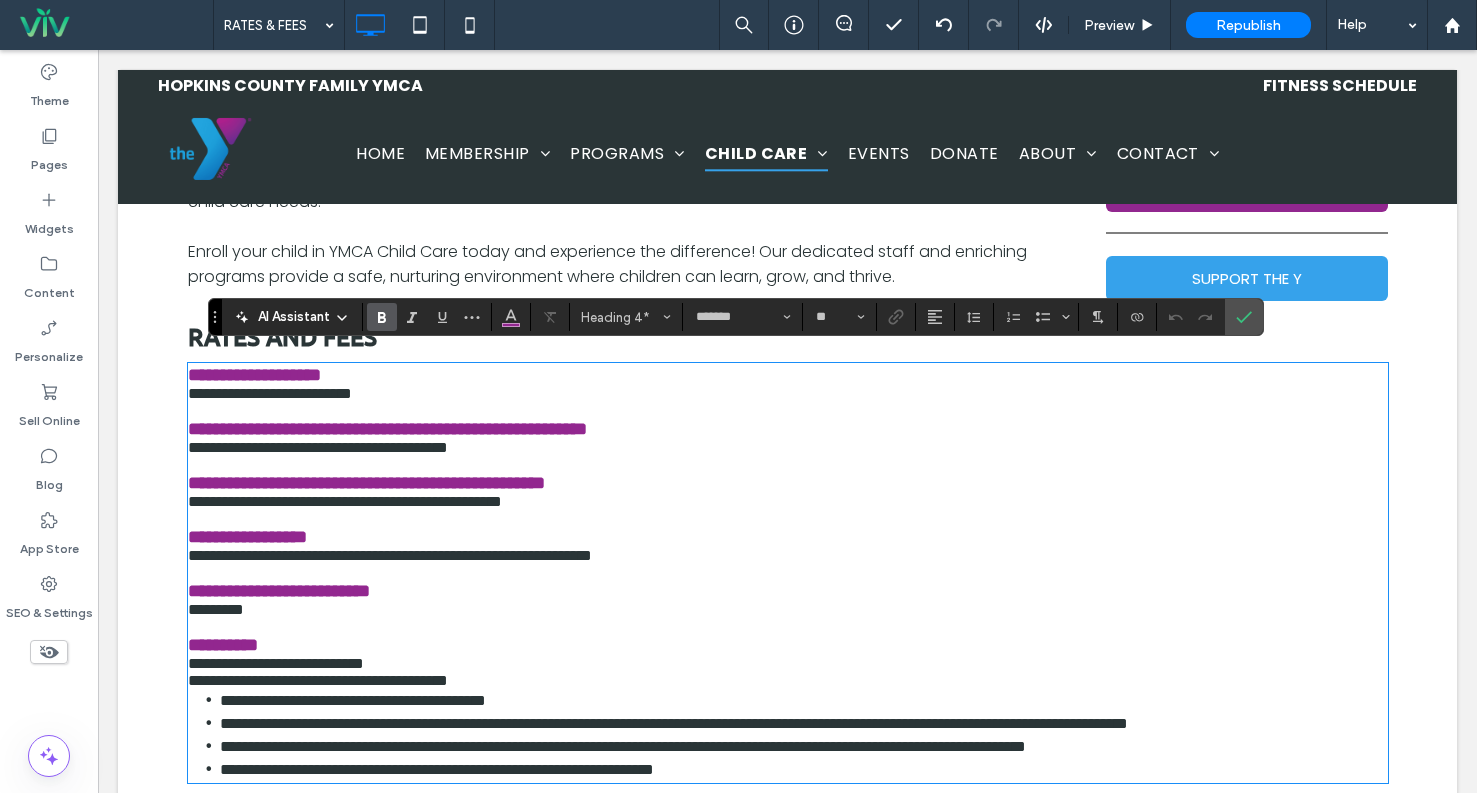click on "**********" at bounding box center (788, 447) 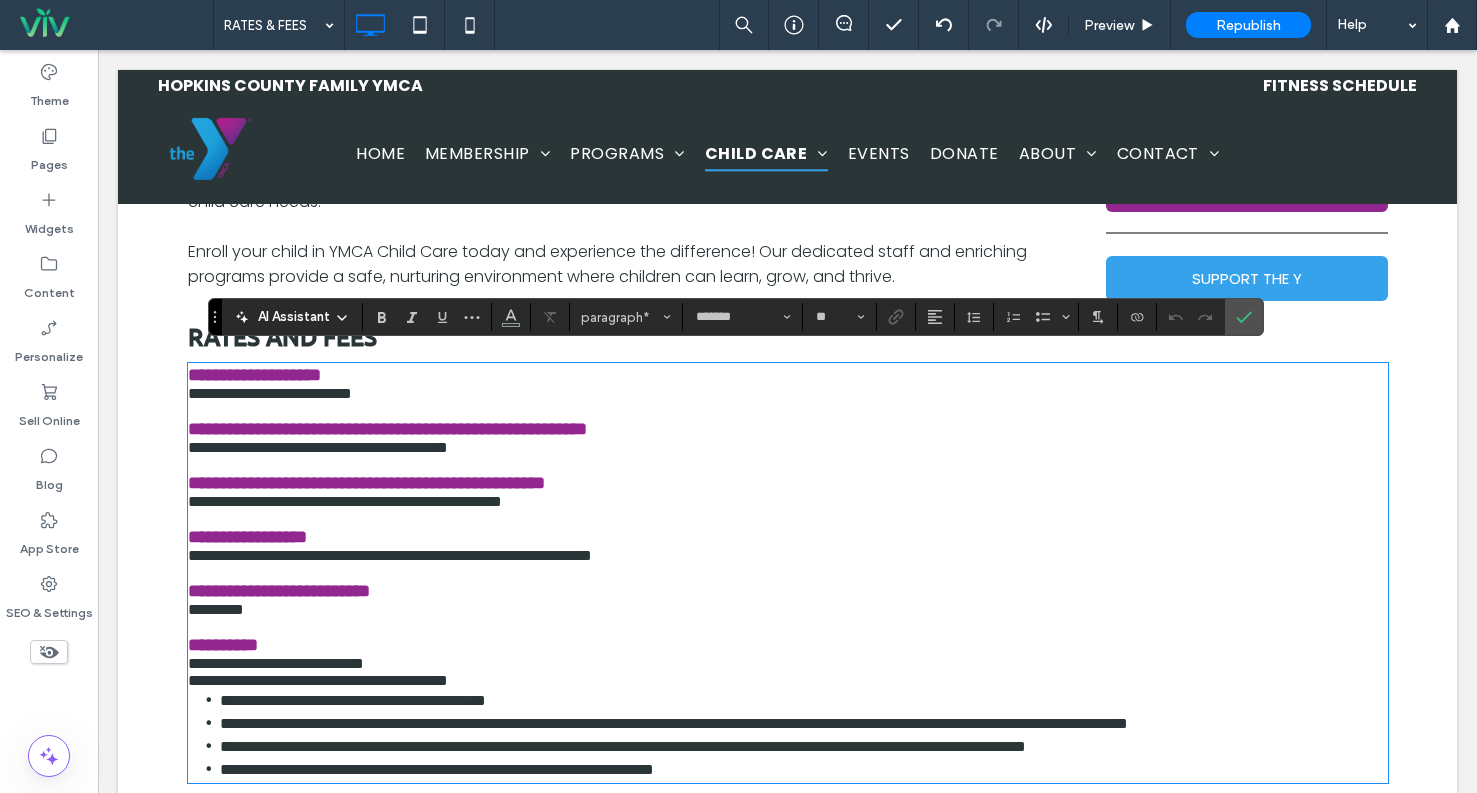 type on "**********" 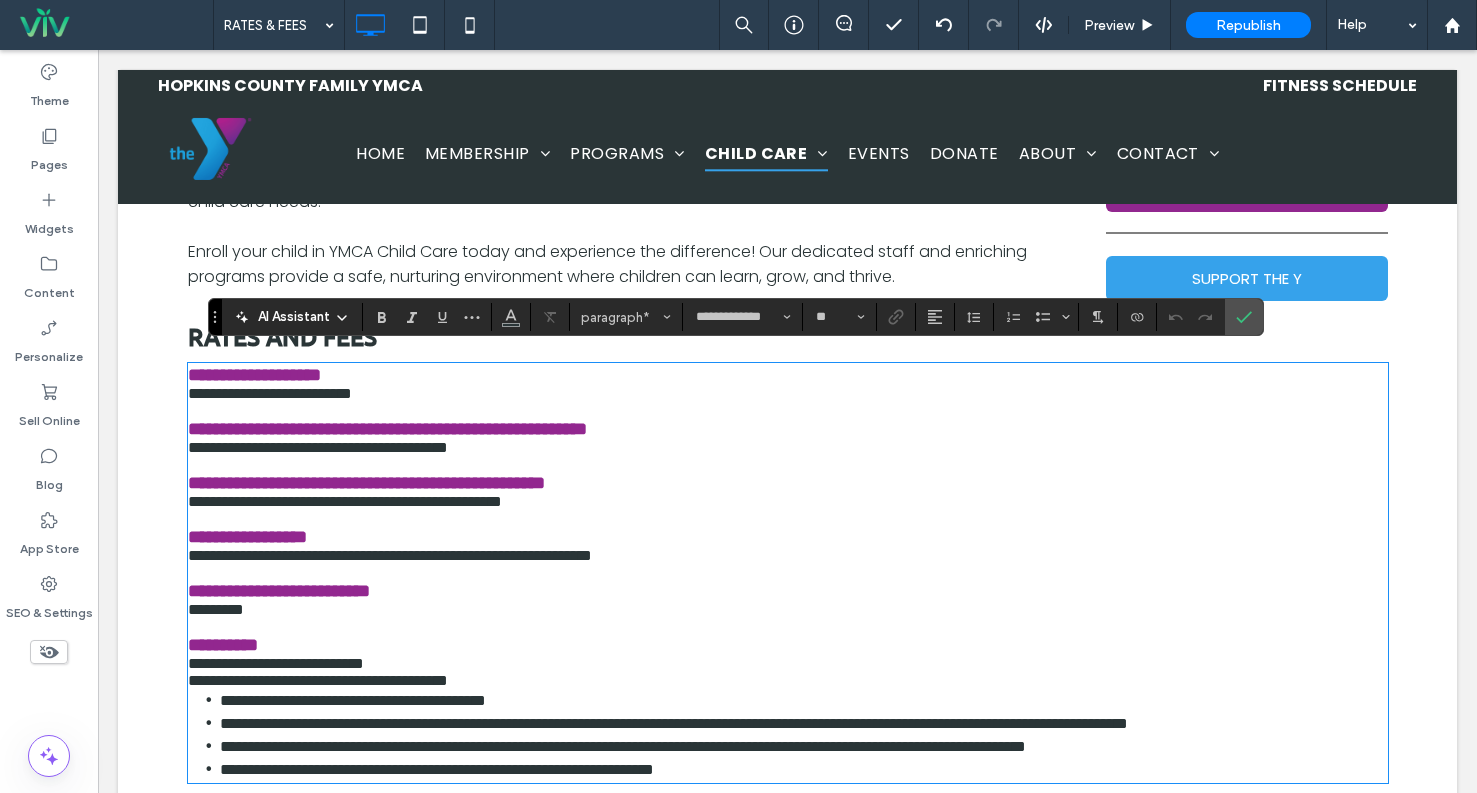 click on "**********" at bounding box center [788, 429] 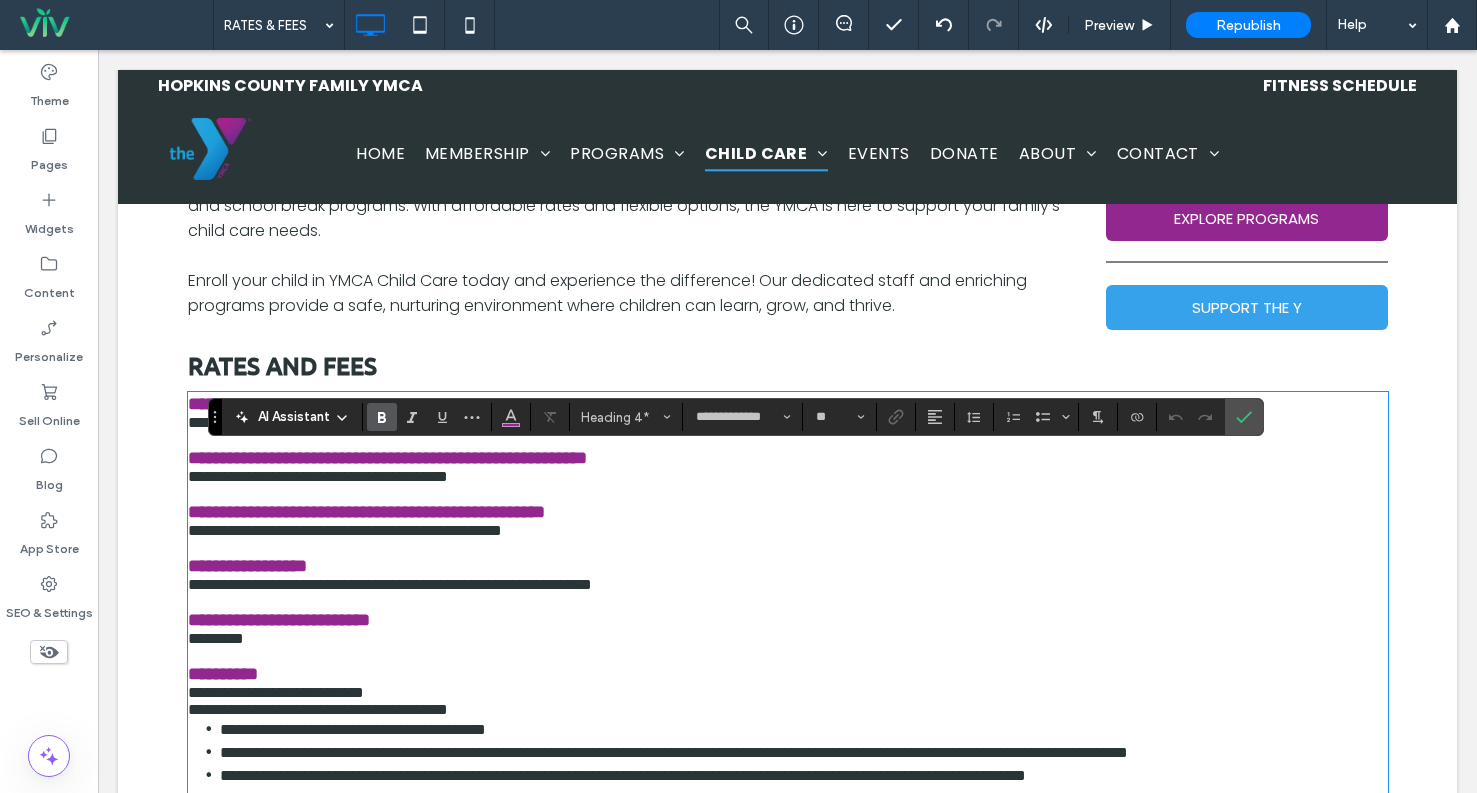 scroll, scrollTop: 551, scrollLeft: 0, axis: vertical 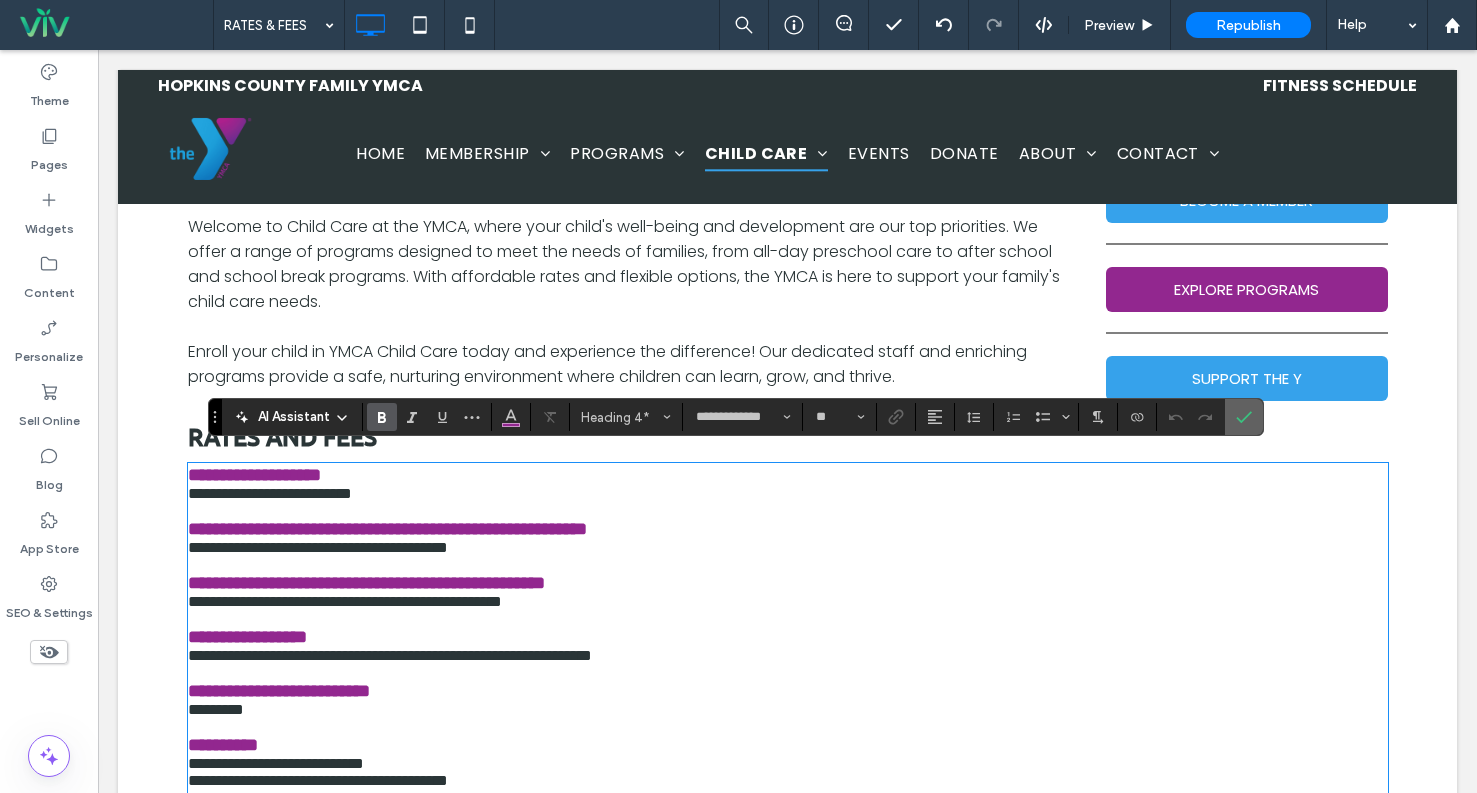 click 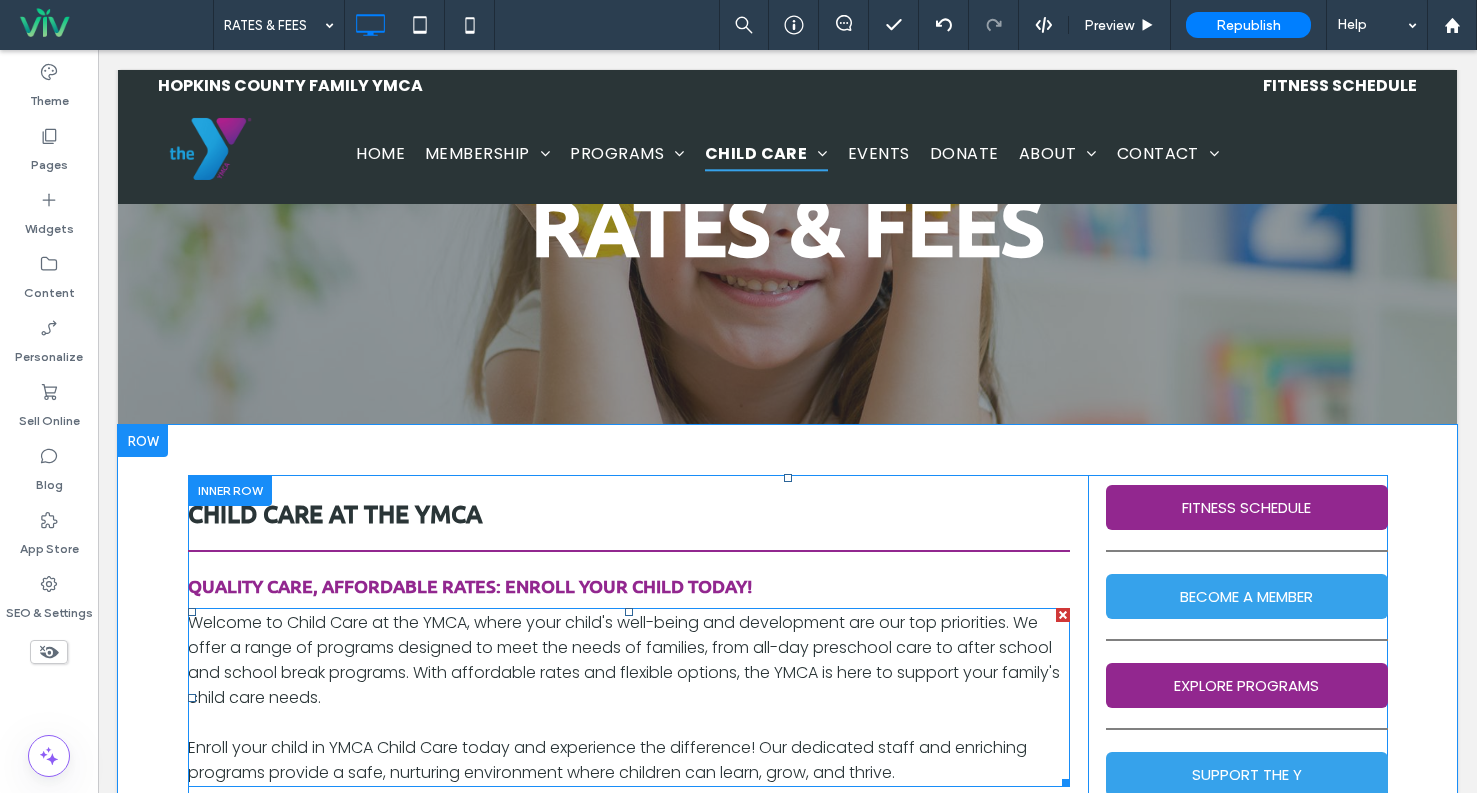 scroll, scrollTop: 500, scrollLeft: 0, axis: vertical 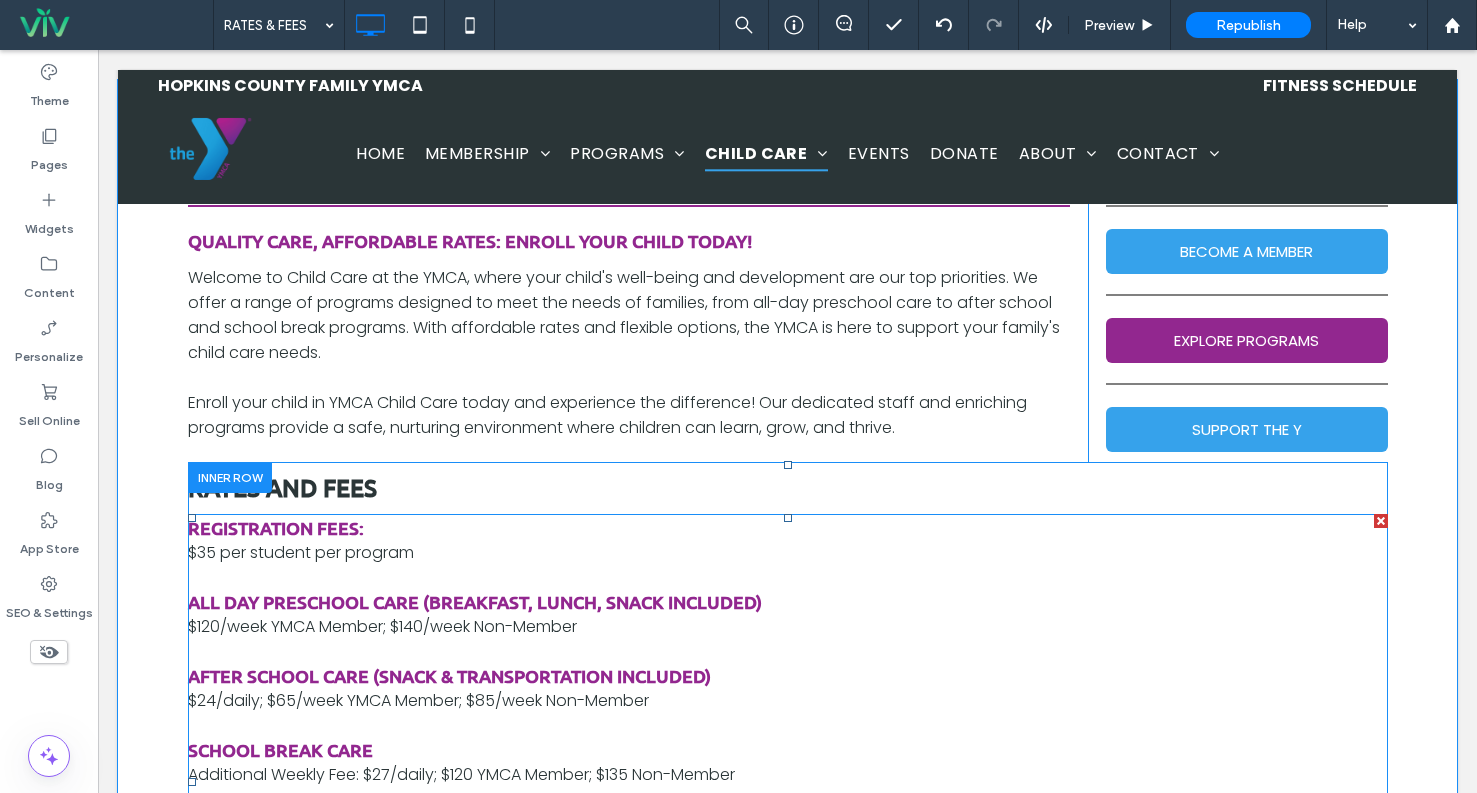 click on "$35 per student per program" at bounding box center [788, 552] 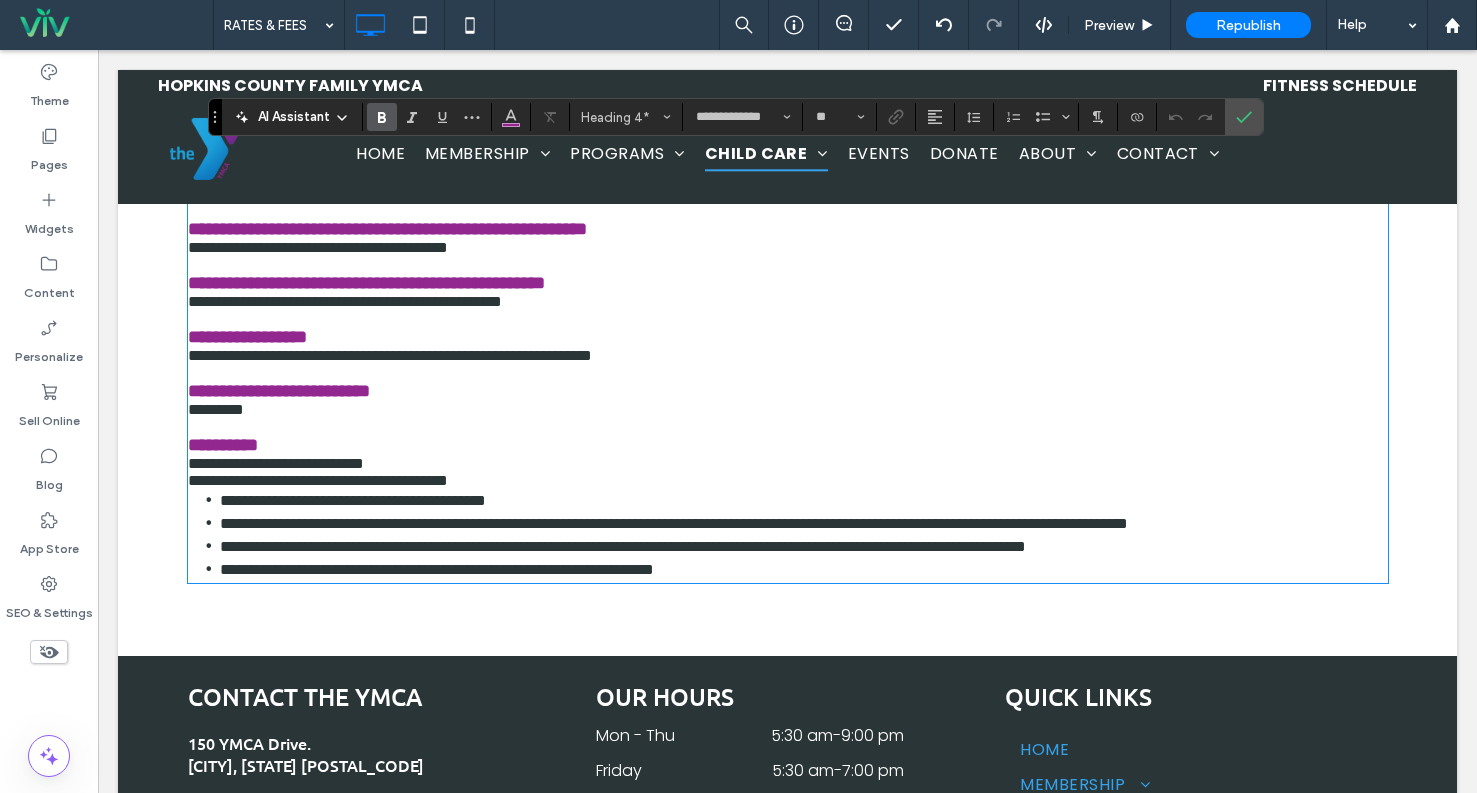type on "*******" 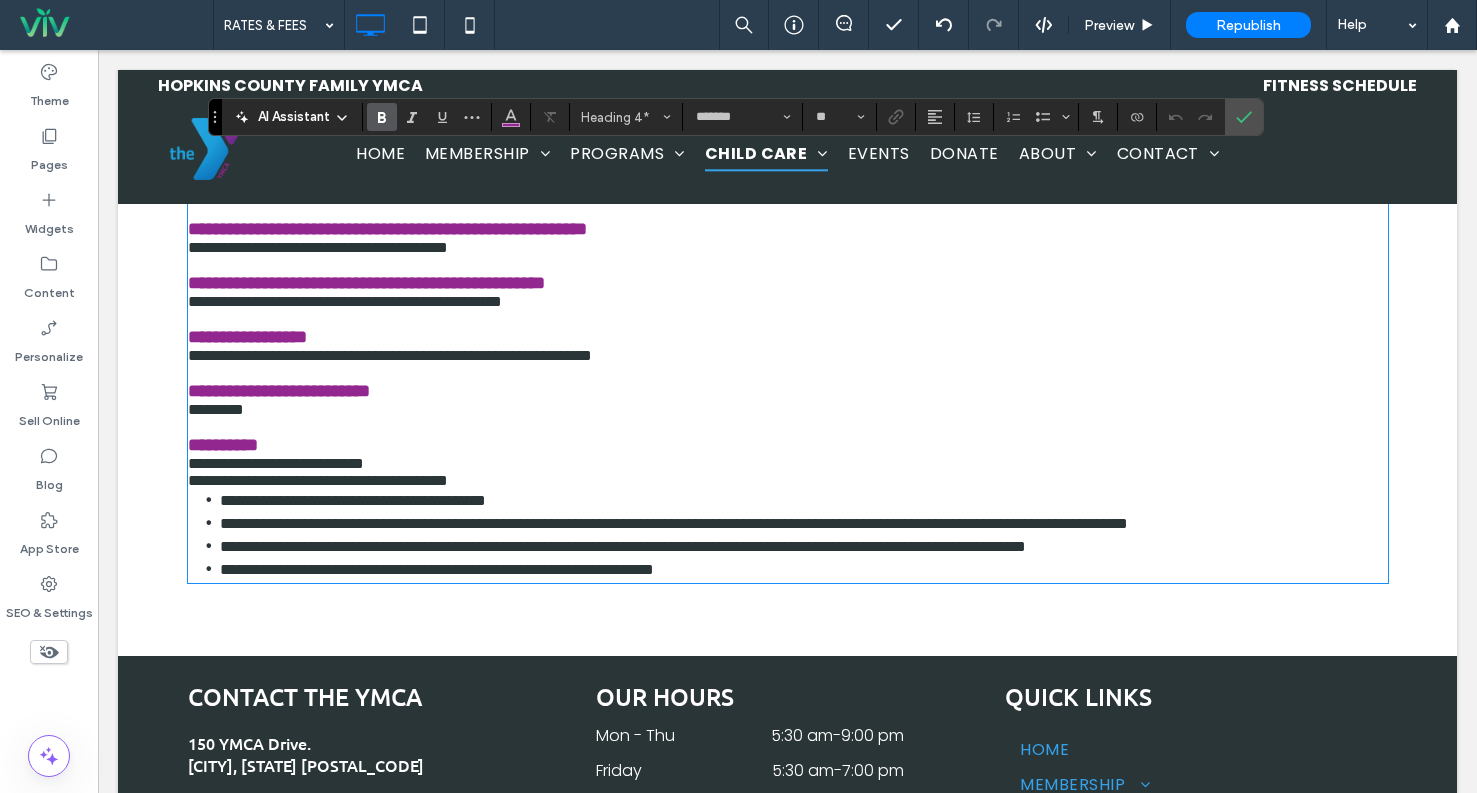 click on "**********" at bounding box center [276, 463] 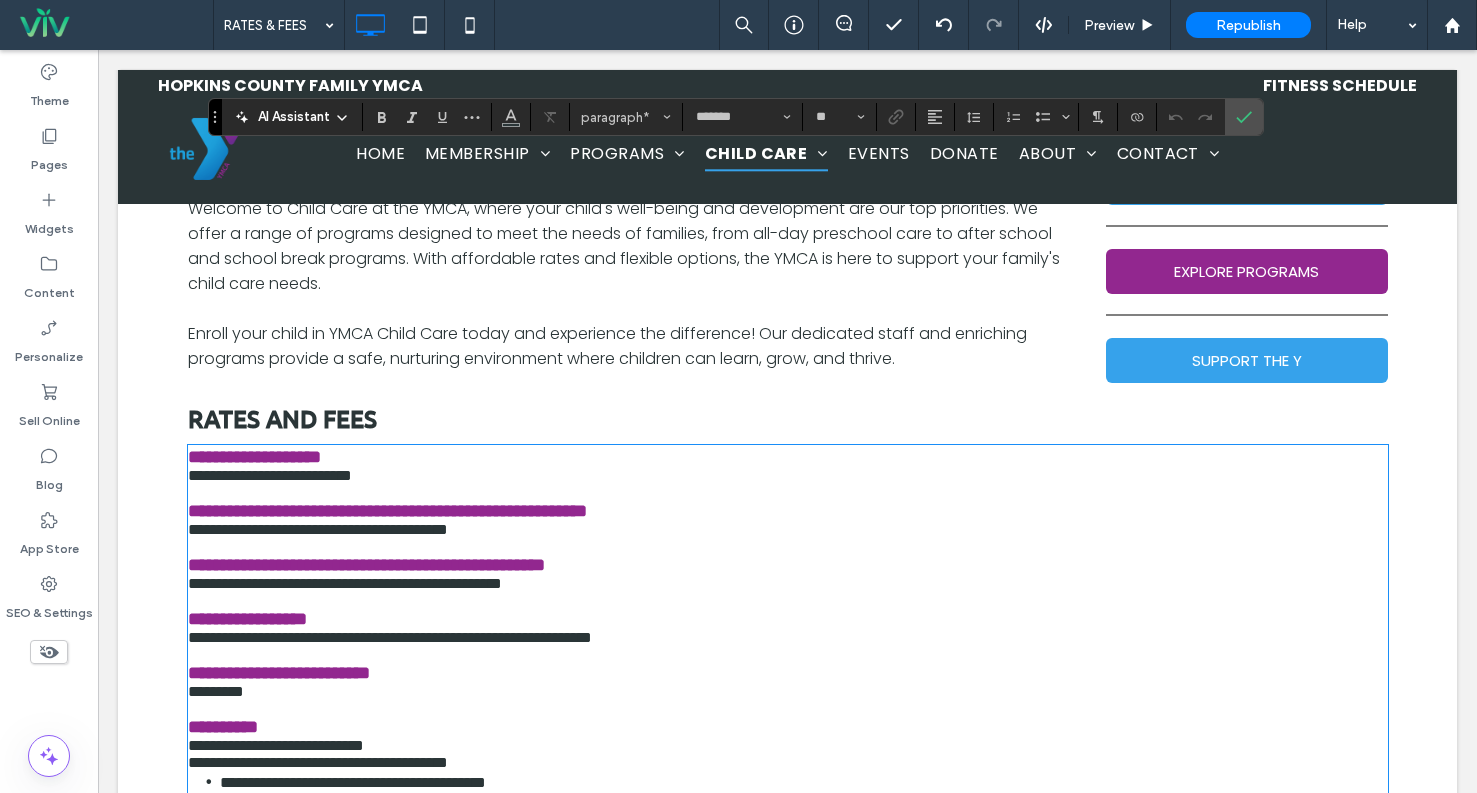 scroll, scrollTop: 551, scrollLeft: 0, axis: vertical 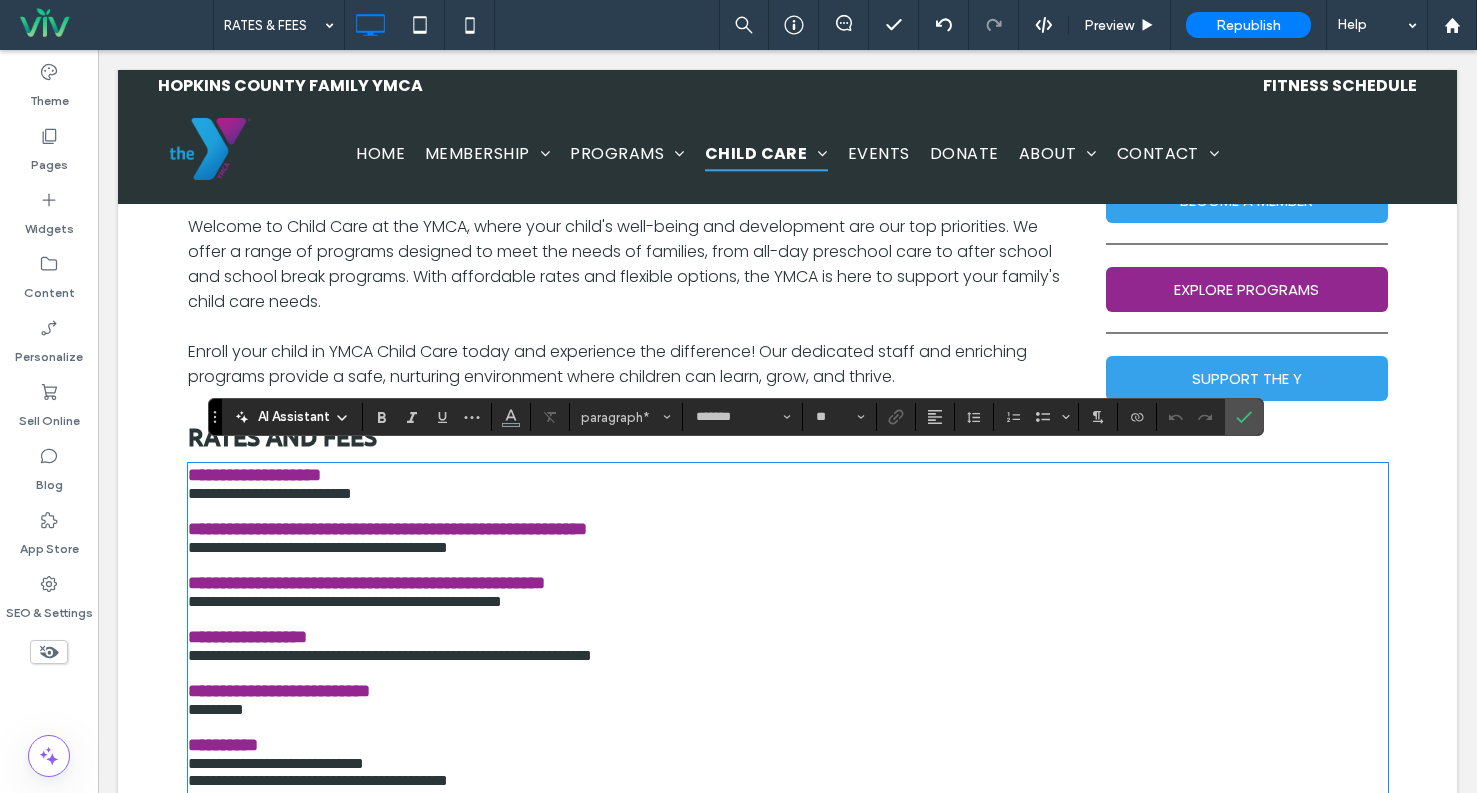 click on "**********" at bounding box center [270, 493] 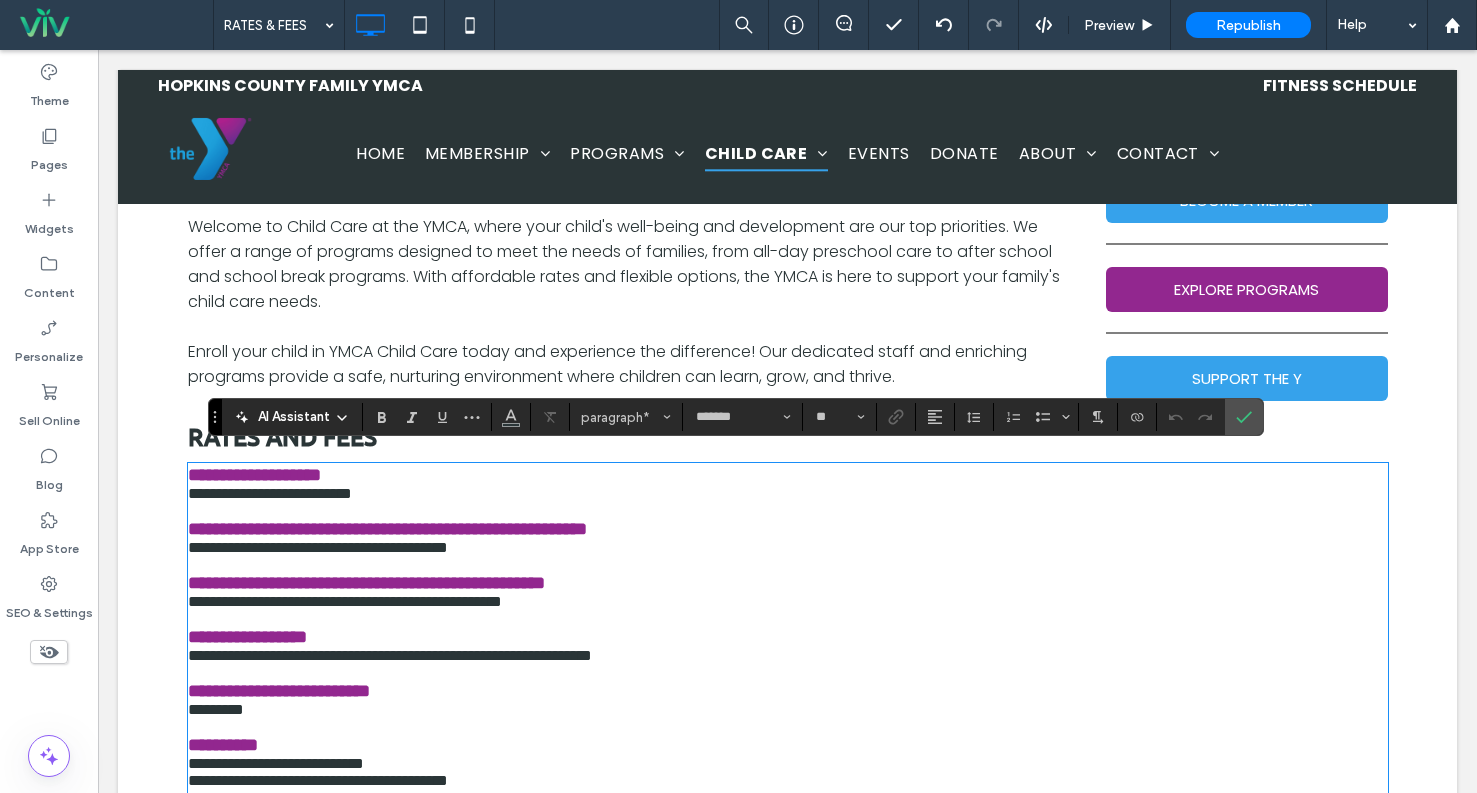 type 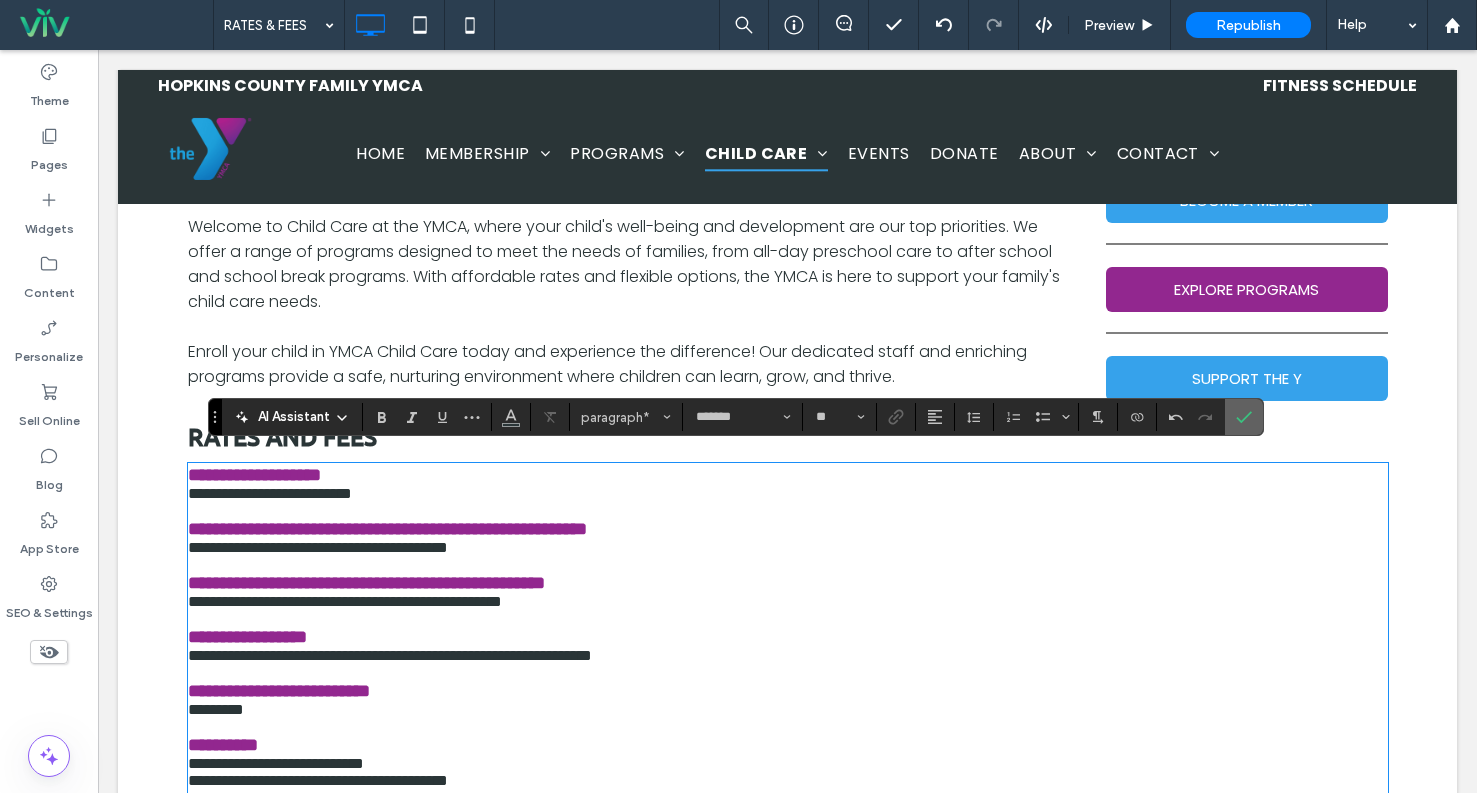 click 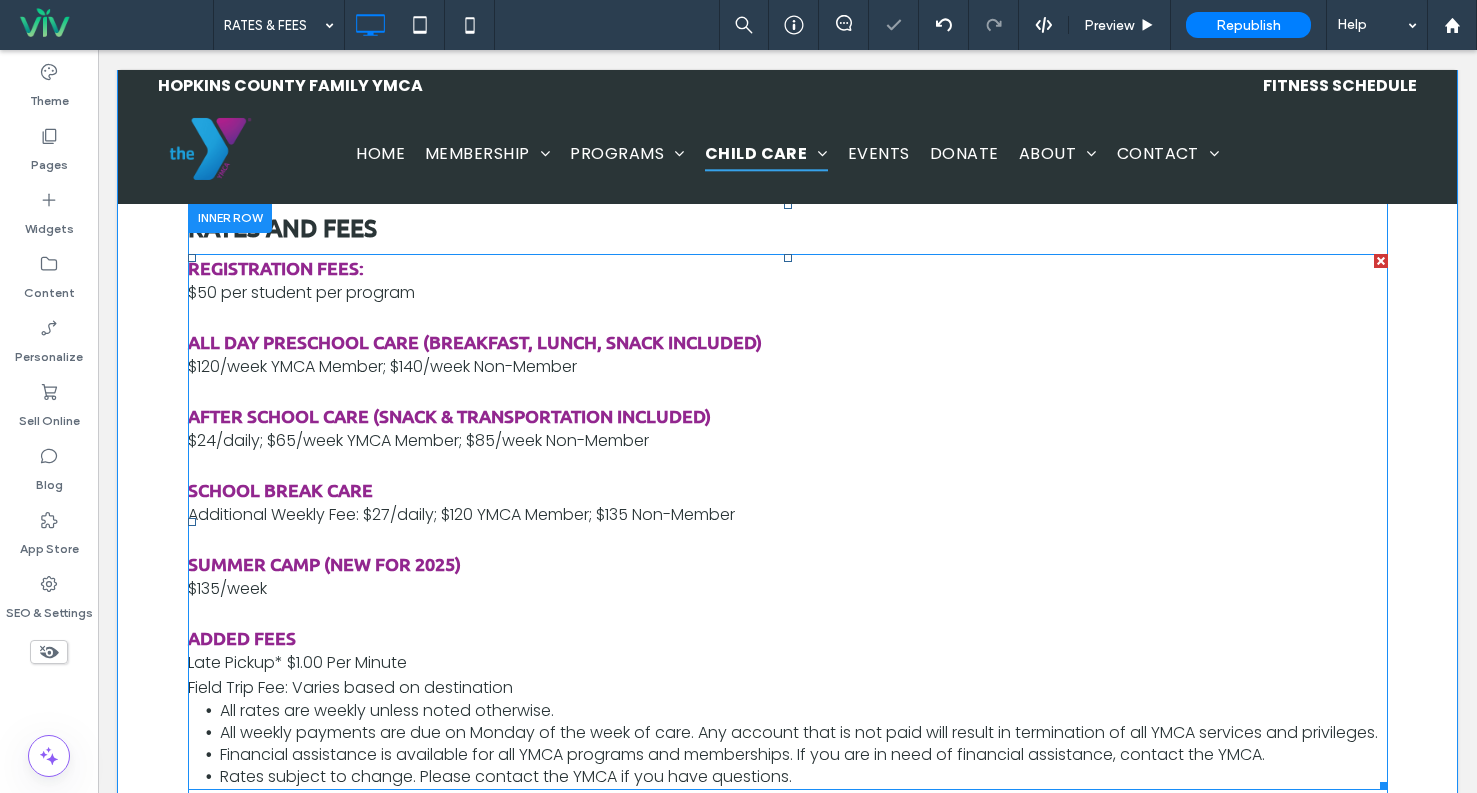 scroll, scrollTop: 751, scrollLeft: 0, axis: vertical 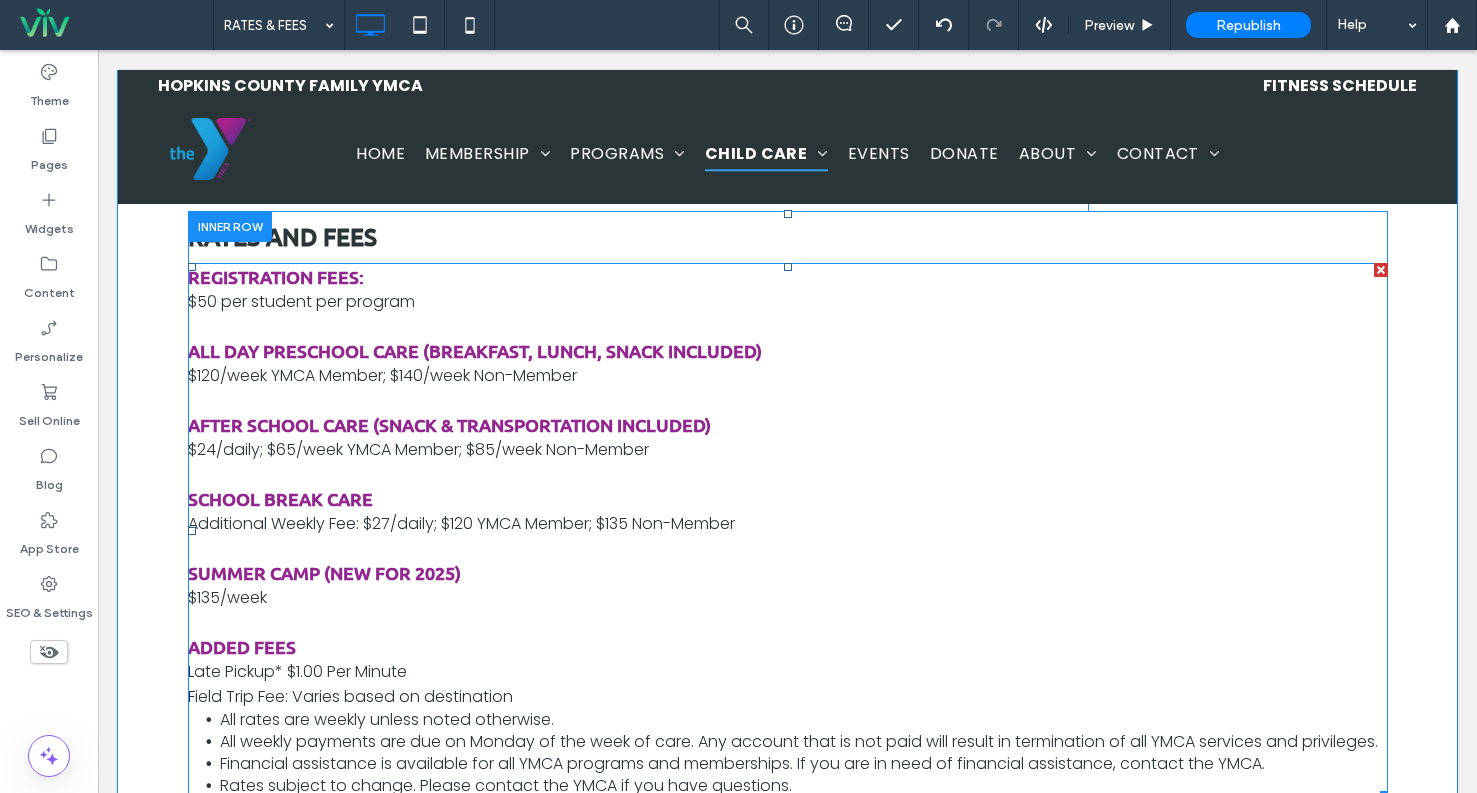 click on "SCHOOL BREAK CARE" at bounding box center [788, 499] 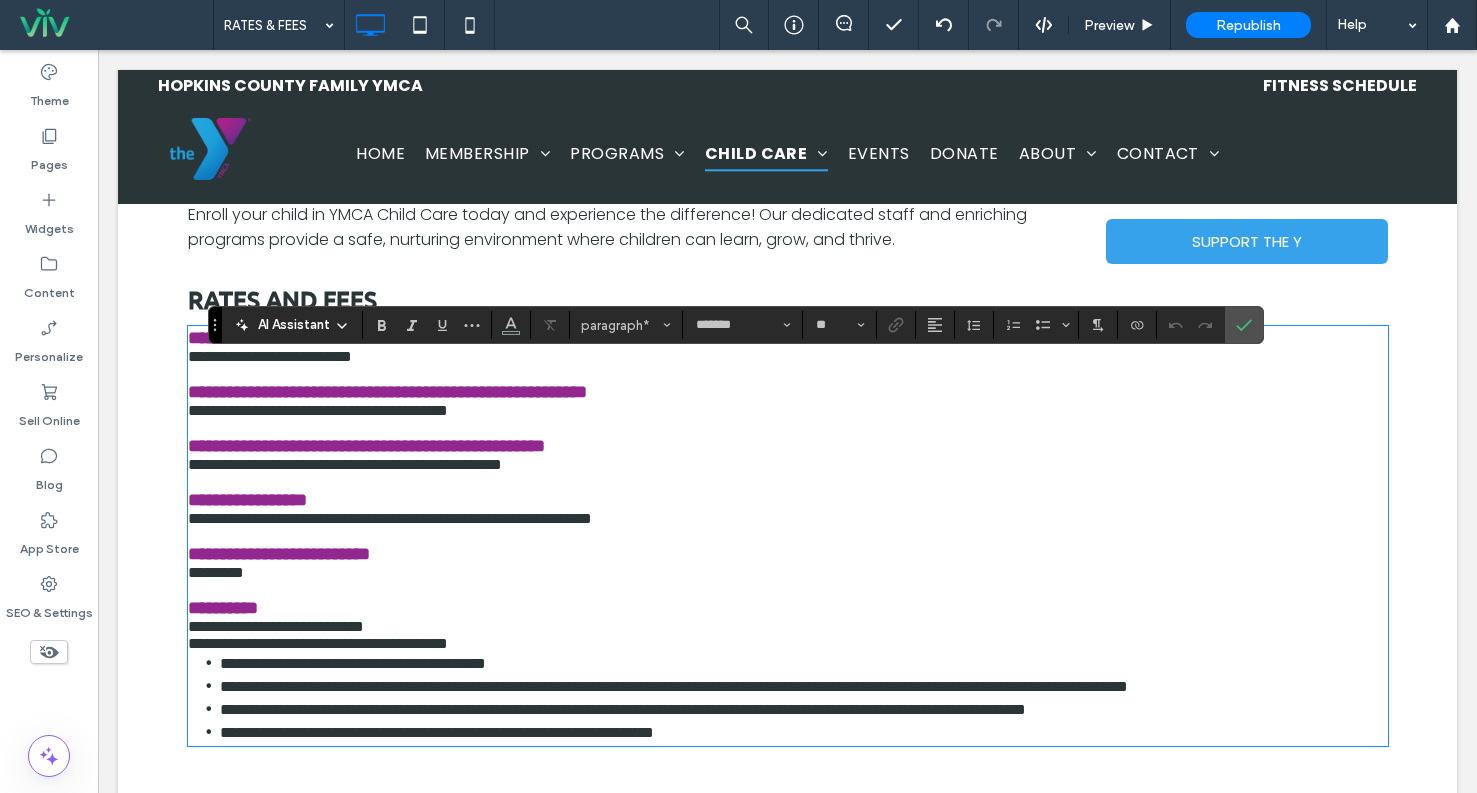 scroll, scrollTop: 751, scrollLeft: 0, axis: vertical 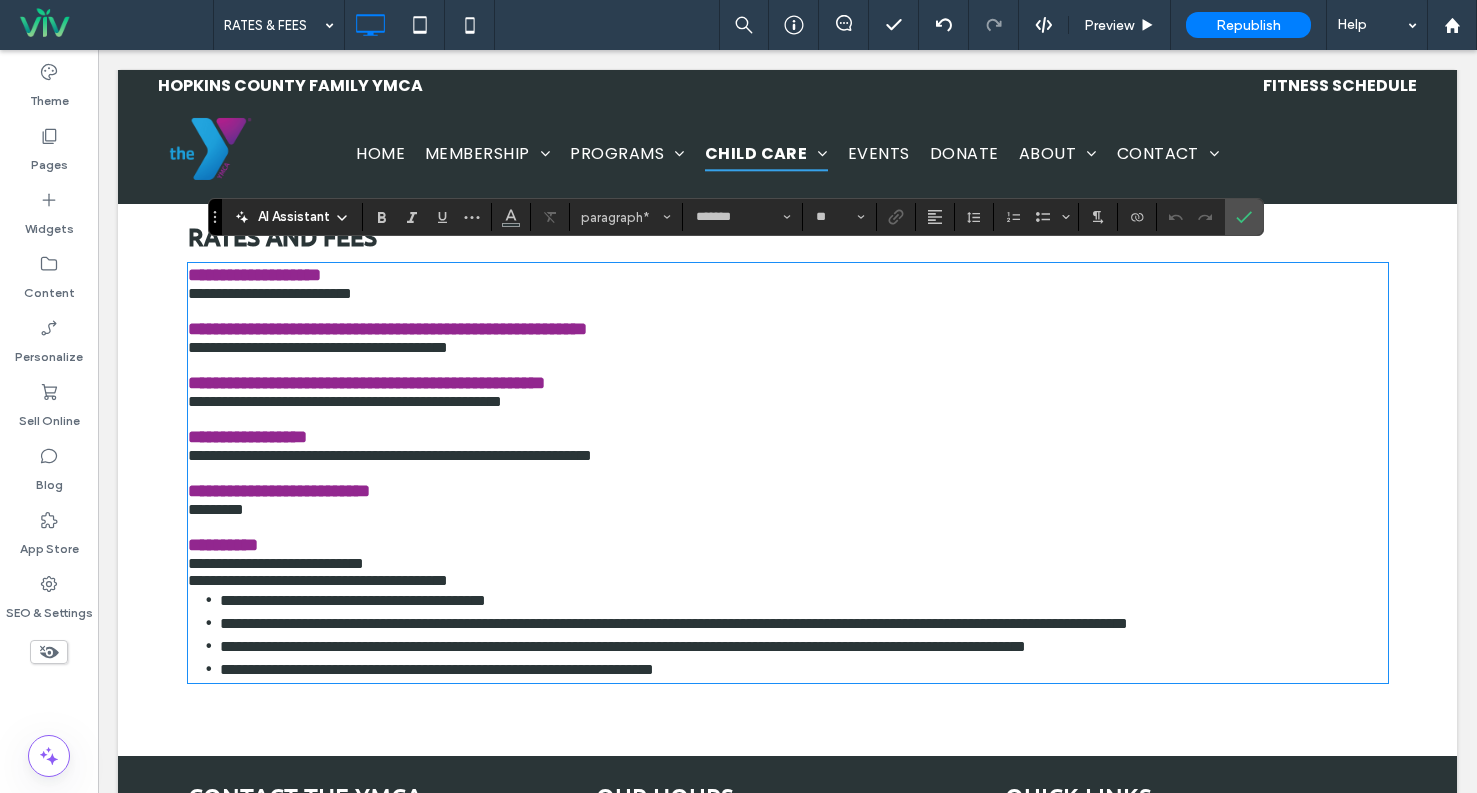 click on "**********" at bounding box center (318, 347) 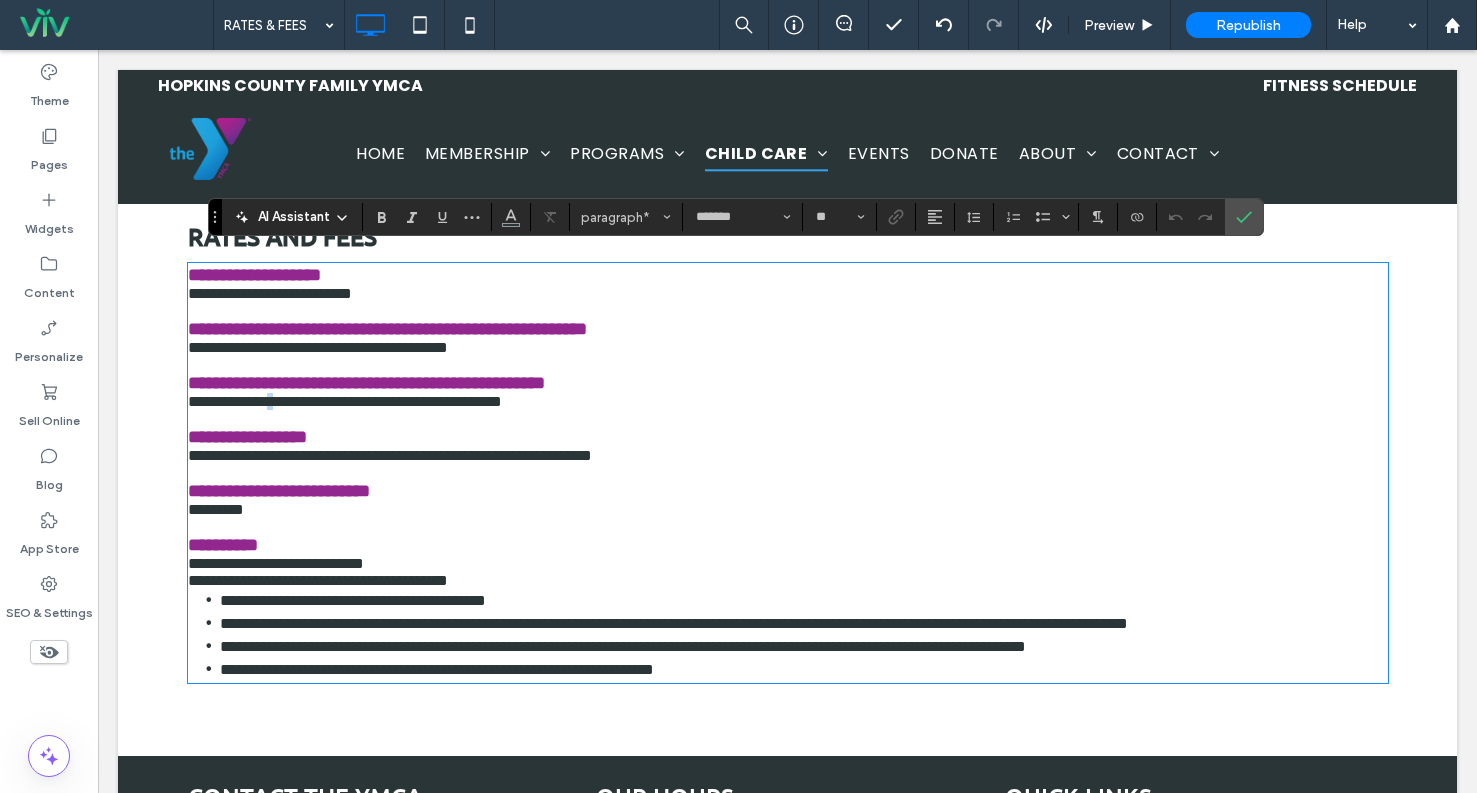 click on "**********" at bounding box center (345, 401) 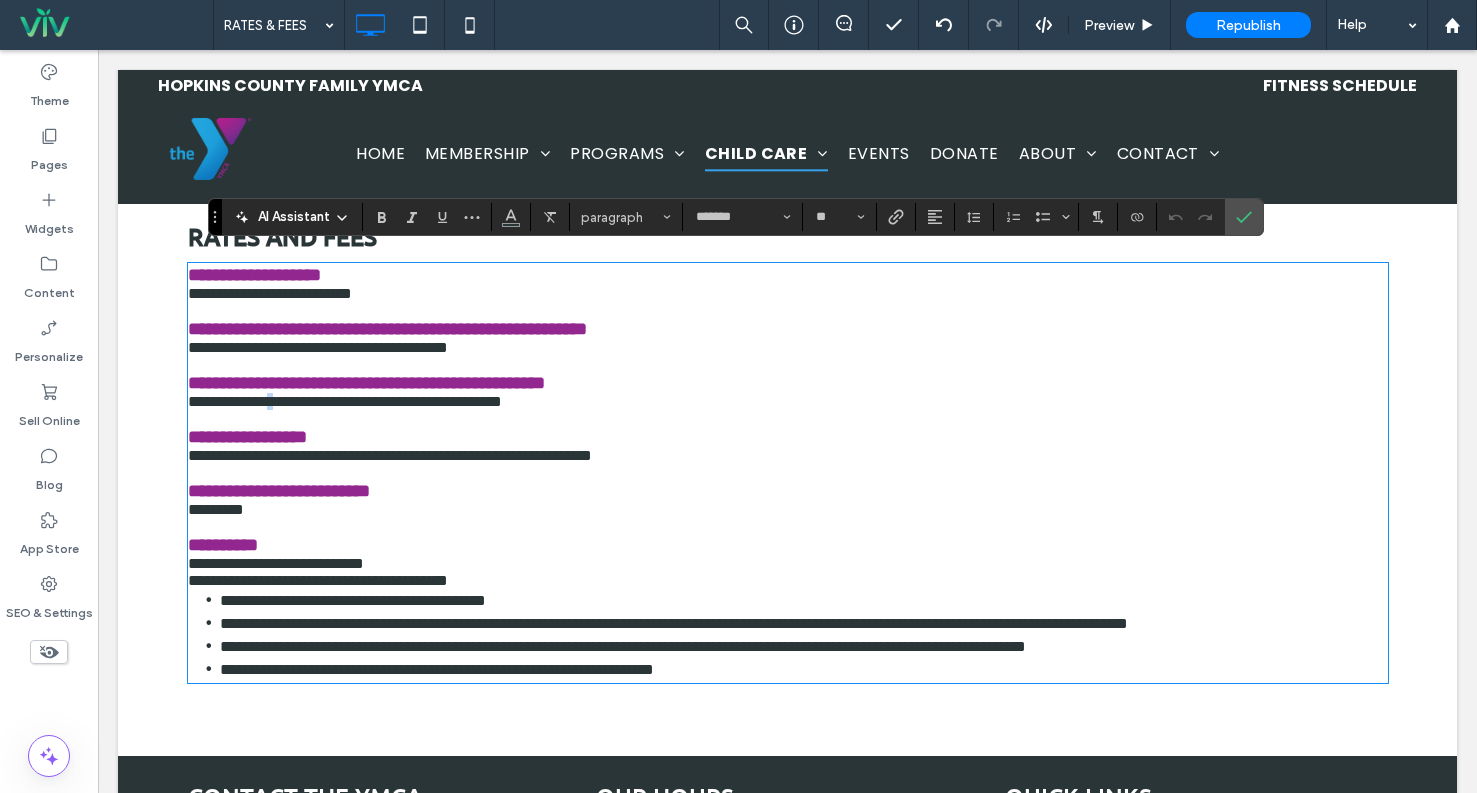 click on "**********" at bounding box center (345, 401) 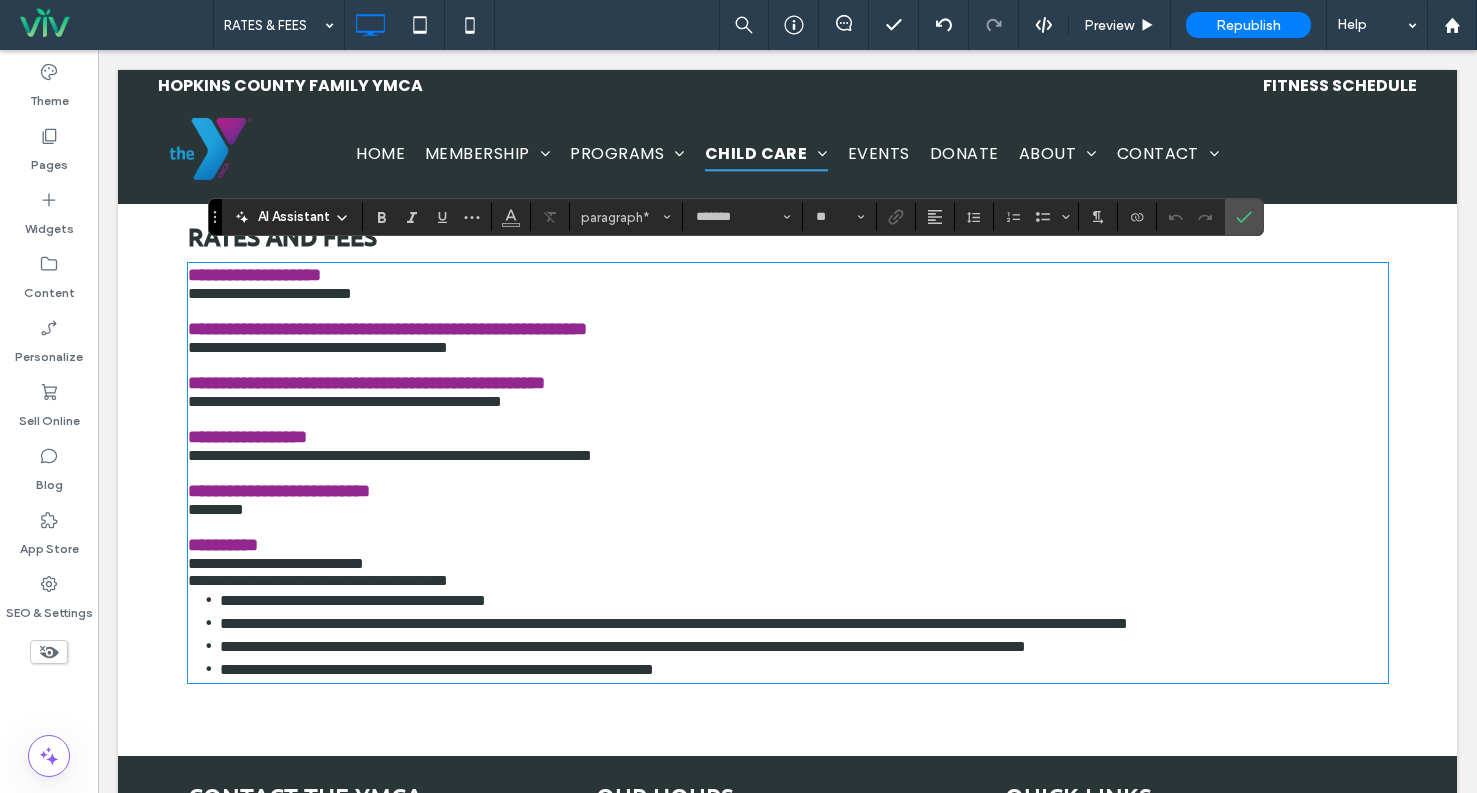 type 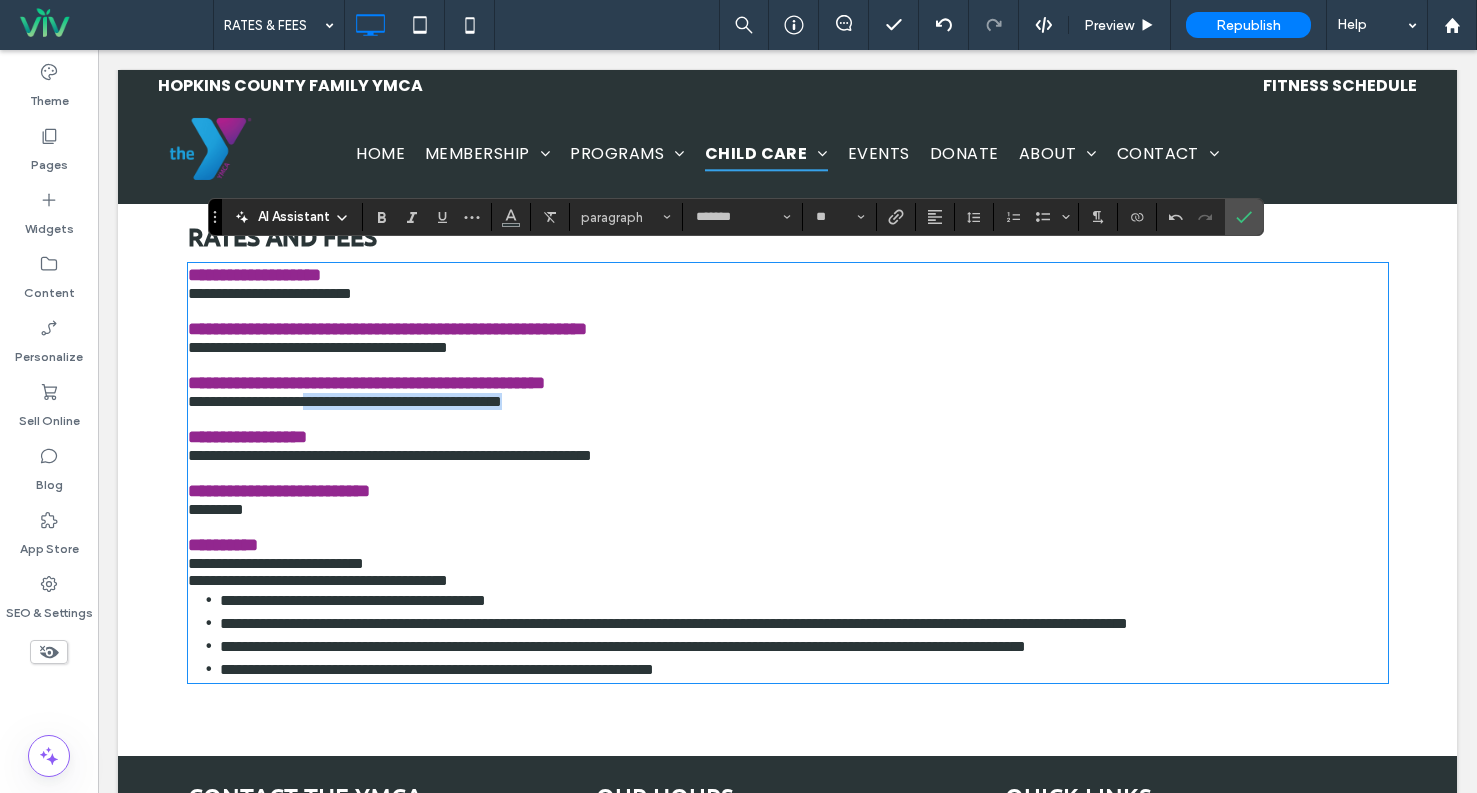 drag, startPoint x: 339, startPoint y: 428, endPoint x: 746, endPoint y: 438, distance: 407.12283 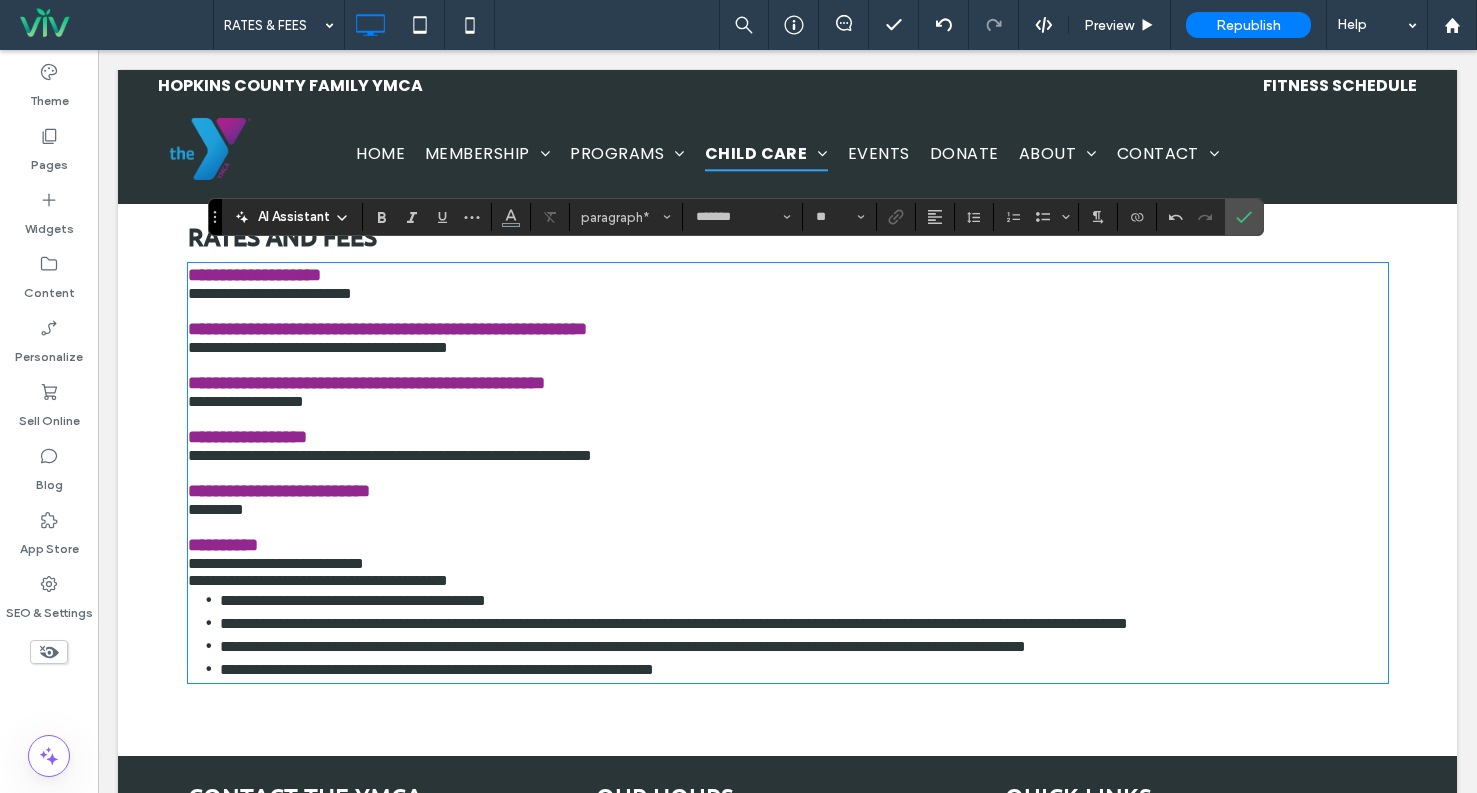 click at bounding box center [788, 310] 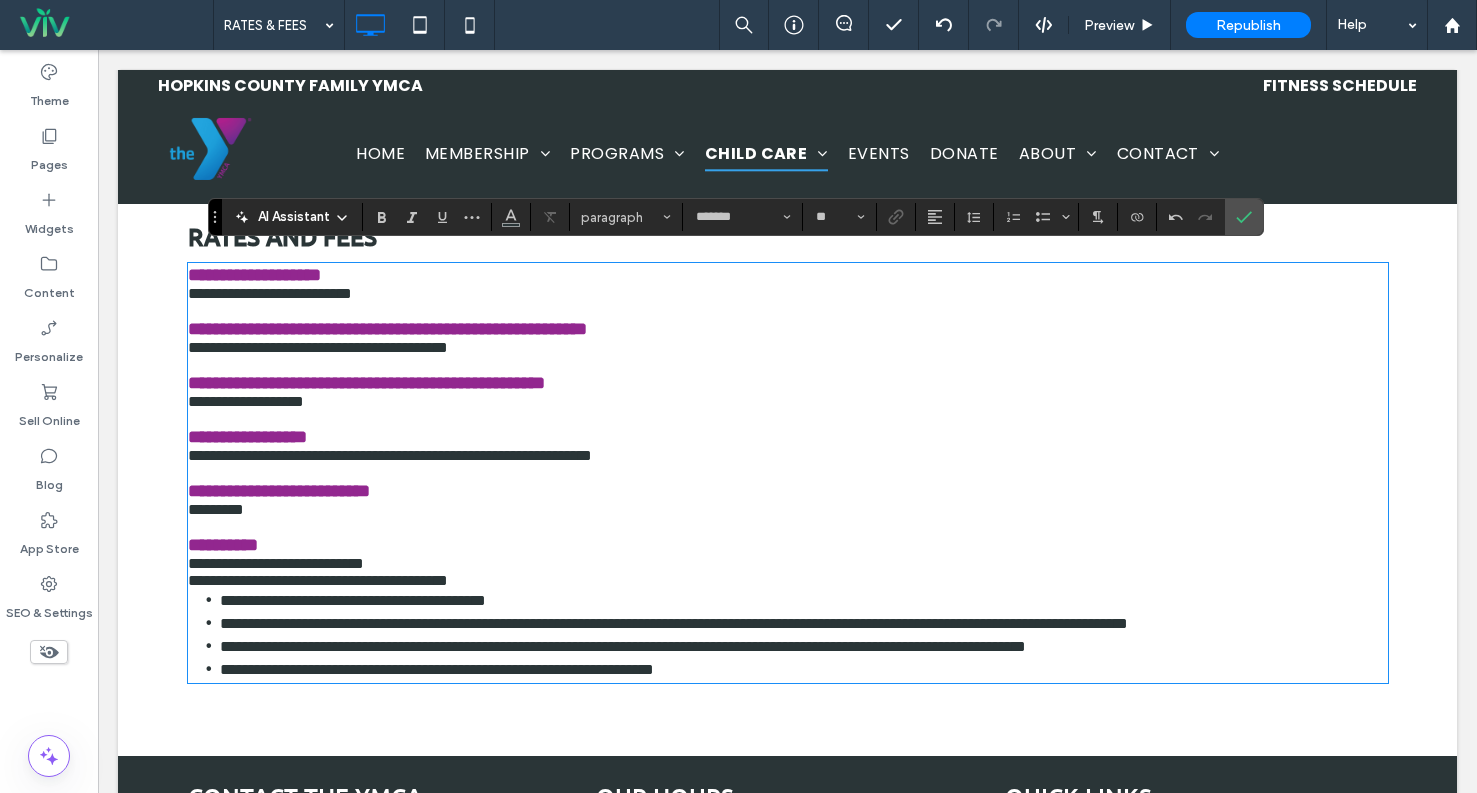 click at bounding box center (788, 310) 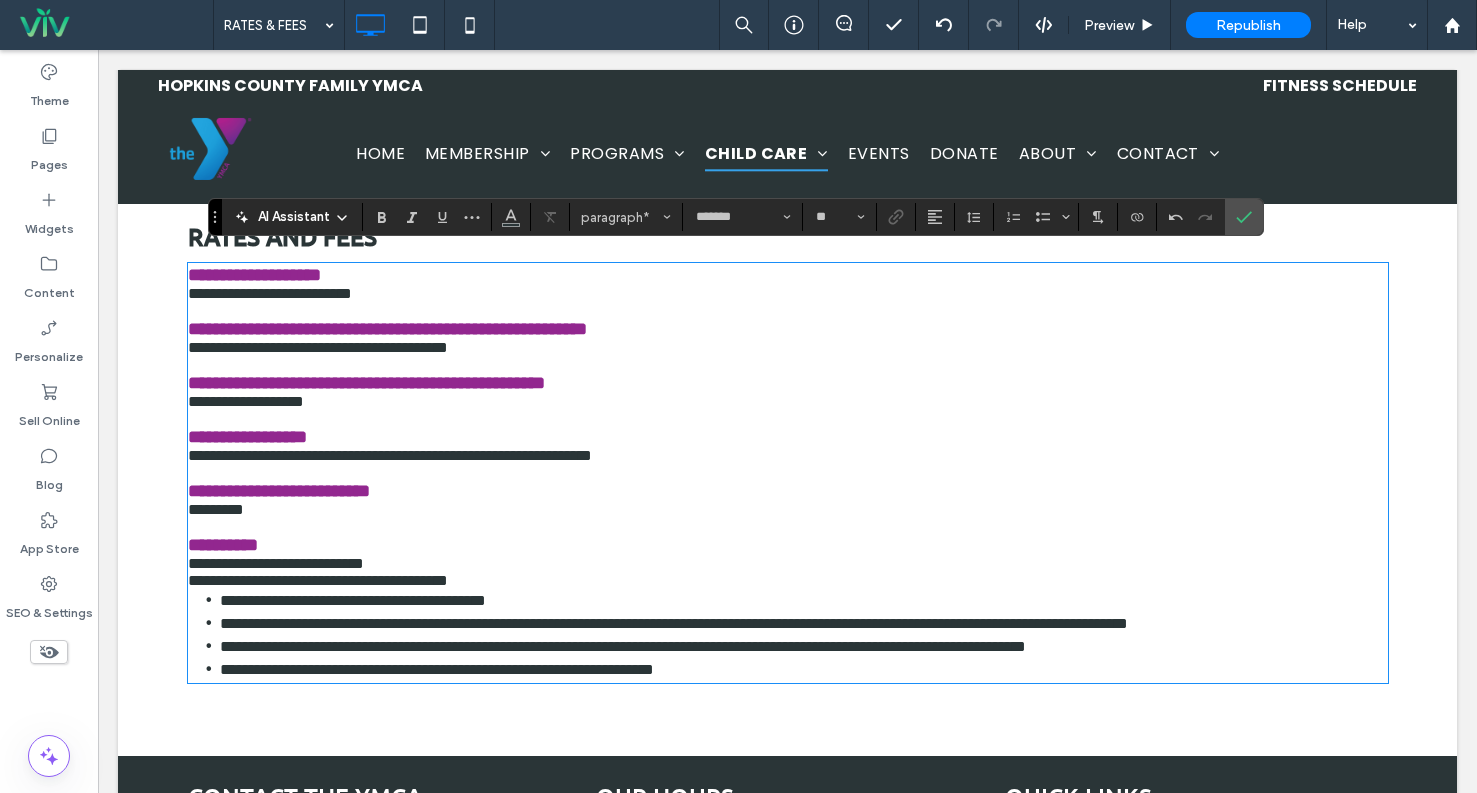 type on "**********" 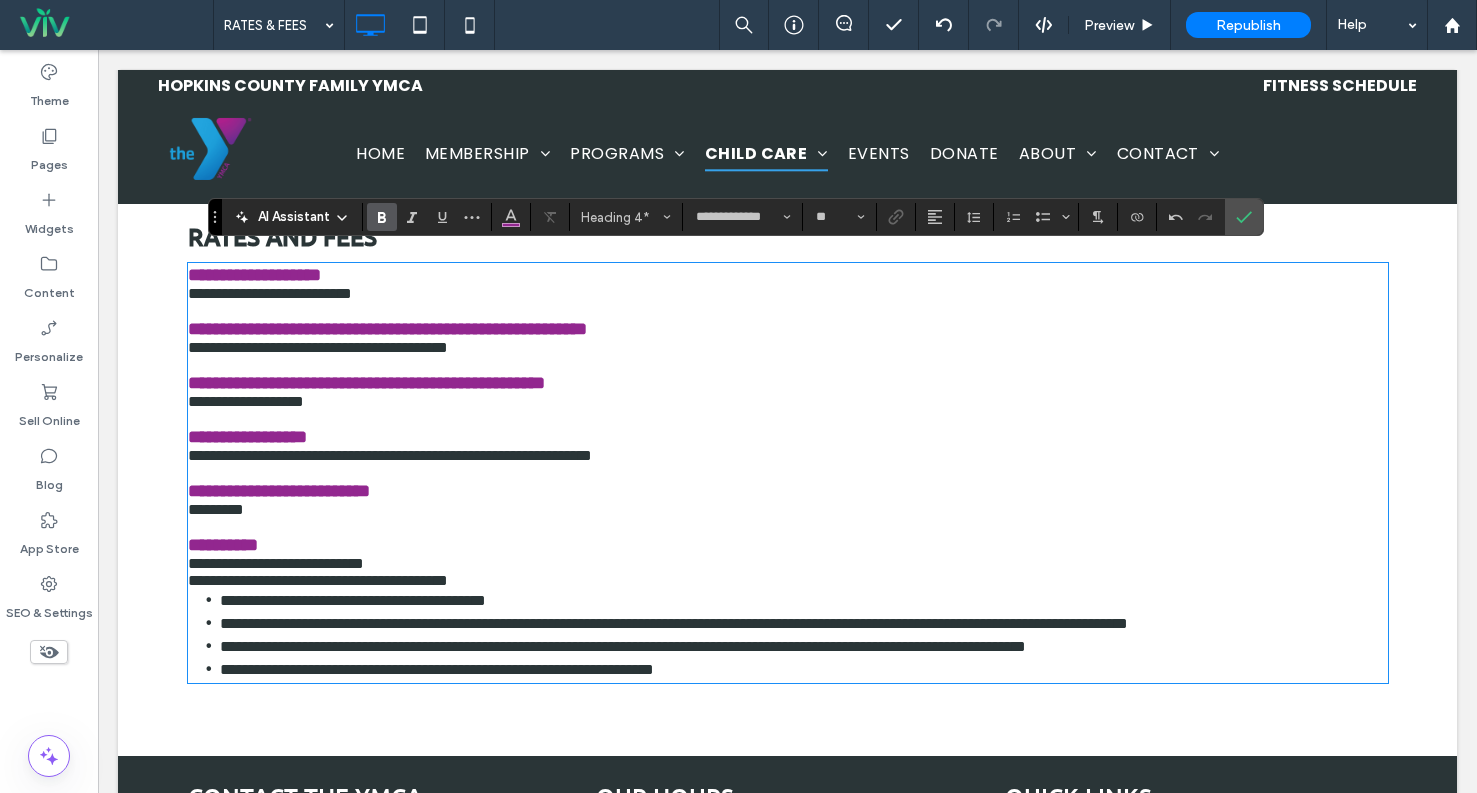 click on "**********" at bounding box center (788, 275) 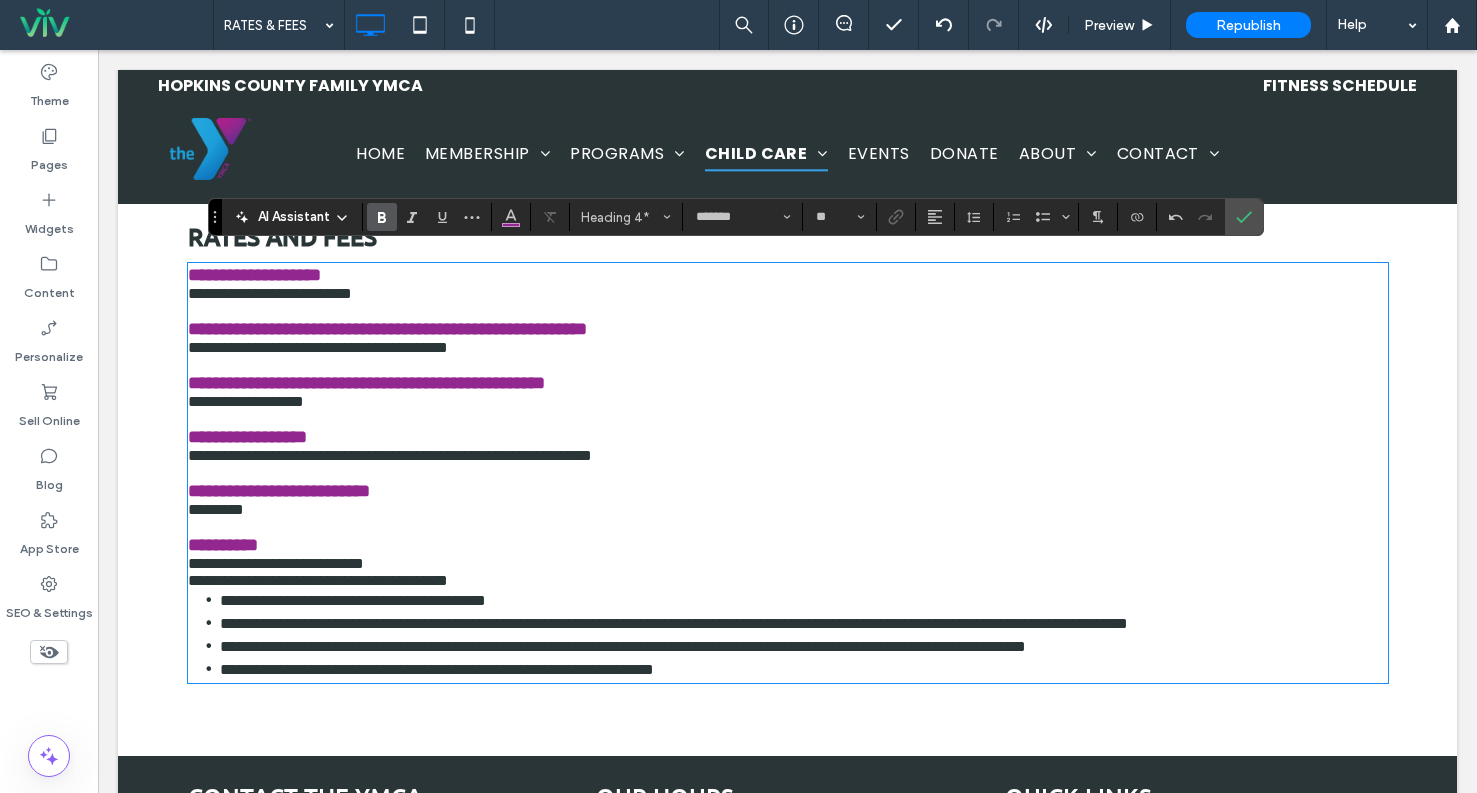 click on "**********" at bounding box center [788, 293] 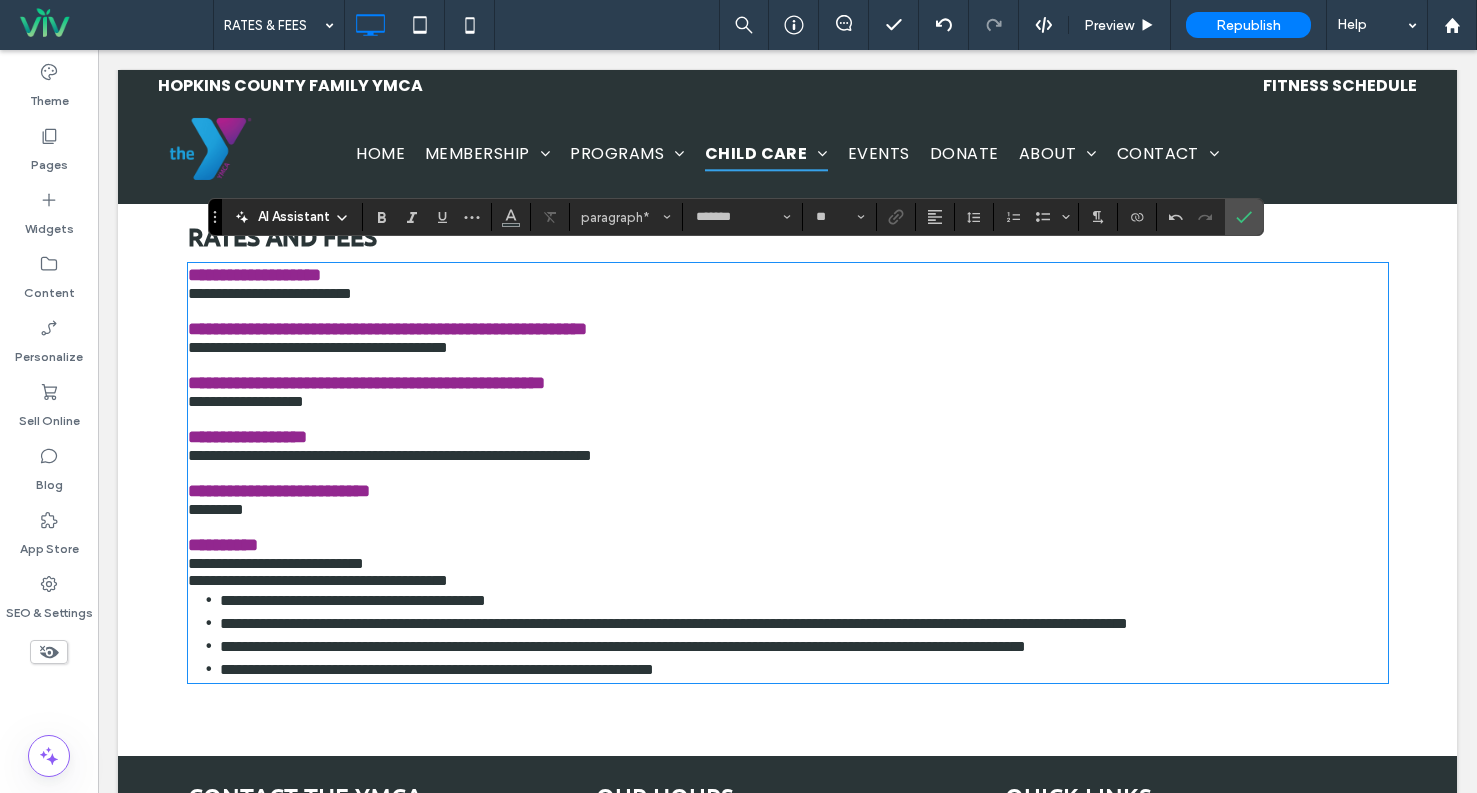 click on "**********" at bounding box center (788, 347) 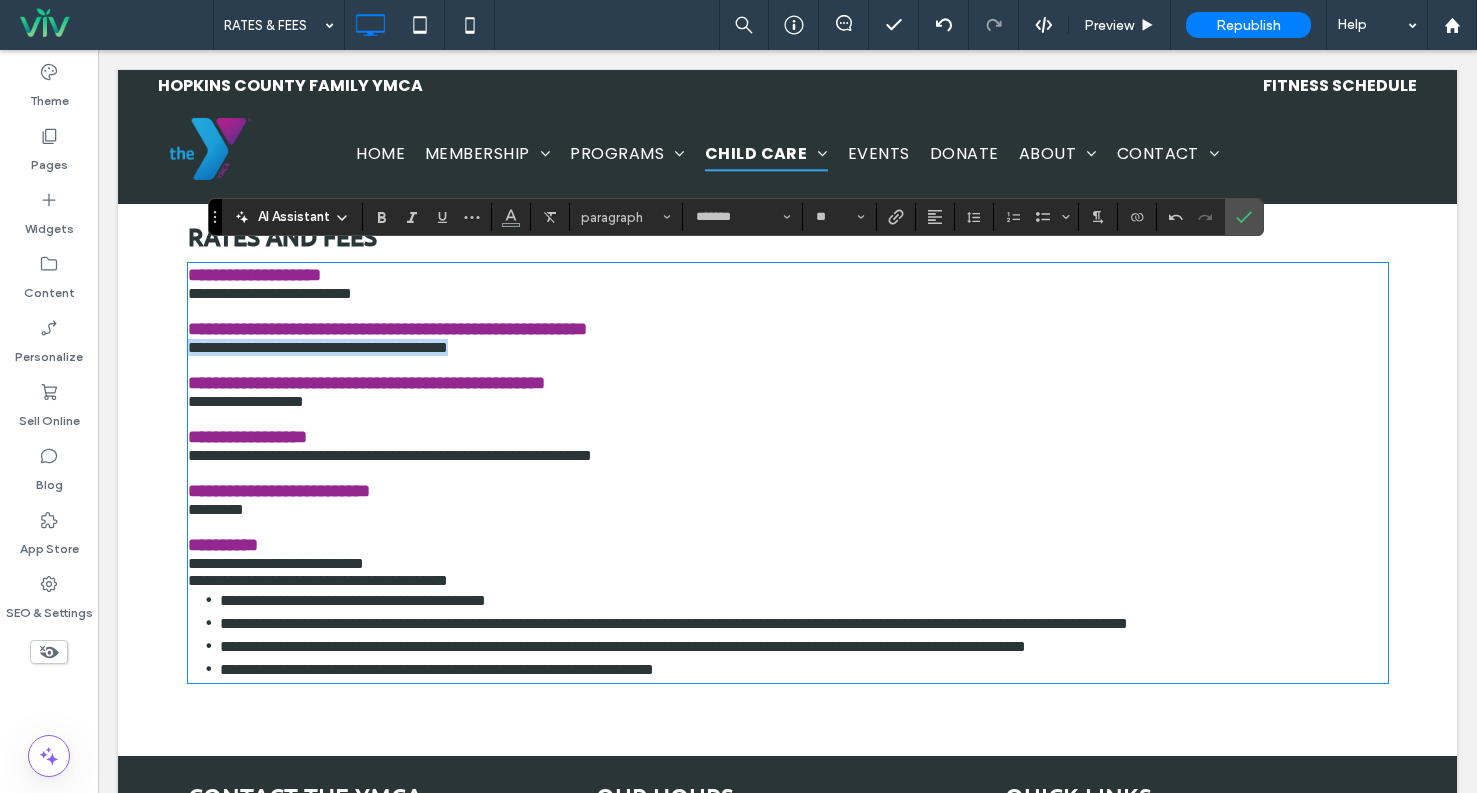 drag, startPoint x: 636, startPoint y: 355, endPoint x: 179, endPoint y: 355, distance: 457 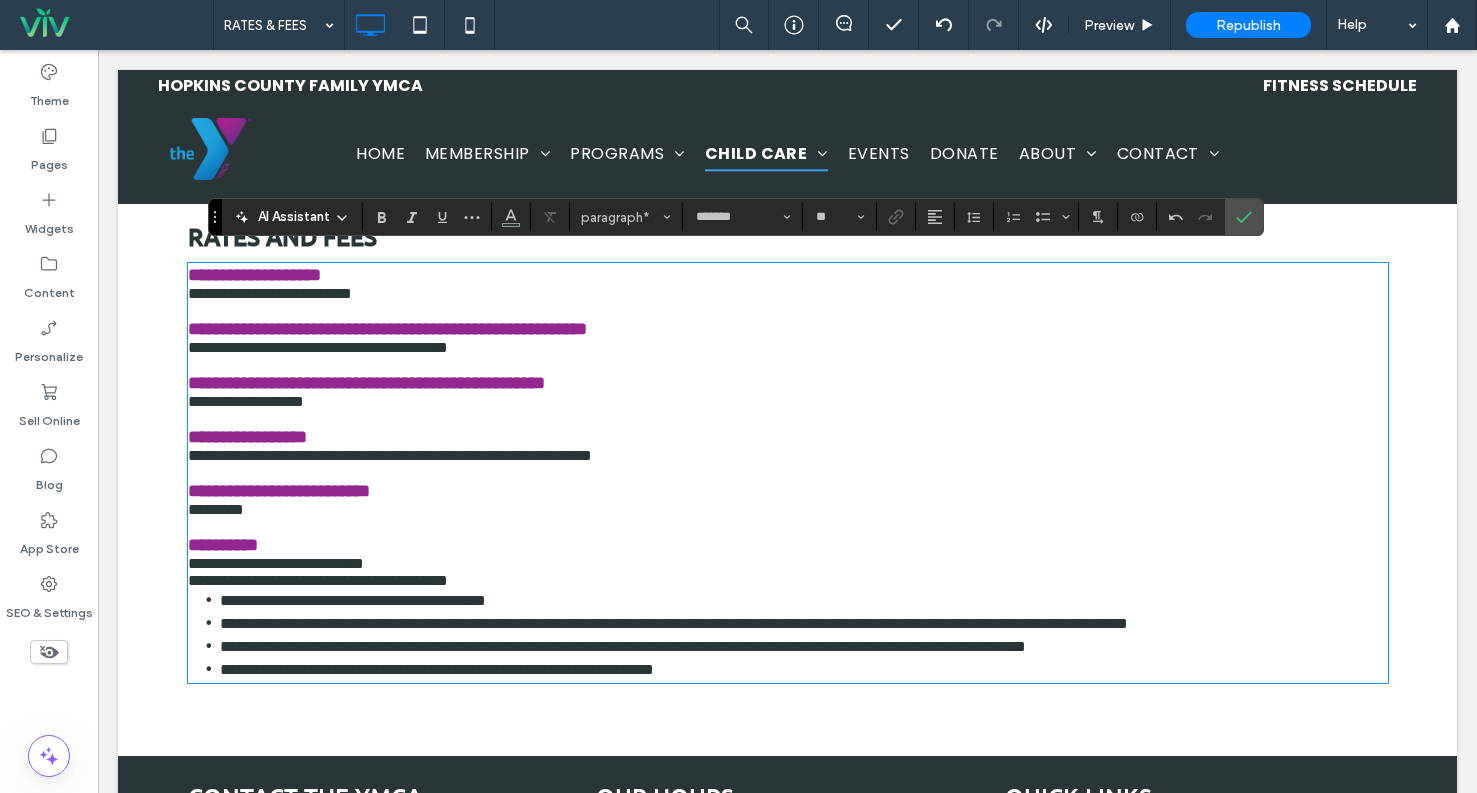 click on "**********" at bounding box center (788, 401) 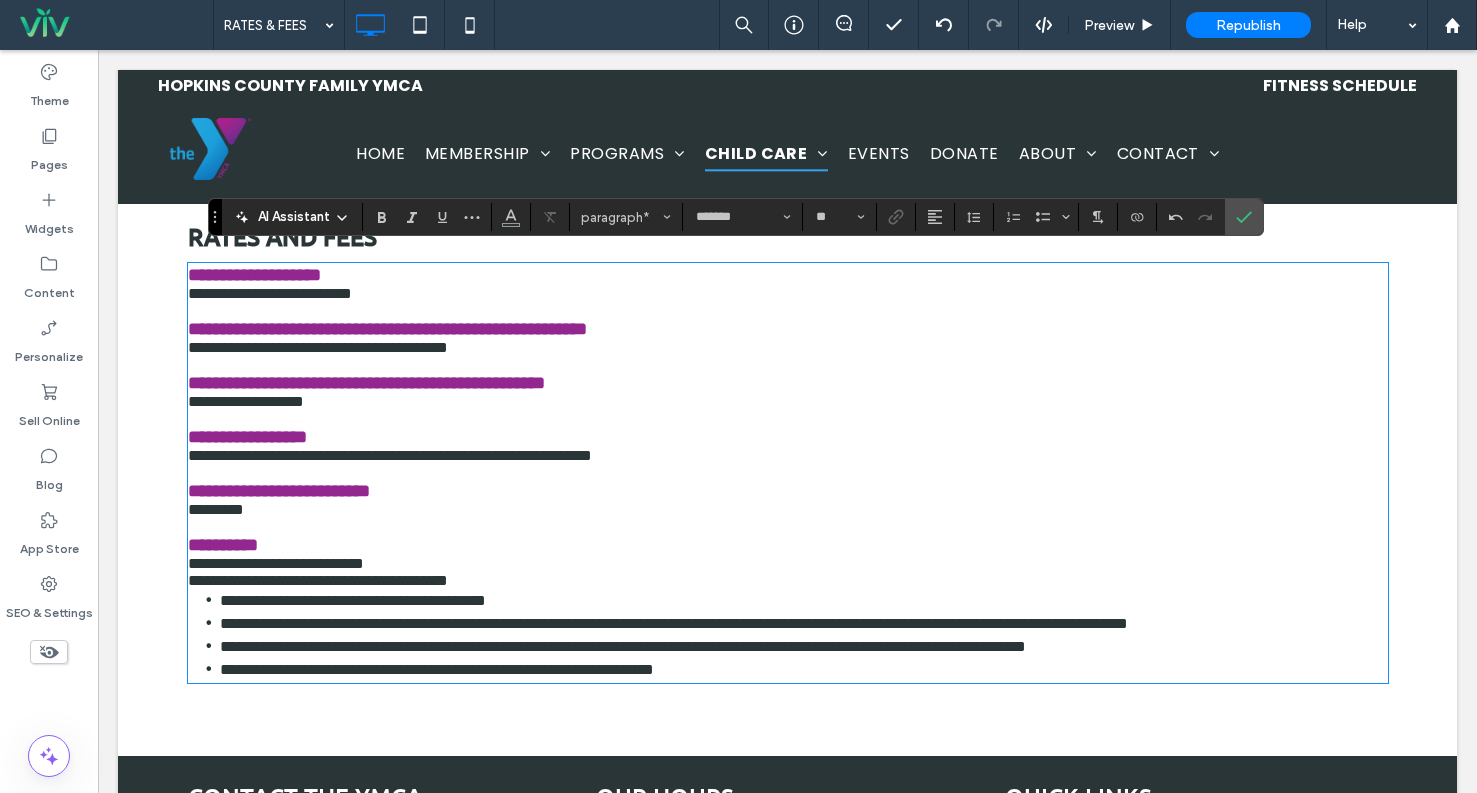 drag, startPoint x: 619, startPoint y: 506, endPoint x: 671, endPoint y: 501, distance: 52.23983 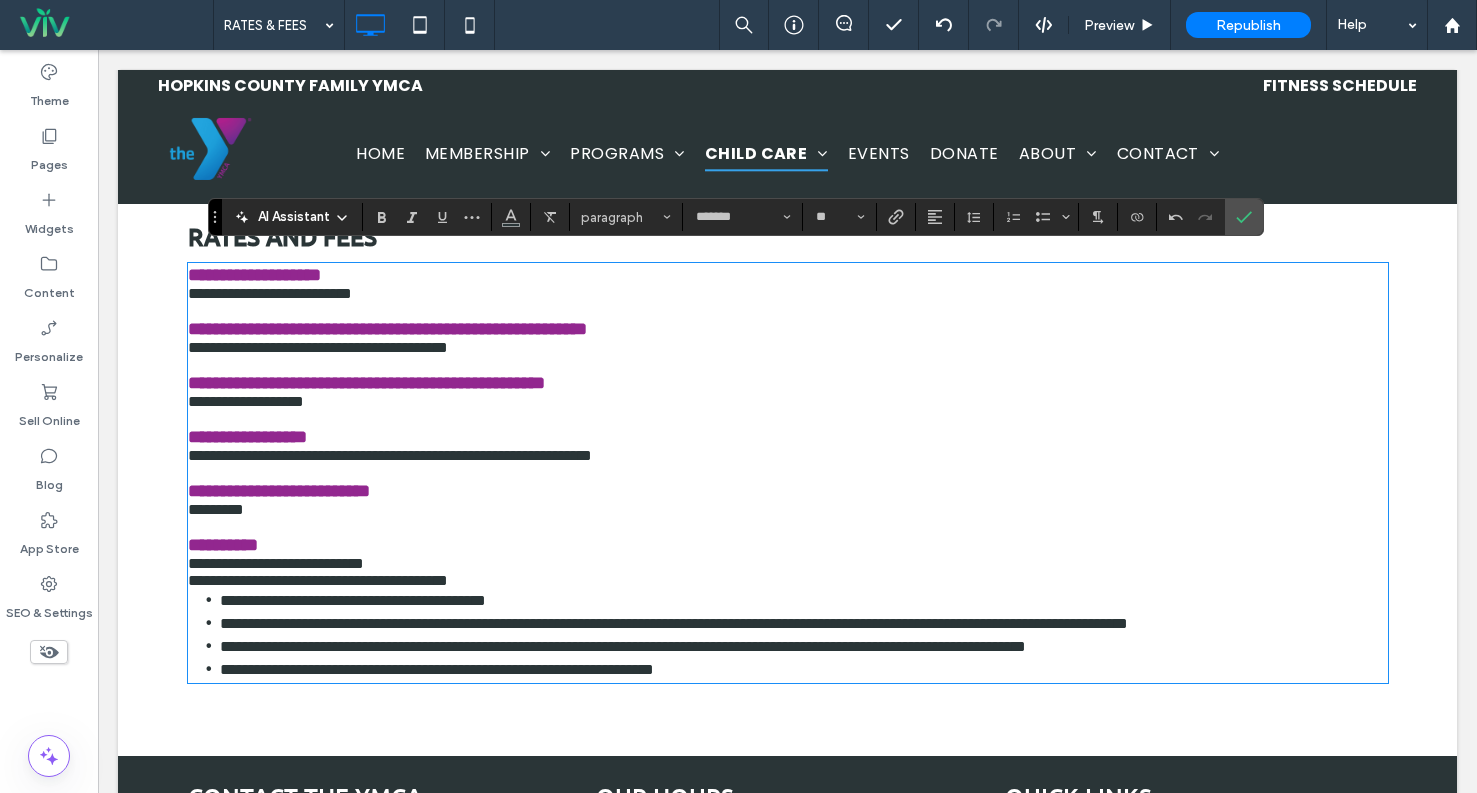 click on "**********" at bounding box center (788, 455) 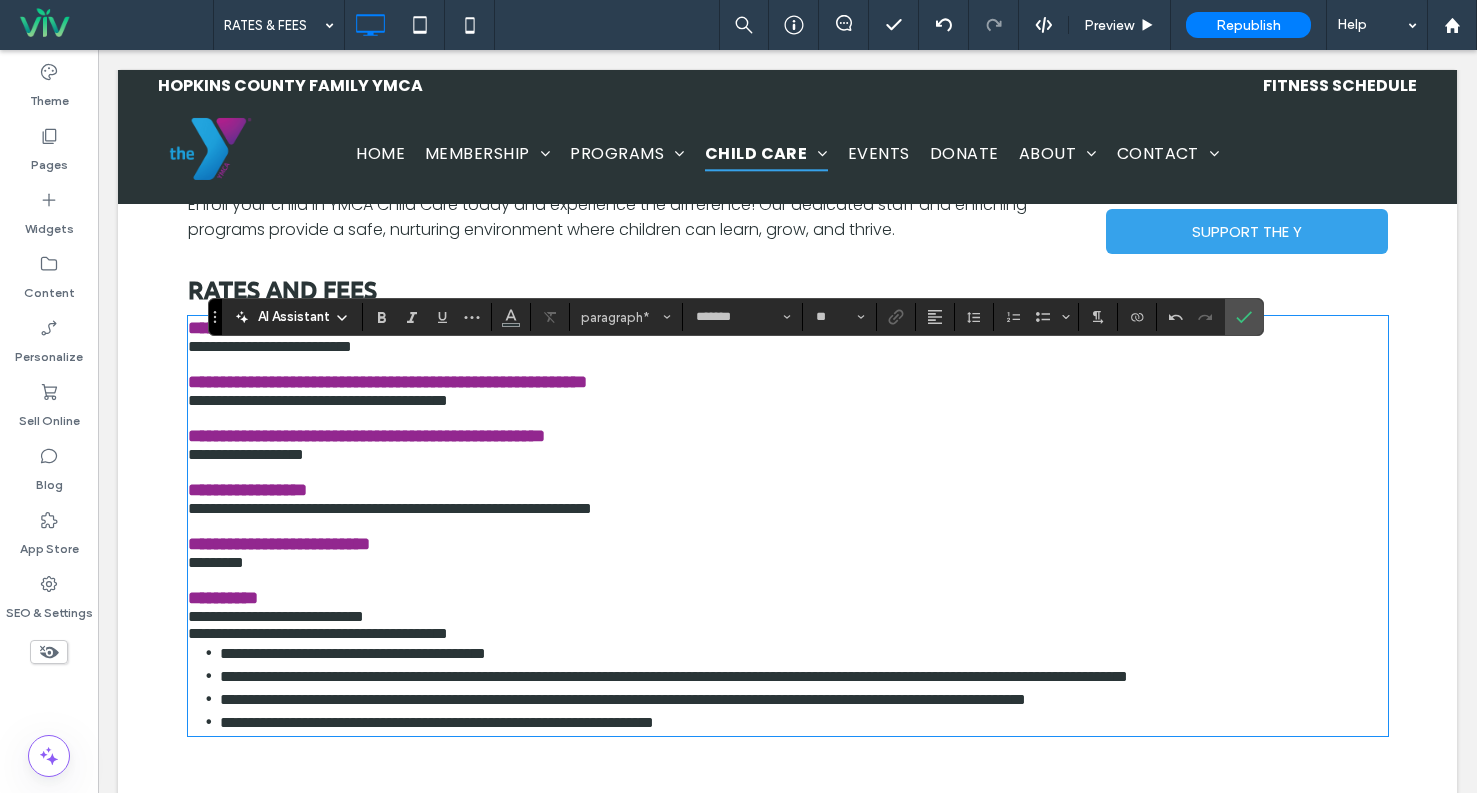 scroll, scrollTop: 651, scrollLeft: 0, axis: vertical 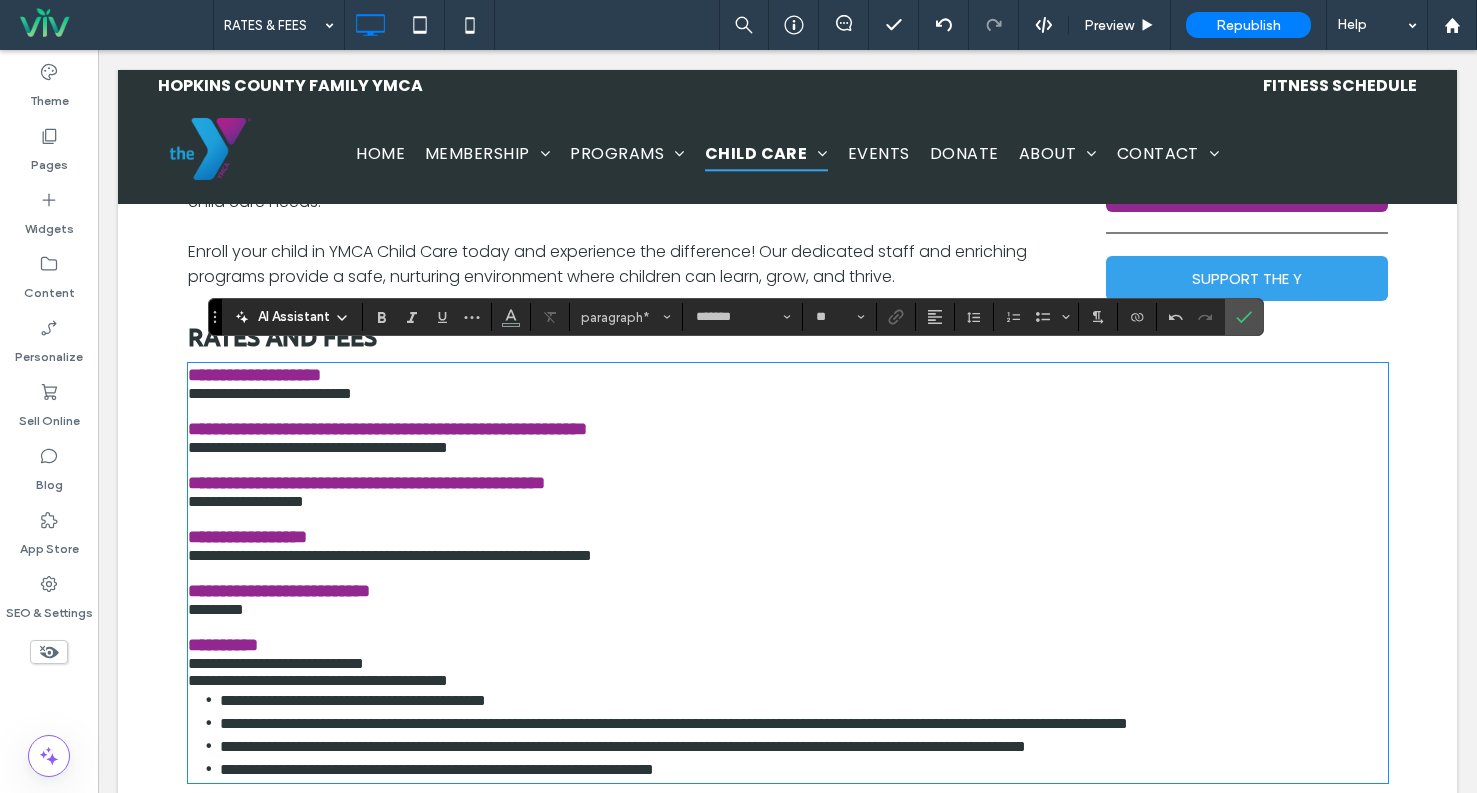 click on "**********" at bounding box center (390, 555) 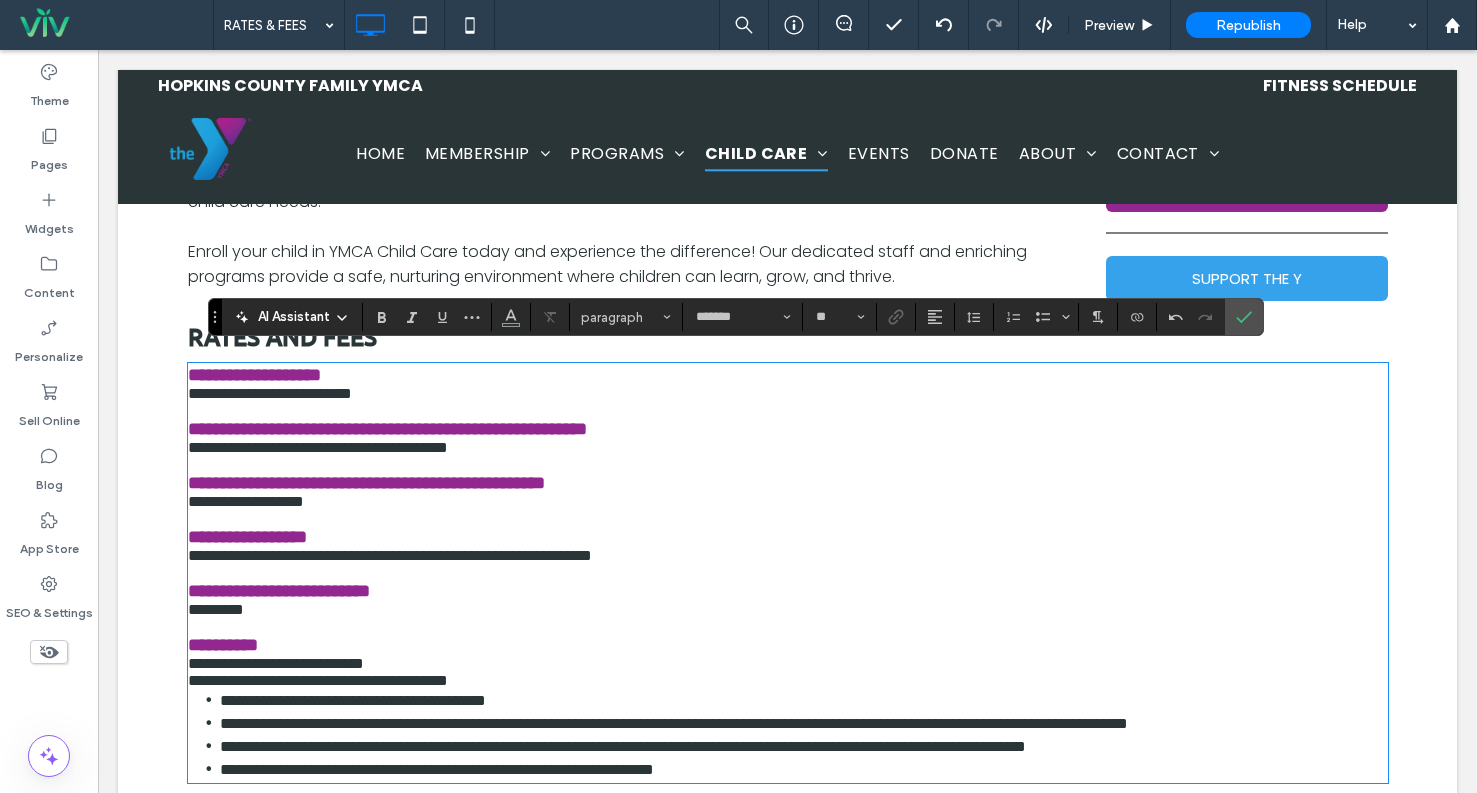 click at bounding box center [788, 572] 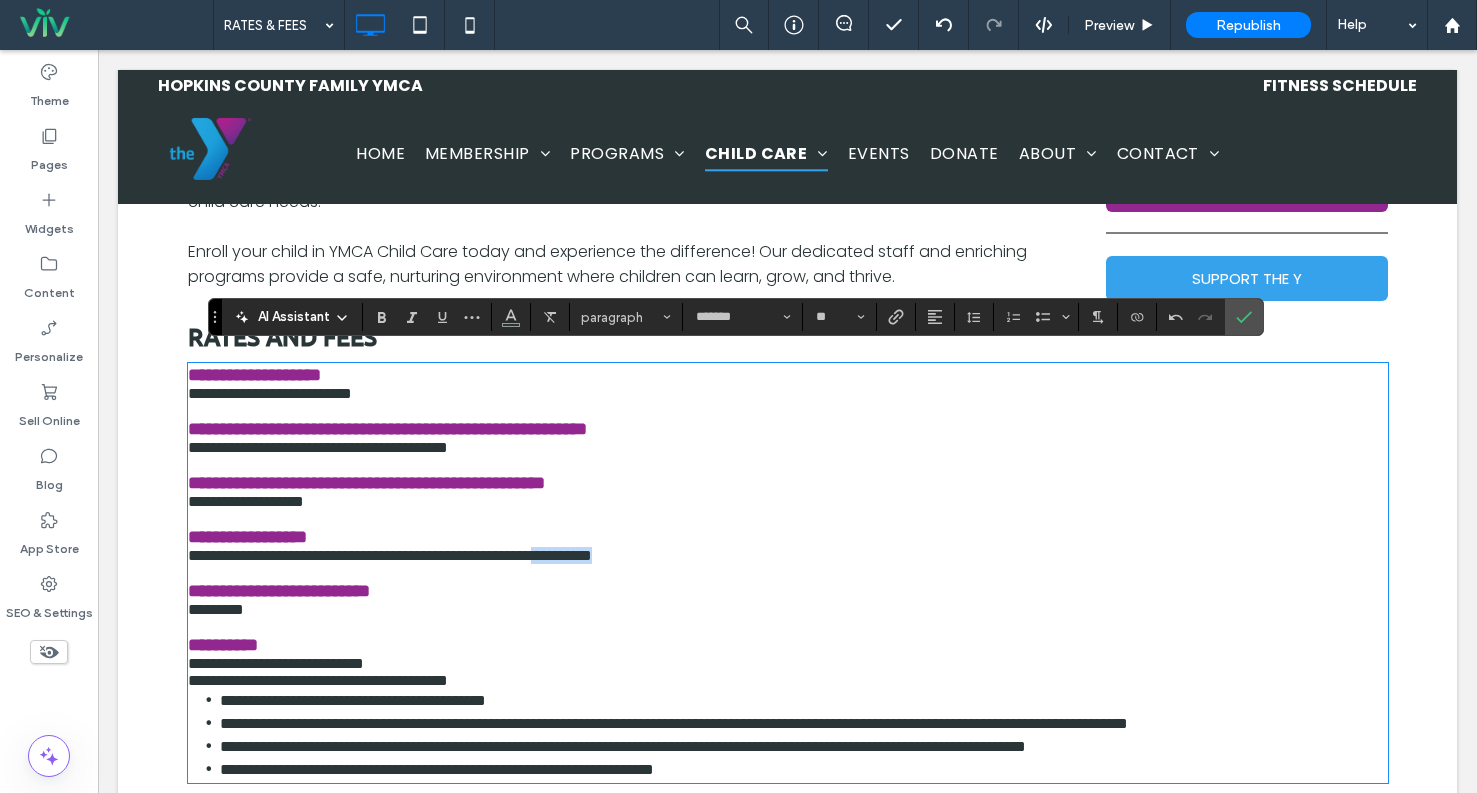 drag, startPoint x: 772, startPoint y: 600, endPoint x: 642, endPoint y: 601, distance: 130.00385 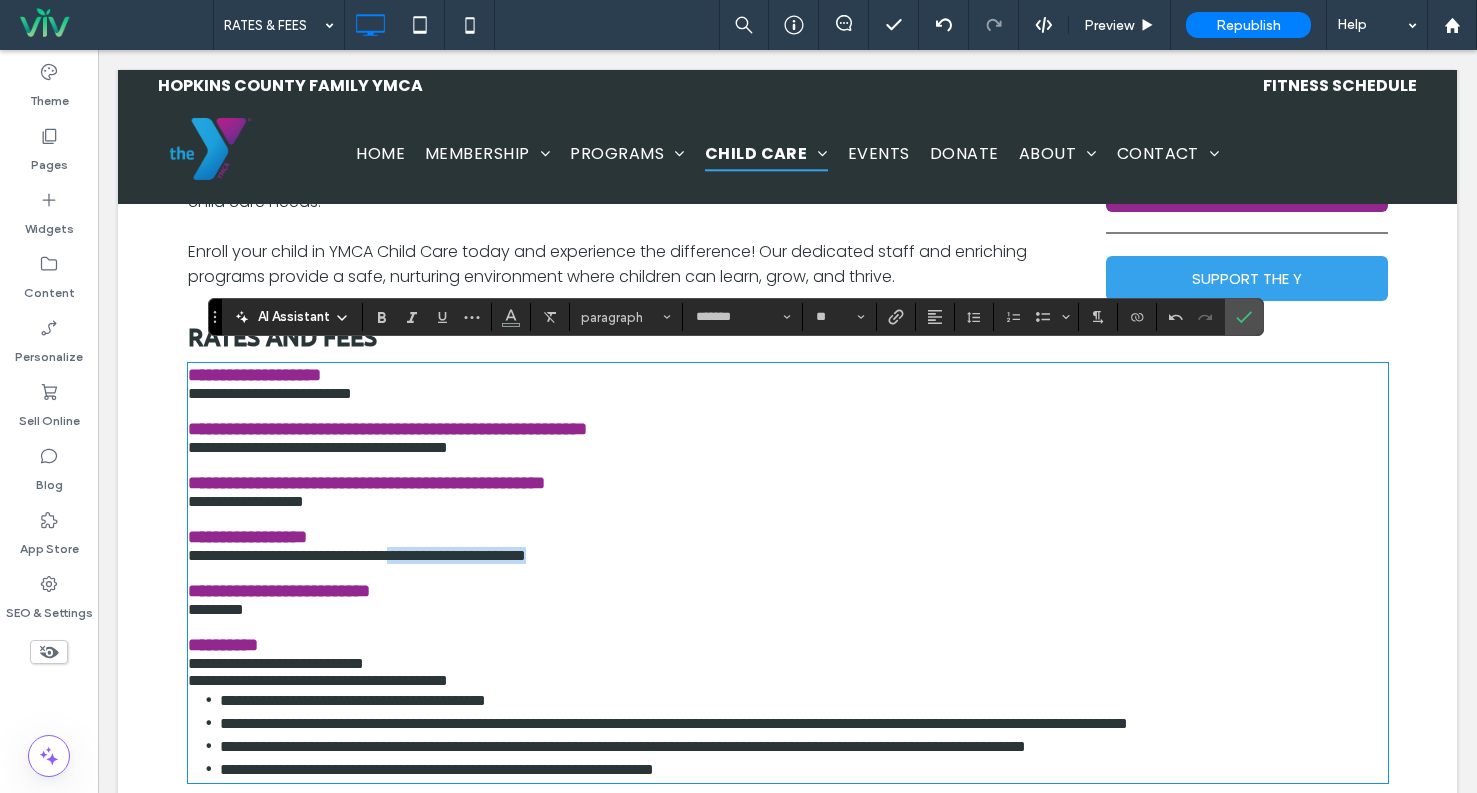drag, startPoint x: 436, startPoint y: 599, endPoint x: 636, endPoint y: 601, distance: 200.01 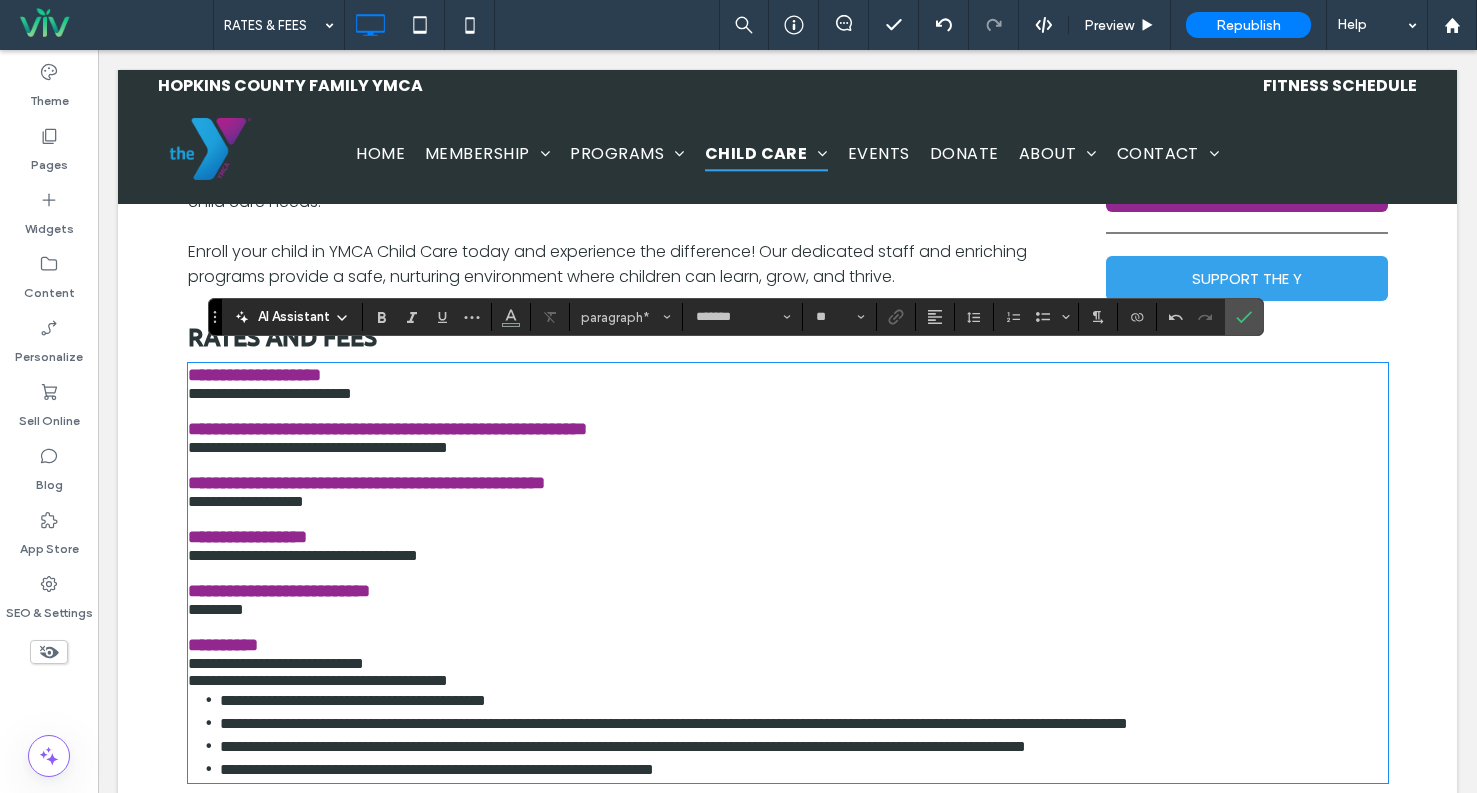 scroll, scrollTop: 751, scrollLeft: 0, axis: vertical 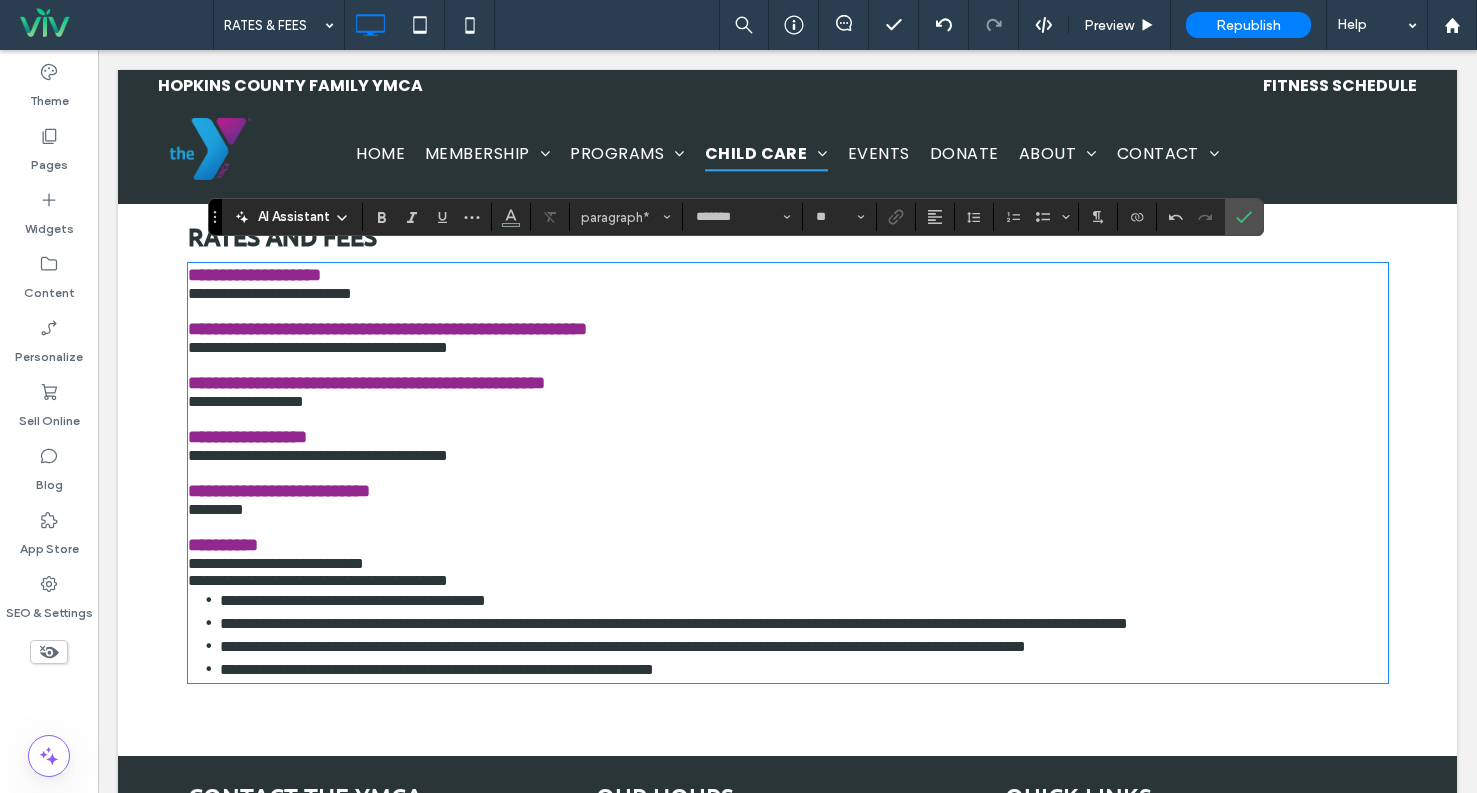 click on "**********" at bounding box center [318, 347] 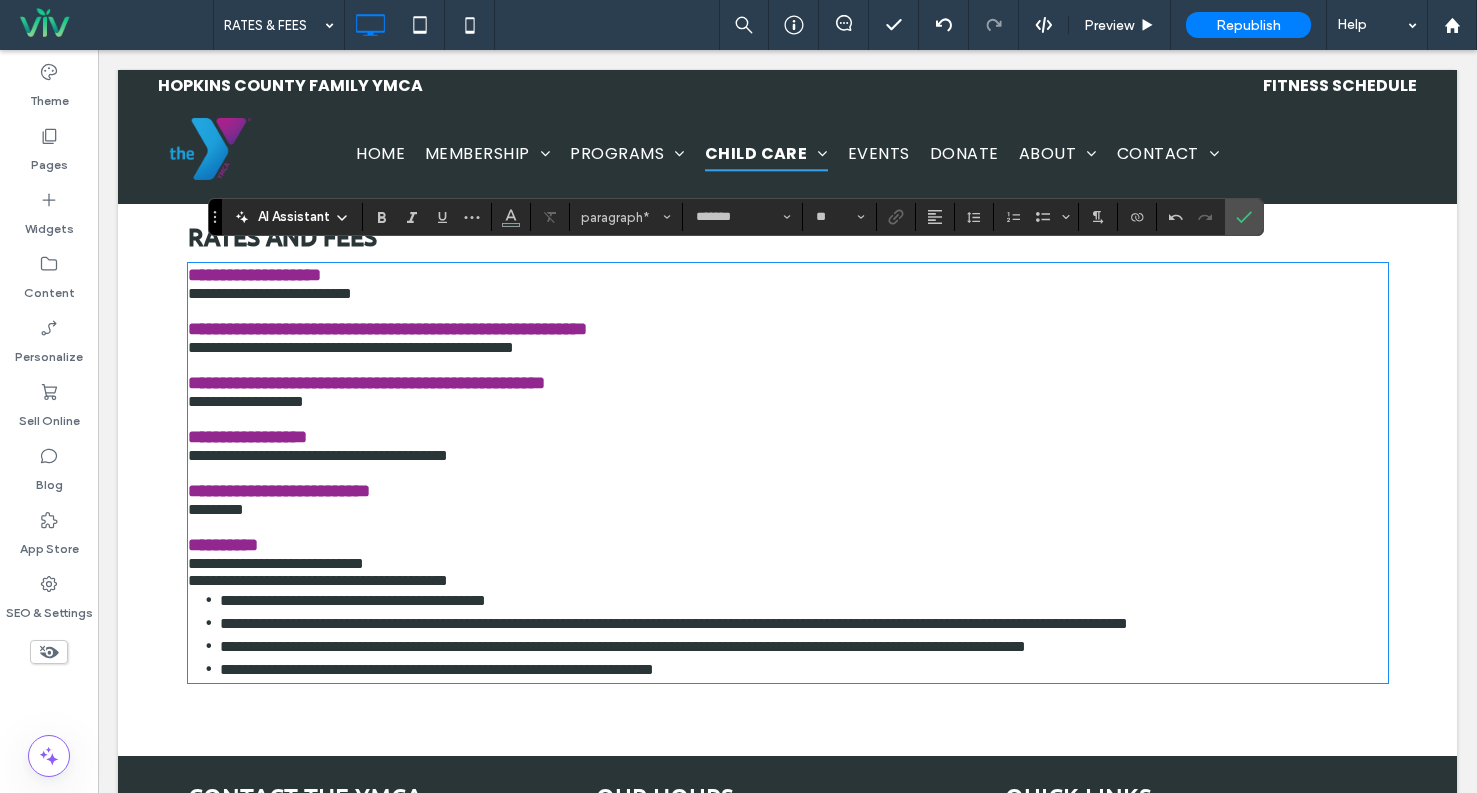 click on "**********" at bounding box center (788, 347) 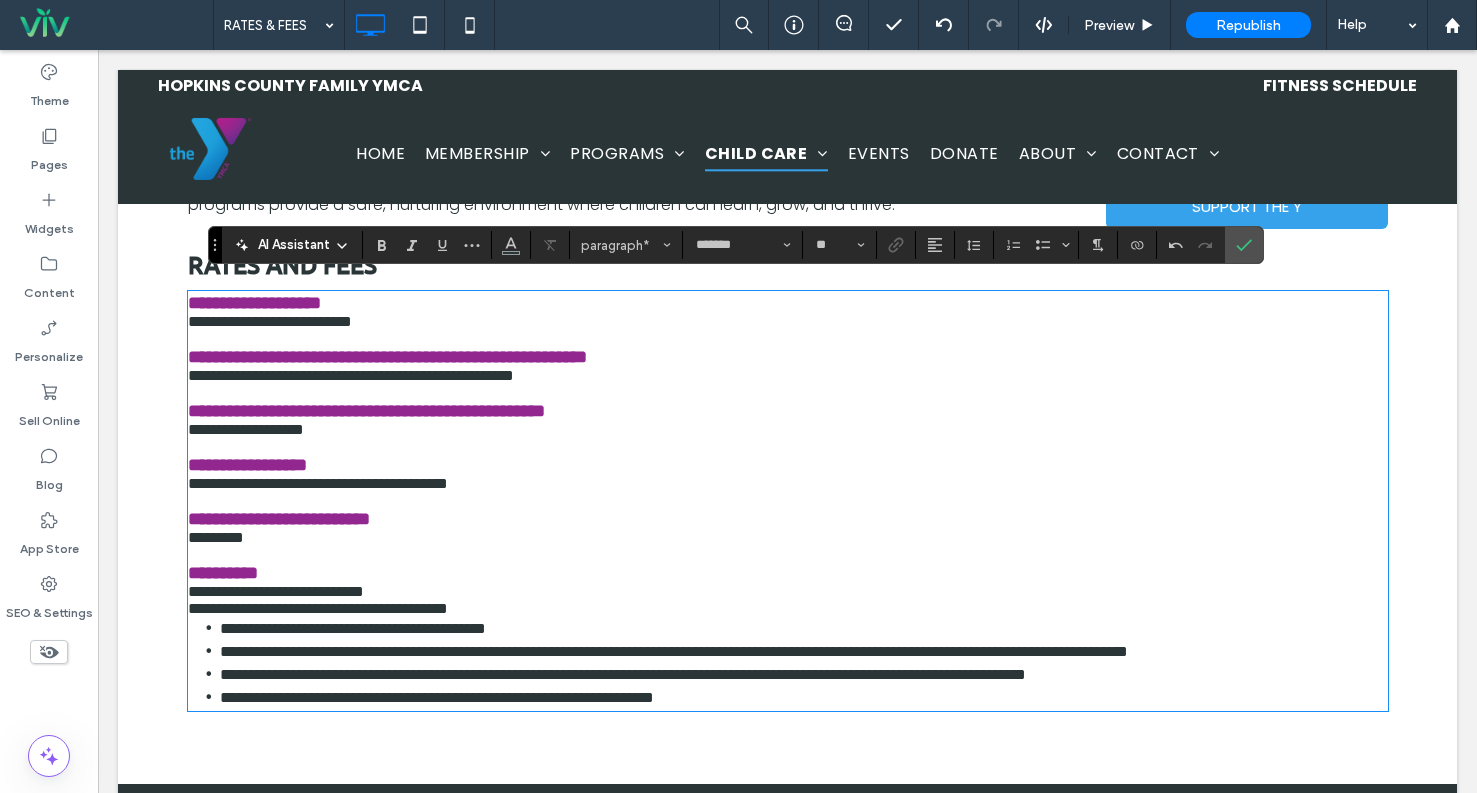 scroll, scrollTop: 651, scrollLeft: 0, axis: vertical 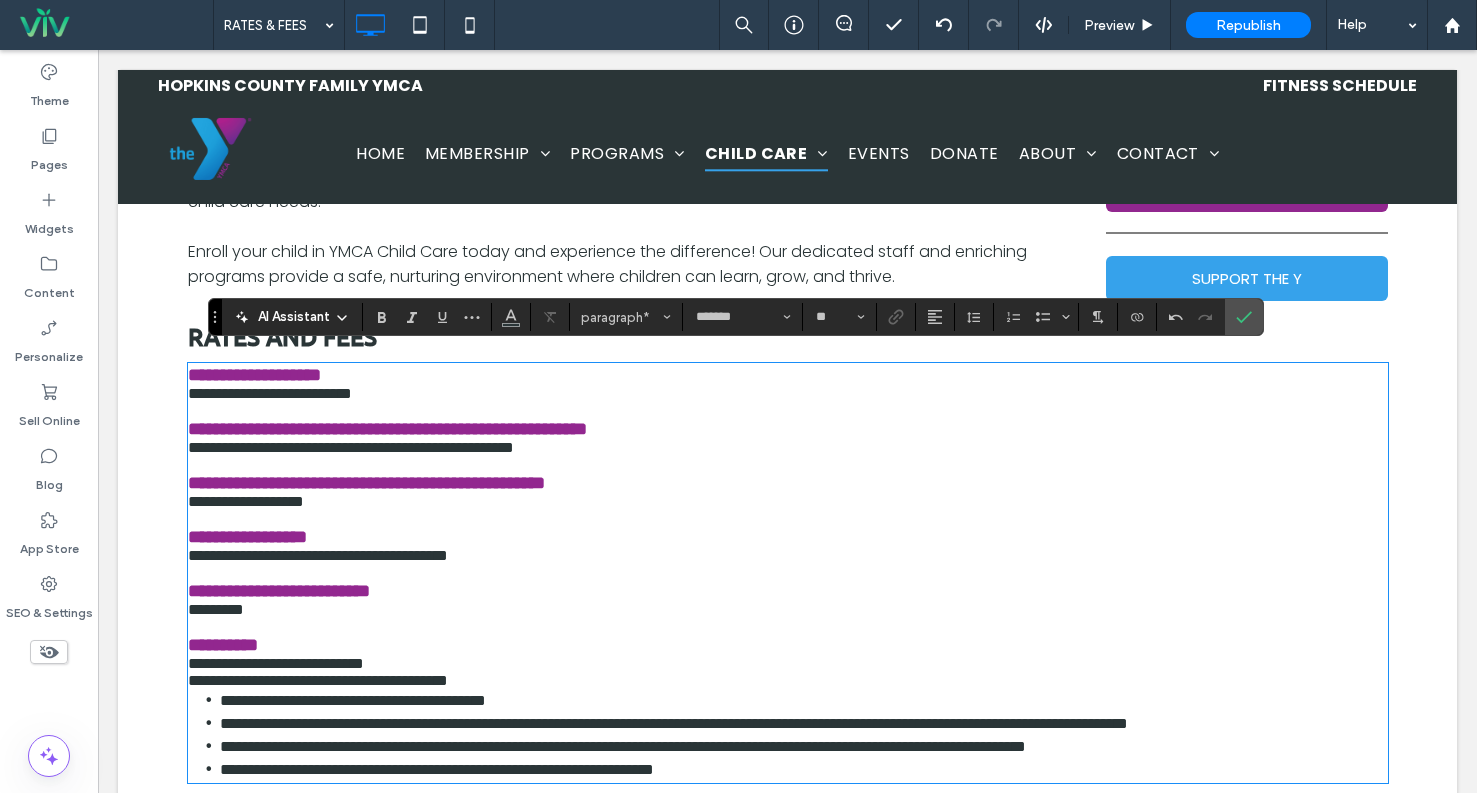 click on "**********" at bounding box center (788, 447) 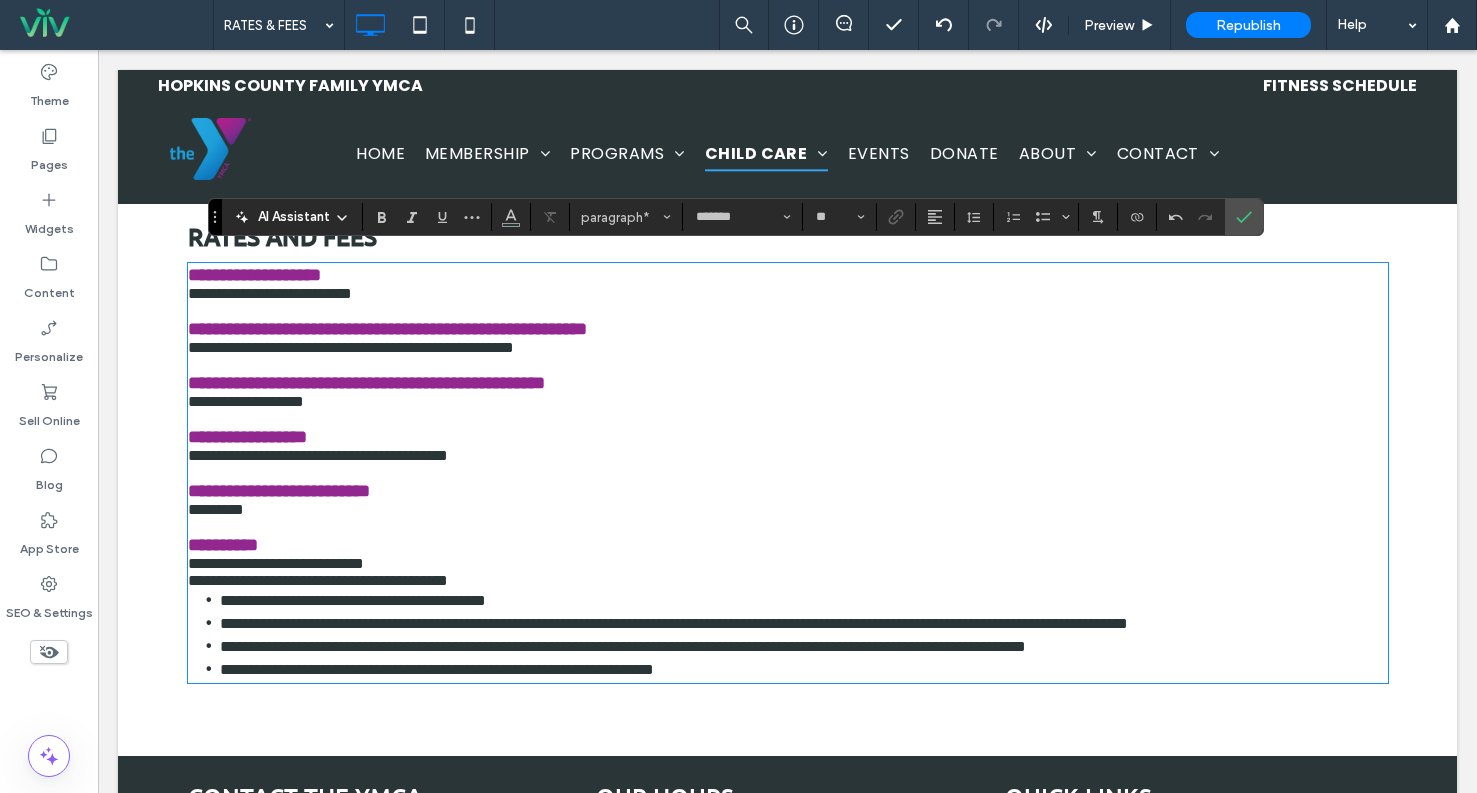 click on "**********" at bounding box center [351, 347] 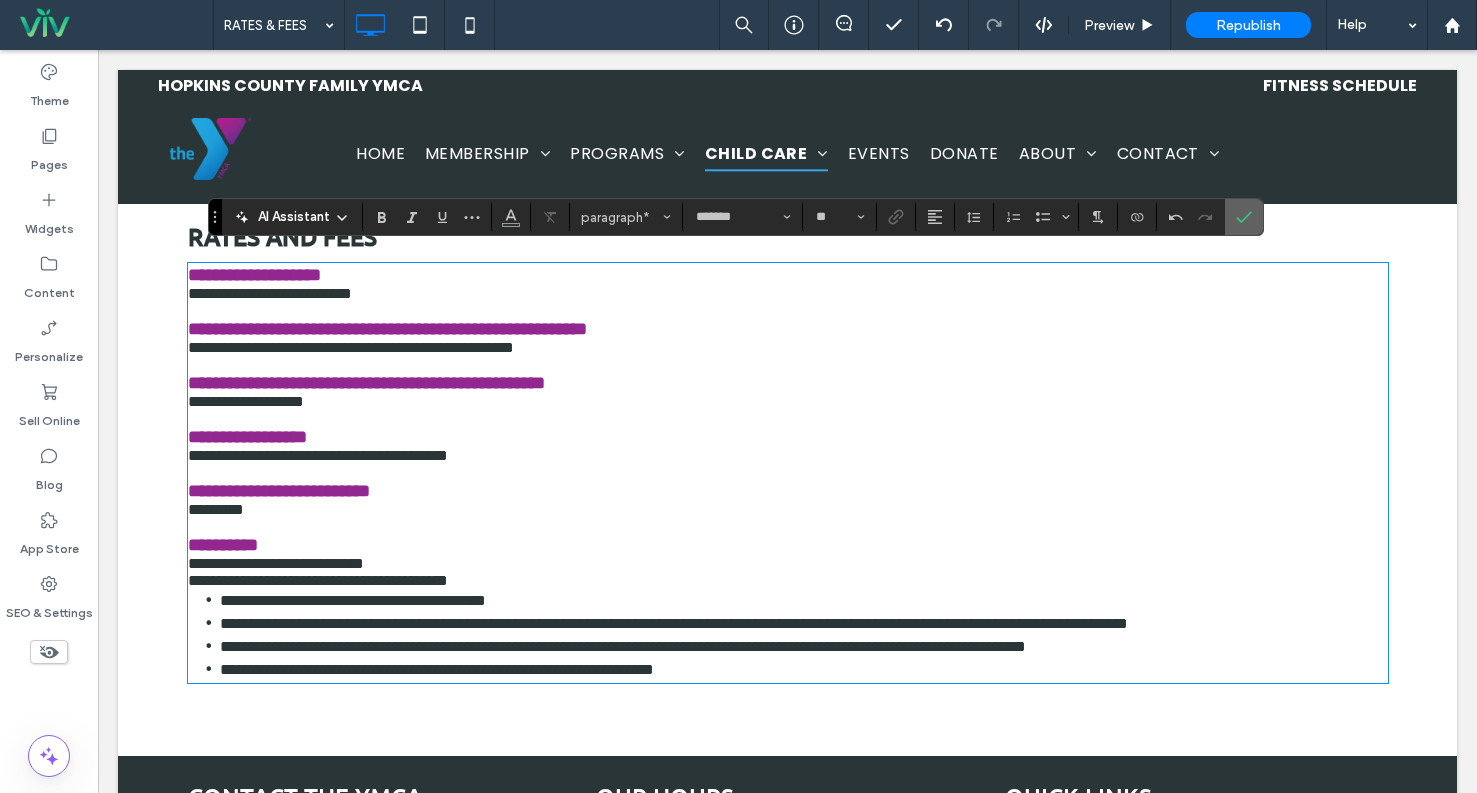 drag, startPoint x: 1236, startPoint y: 213, endPoint x: 1097, endPoint y: 11, distance: 245.204 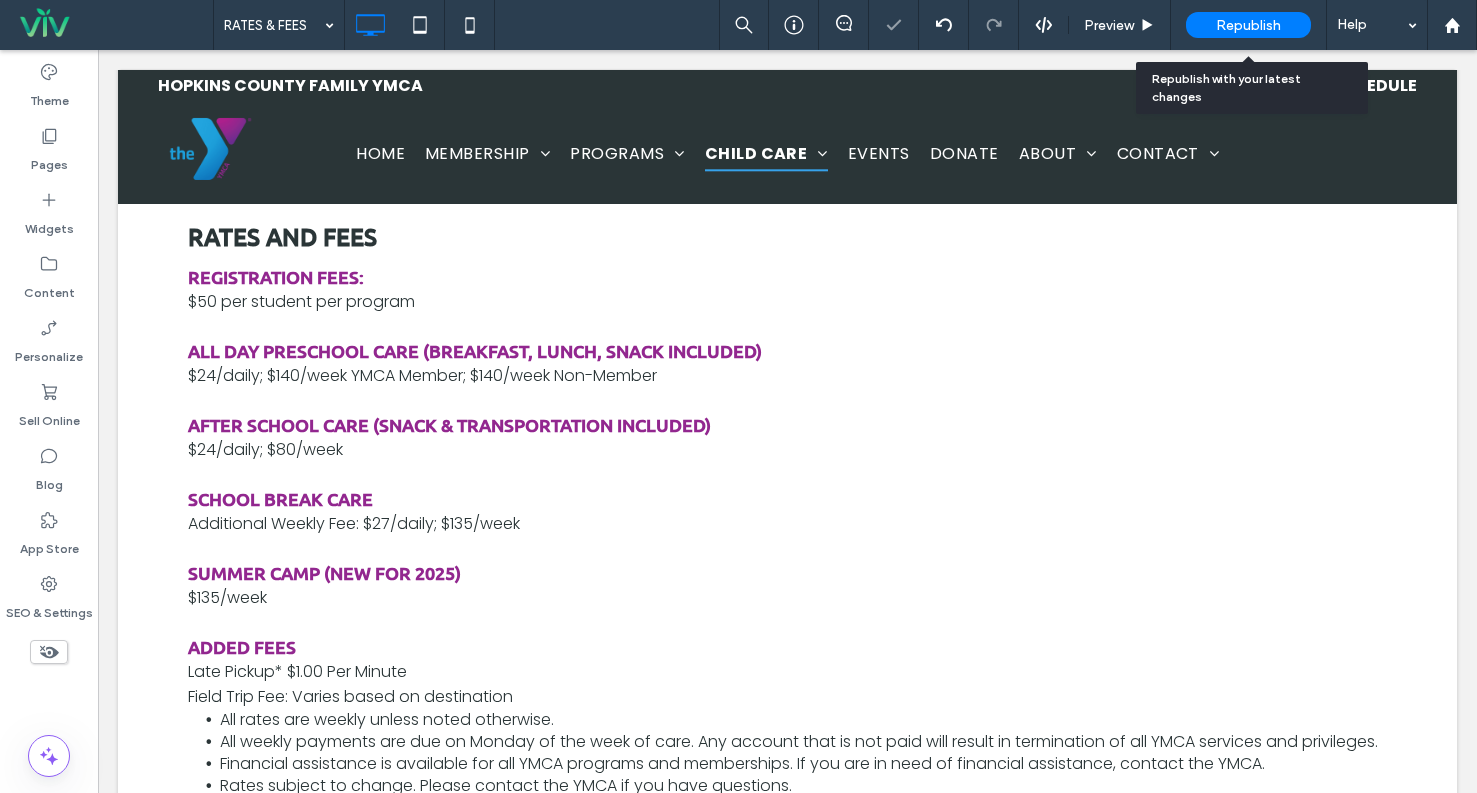 click on "Republish" at bounding box center (1248, 25) 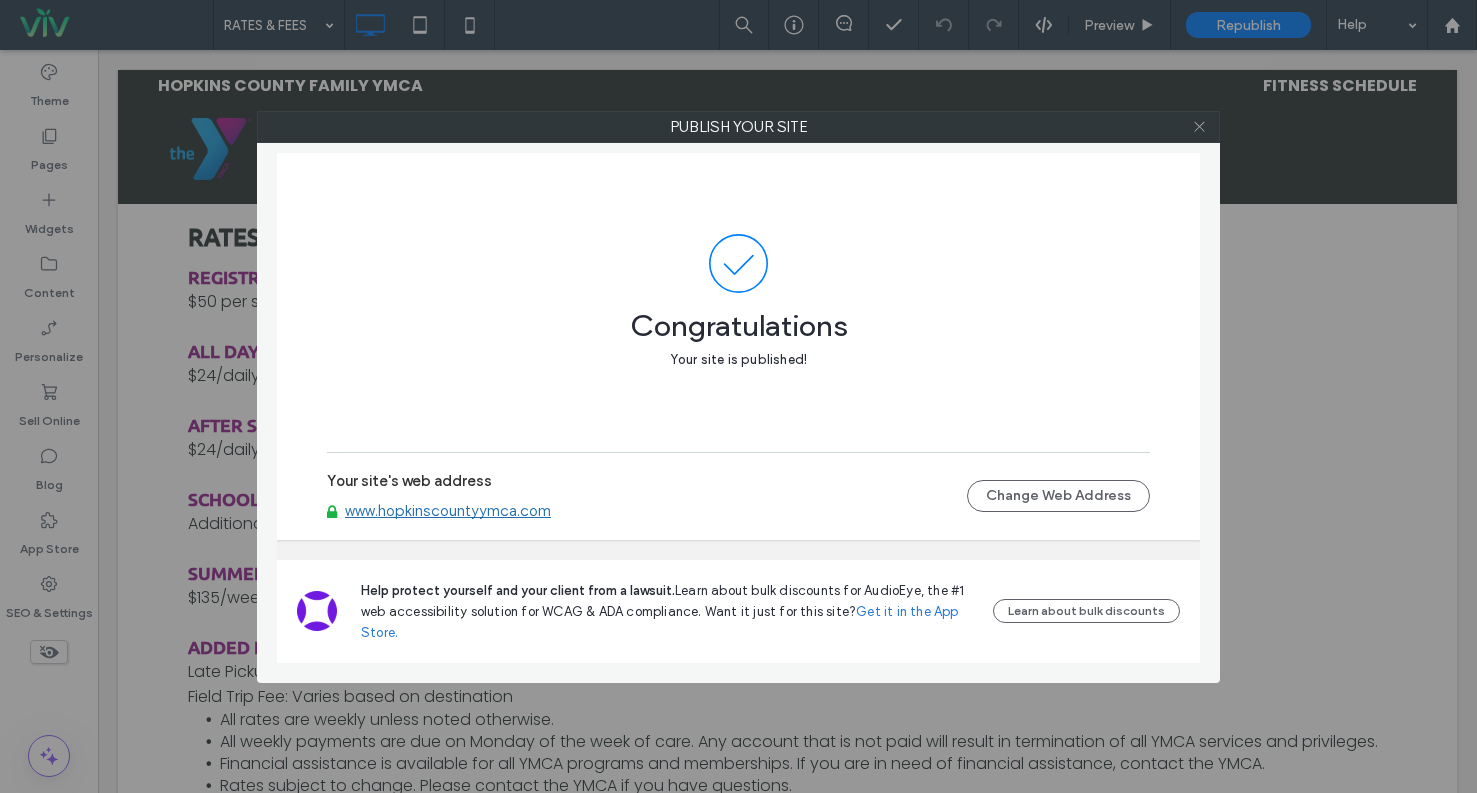 click 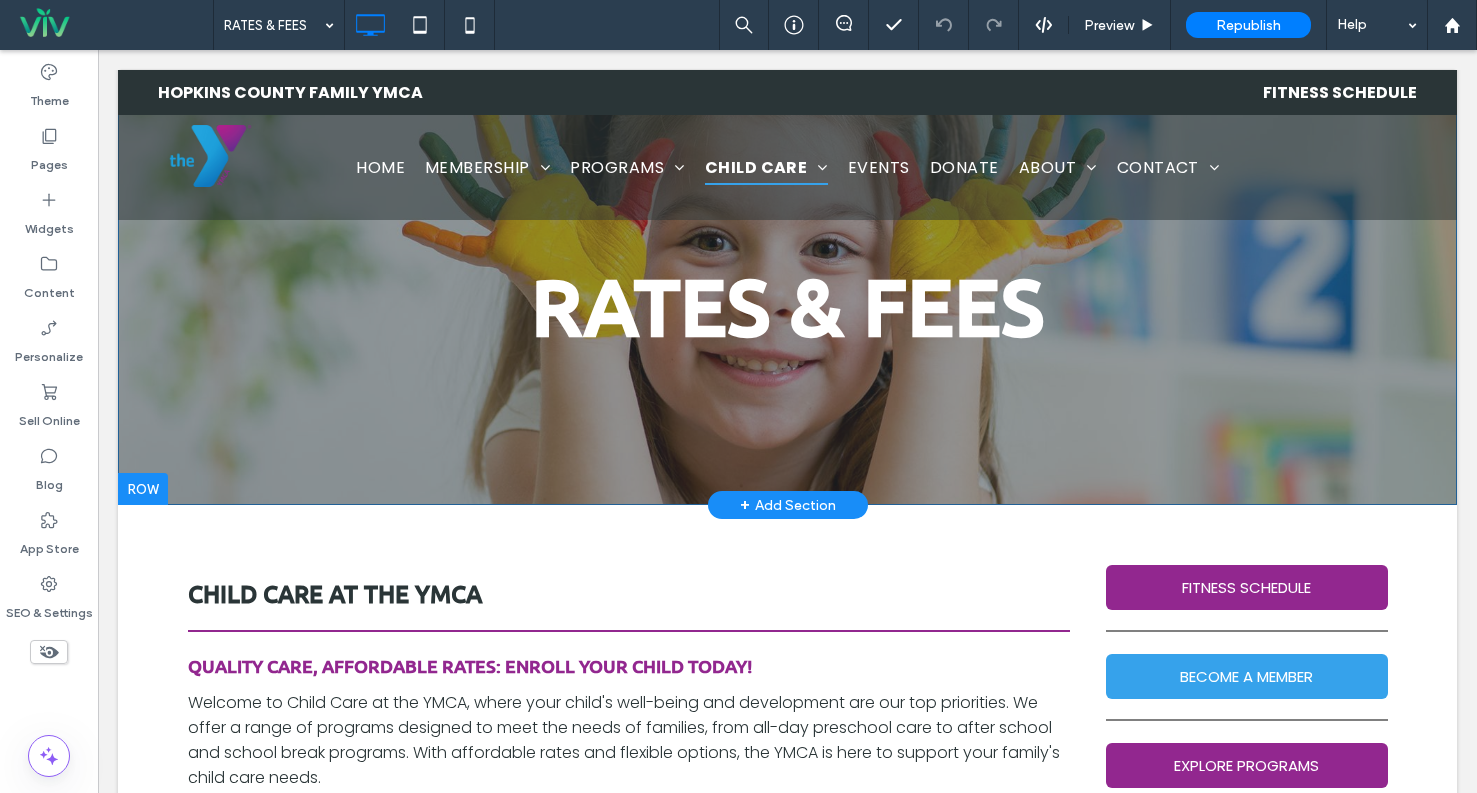 scroll, scrollTop: 0, scrollLeft: 0, axis: both 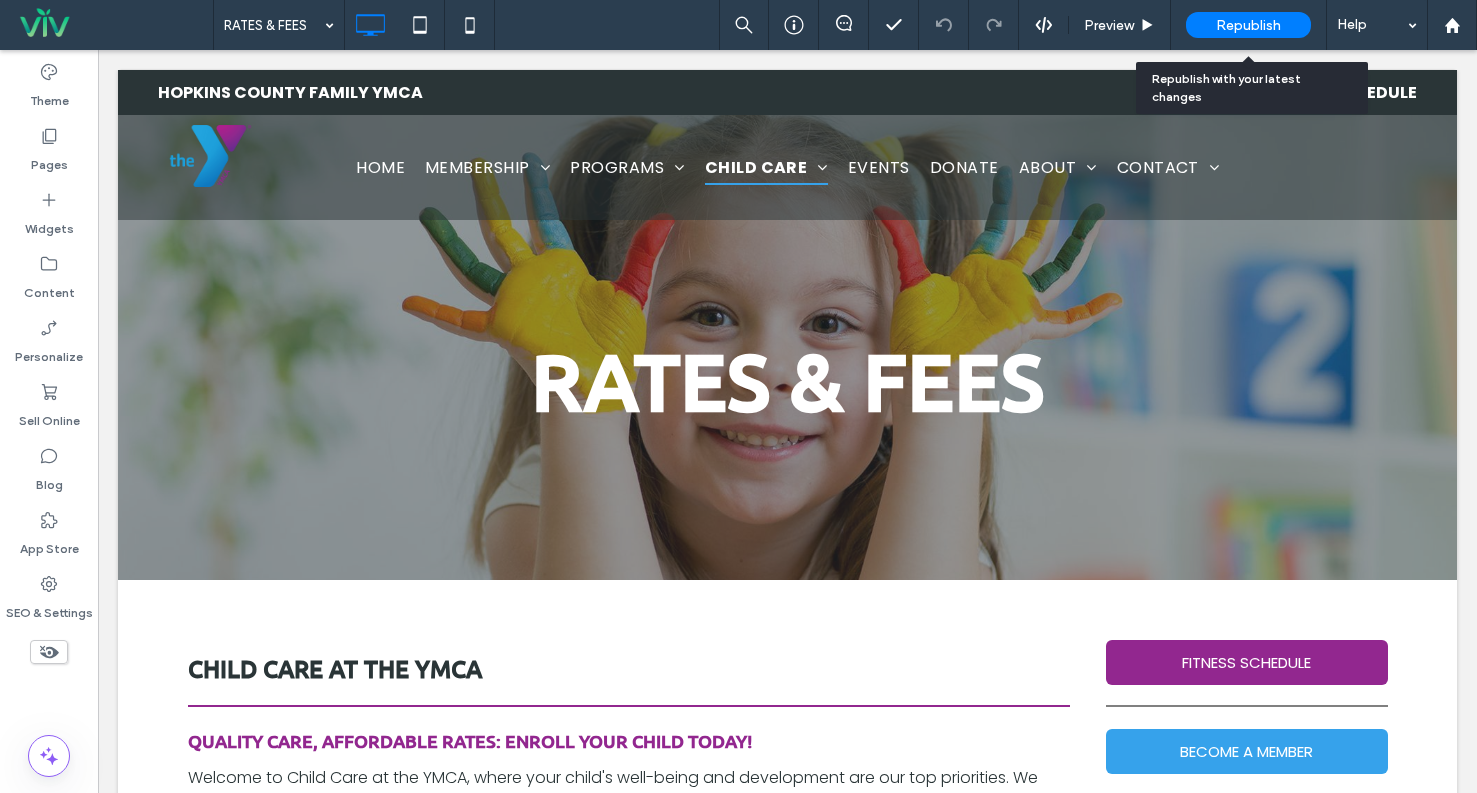 click on "Republish" at bounding box center [1248, 25] 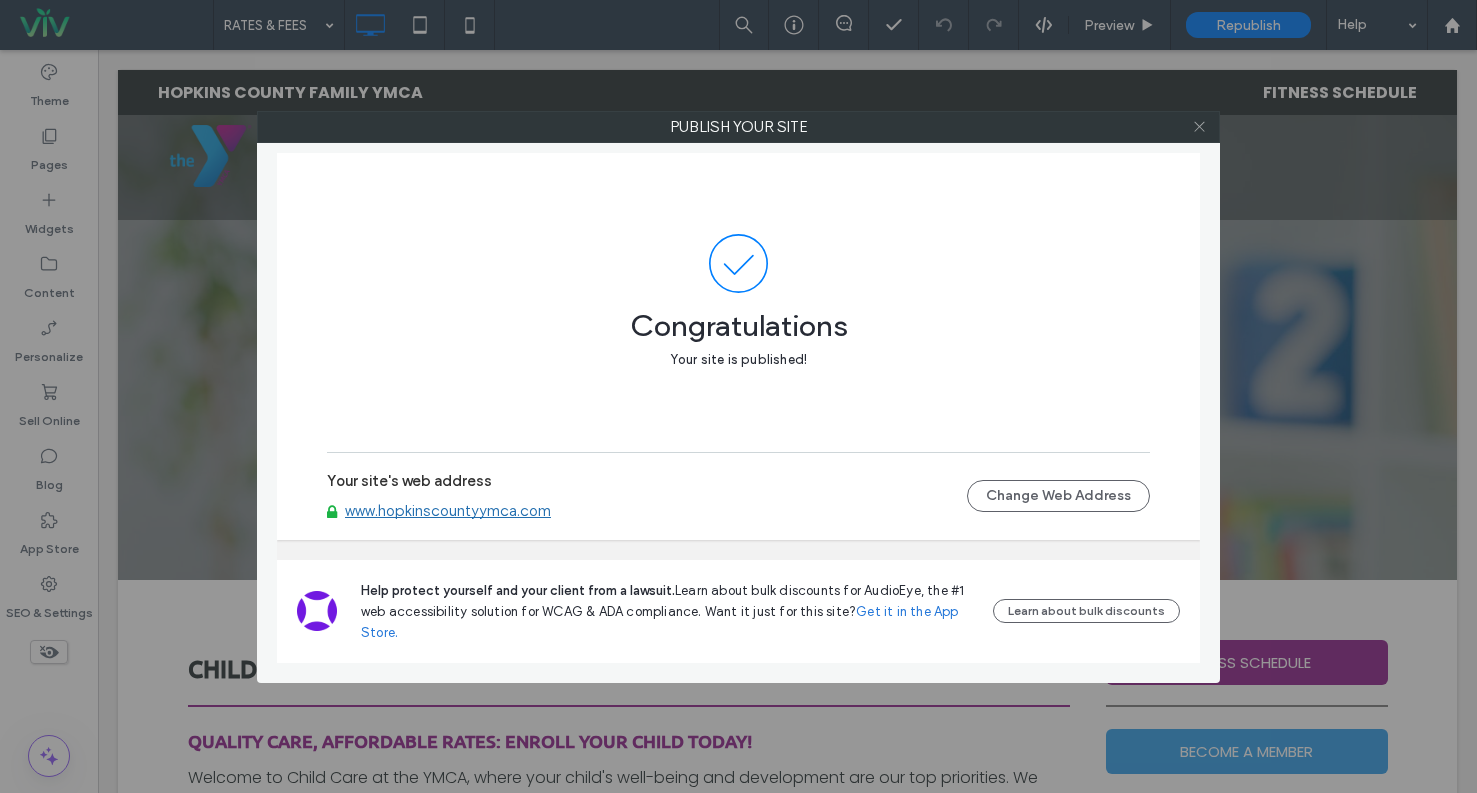click 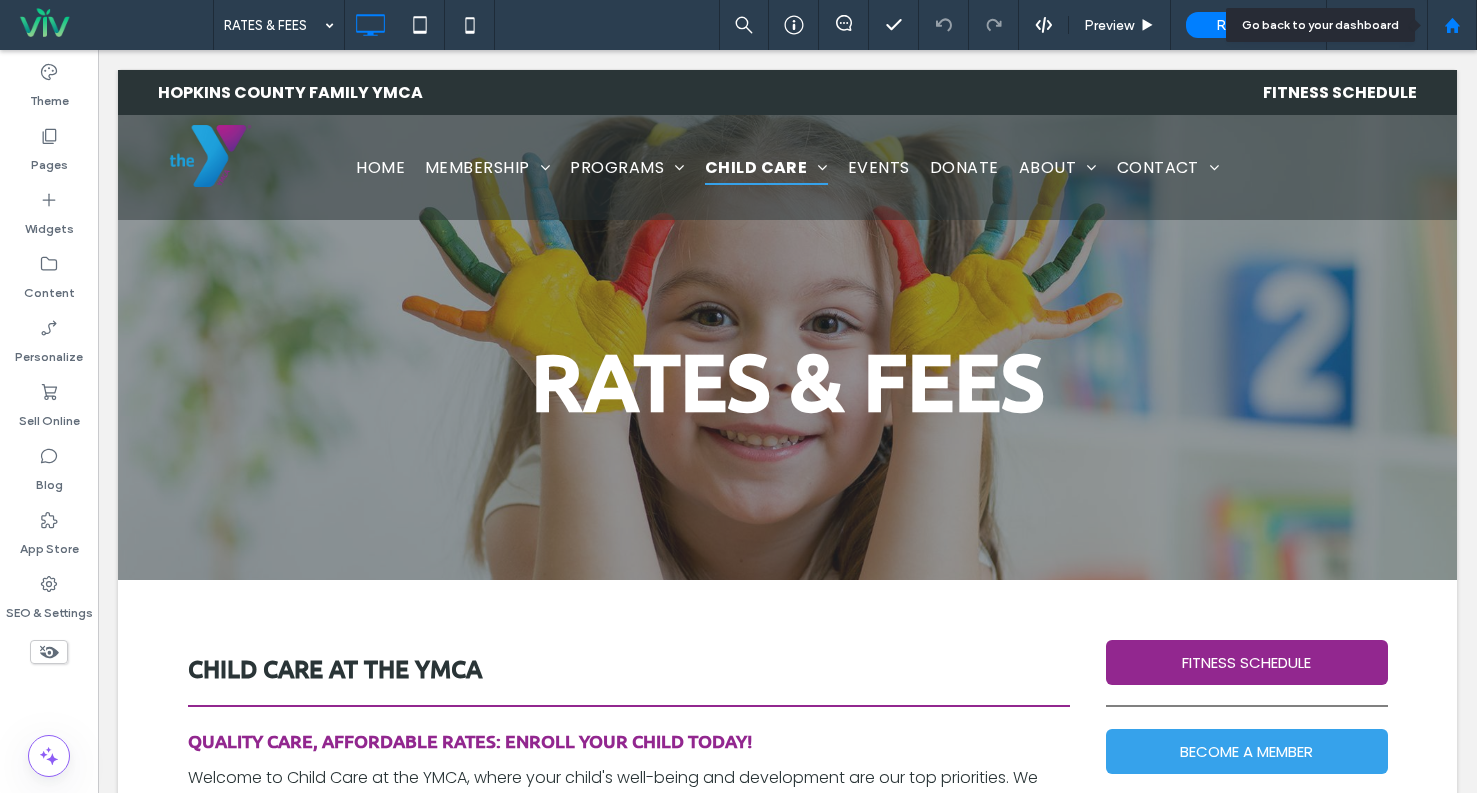 click 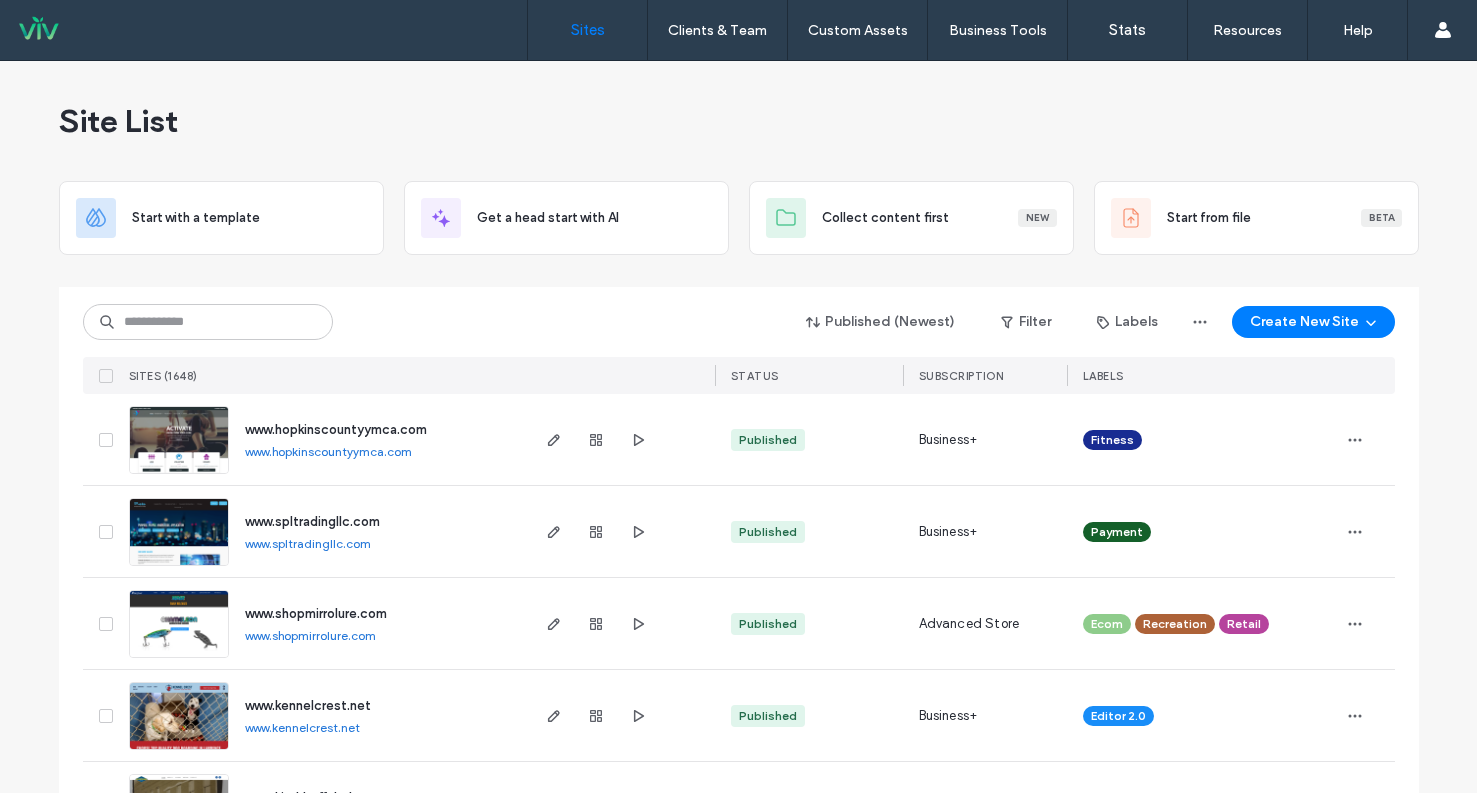 scroll, scrollTop: 0, scrollLeft: 0, axis: both 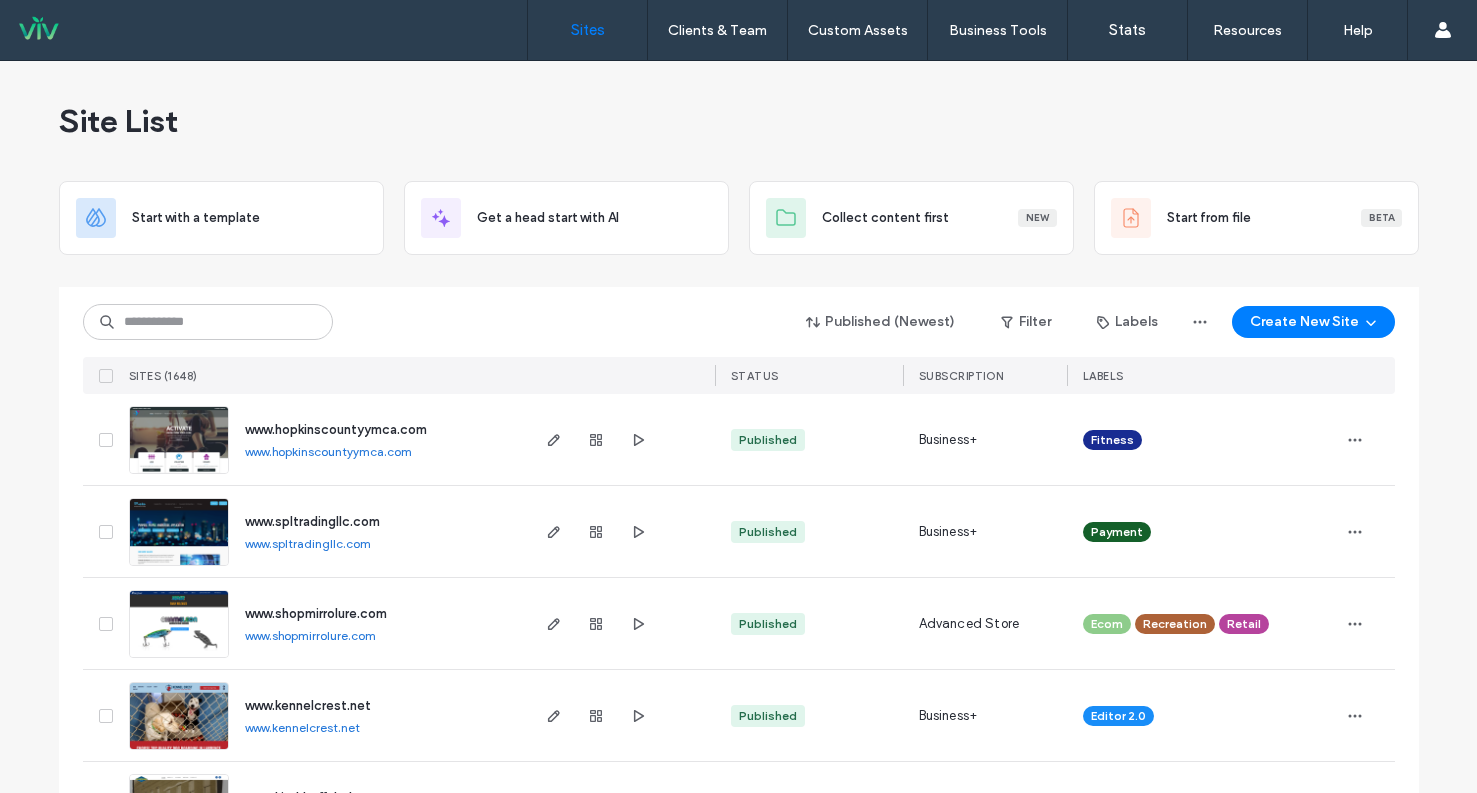 drag, startPoint x: 328, startPoint y: 306, endPoint x: 303, endPoint y: 303, distance: 25.179358 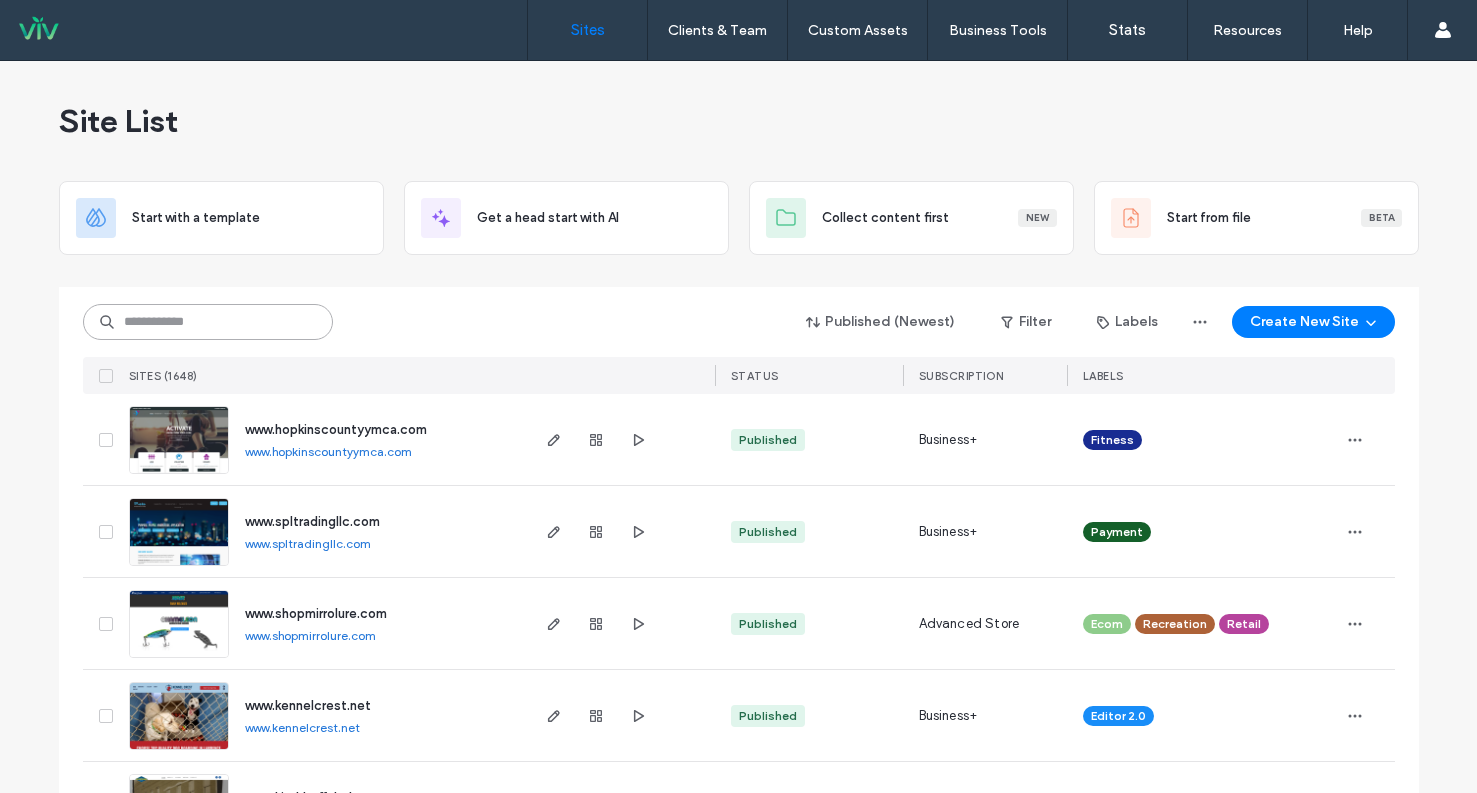 click at bounding box center (208, 322) 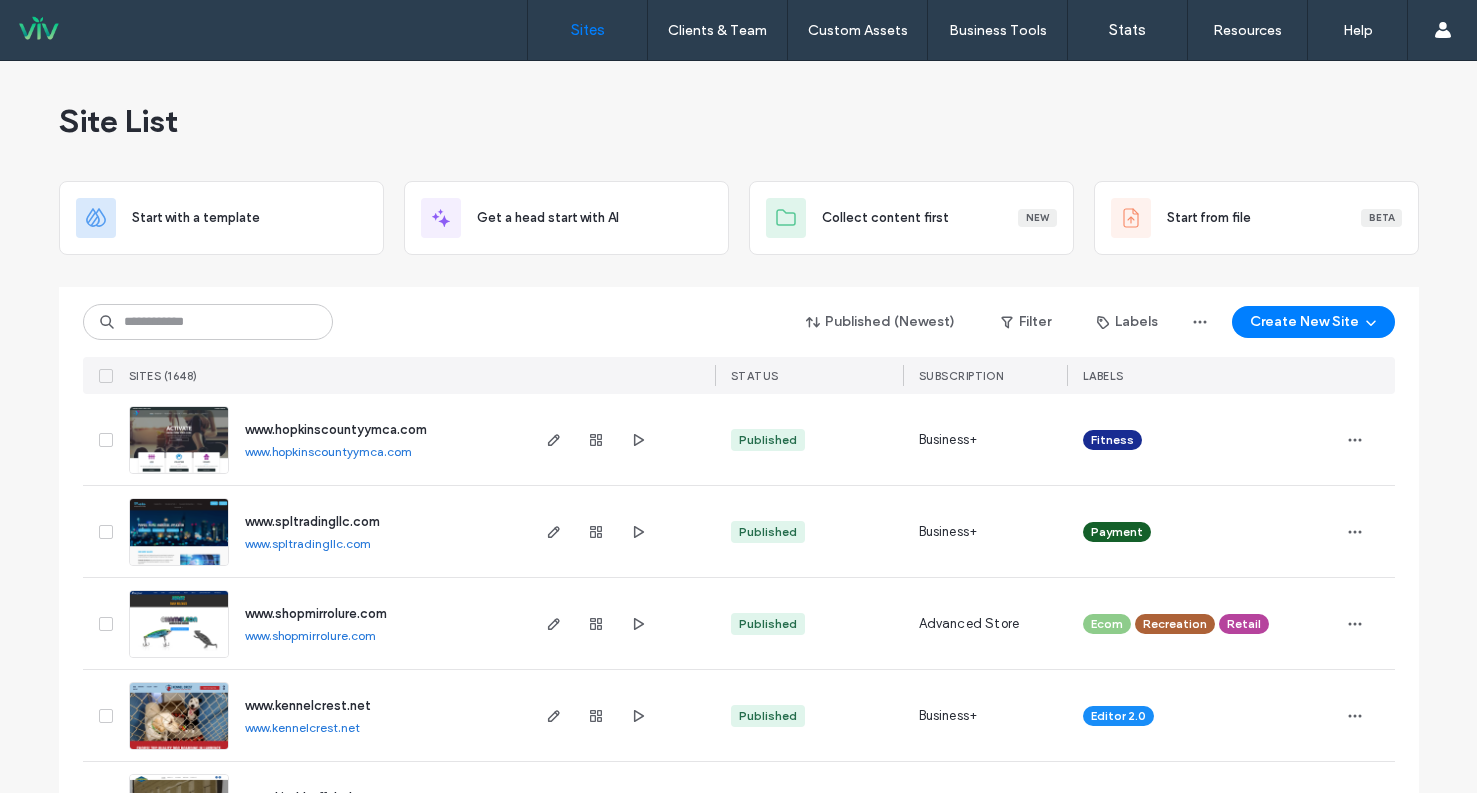 drag, startPoint x: 492, startPoint y: 86, endPoint x: 521, endPoint y: 76, distance: 30.675724 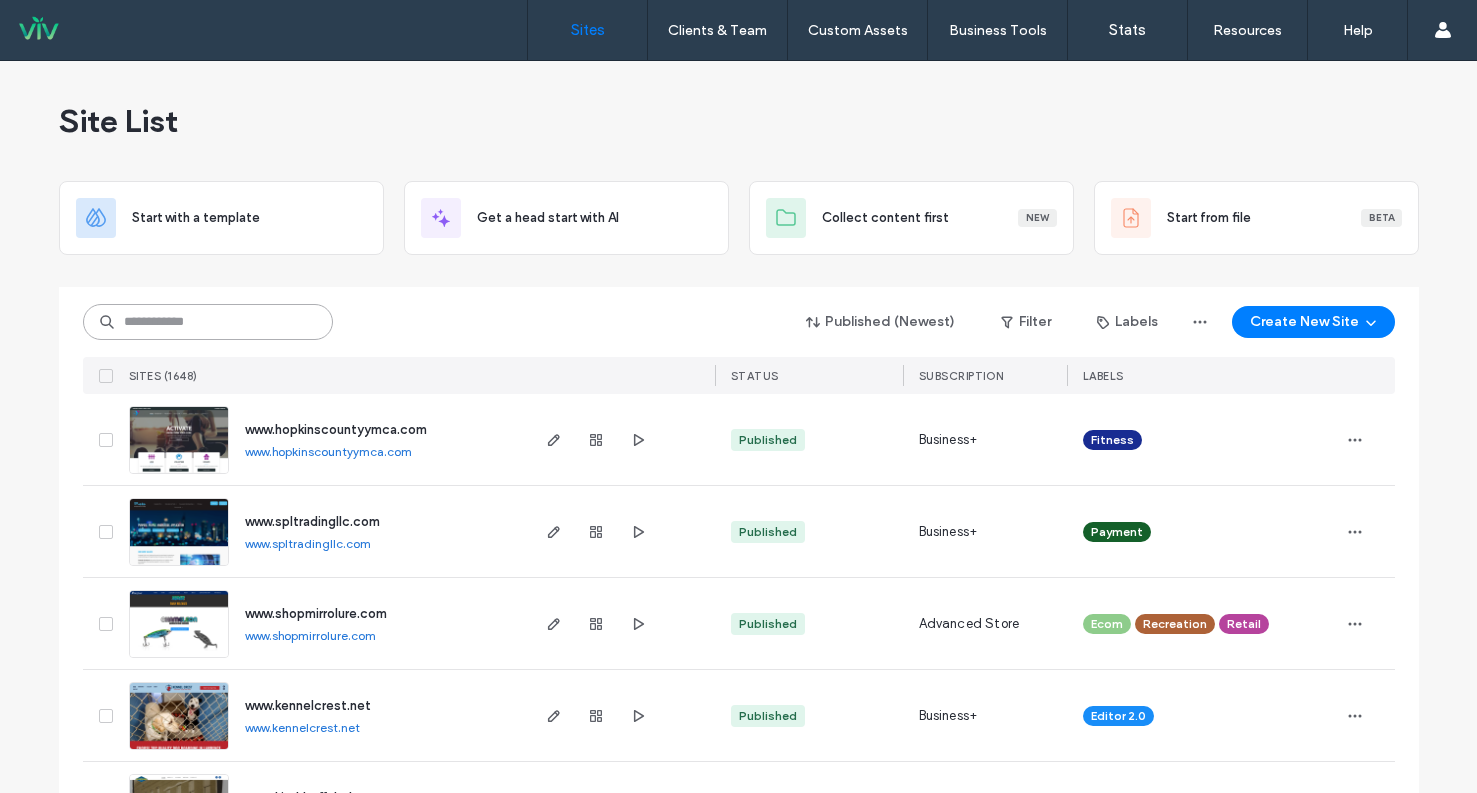 click 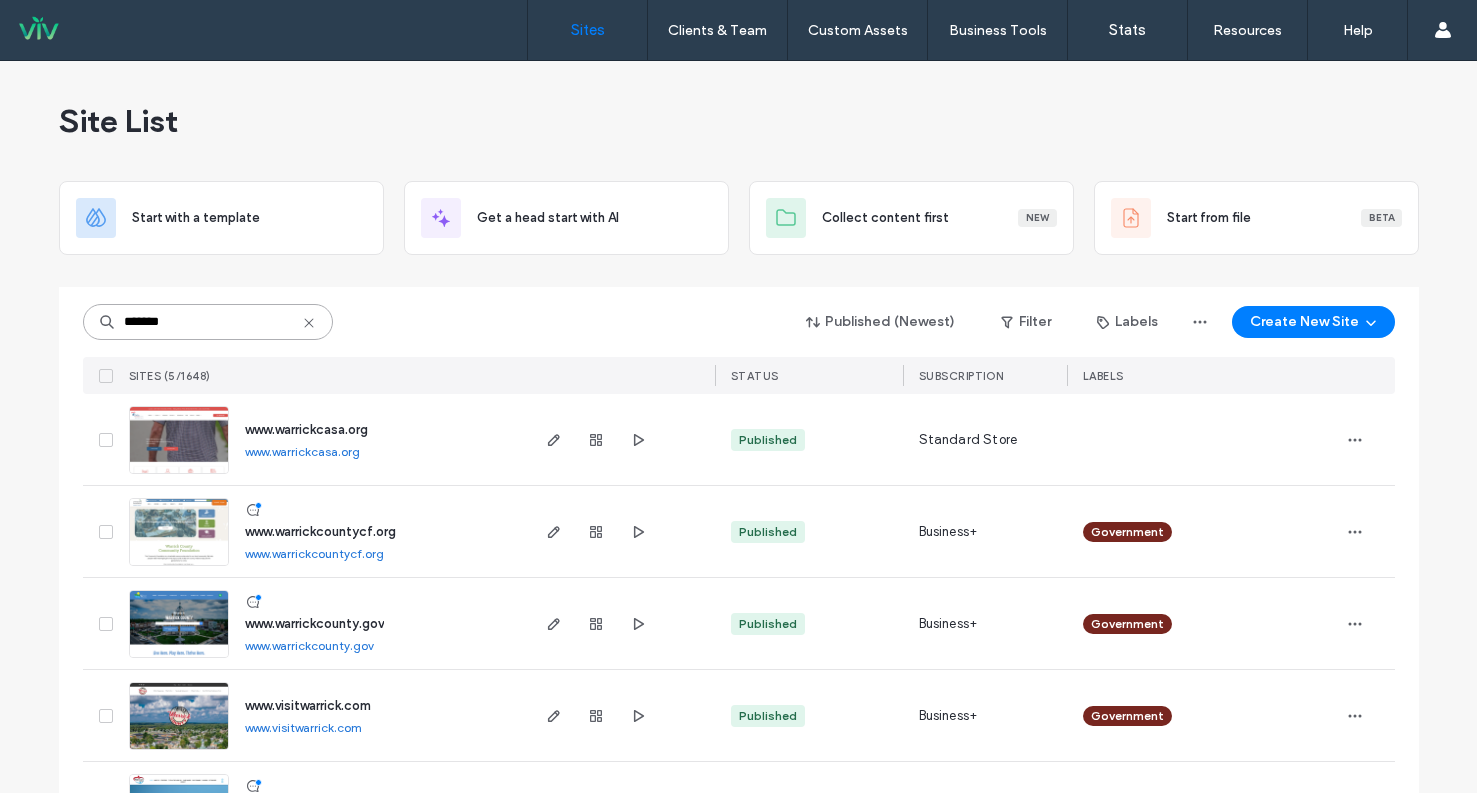 type on "*******" 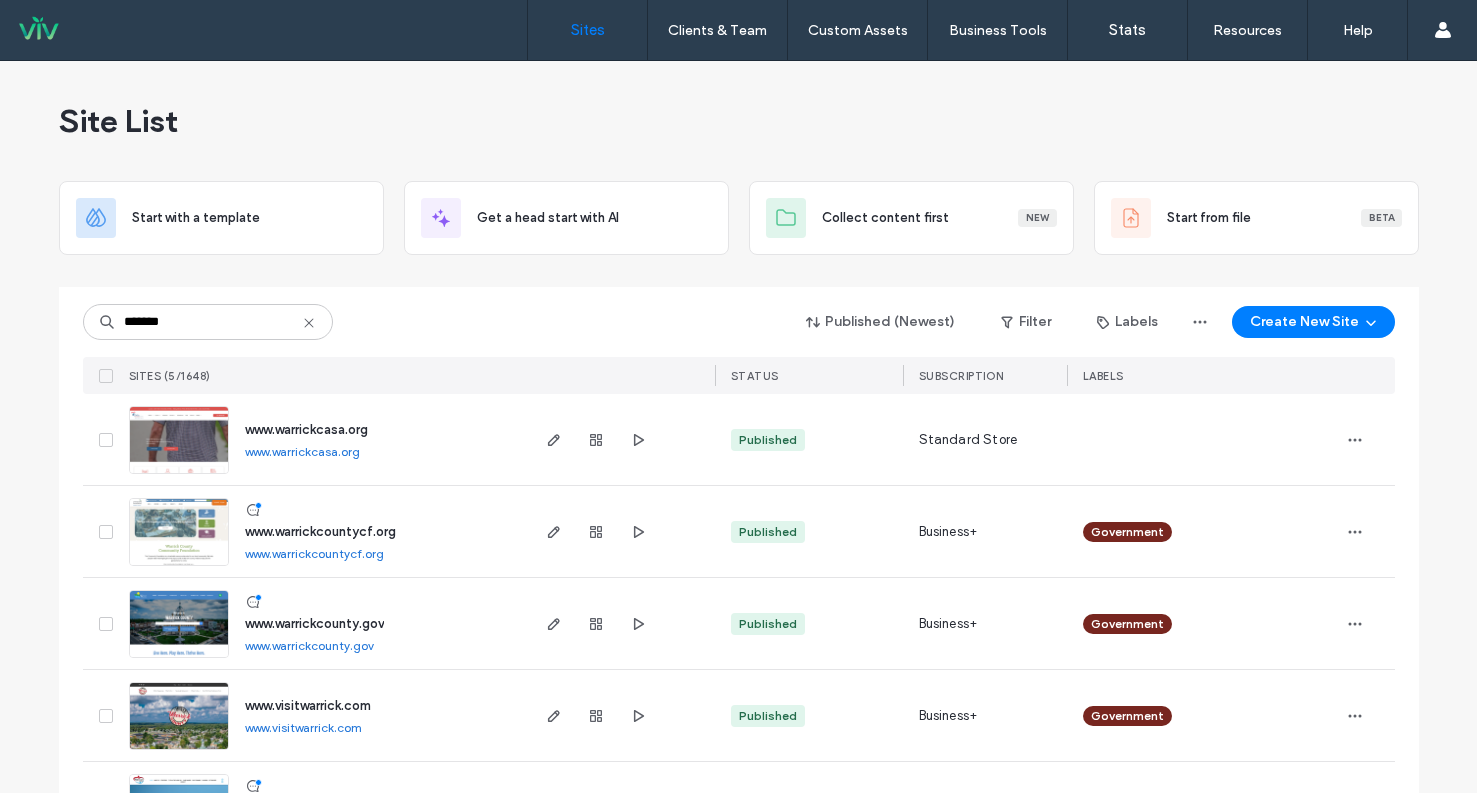 click 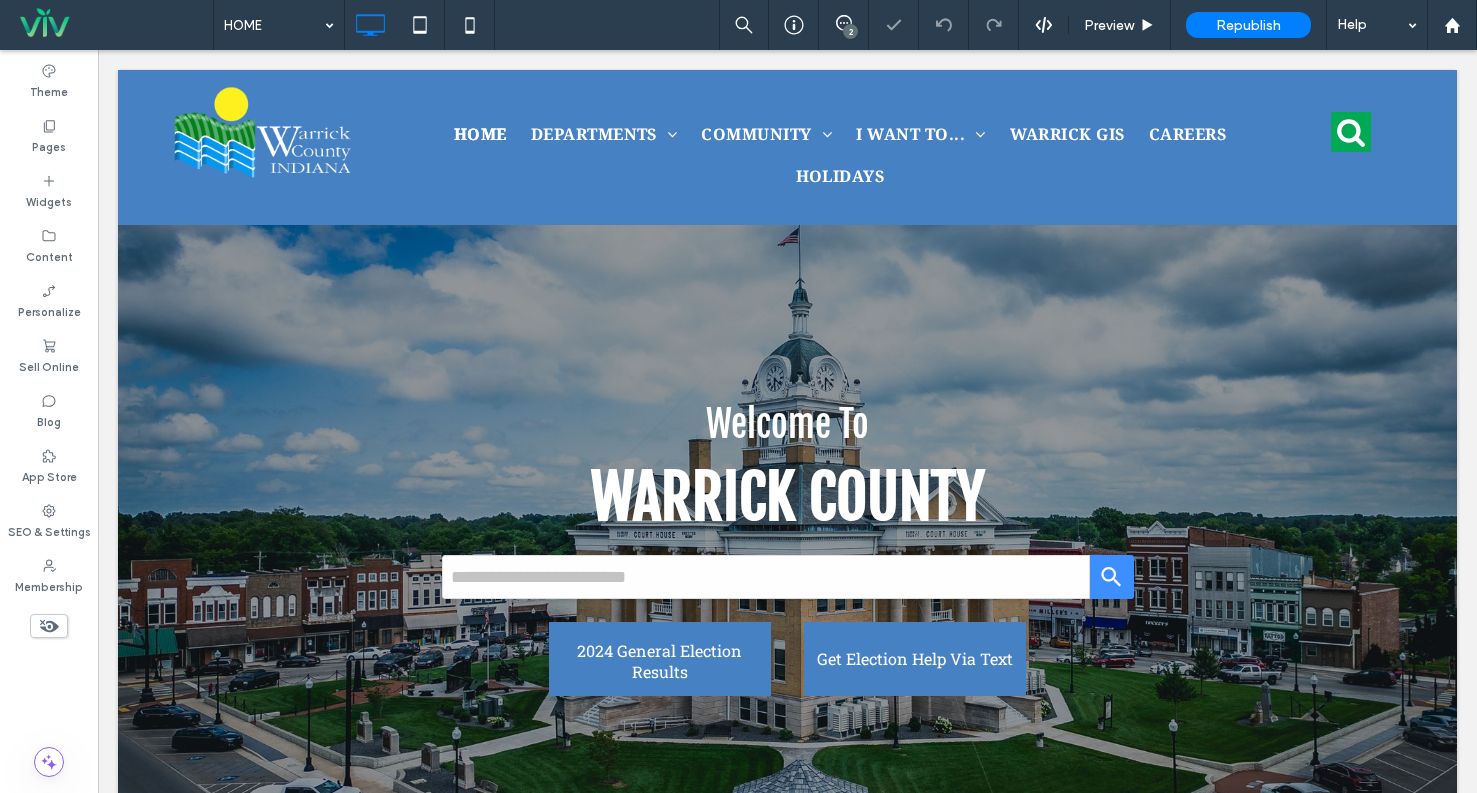 scroll, scrollTop: 0, scrollLeft: 0, axis: both 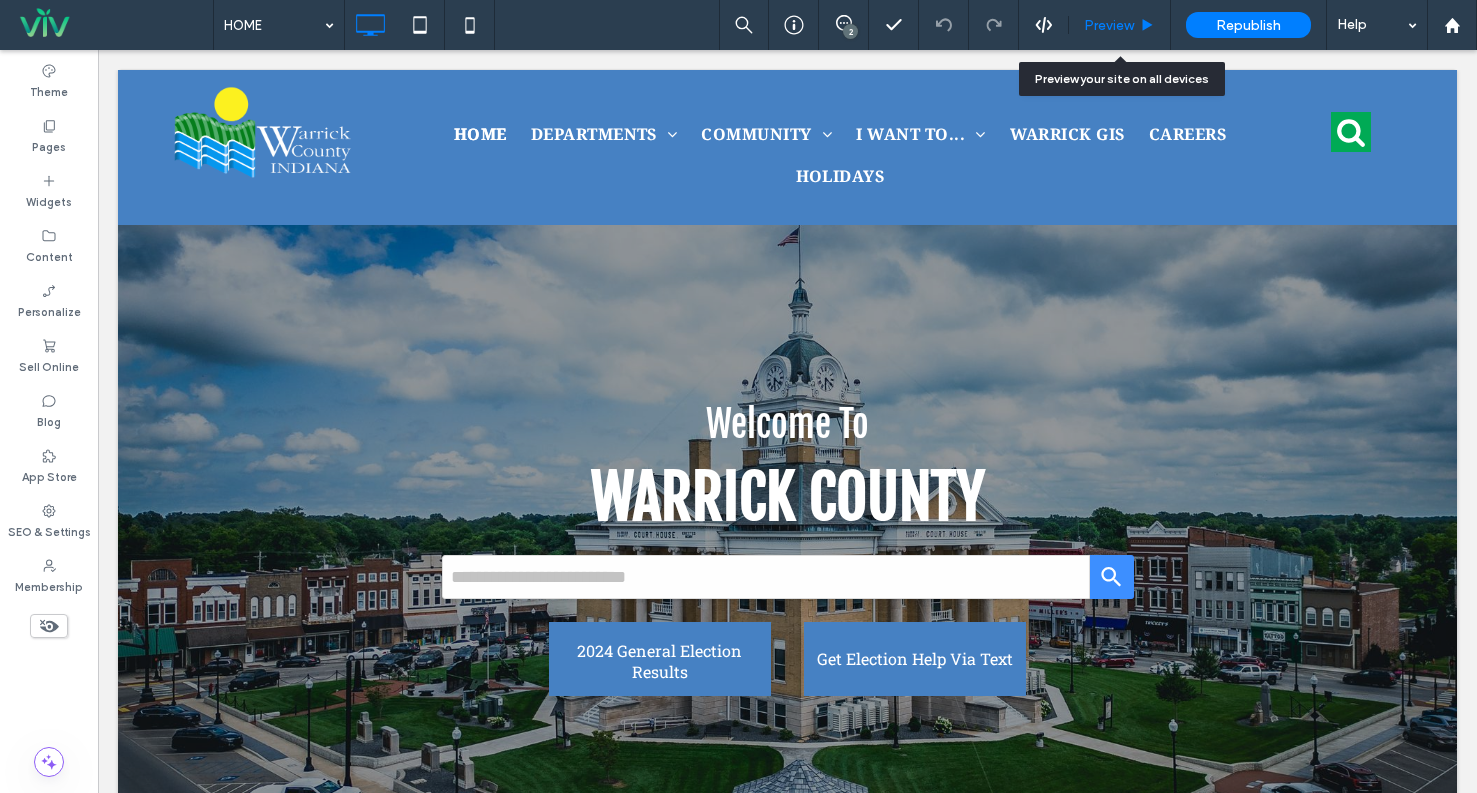 click on "Preview" at bounding box center [1120, 25] 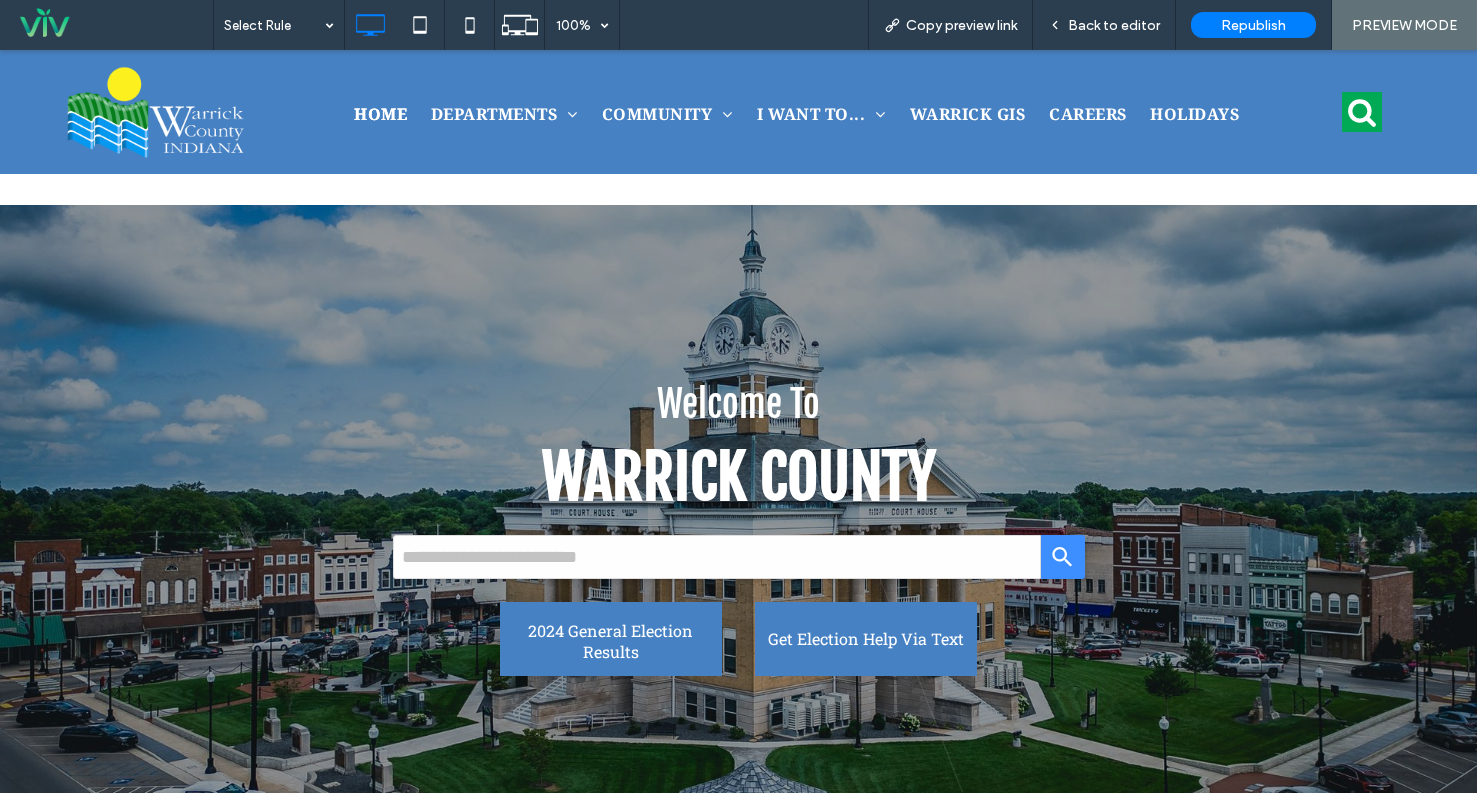 click on "Back to editor" at bounding box center (1114, 25) 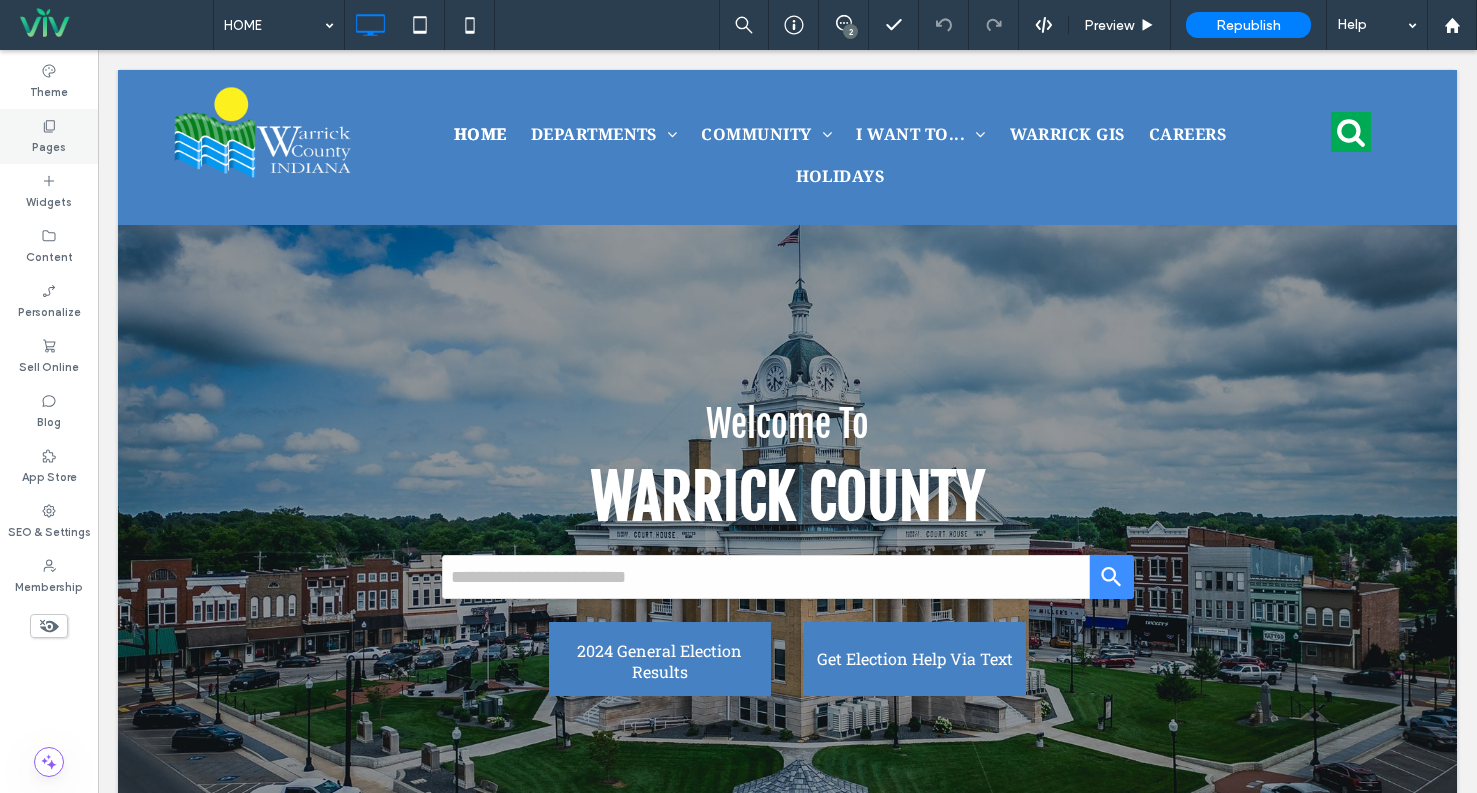click on "Pages" at bounding box center [49, 145] 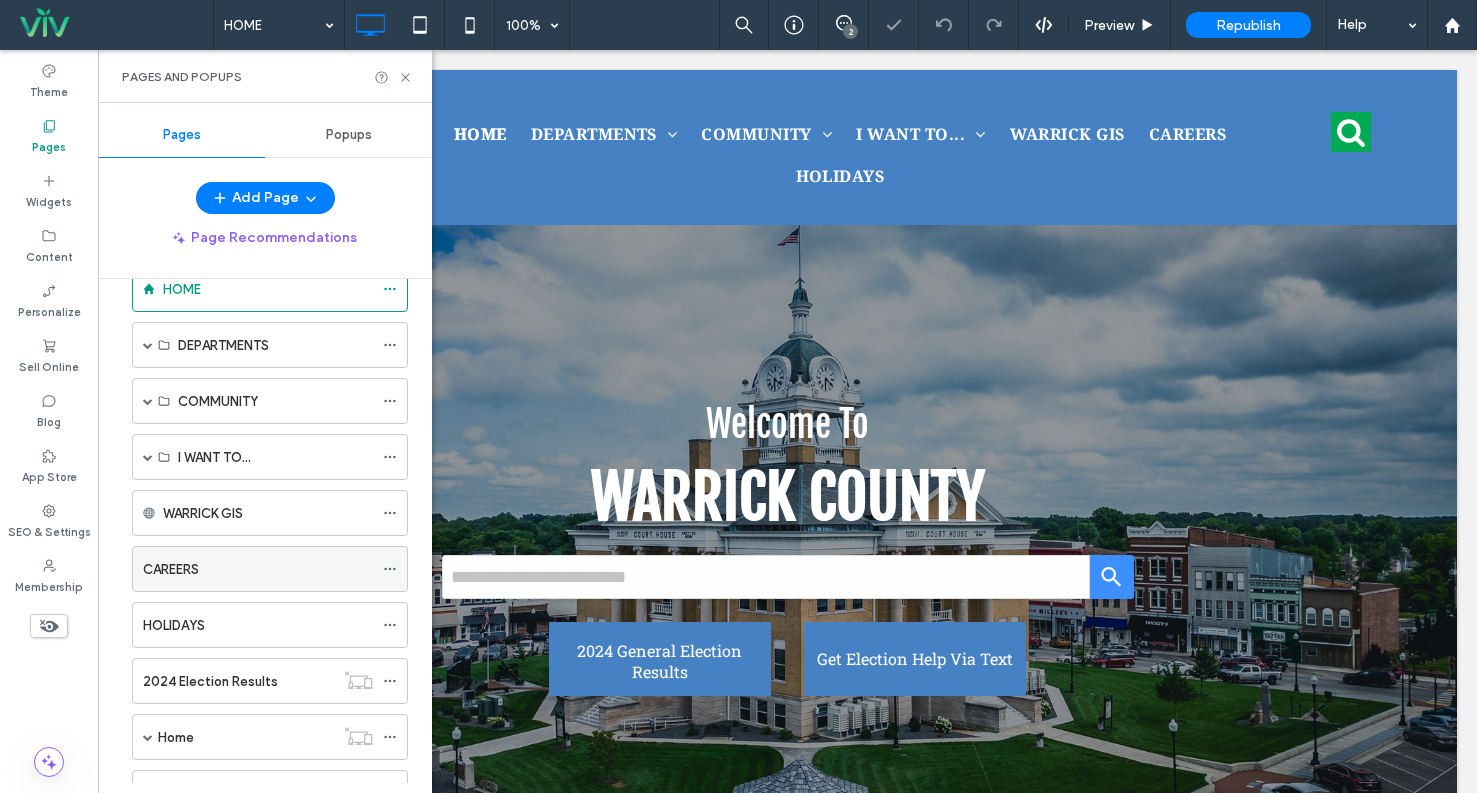 scroll, scrollTop: 0, scrollLeft: 0, axis: both 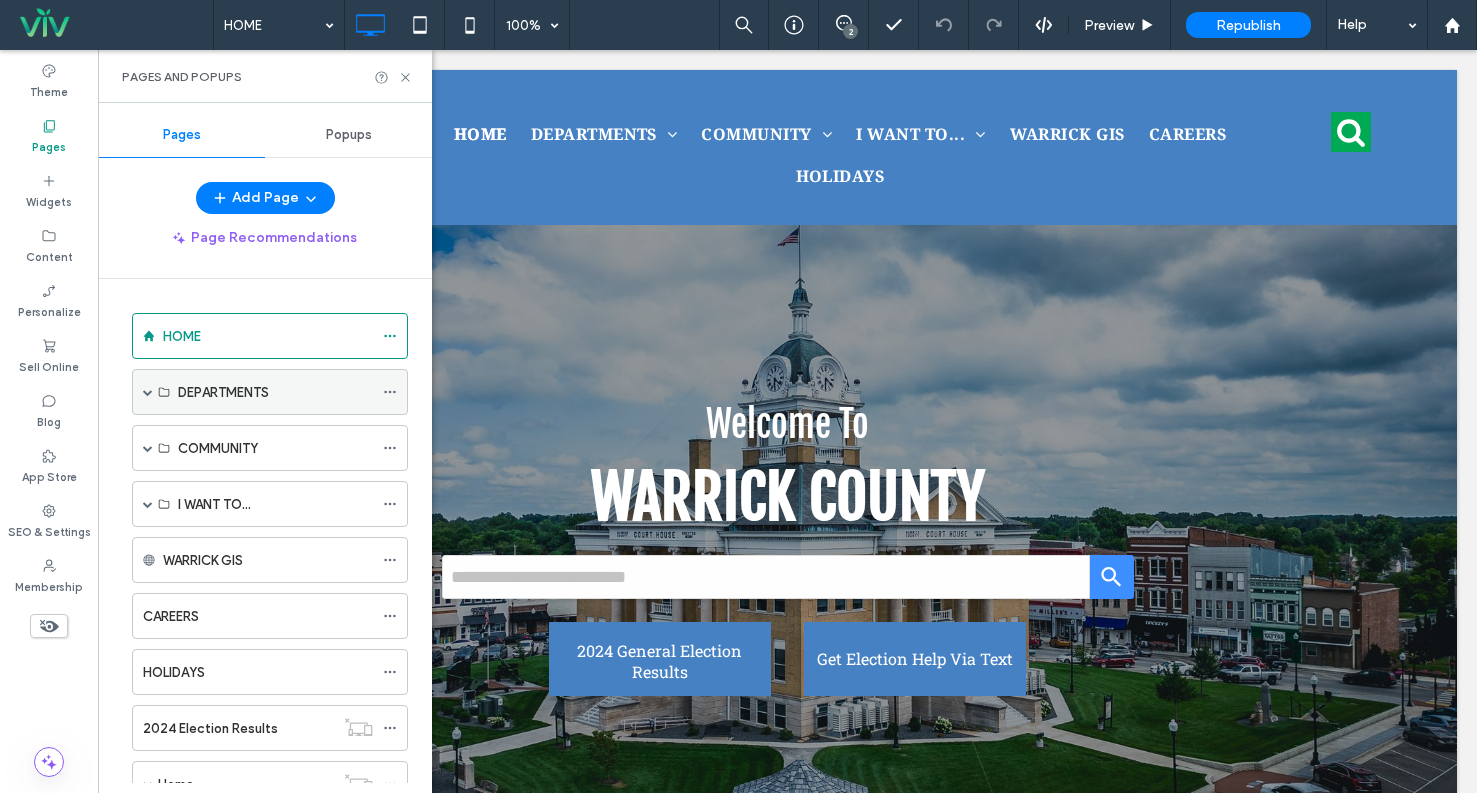 click at bounding box center [148, 392] 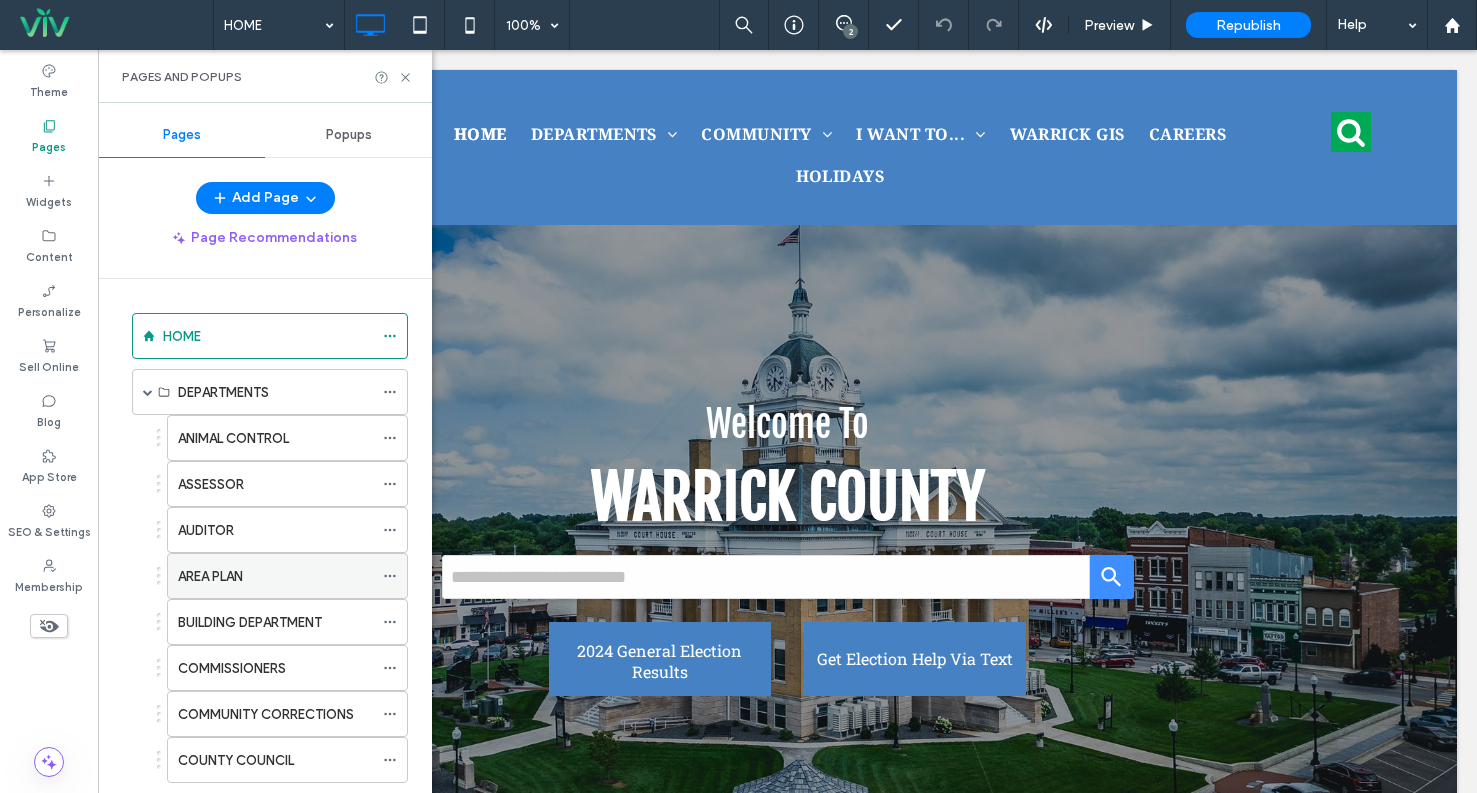 click on "AREA PLAN" at bounding box center [210, 576] 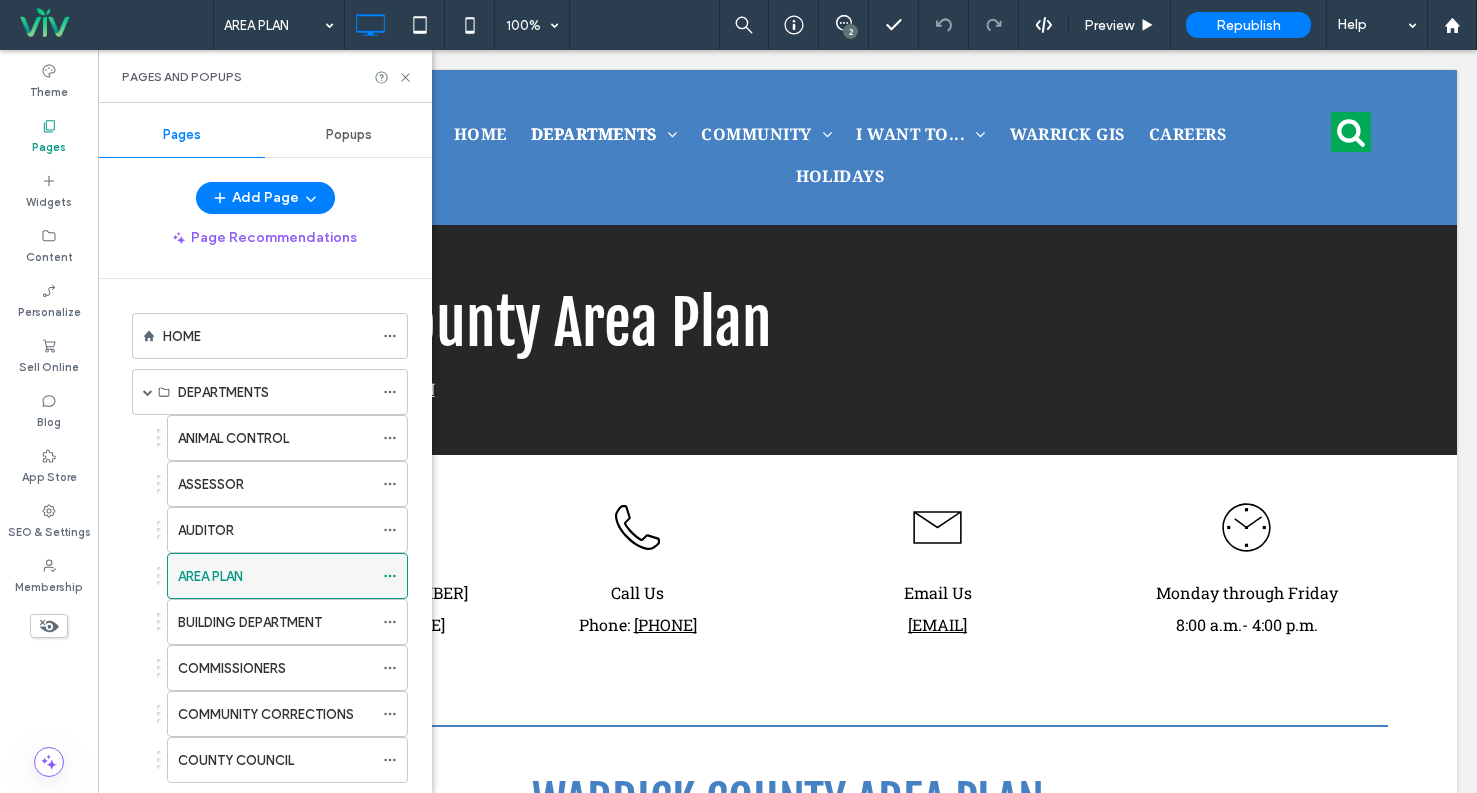 scroll, scrollTop: 0, scrollLeft: 0, axis: both 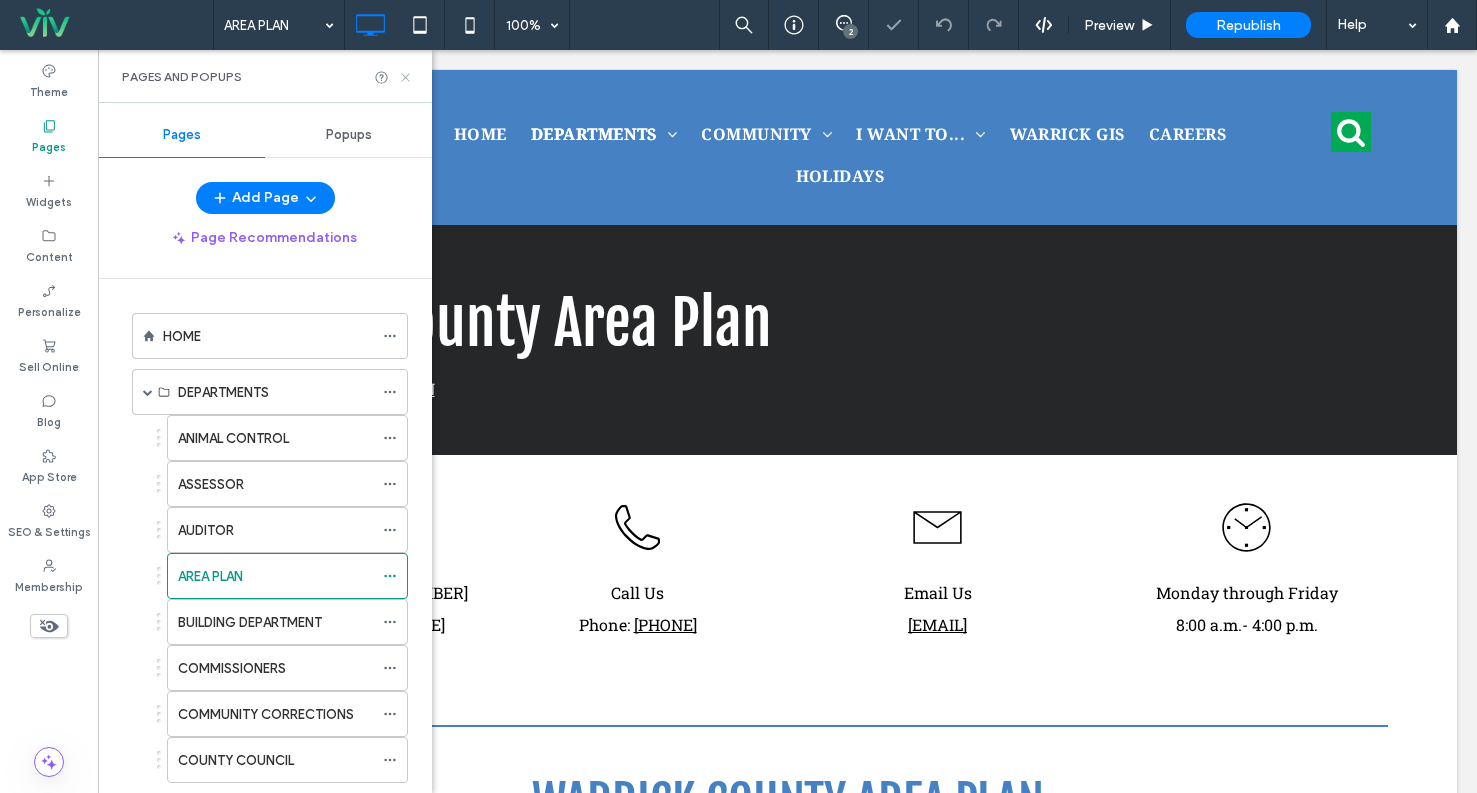 drag, startPoint x: 404, startPoint y: 71, endPoint x: 305, endPoint y: 22, distance: 110.46266 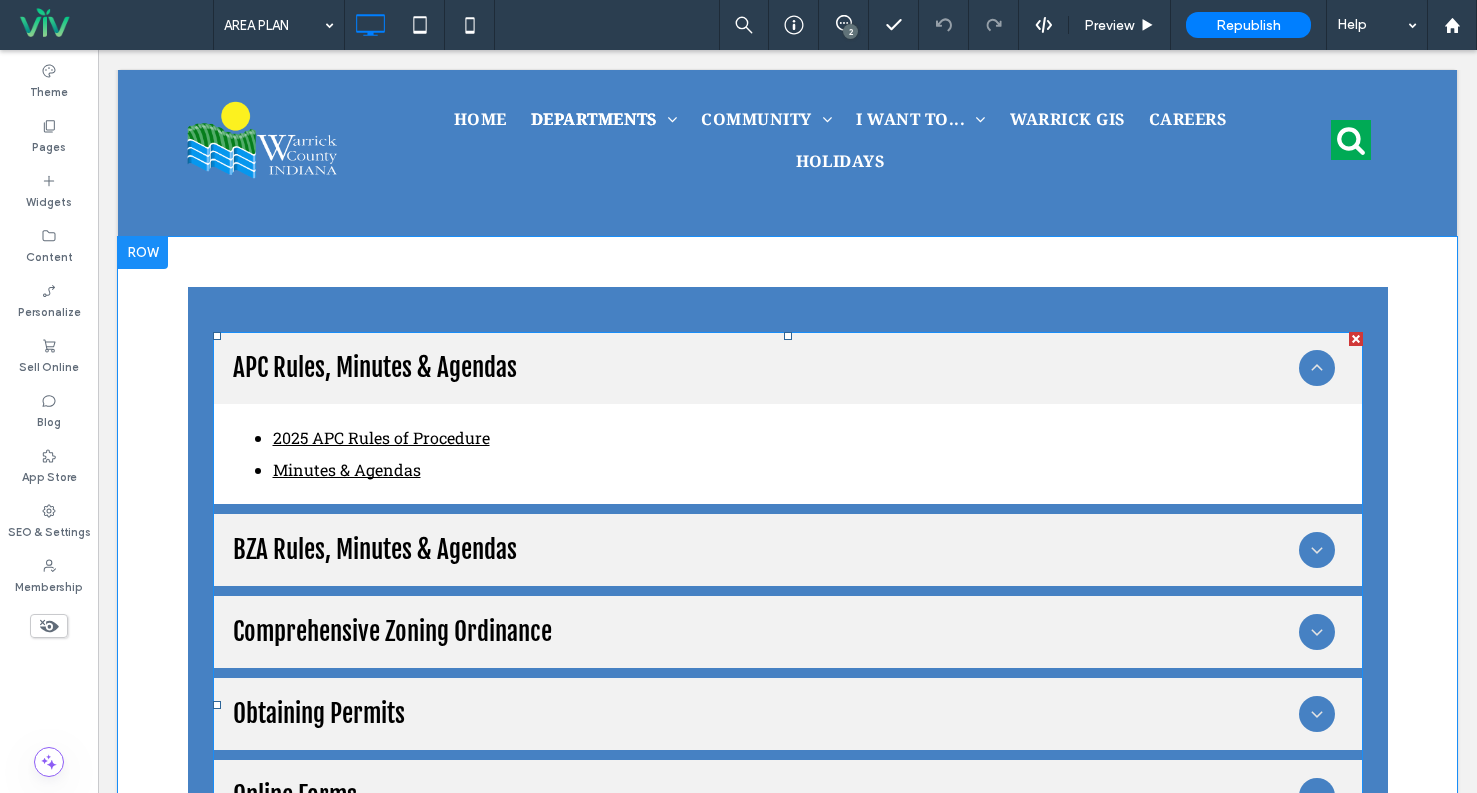 scroll, scrollTop: 1600, scrollLeft: 0, axis: vertical 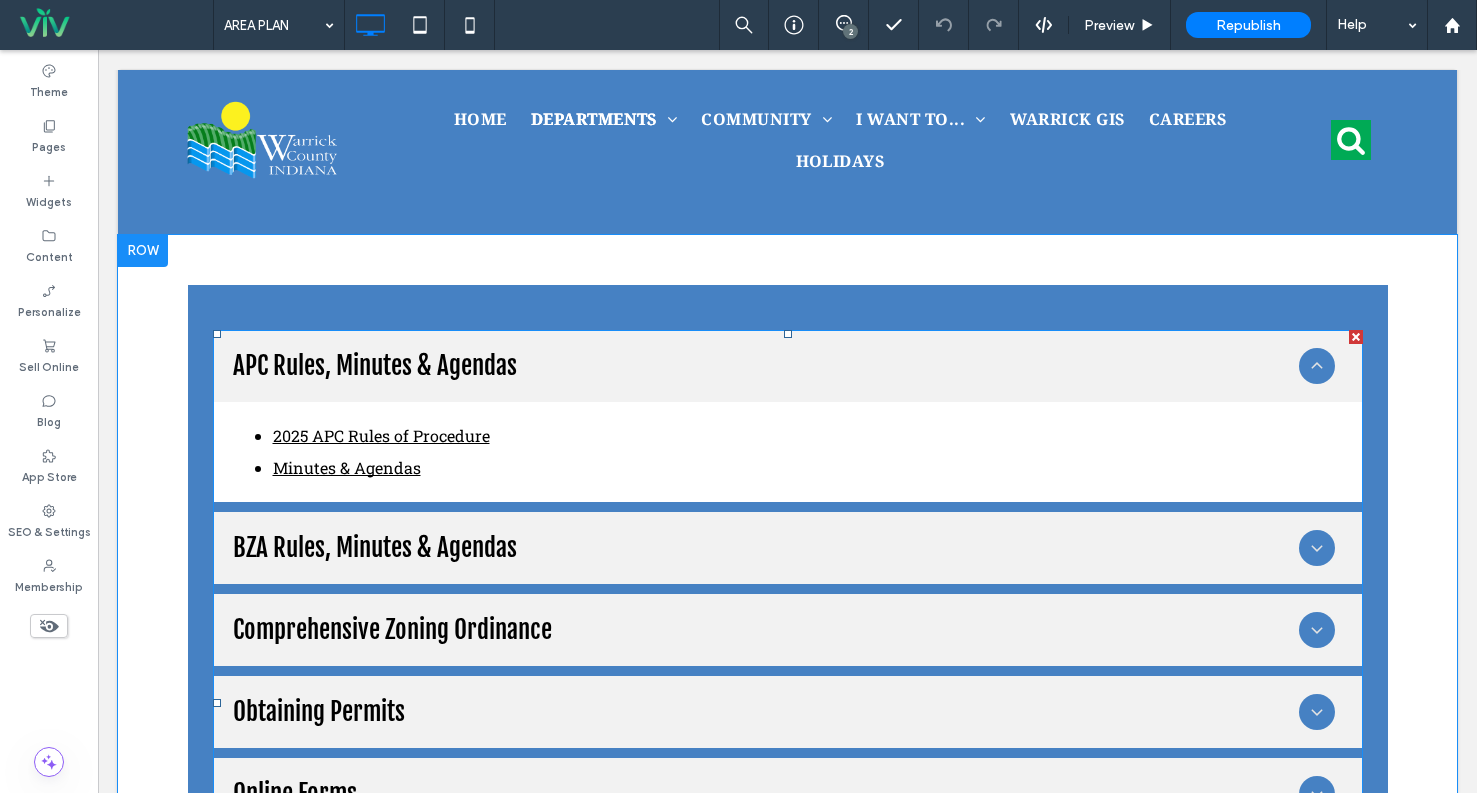 click at bounding box center [788, 703] 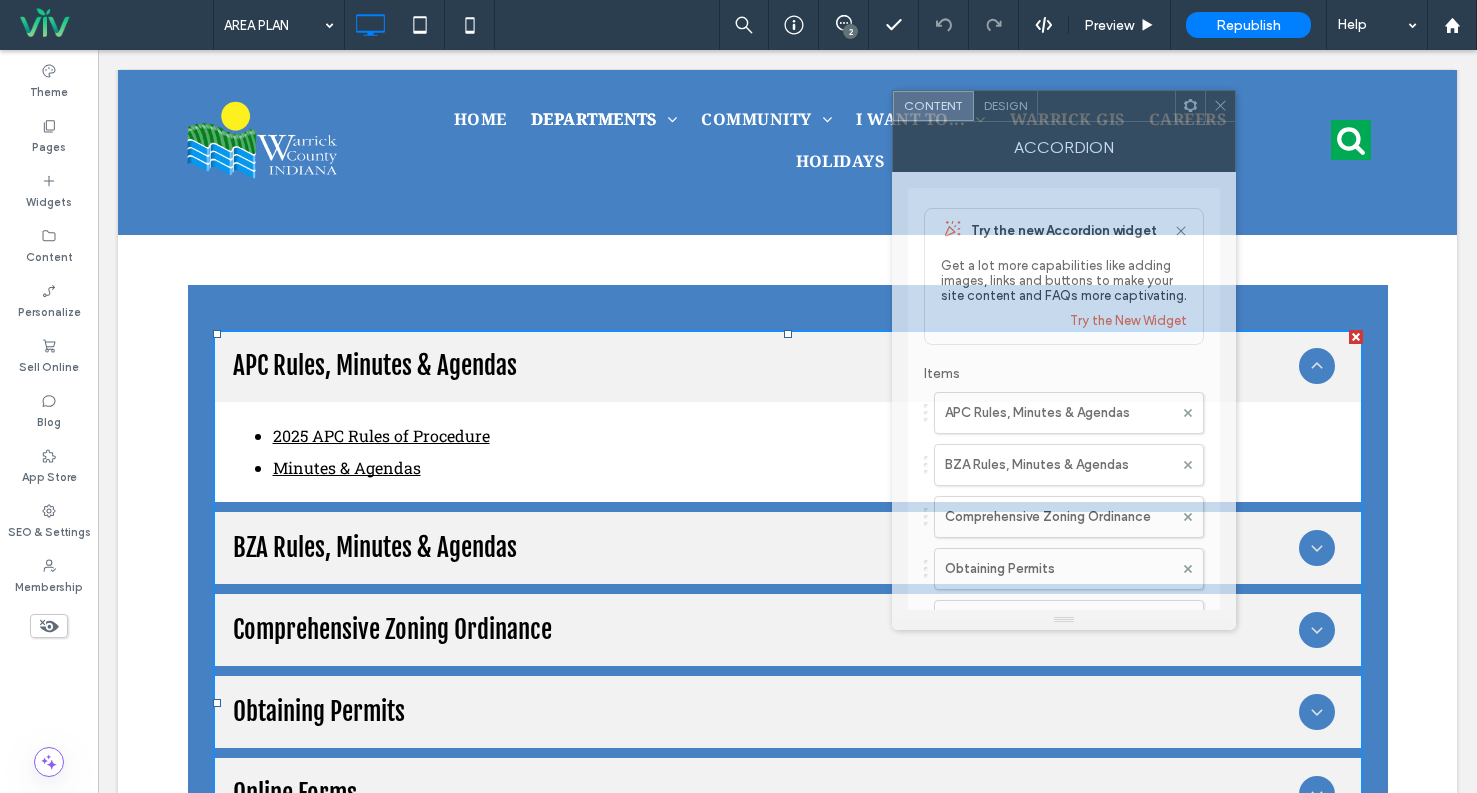 drag, startPoint x: 321, startPoint y: 147, endPoint x: 1159, endPoint y: 78, distance: 840.8359 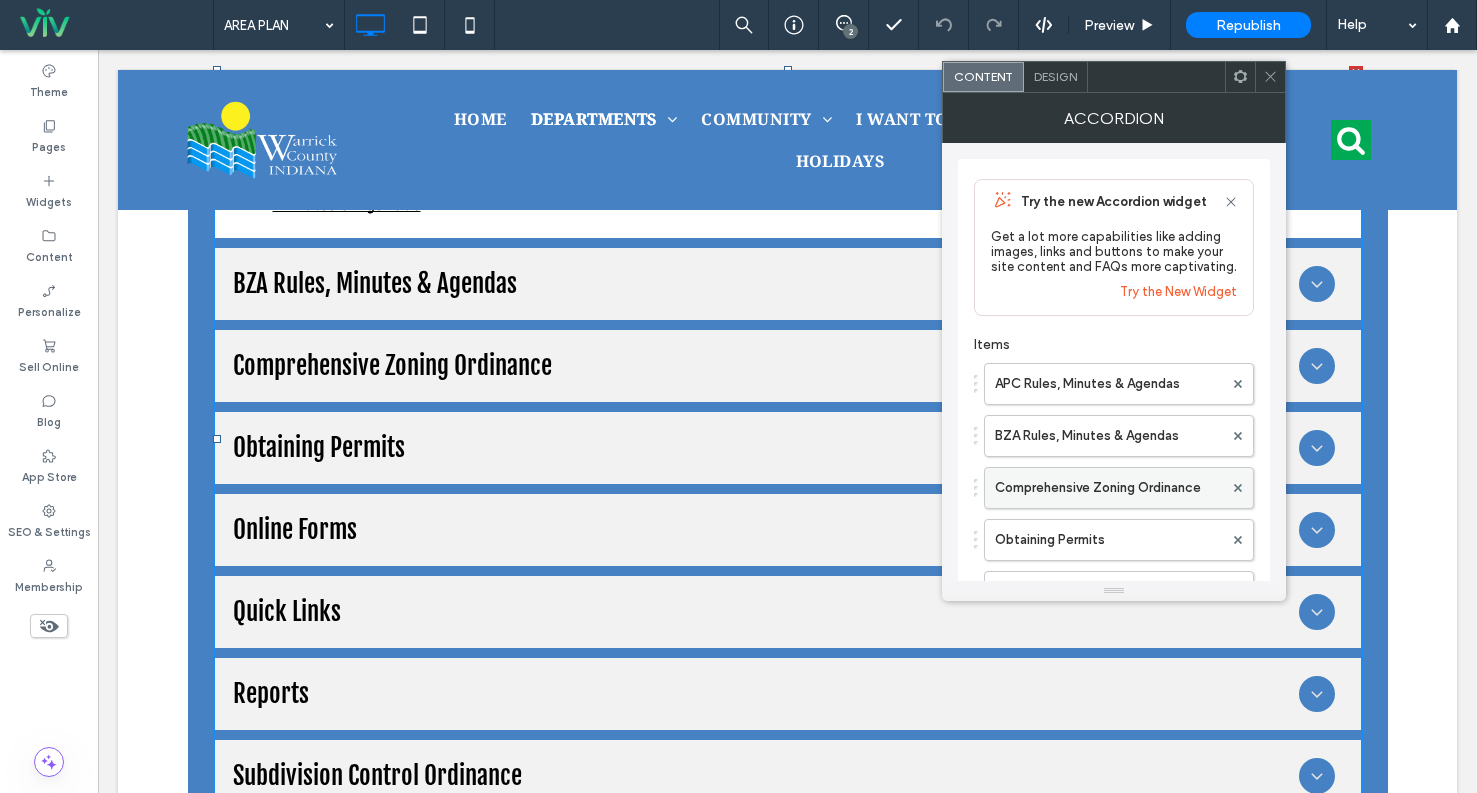 scroll, scrollTop: 1900, scrollLeft: 0, axis: vertical 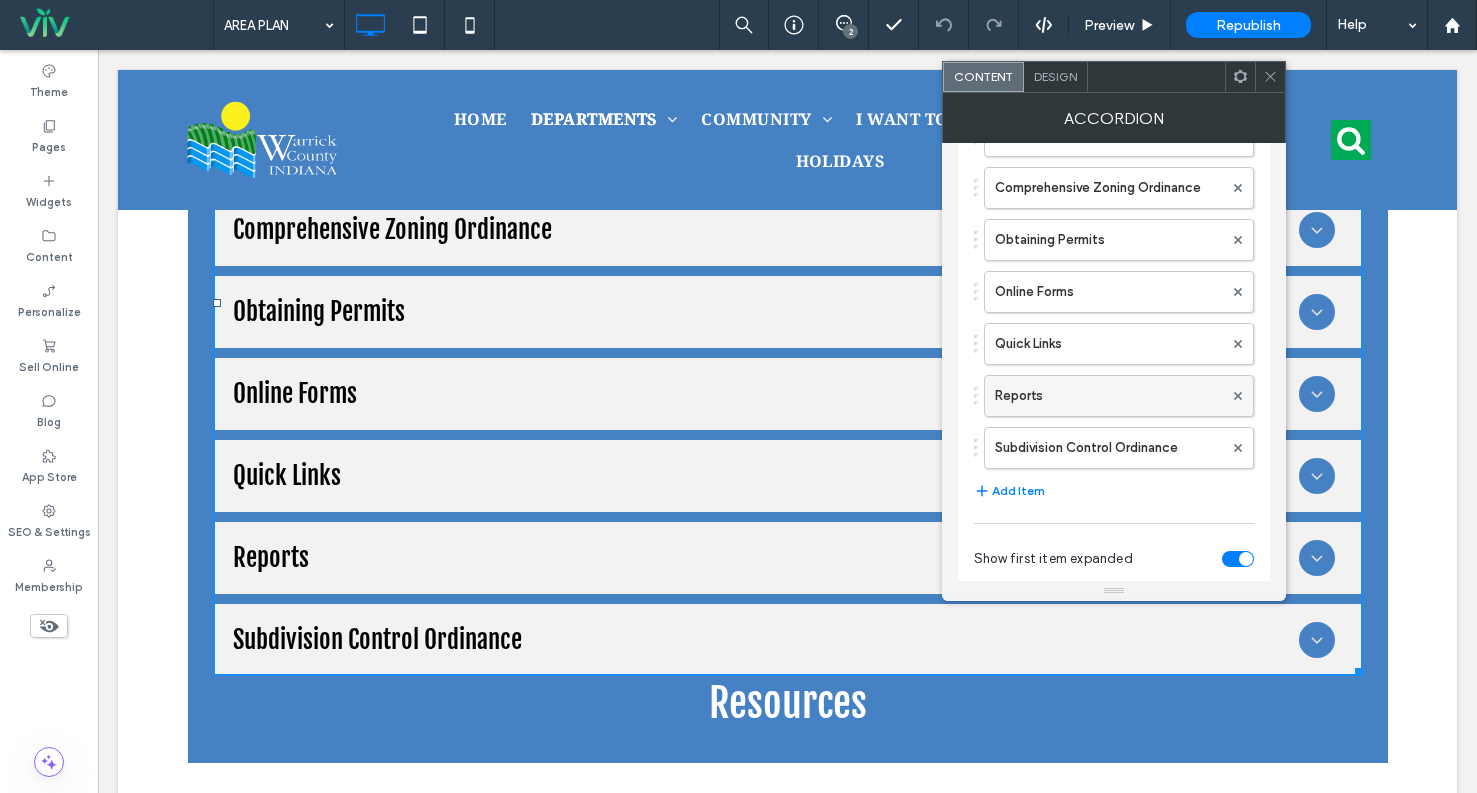 click on "Reports" at bounding box center (1109, 396) 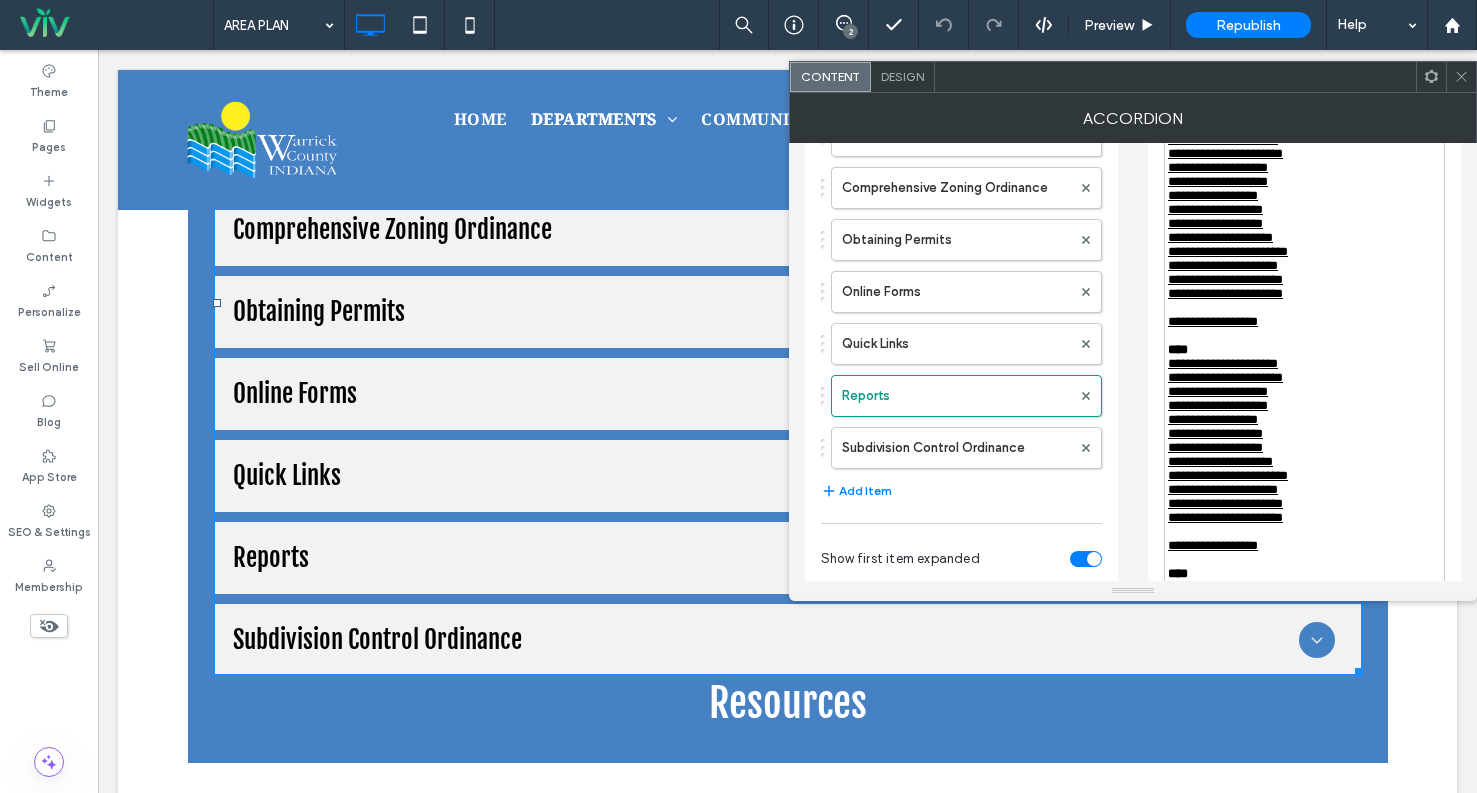 scroll, scrollTop: 514, scrollLeft: 0, axis: vertical 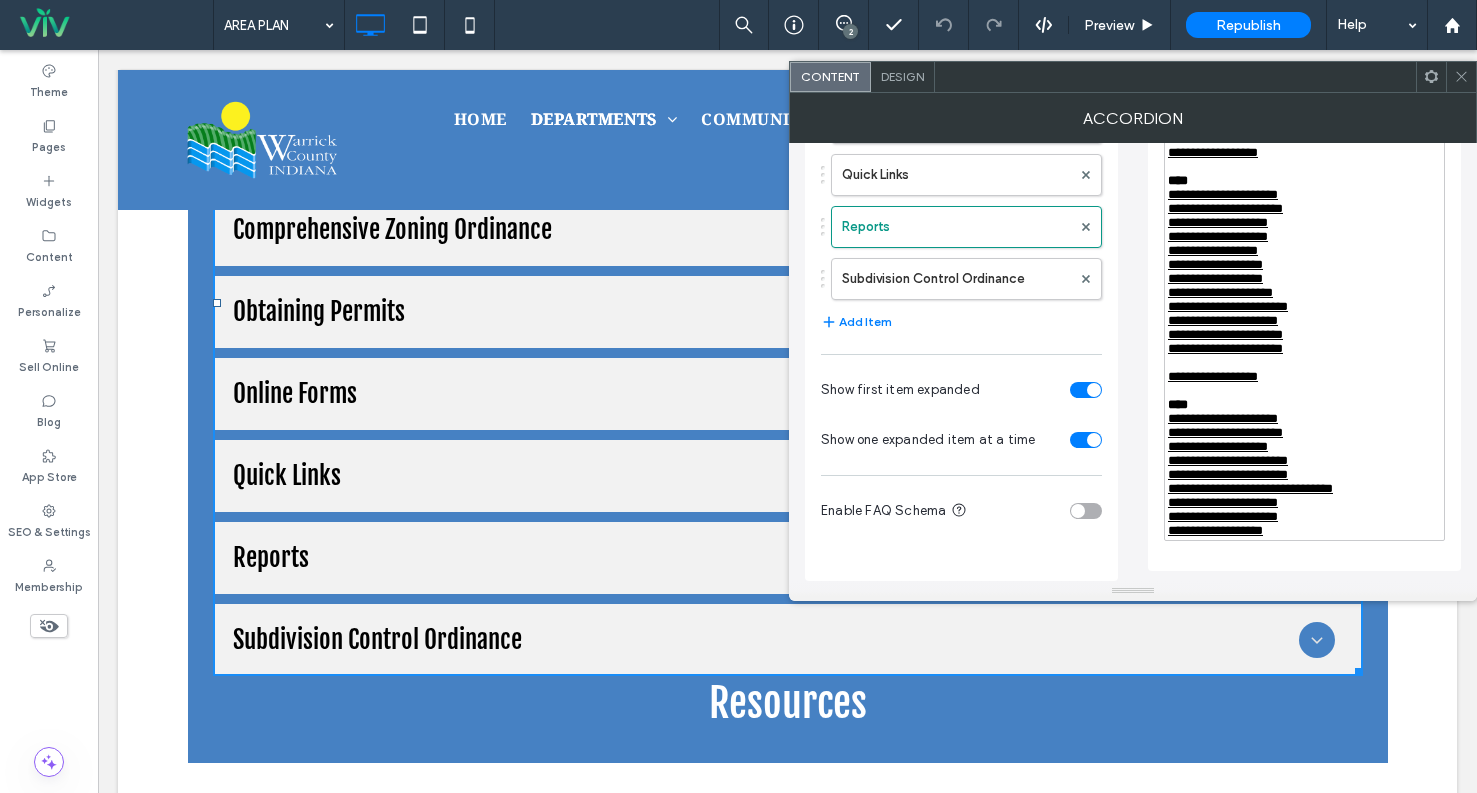 click on "**********" at bounding box center (1305, 531) 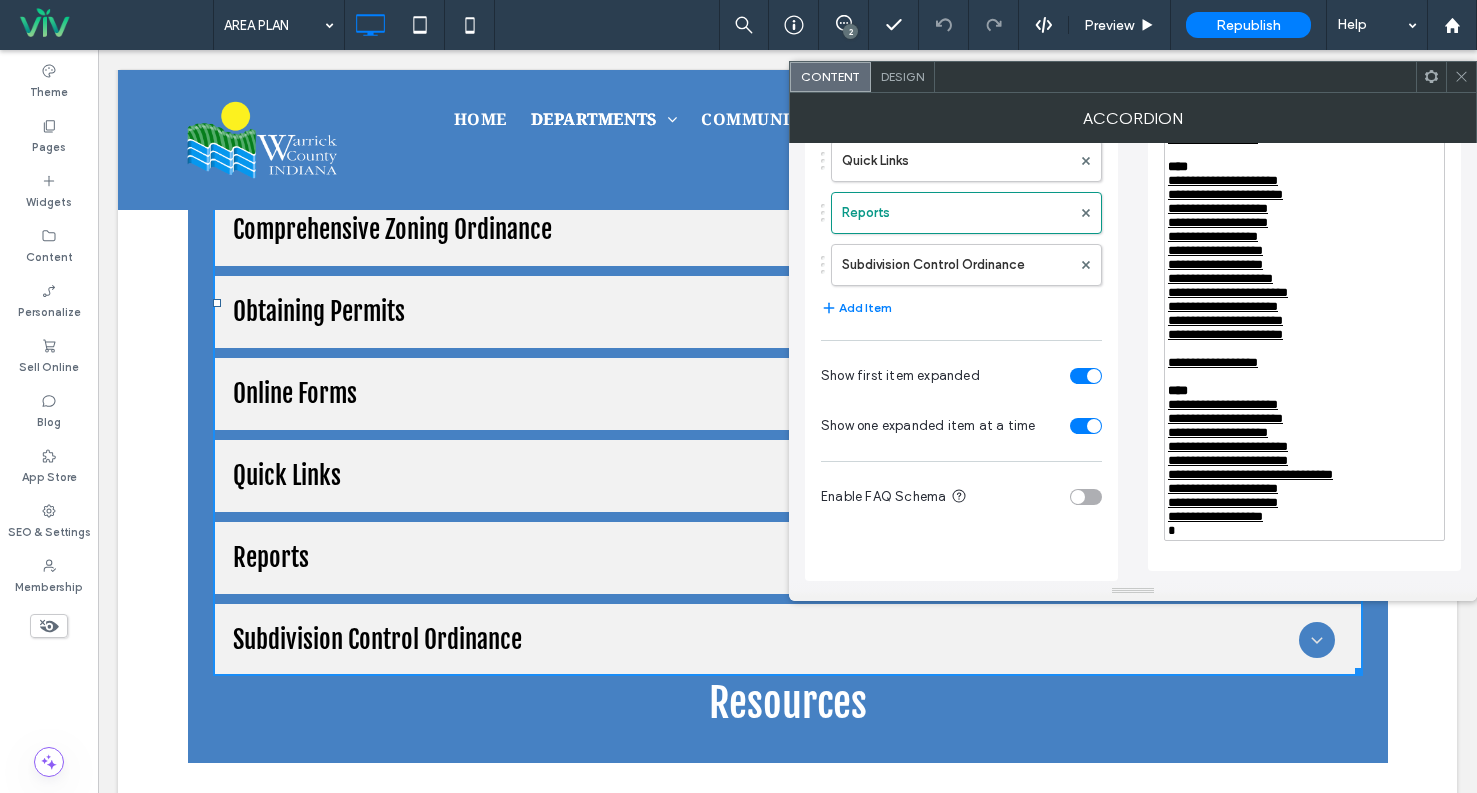 type 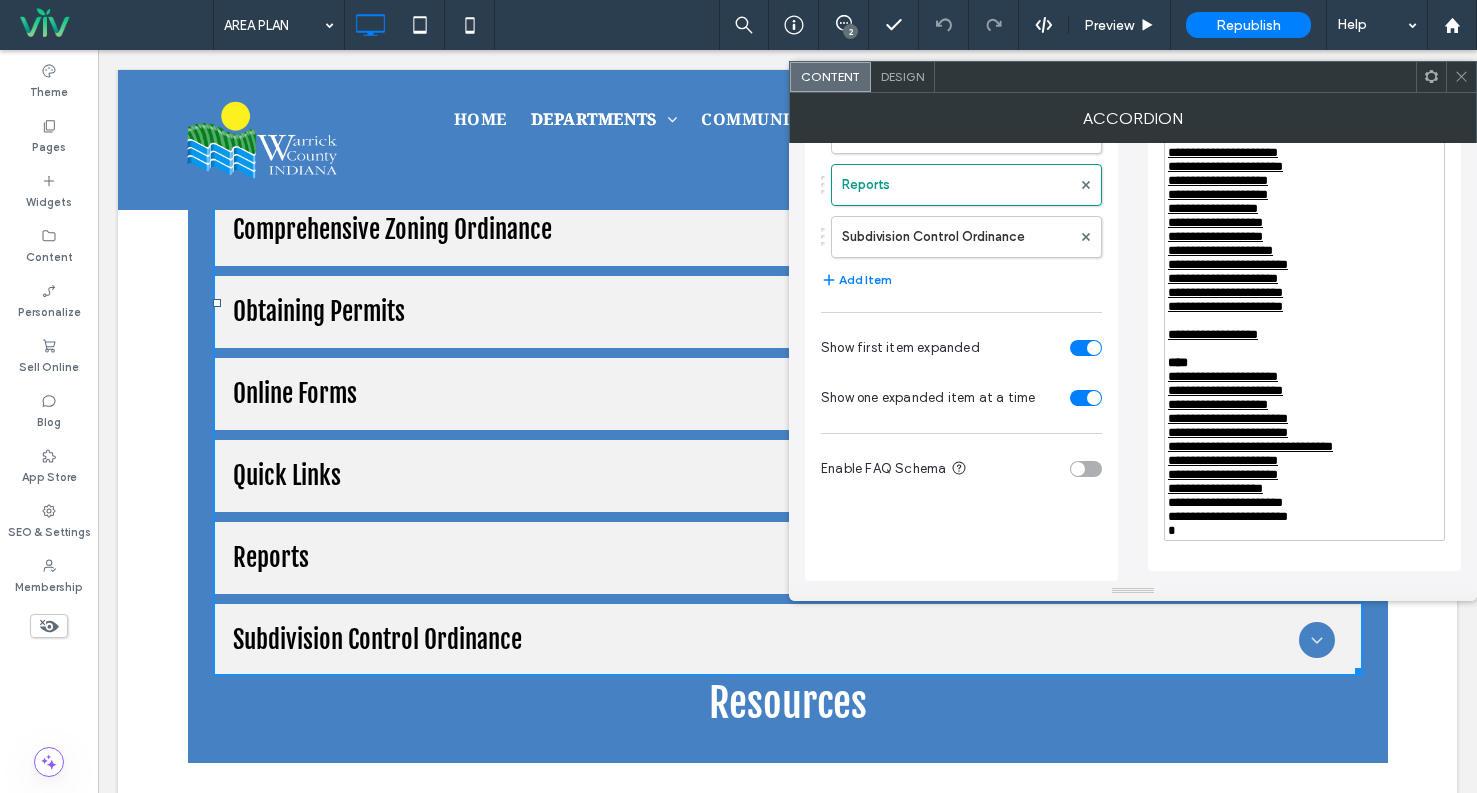 scroll, scrollTop: 517, scrollLeft: 0, axis: vertical 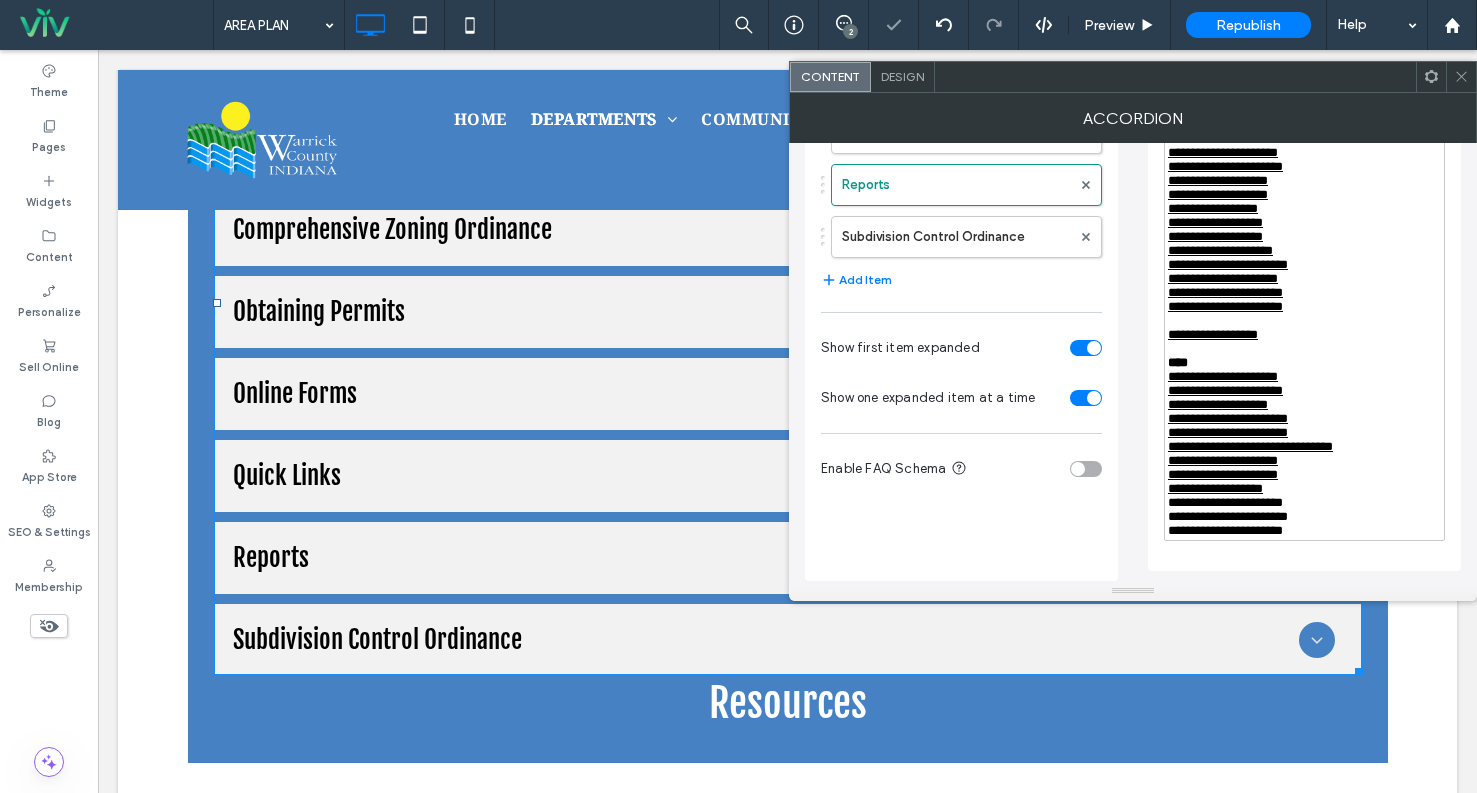 drag, startPoint x: 1166, startPoint y: 541, endPoint x: 1291, endPoint y: 547, distance: 125.14392 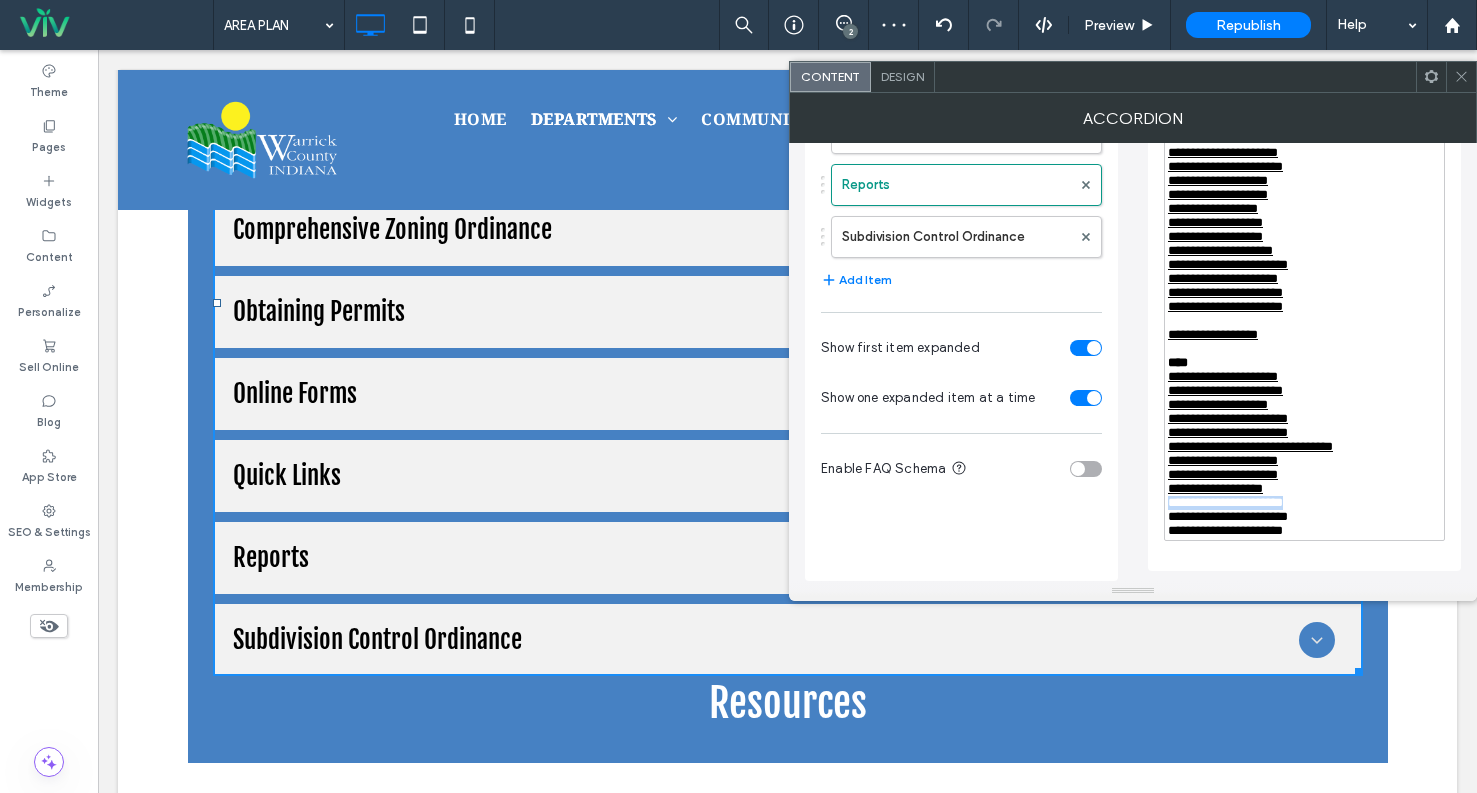 drag, startPoint x: 1317, startPoint y: 544, endPoint x: 1249, endPoint y: 530, distance: 69.426216 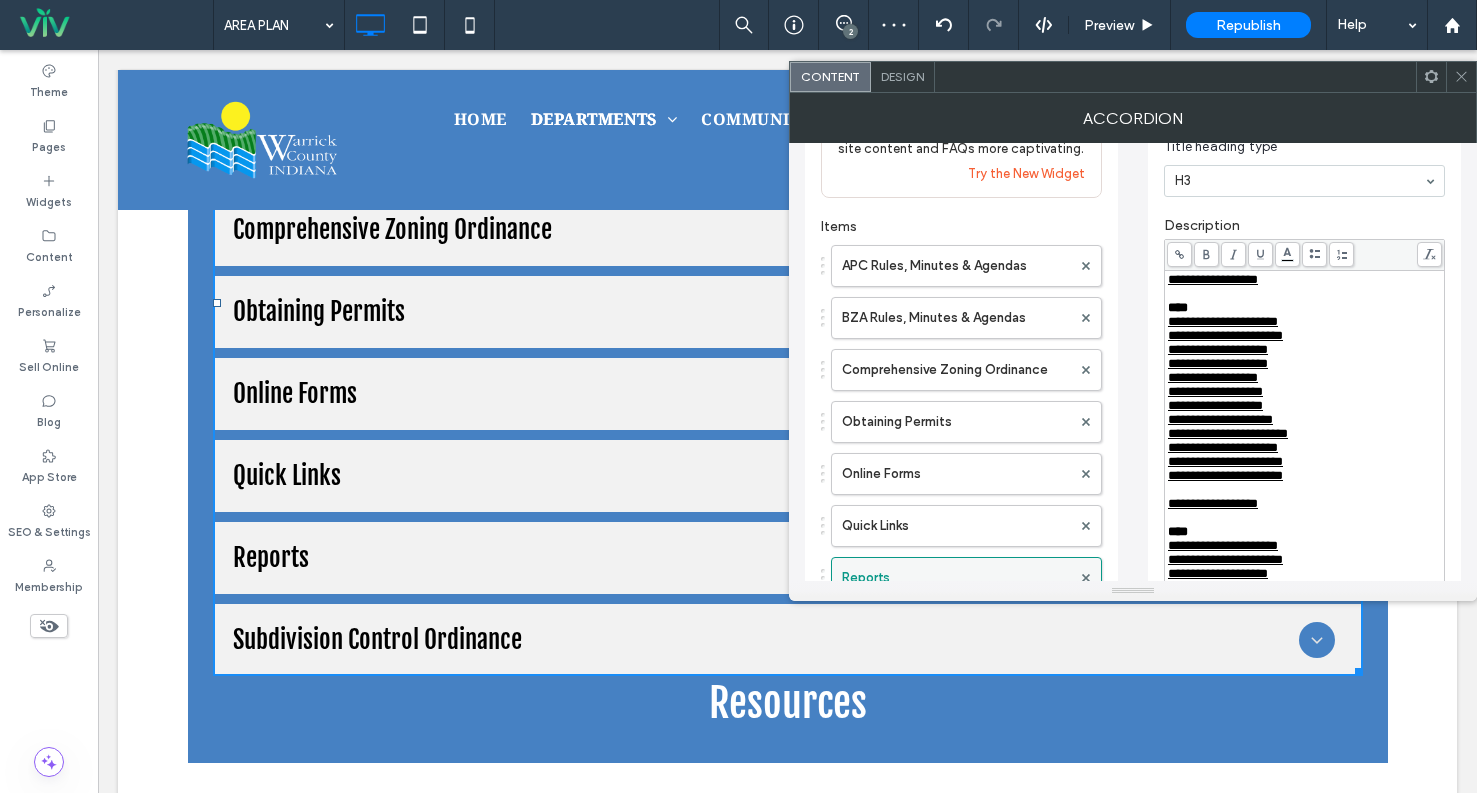 scroll, scrollTop: 117, scrollLeft: 0, axis: vertical 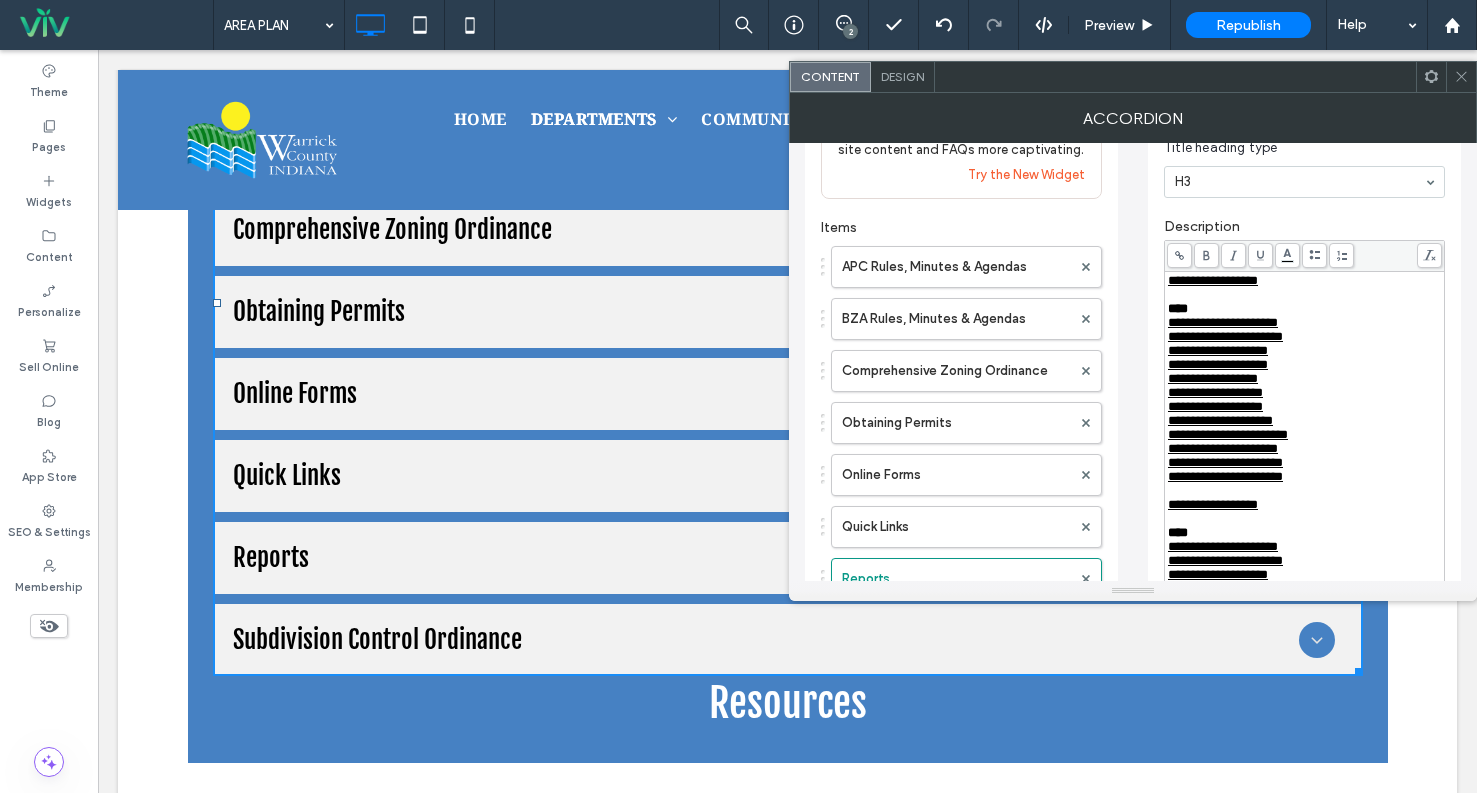 click 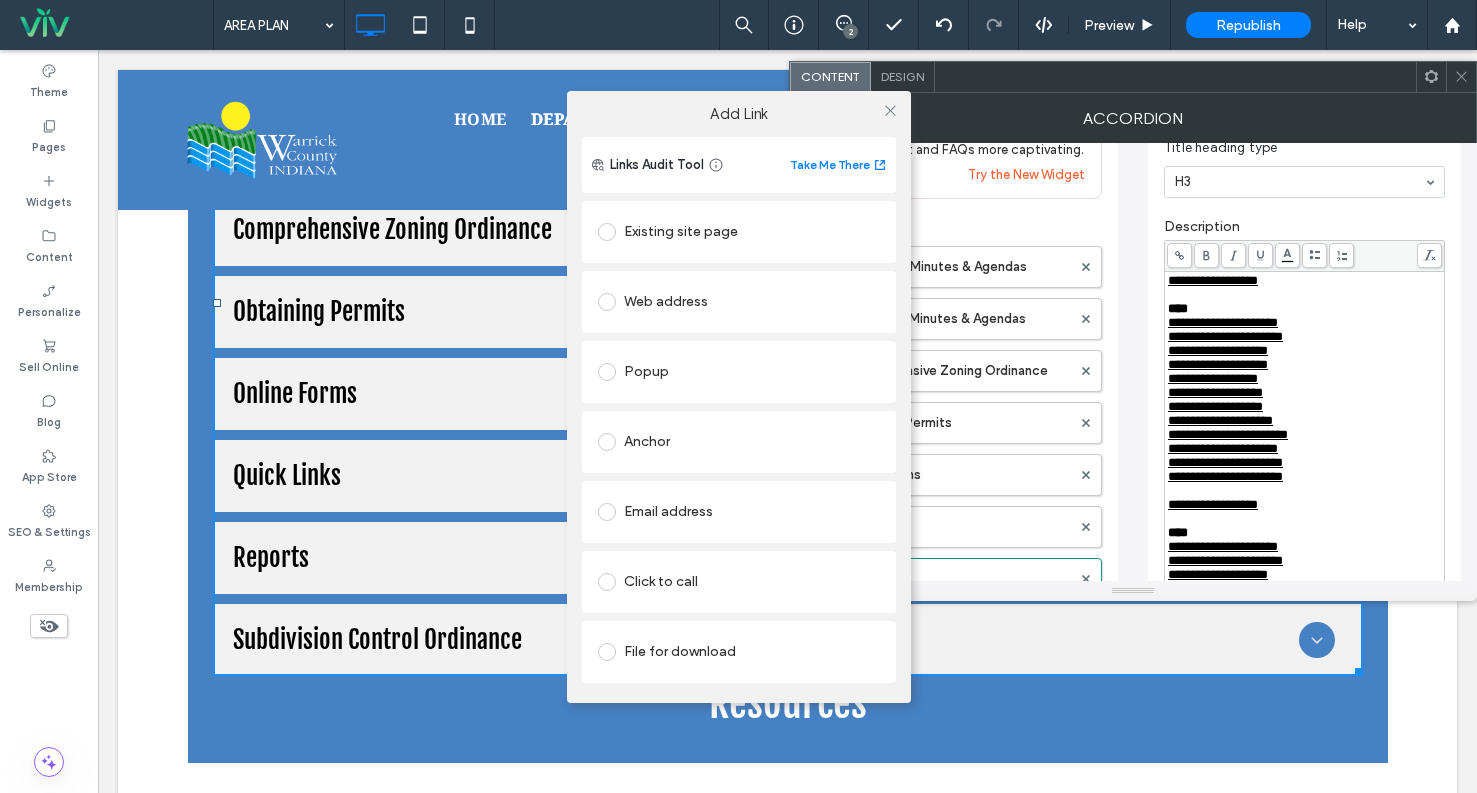 click on "File for download" at bounding box center [739, 652] 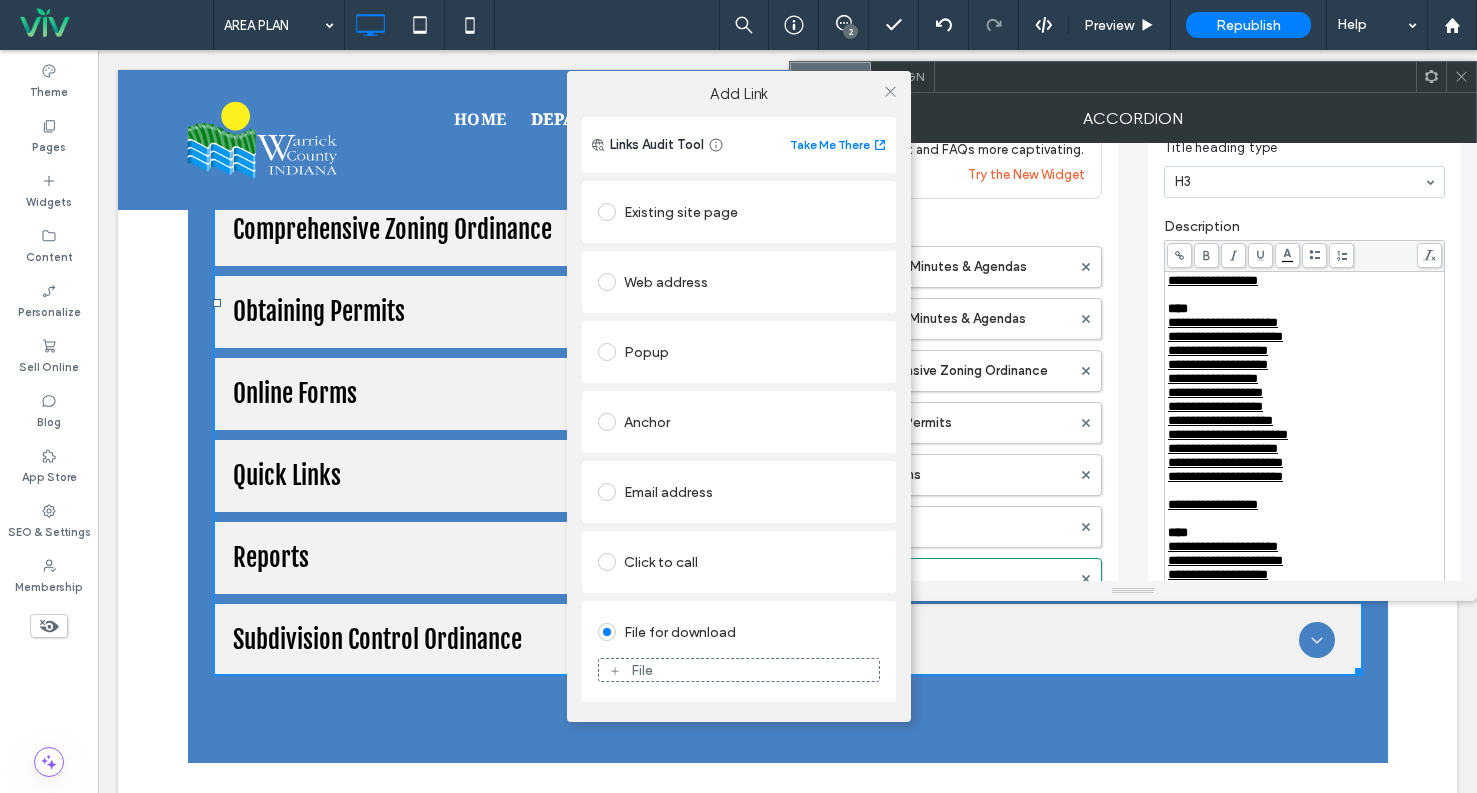 click on "File" at bounding box center (739, 670) 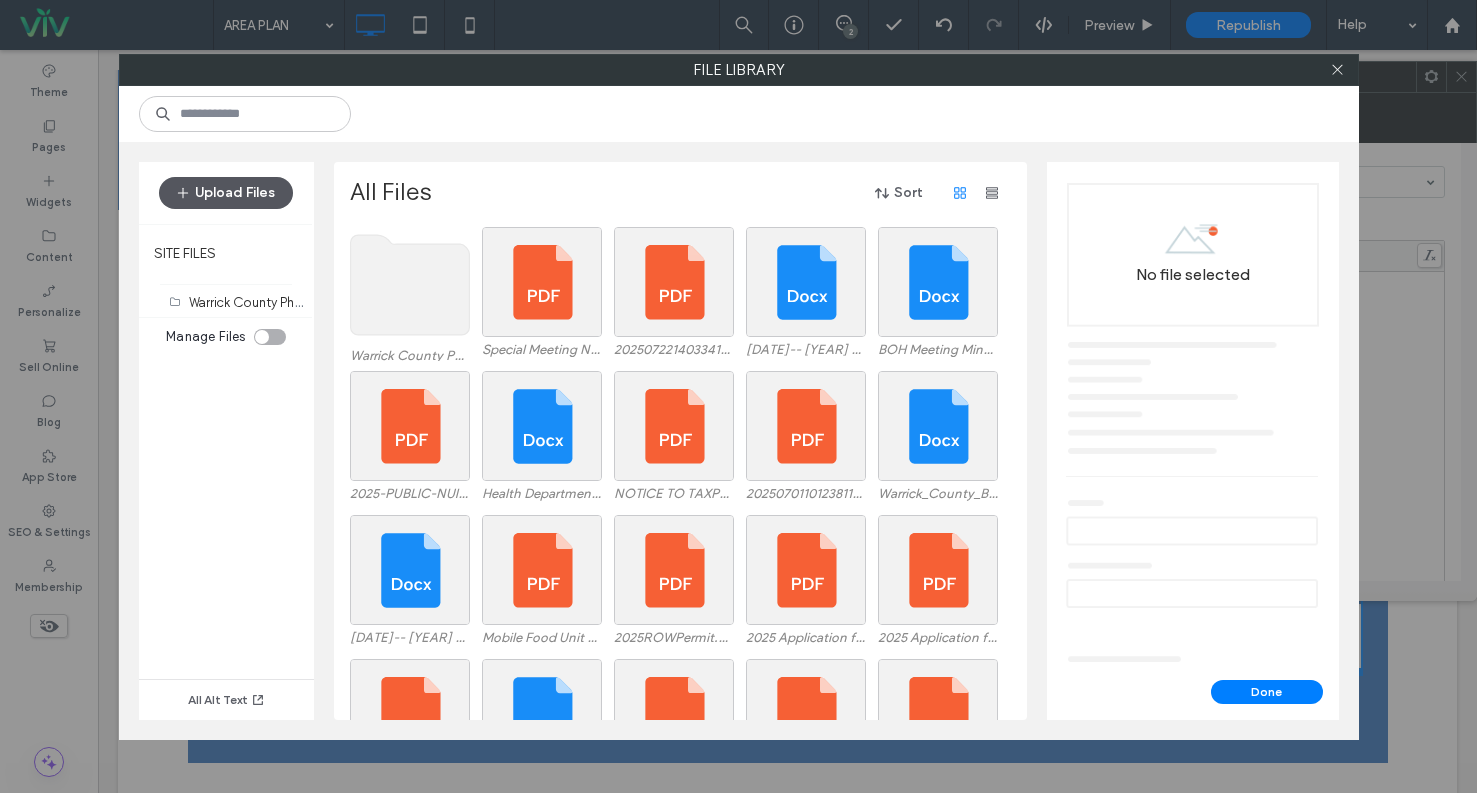click on "Upload Files" at bounding box center [226, 193] 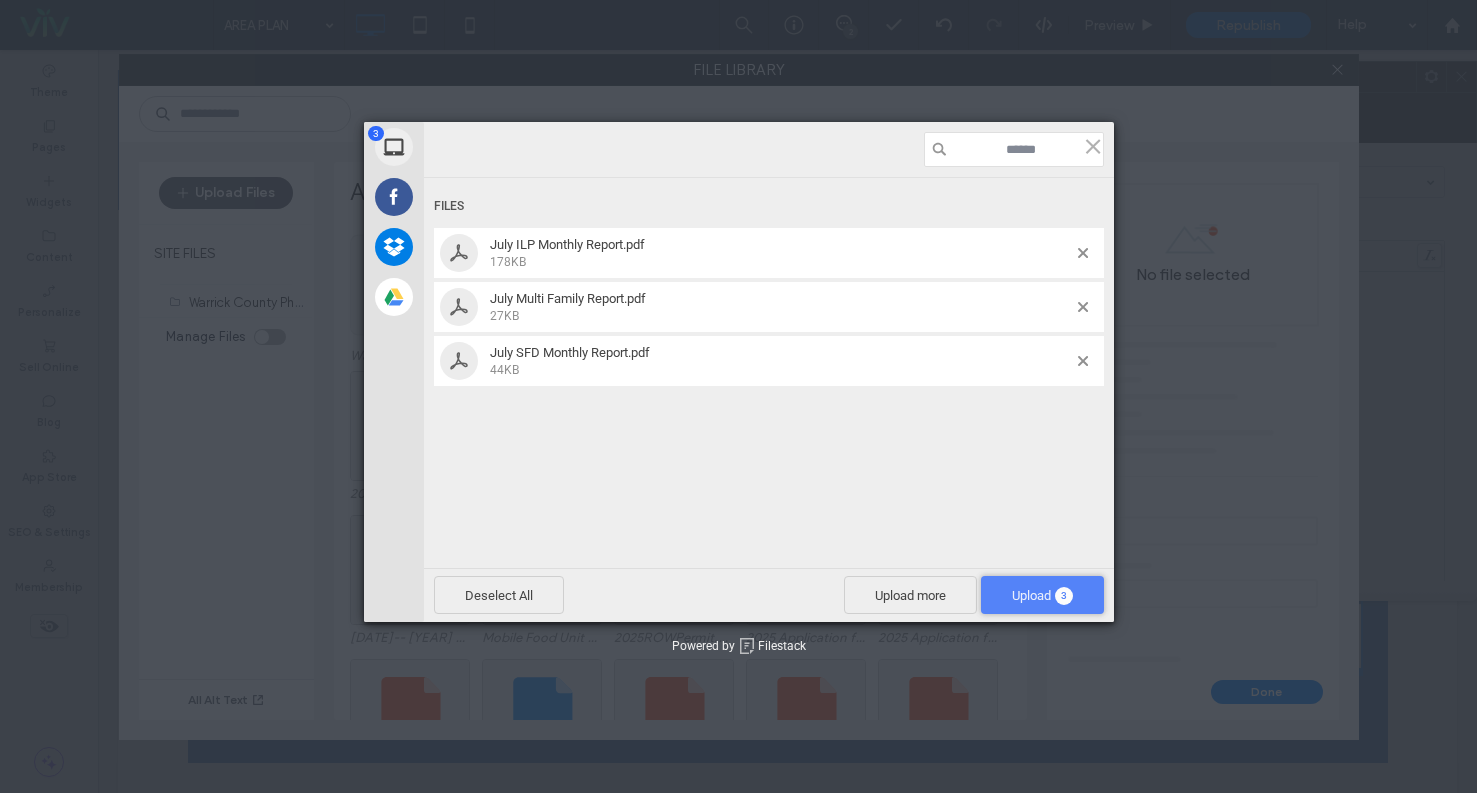 click on "Upload
3" at bounding box center (1042, 595) 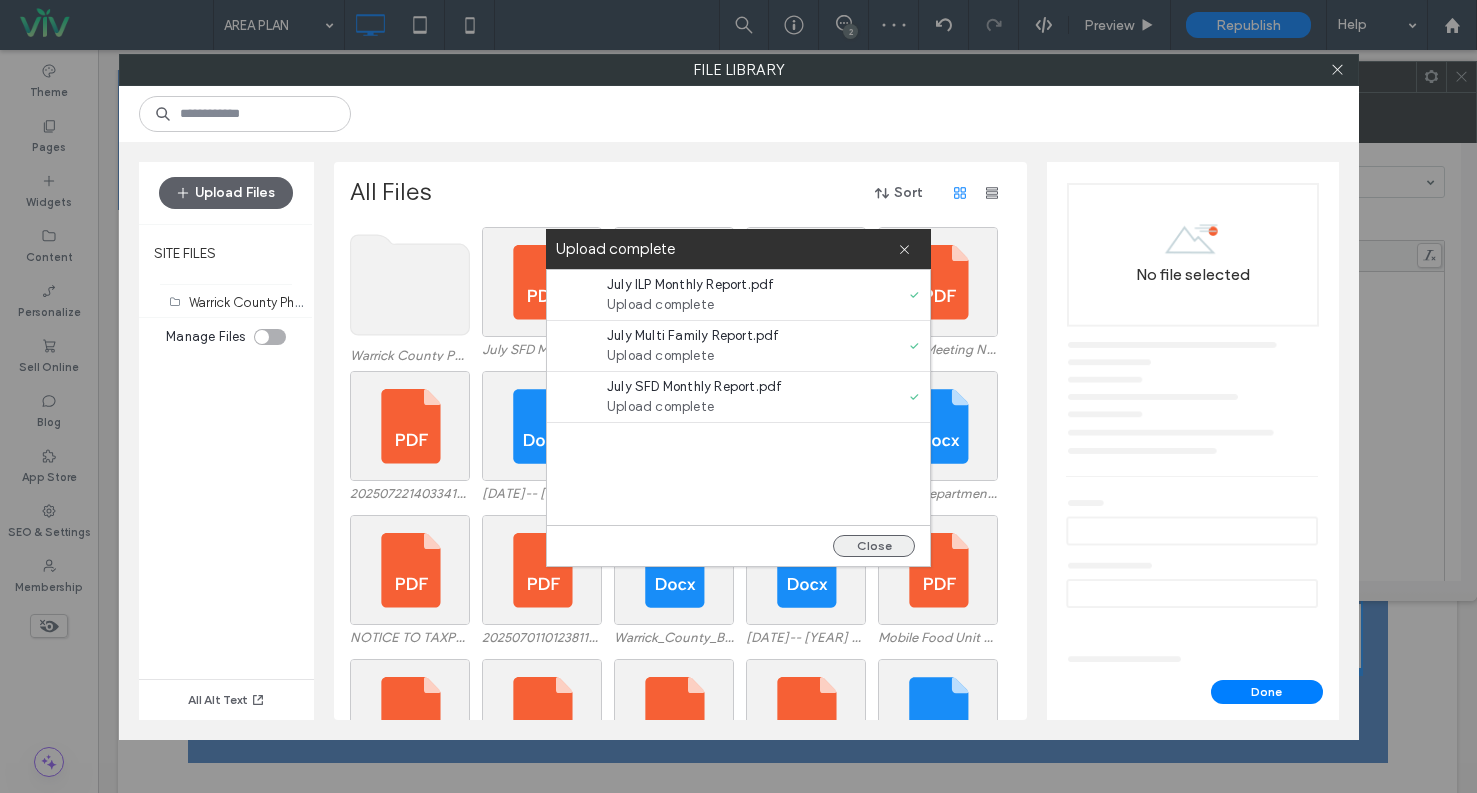 click on "Close" at bounding box center [874, 546] 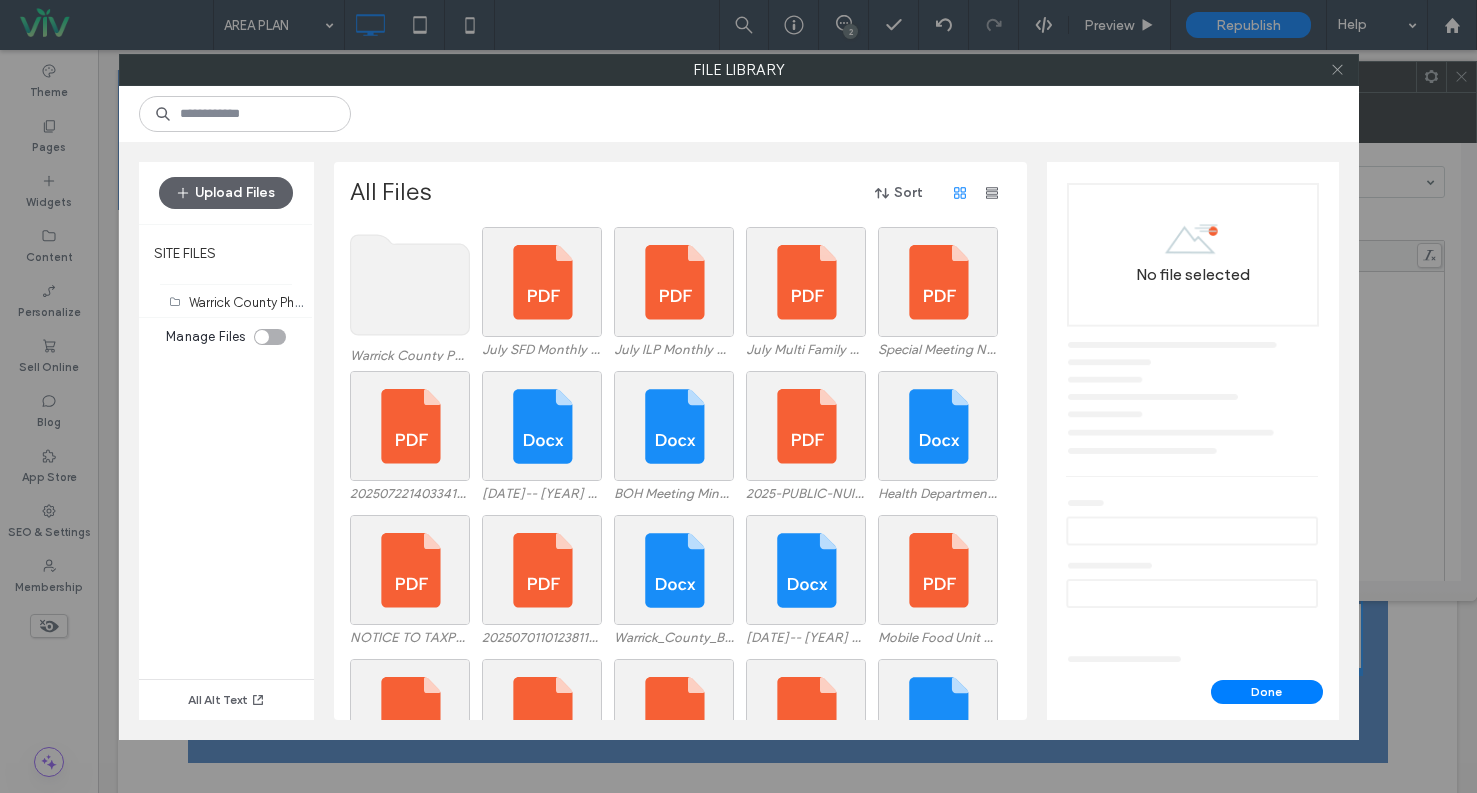 click 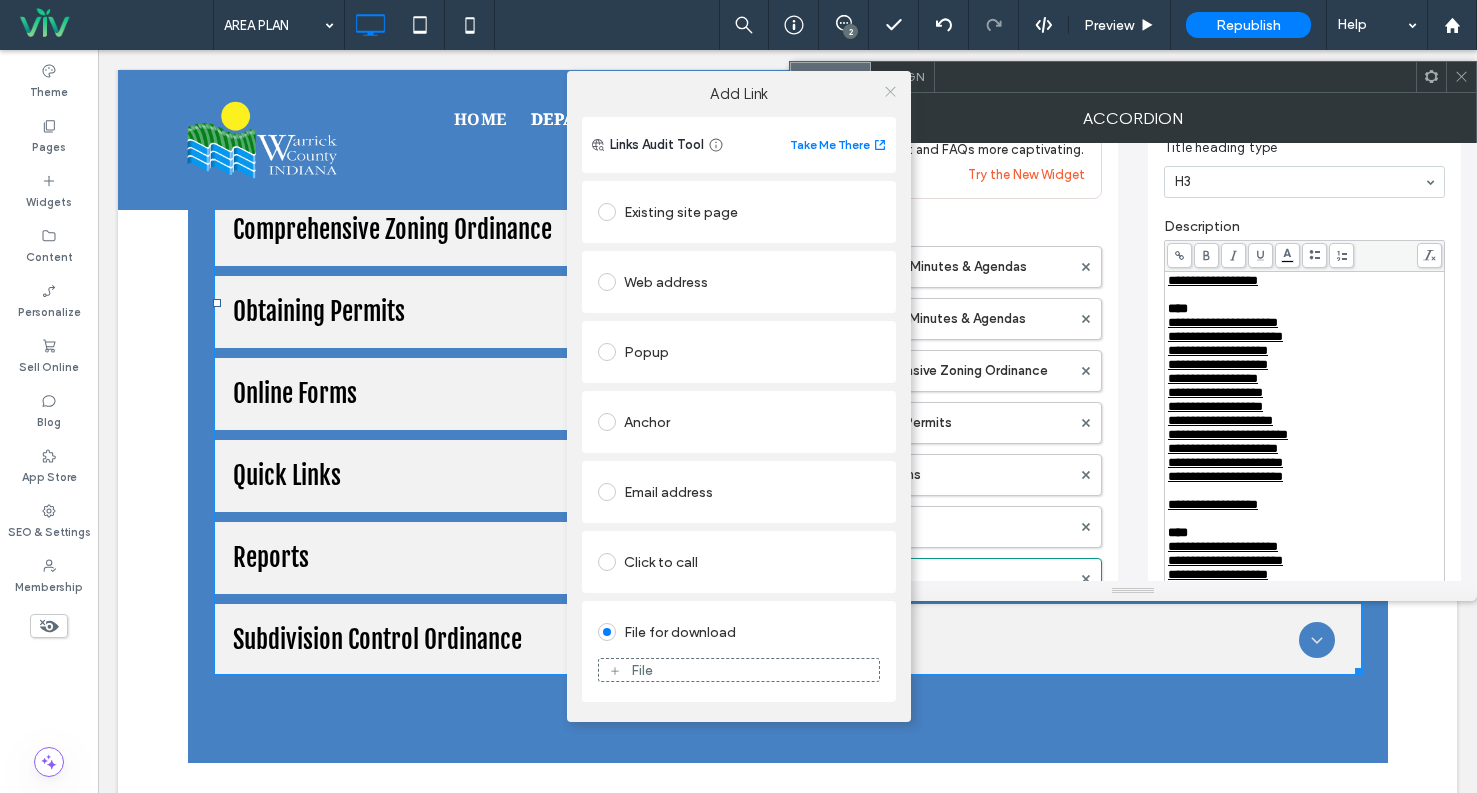 click 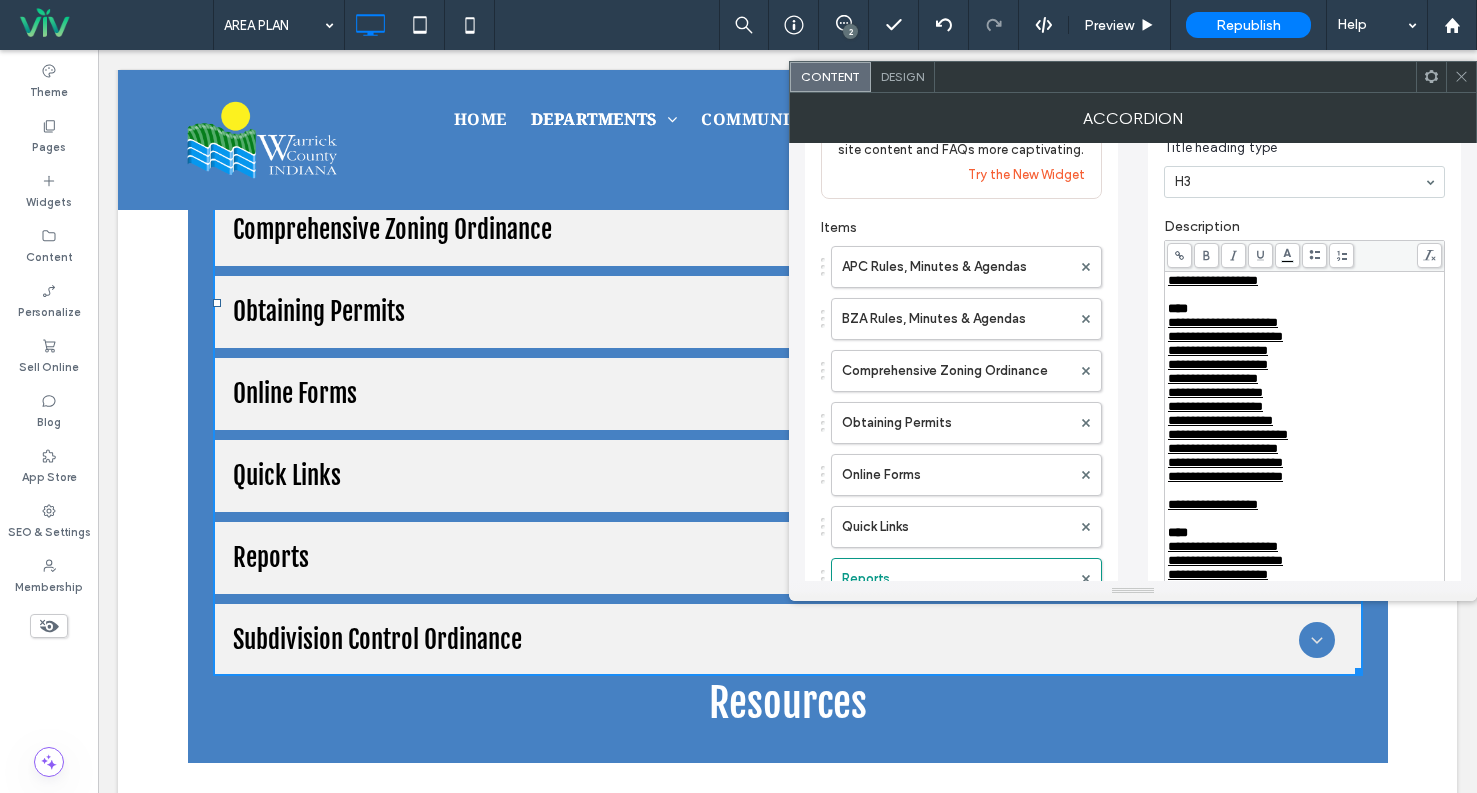 scroll, scrollTop: 559, scrollLeft: 0, axis: vertical 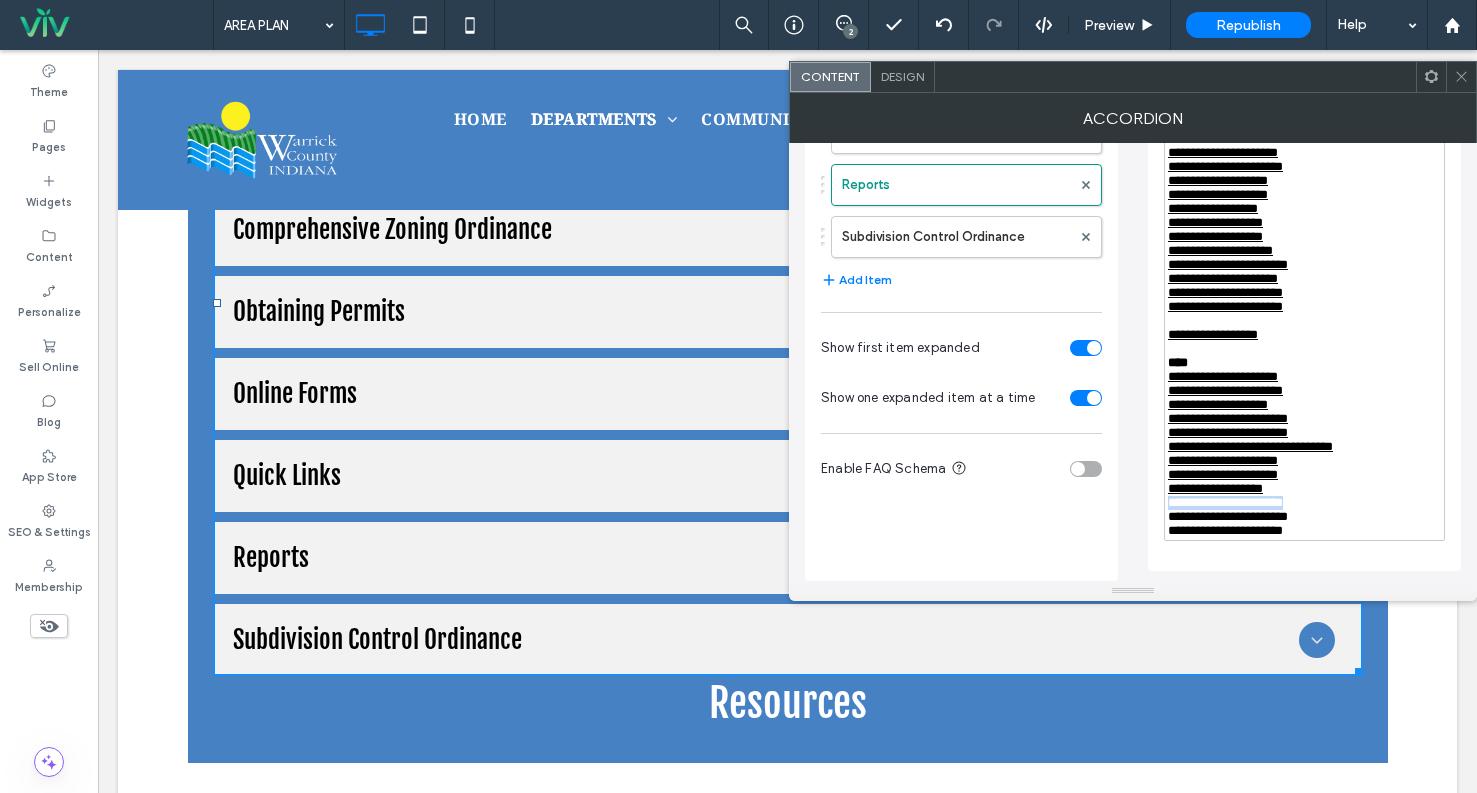 click on "**********" at bounding box center (1305, 503) 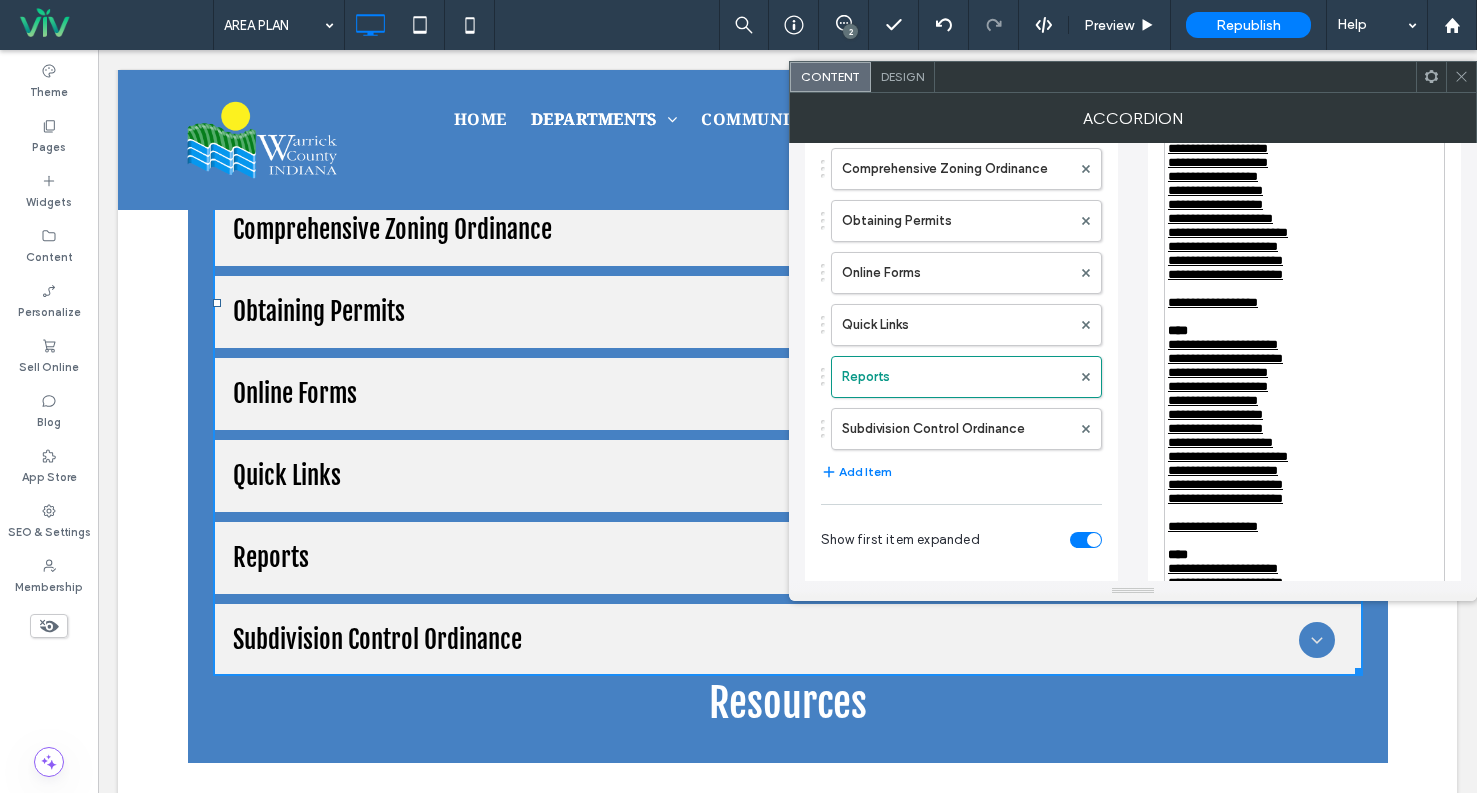 scroll, scrollTop: 59, scrollLeft: 0, axis: vertical 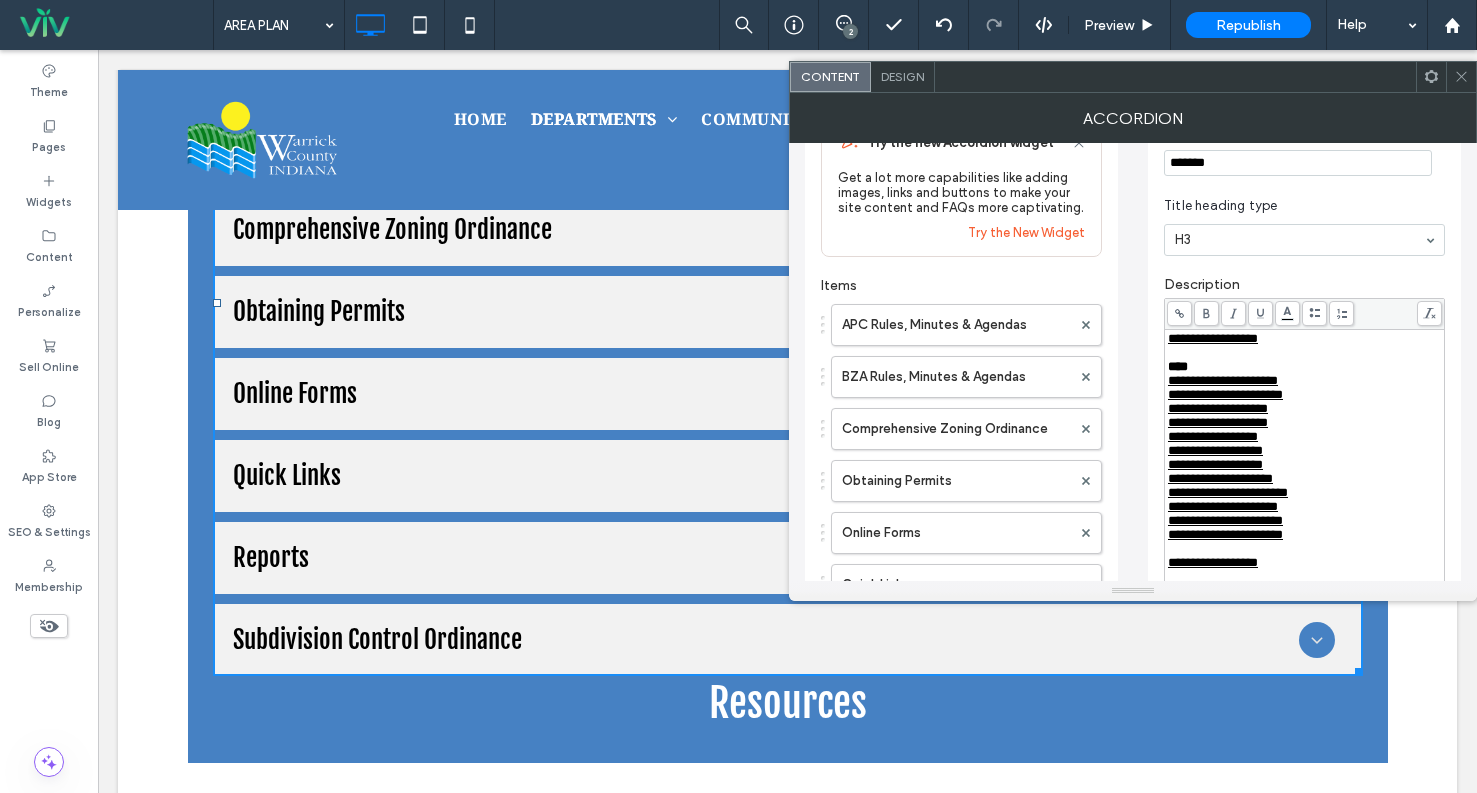 click 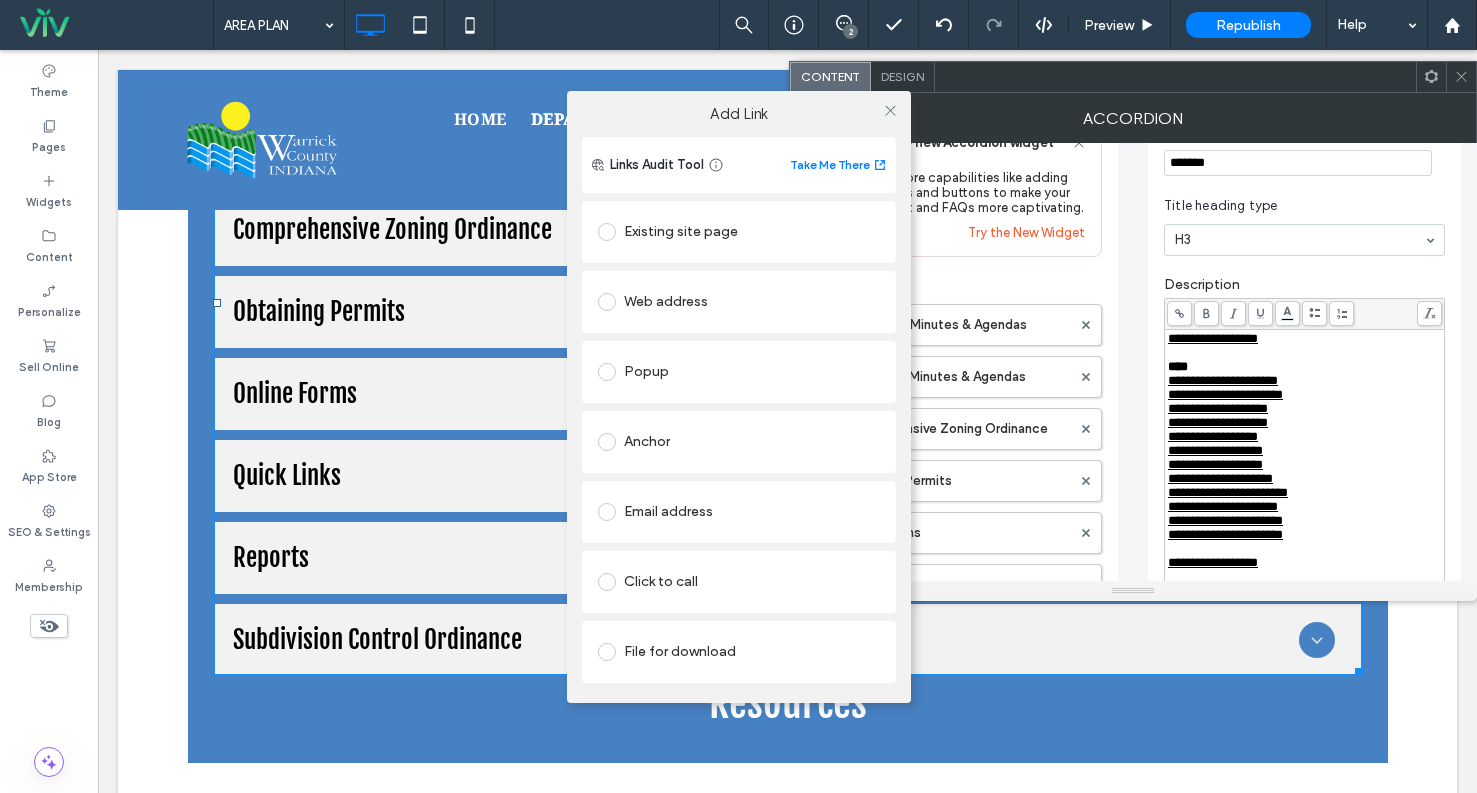 click on "File for download" at bounding box center [739, 652] 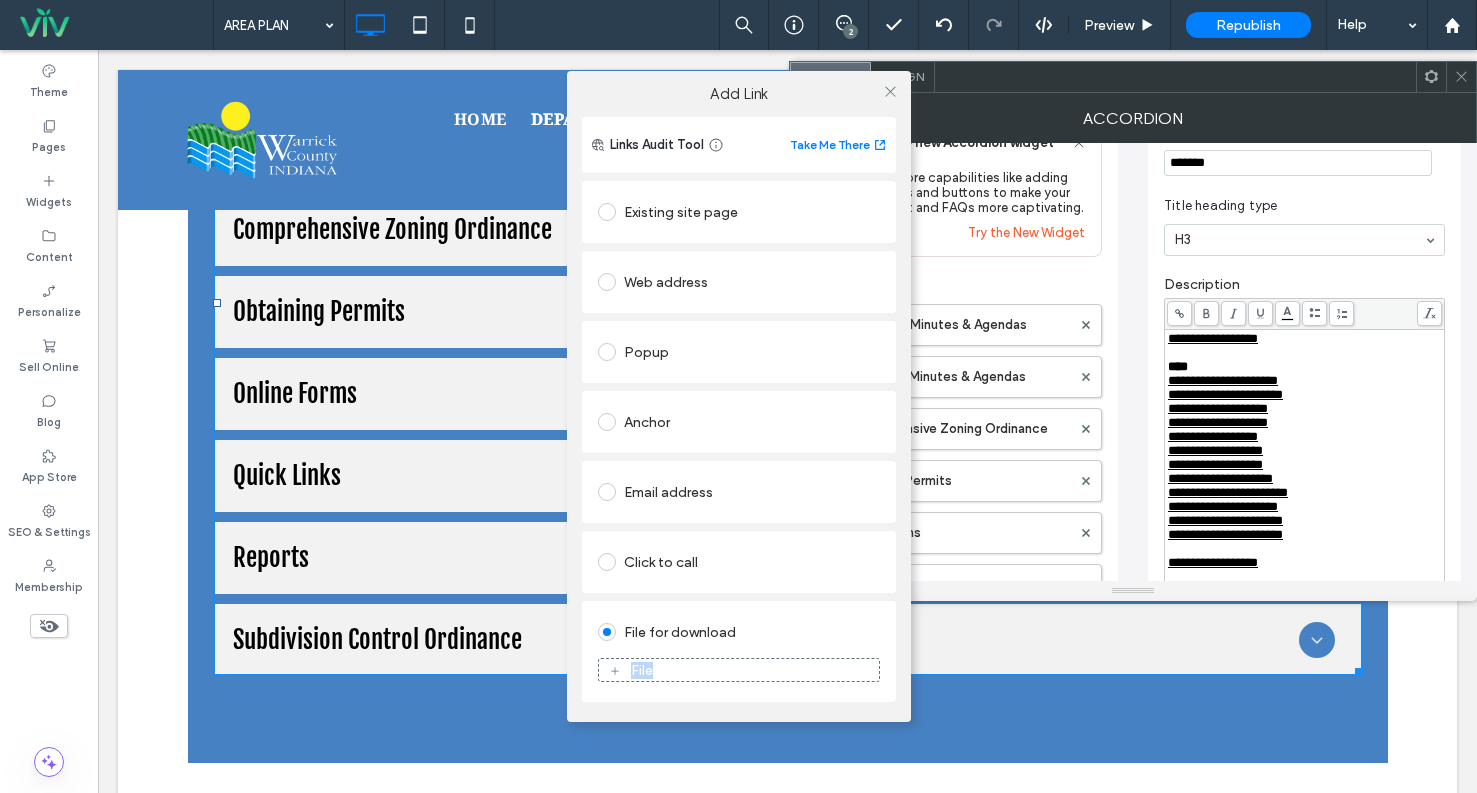 click on "File" at bounding box center (739, 670) 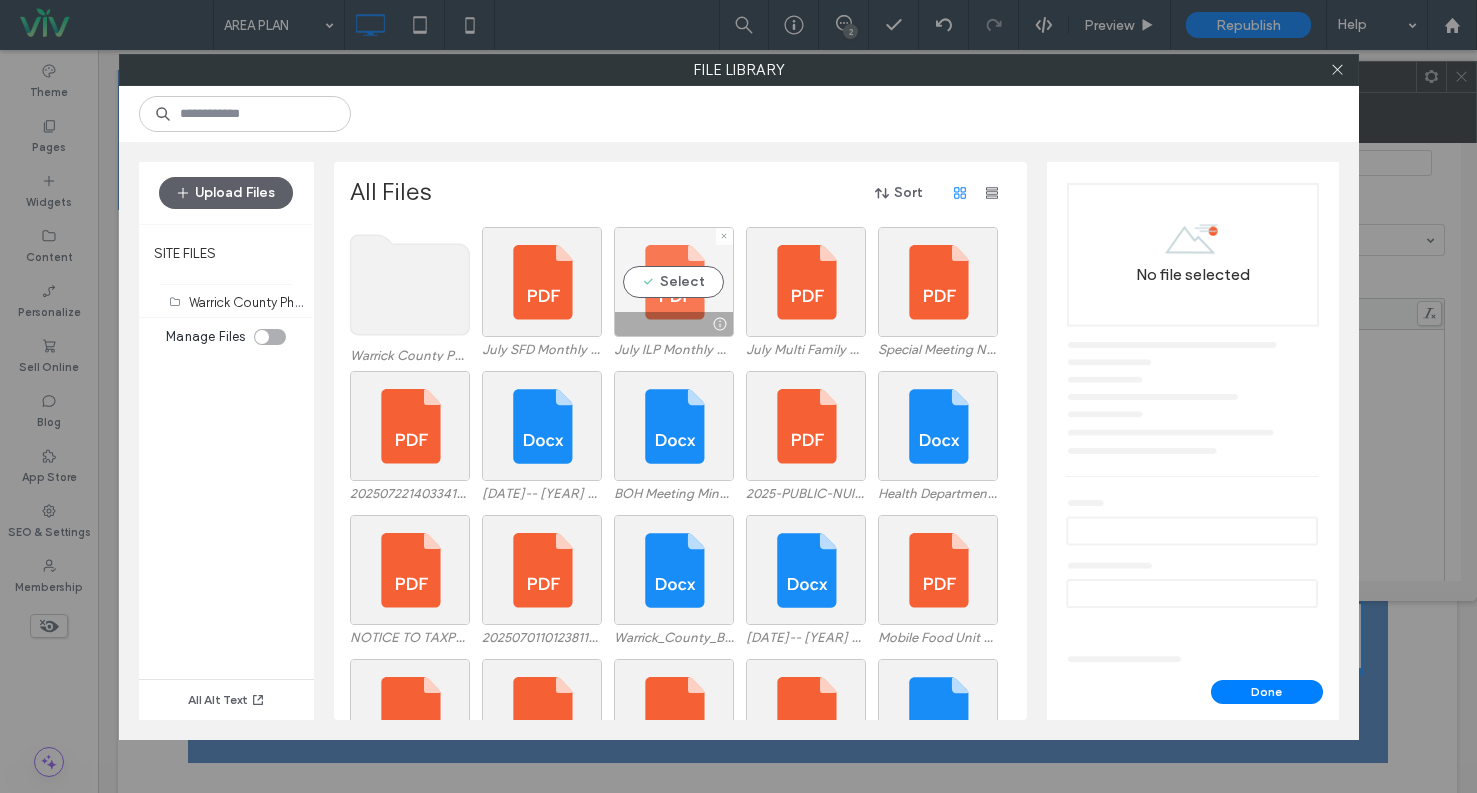 click on "Select" at bounding box center (674, 282) 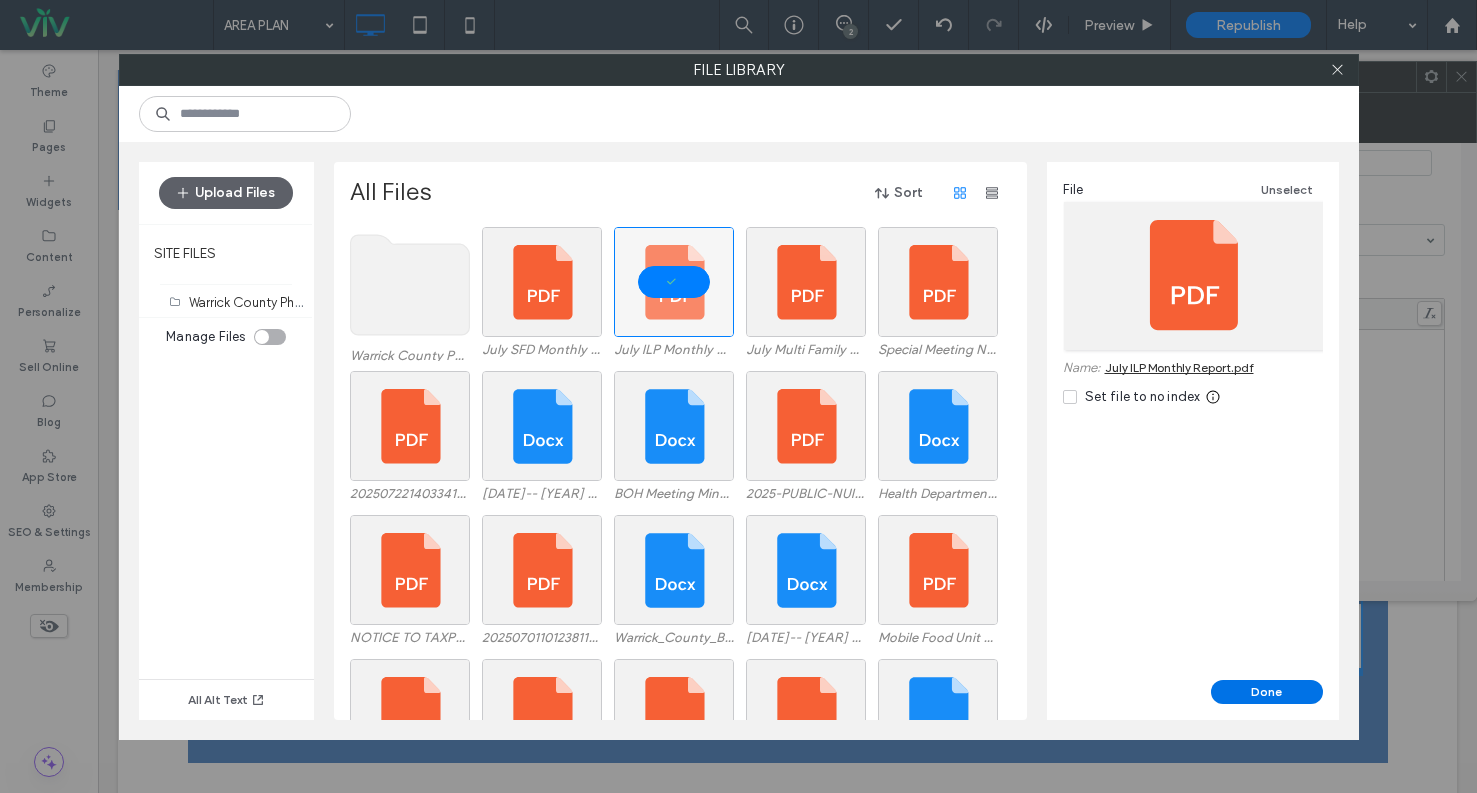 click on "Done" at bounding box center [1267, 692] 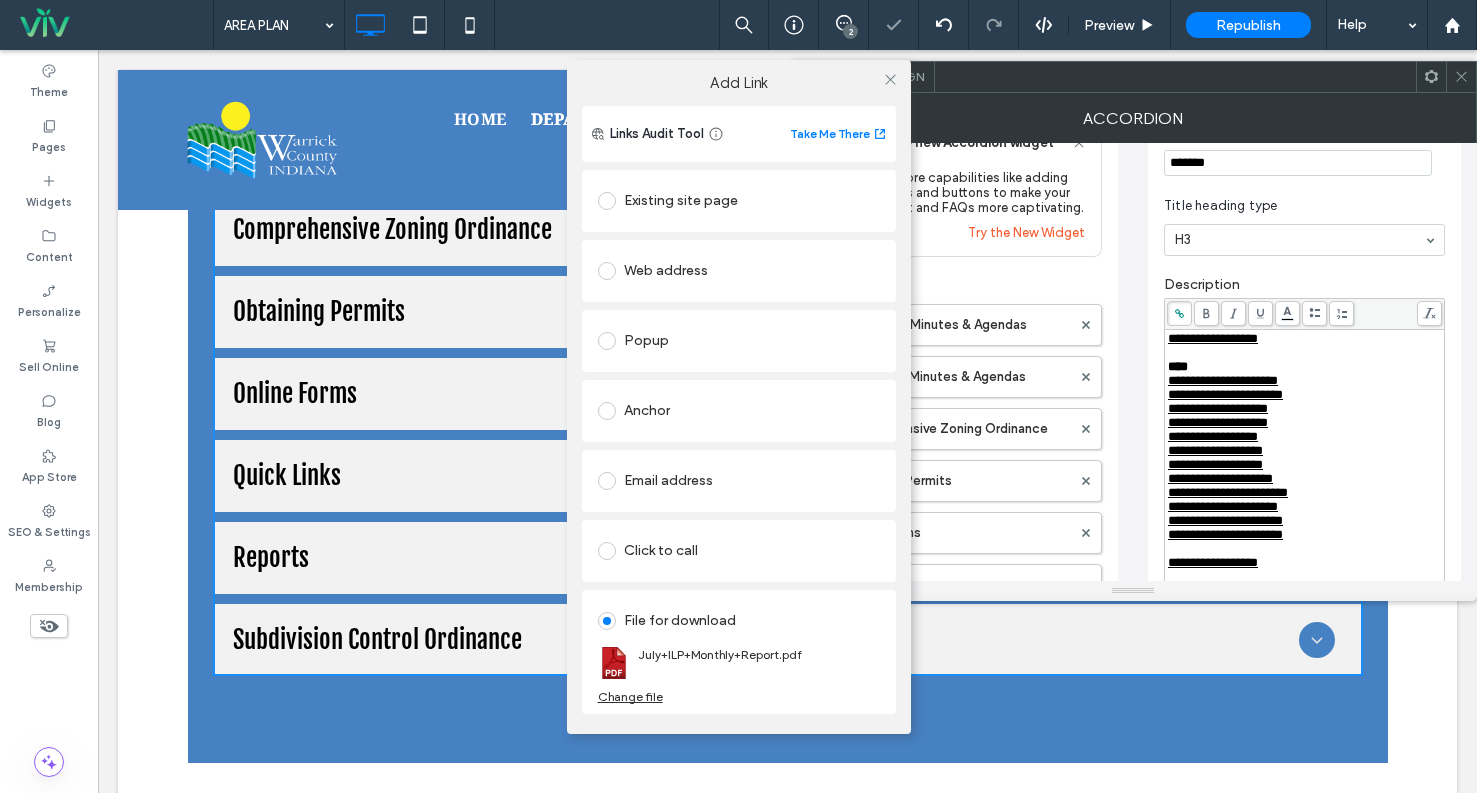 drag, startPoint x: 886, startPoint y: 79, endPoint x: 922, endPoint y: 111, distance: 48.166378 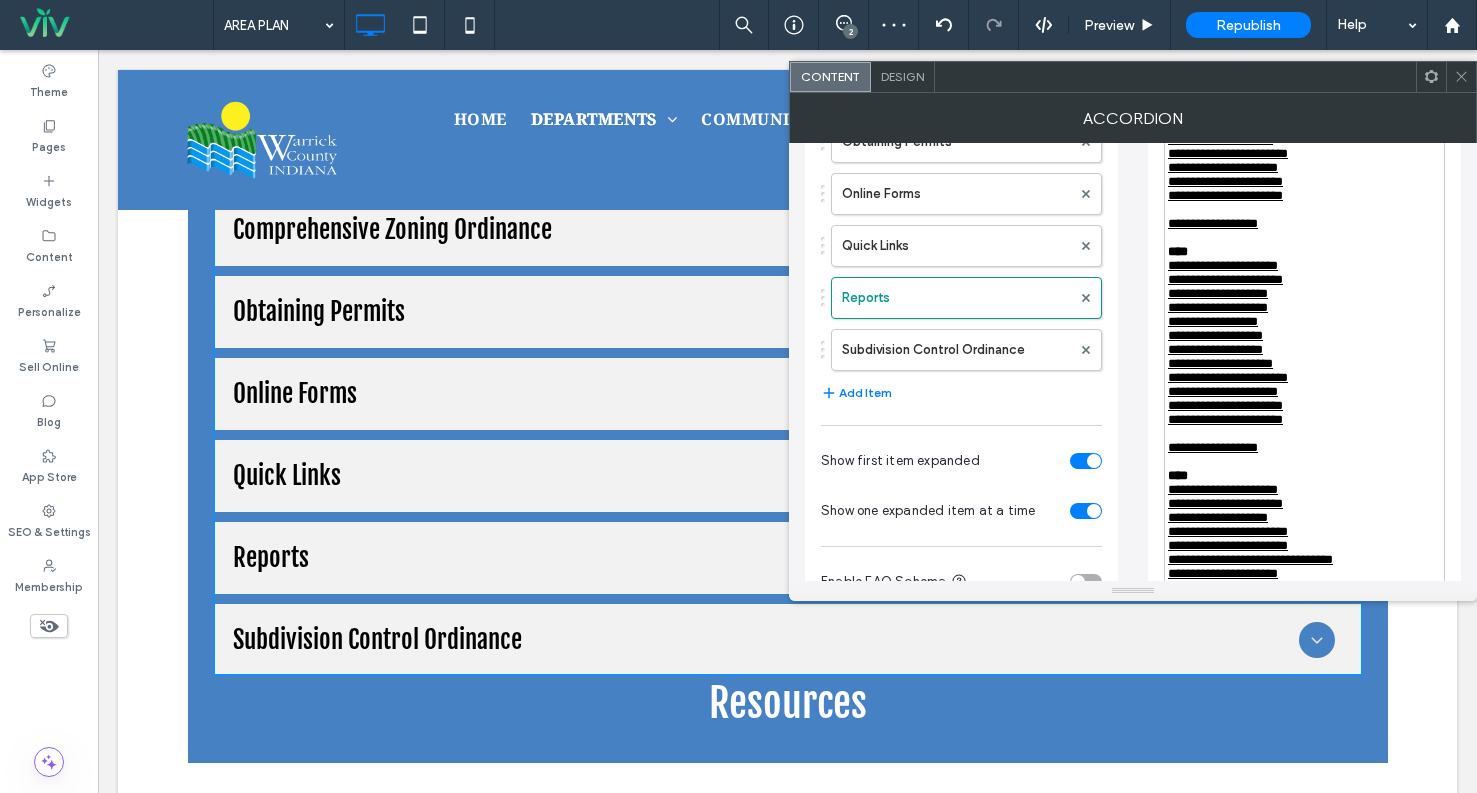 scroll, scrollTop: 559, scrollLeft: 0, axis: vertical 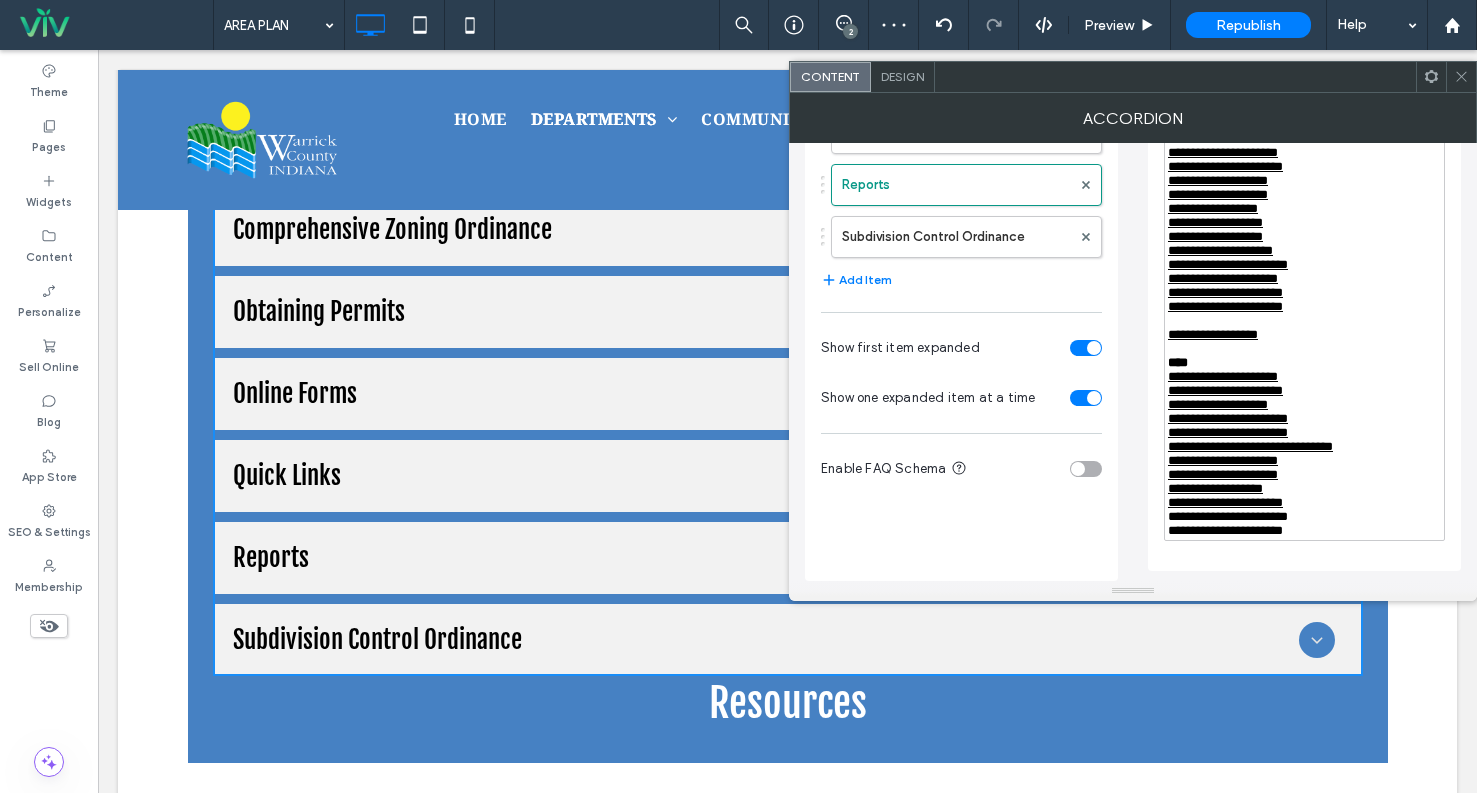 click on "**********" at bounding box center [1225, 530] 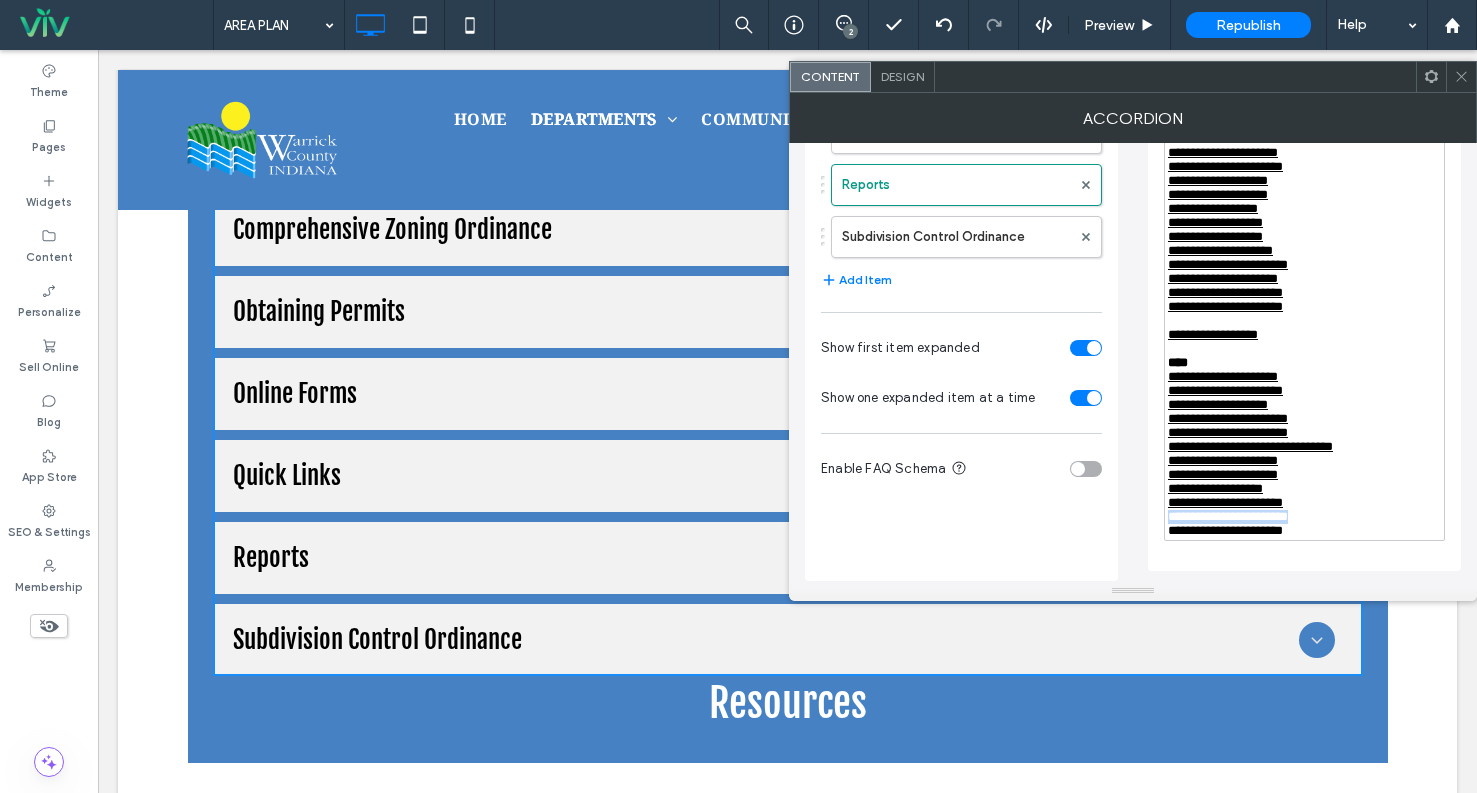 drag, startPoint x: 1310, startPoint y: 511, endPoint x: 1166, endPoint y: 510, distance: 144.00348 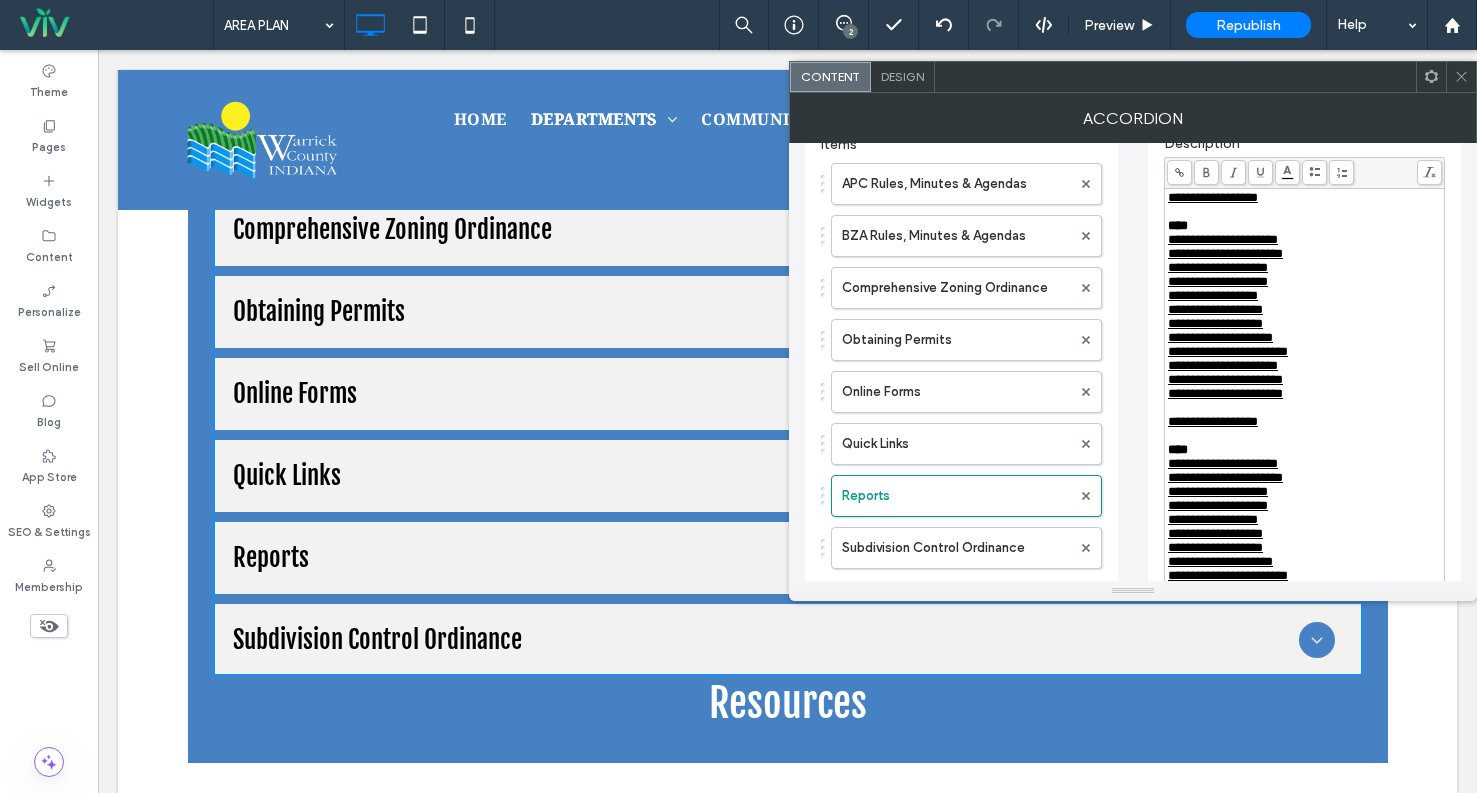 scroll, scrollTop: 59, scrollLeft: 0, axis: vertical 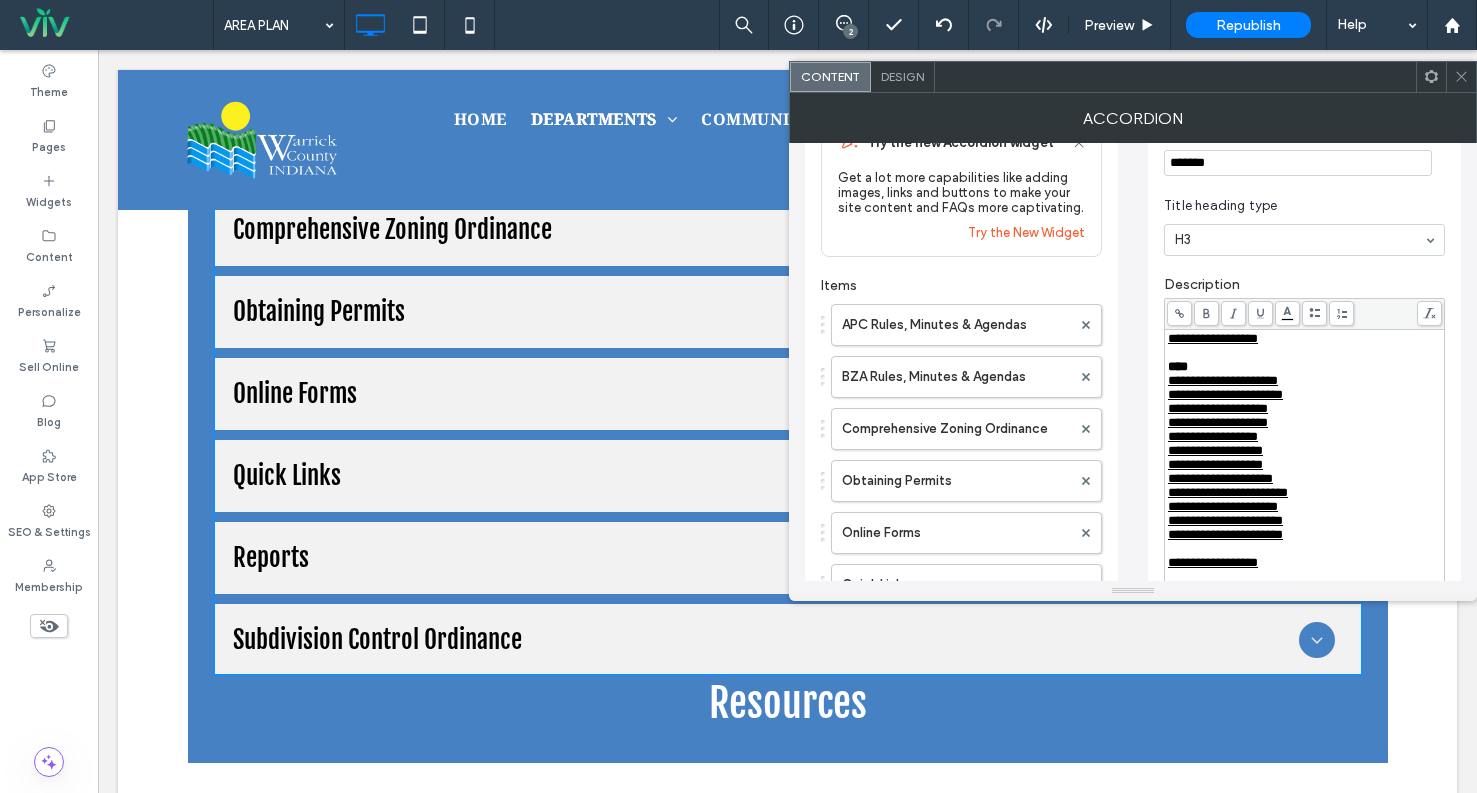 click 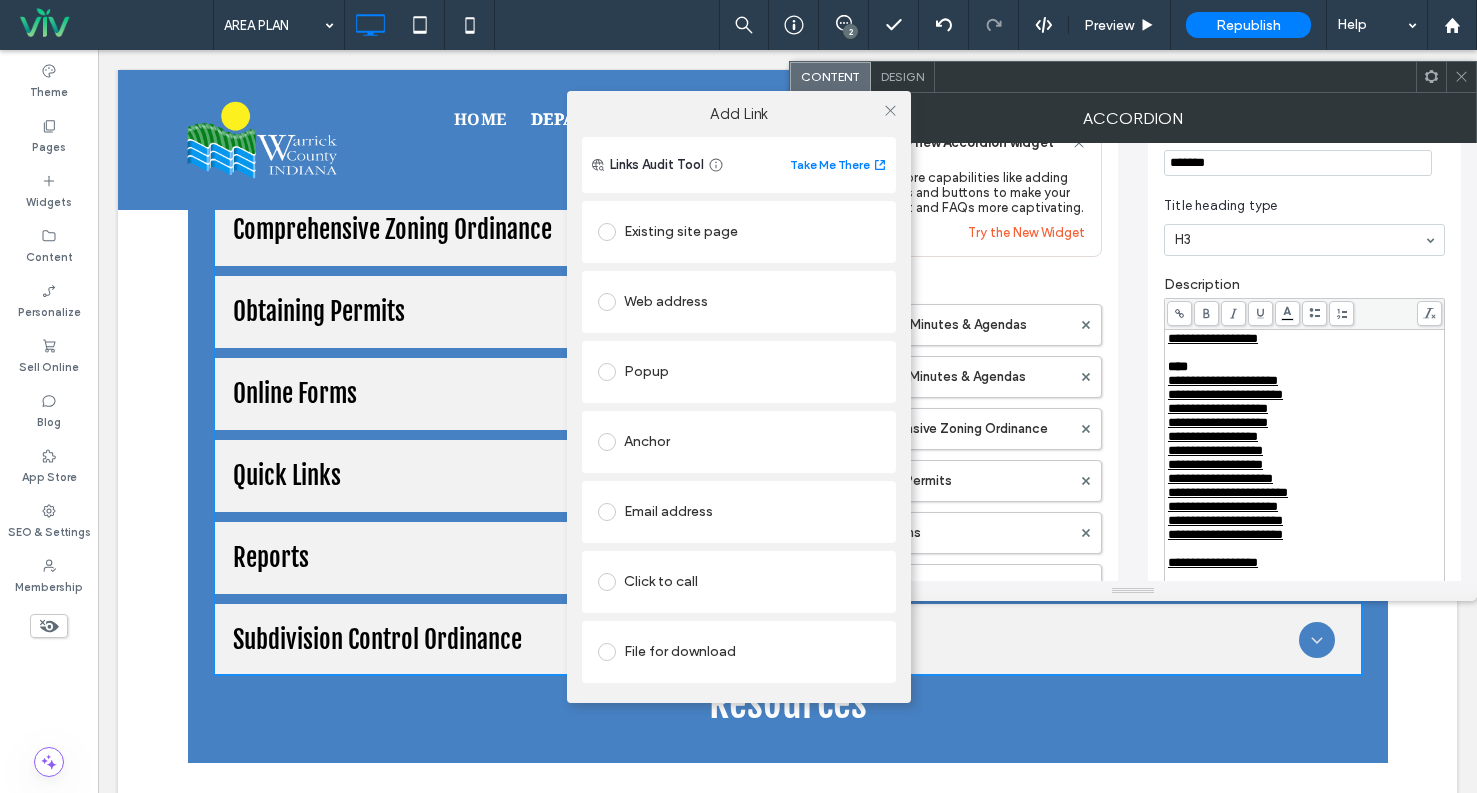 click on "File for download" at bounding box center [739, 652] 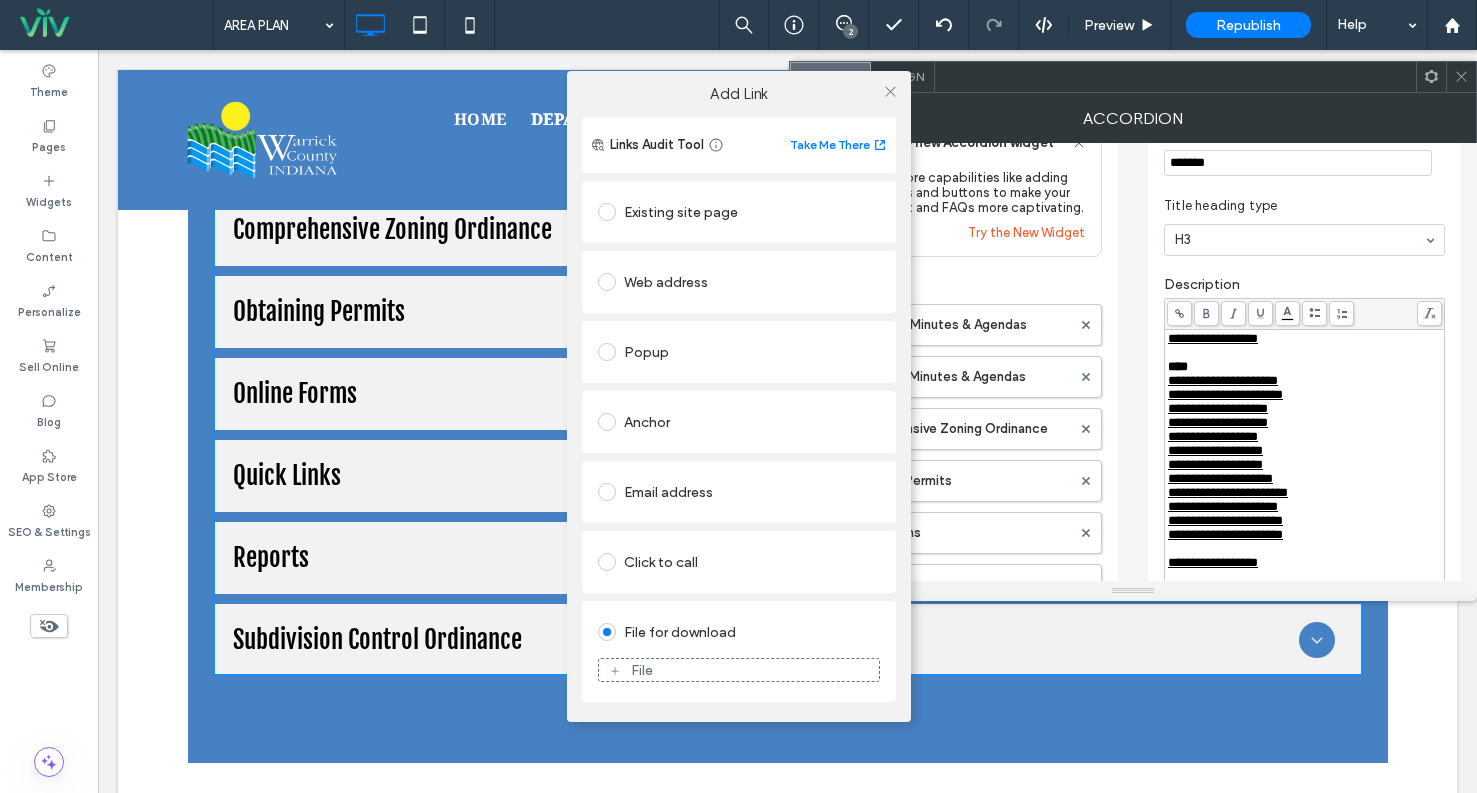 click on "File" at bounding box center (739, 670) 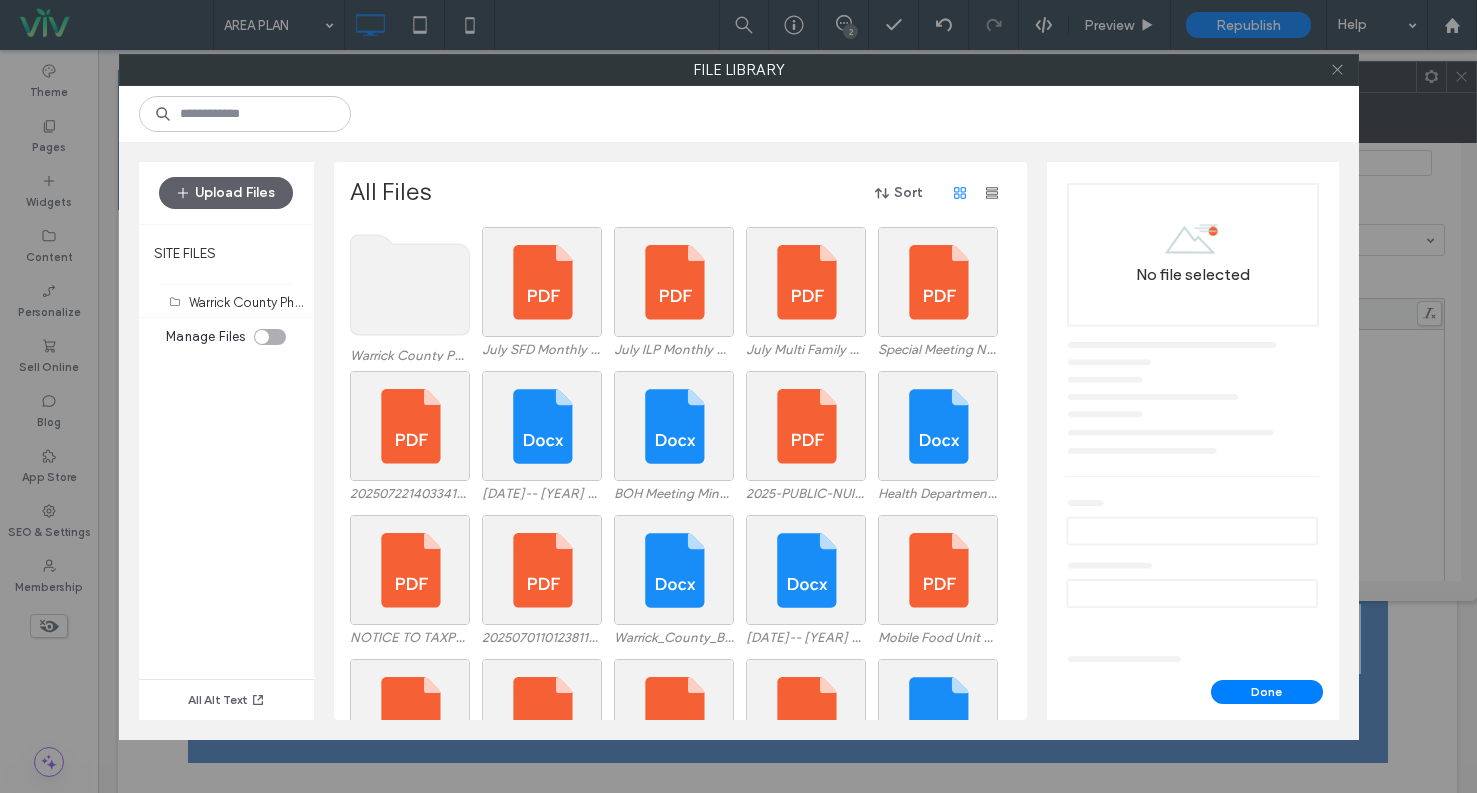 click 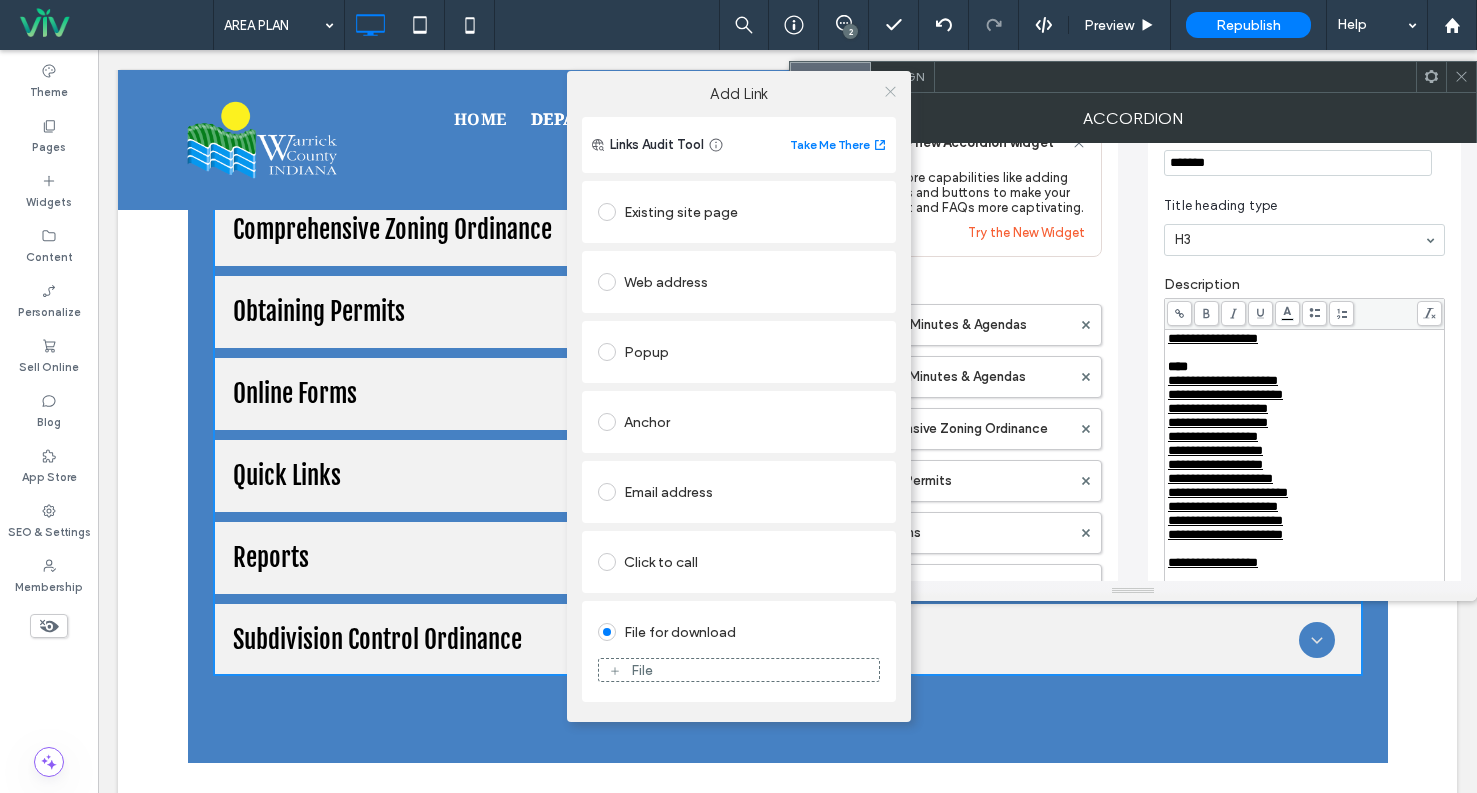 click 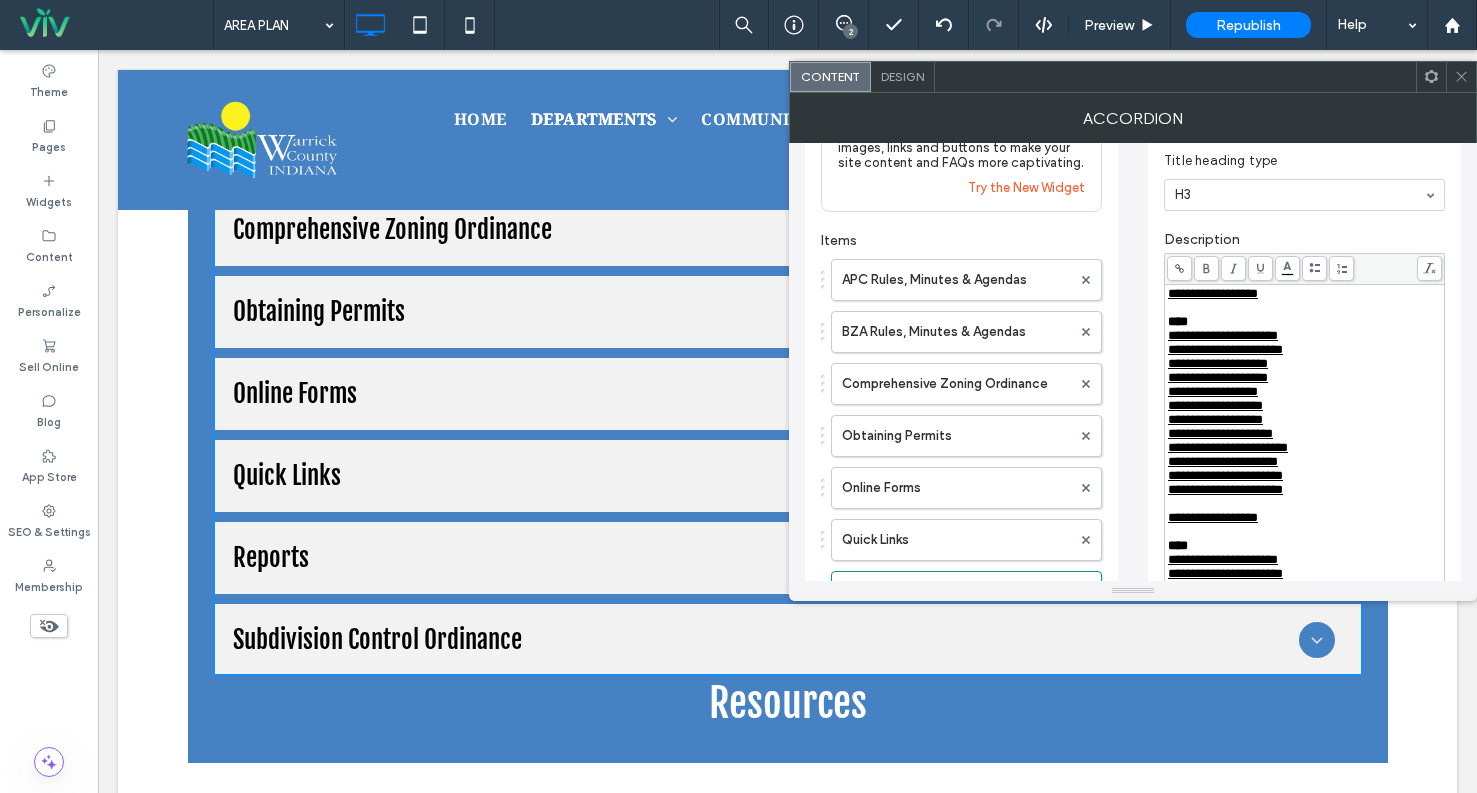 scroll, scrollTop: 59, scrollLeft: 0, axis: vertical 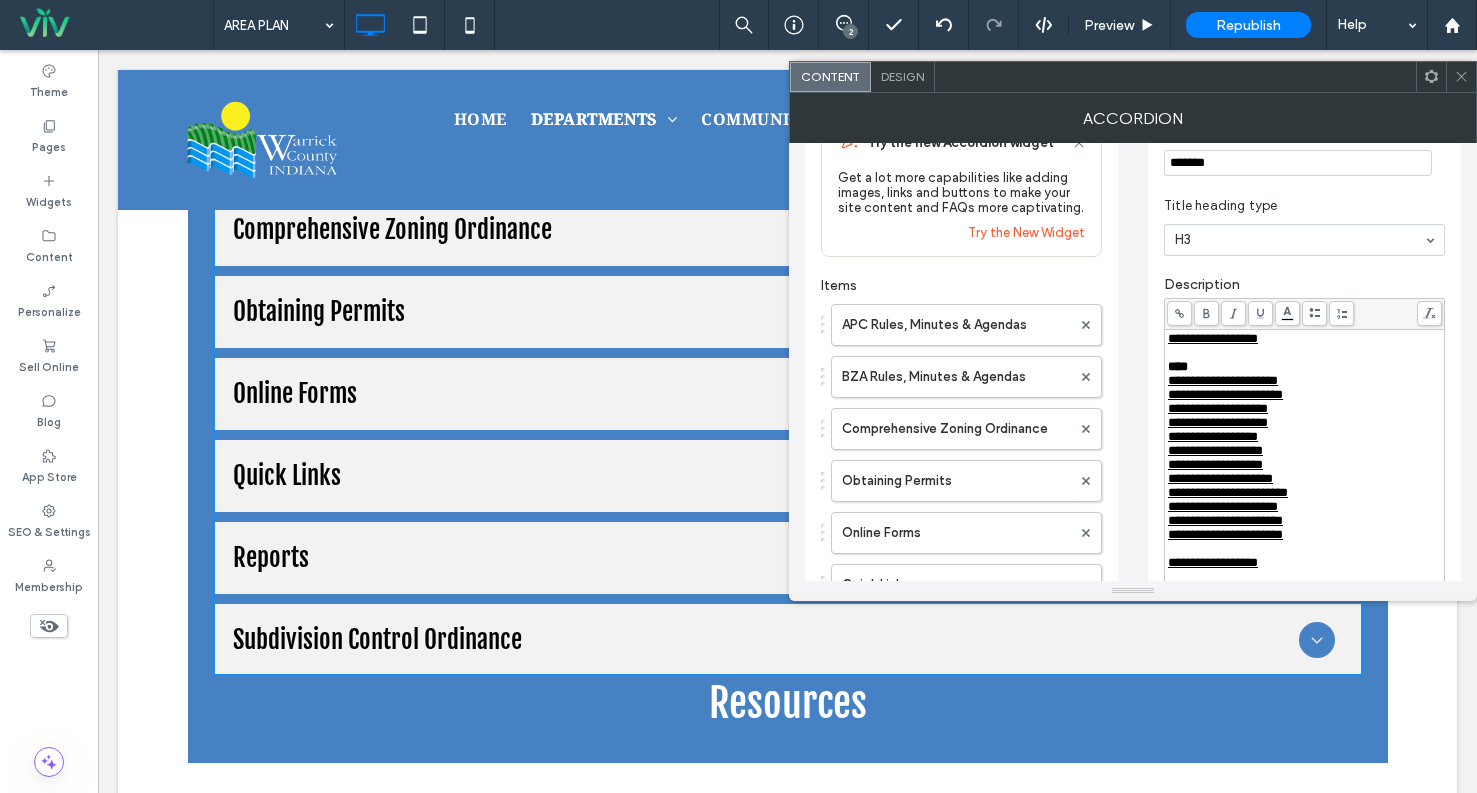 click 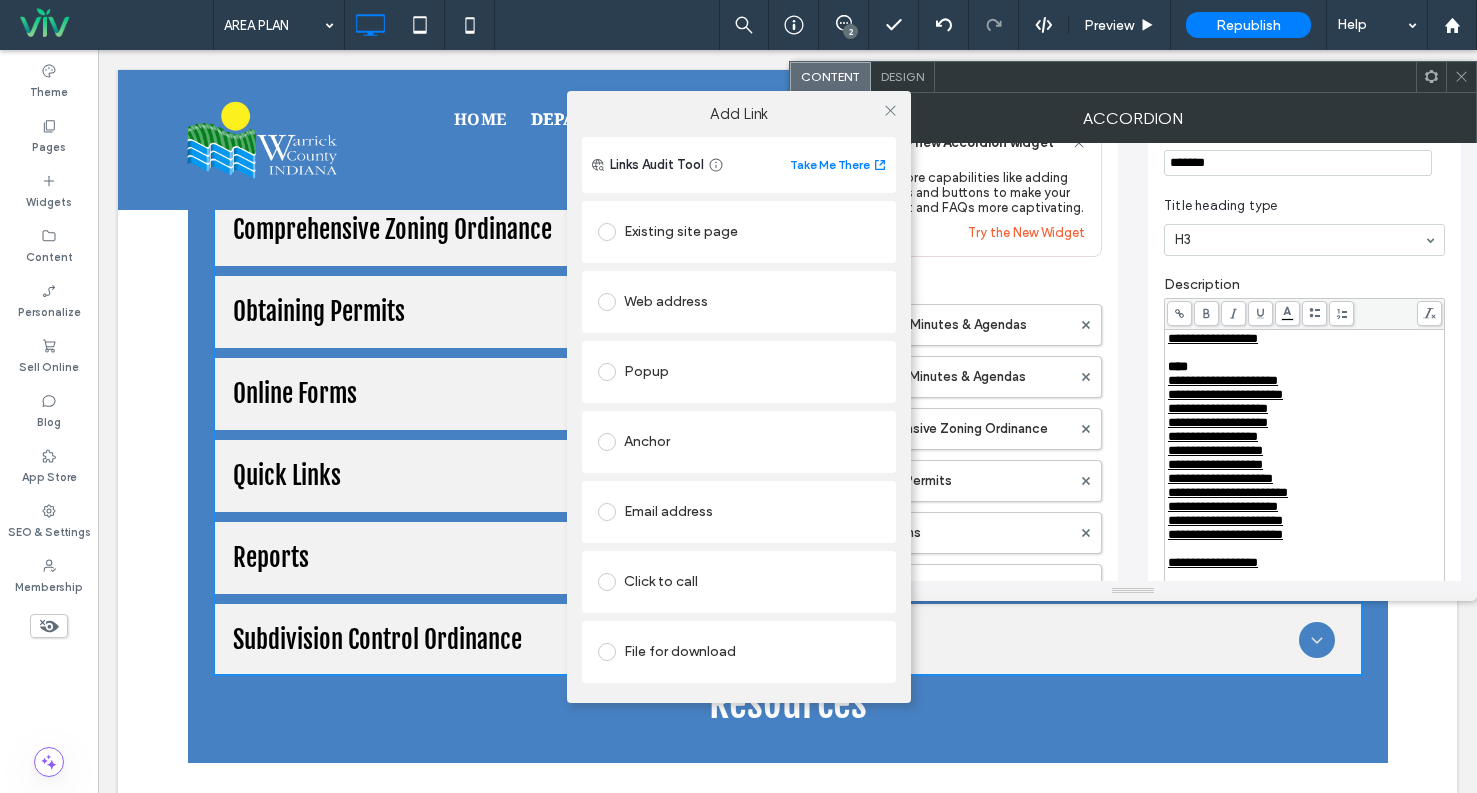 click on "File for download" at bounding box center [739, 652] 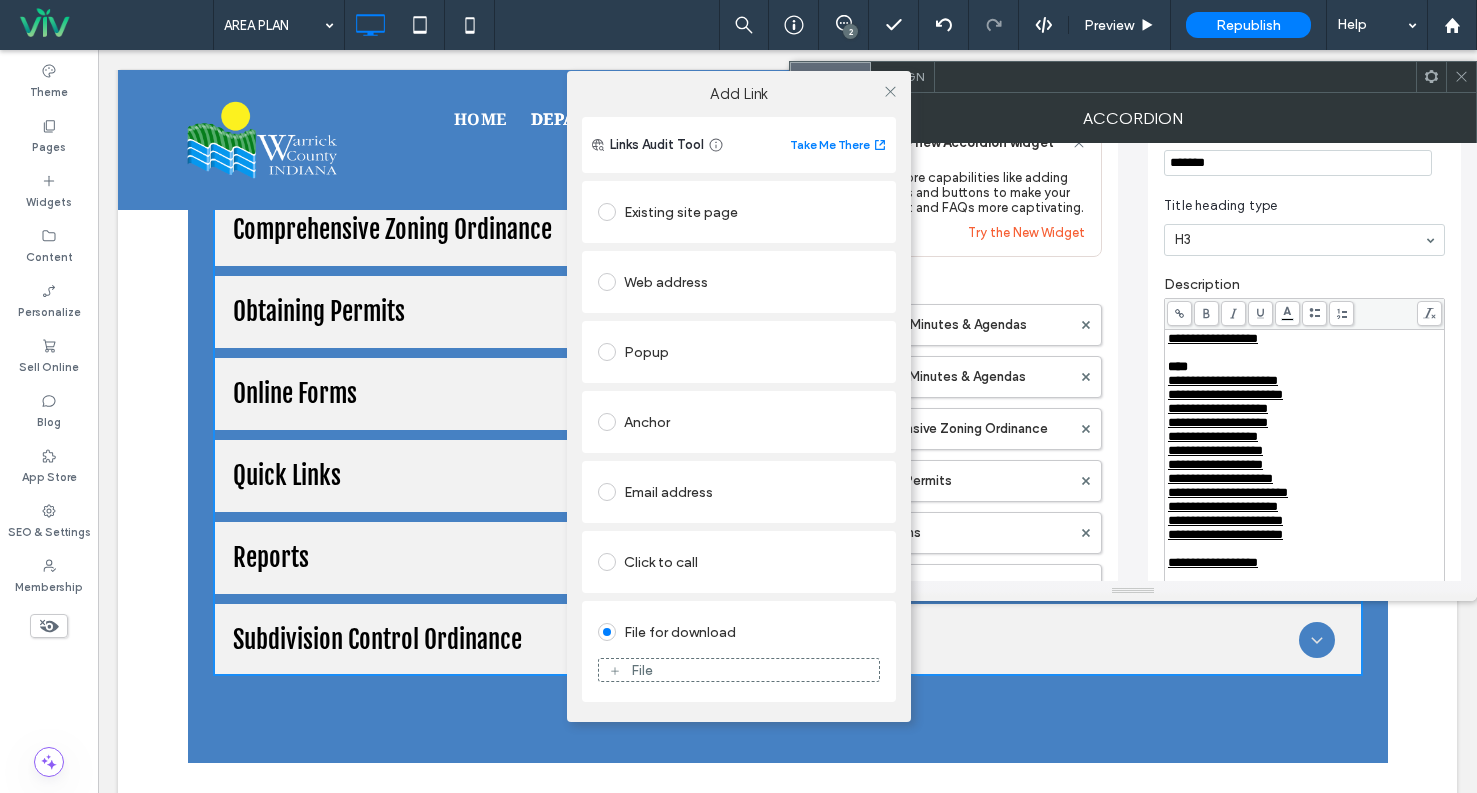 click on "File" at bounding box center [739, 670] 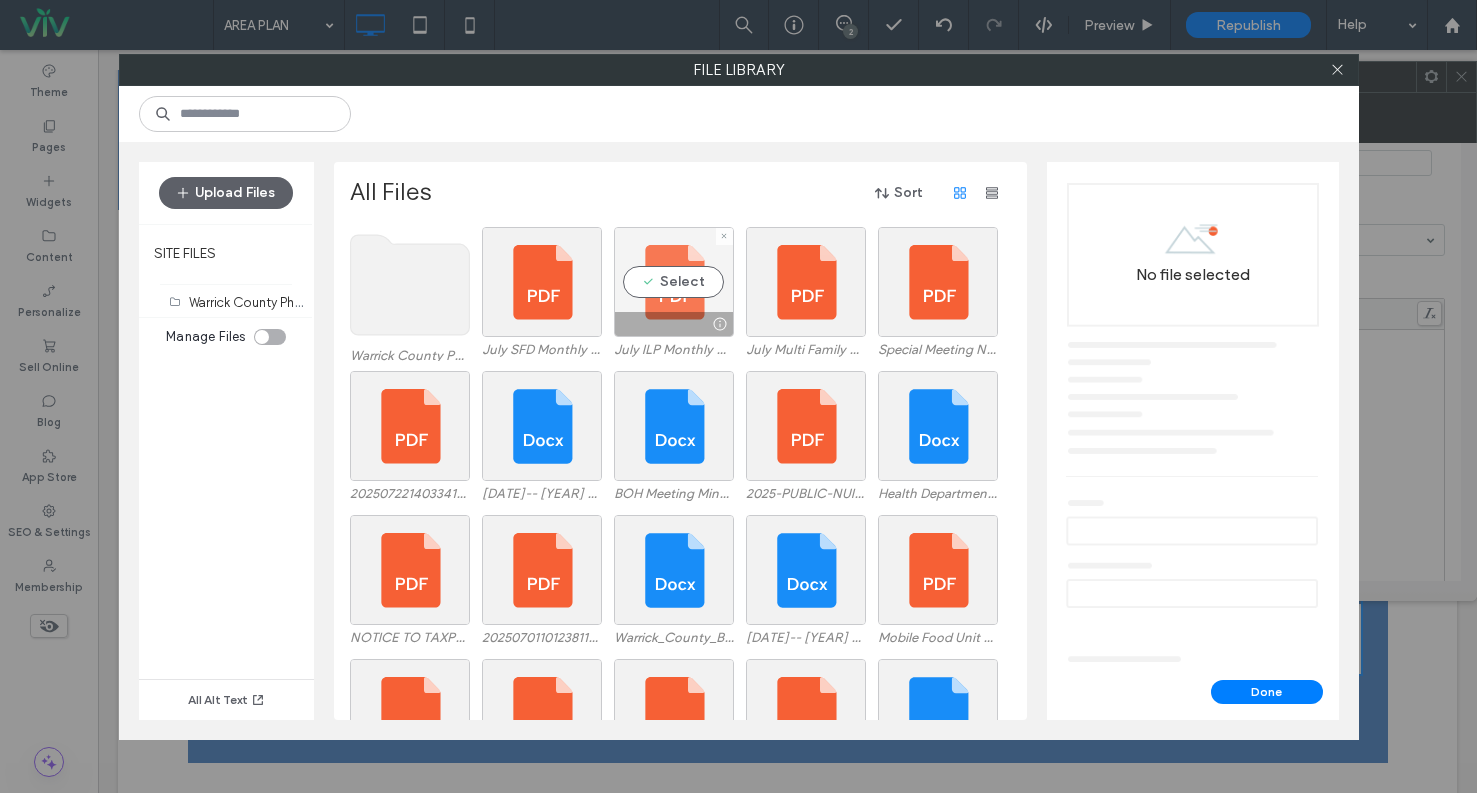 click on "Select" at bounding box center (674, 282) 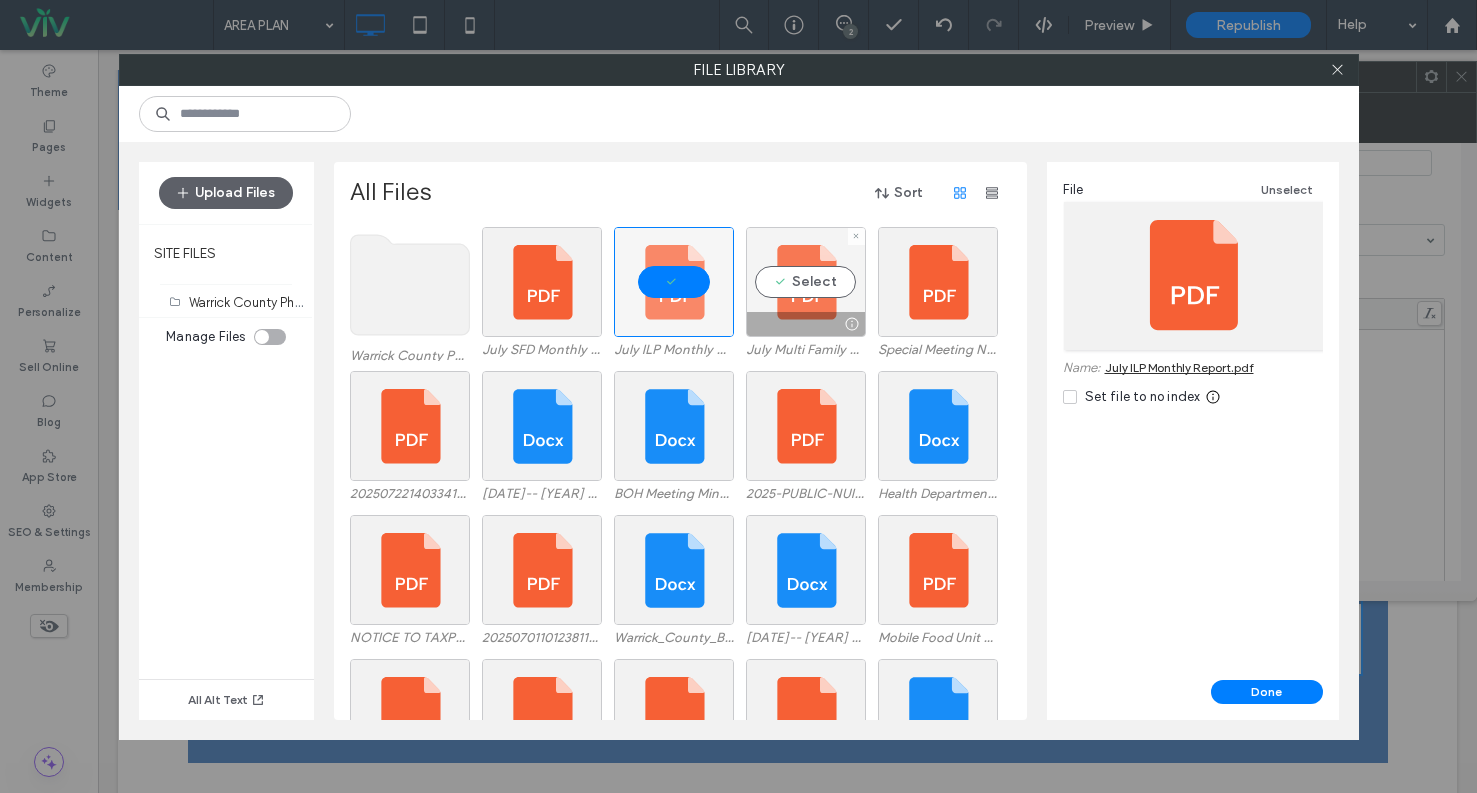 click on "Select" at bounding box center [806, 282] 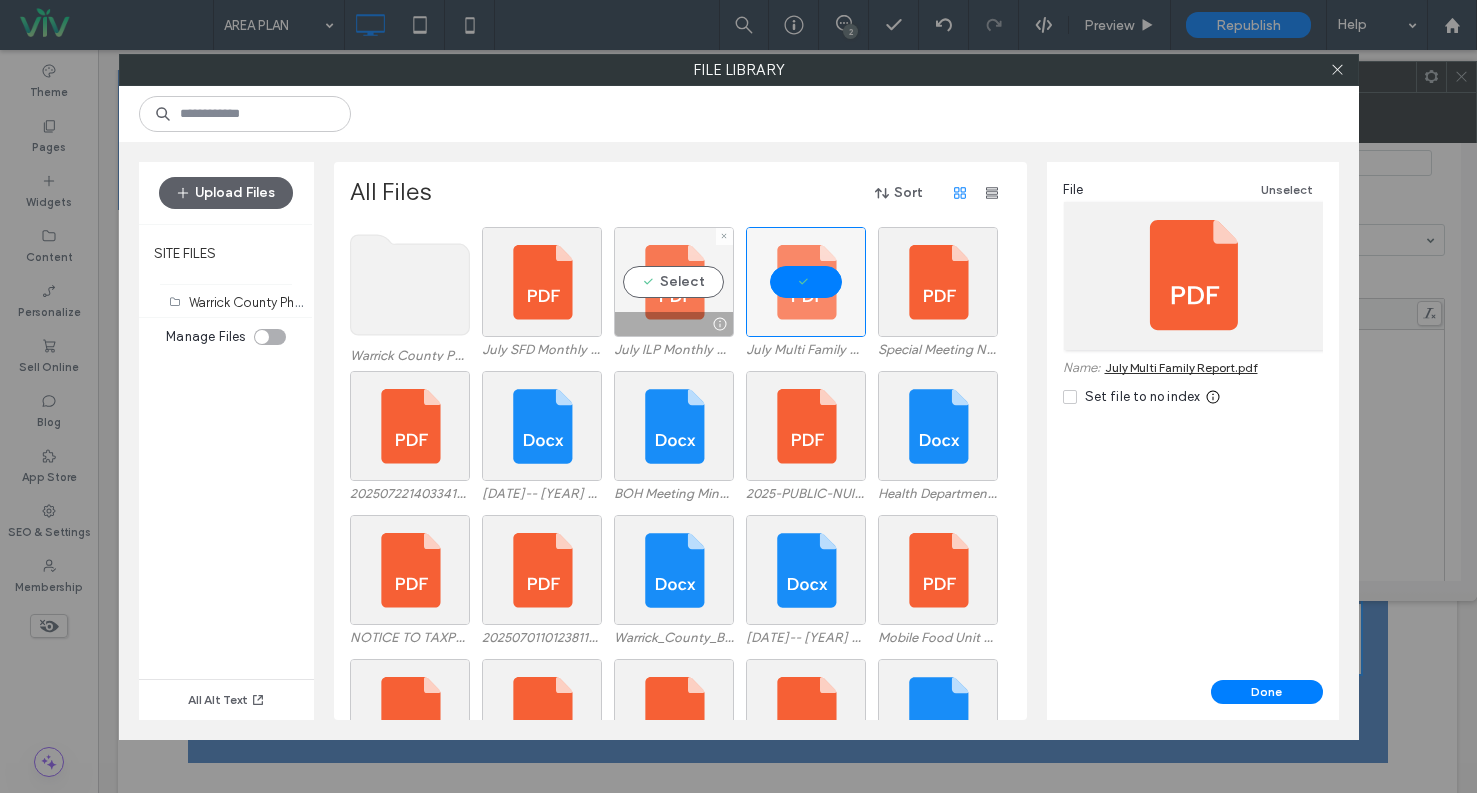 click on "Select" at bounding box center (674, 282) 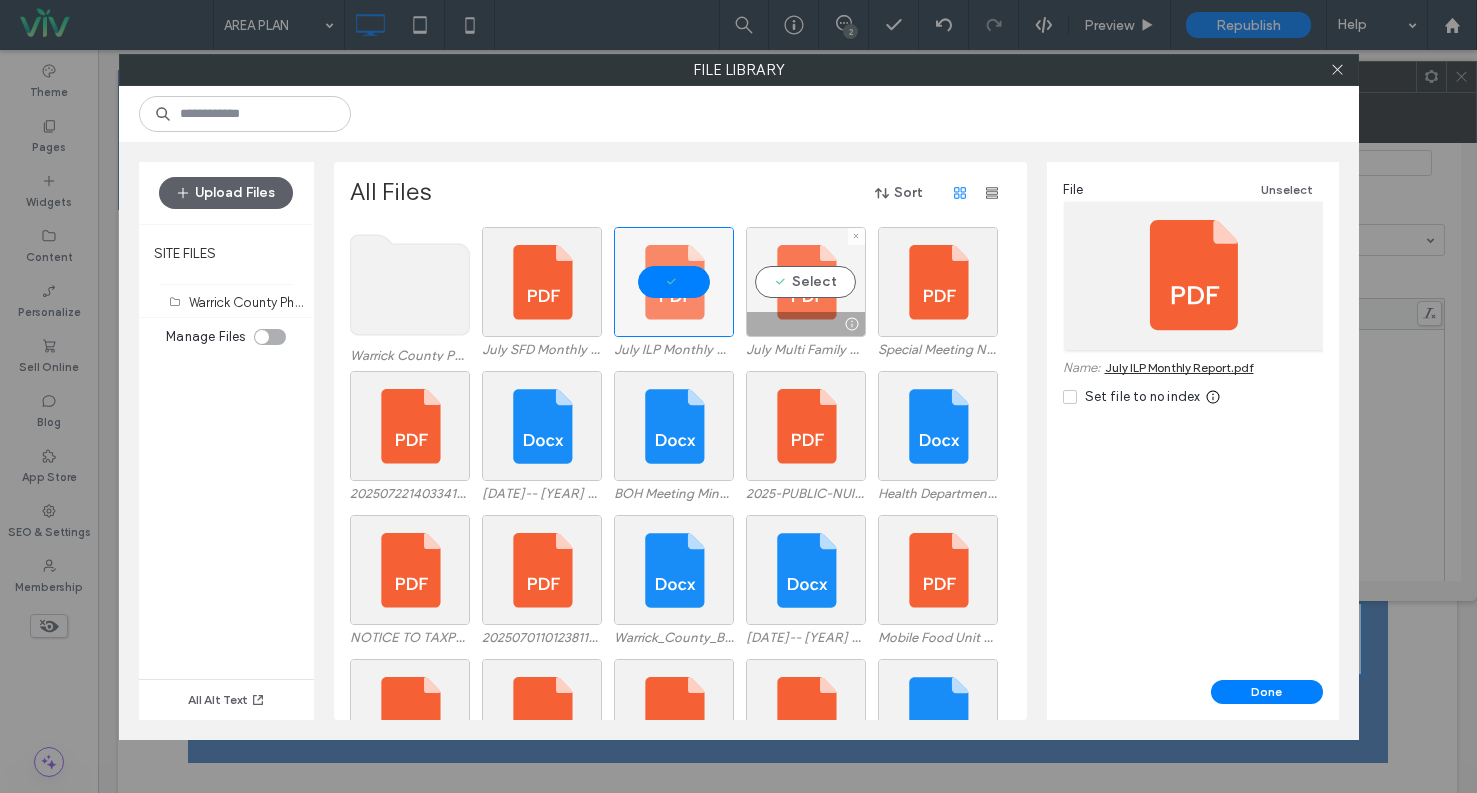 click on "Select" at bounding box center (806, 282) 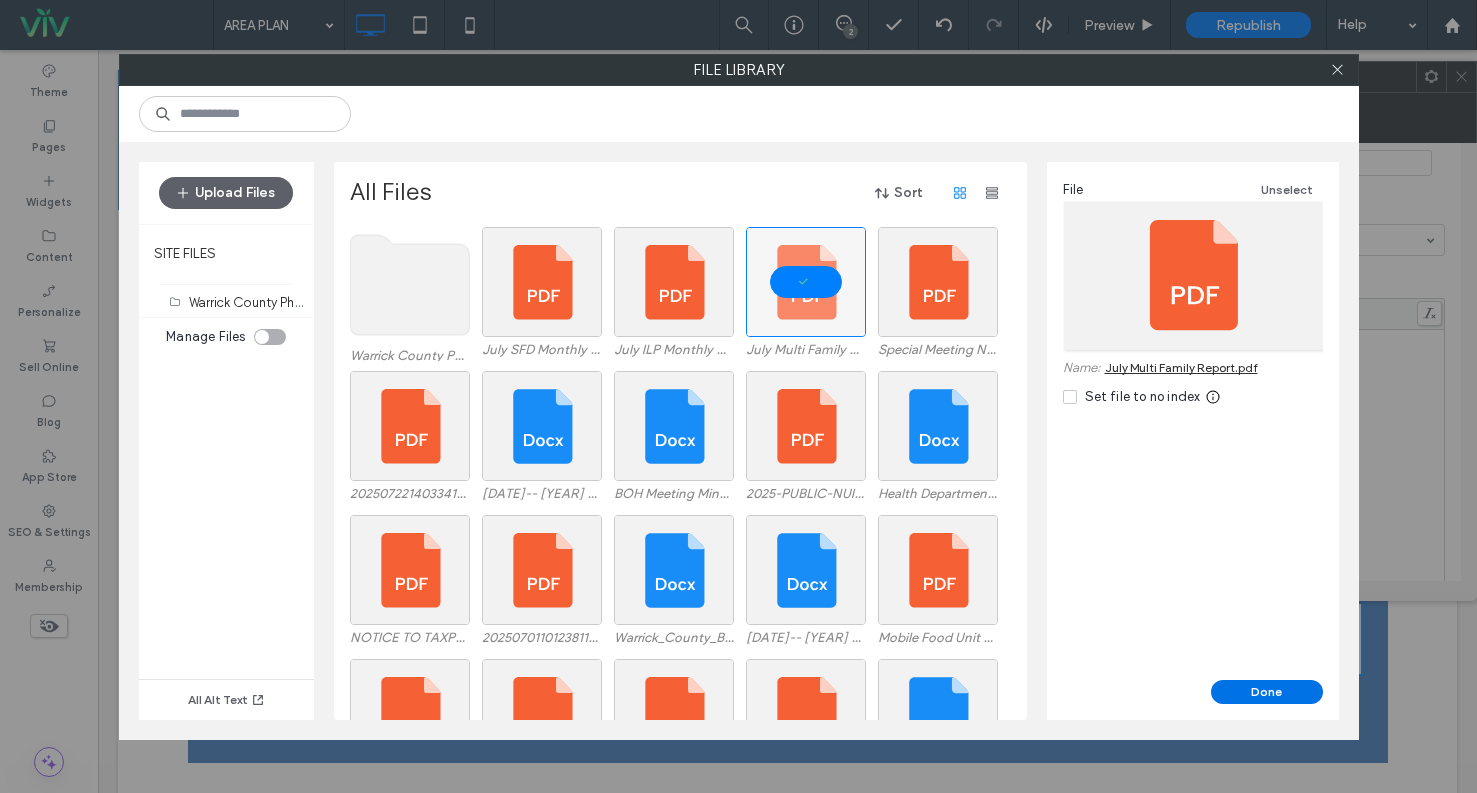 click on "Done" at bounding box center (1267, 692) 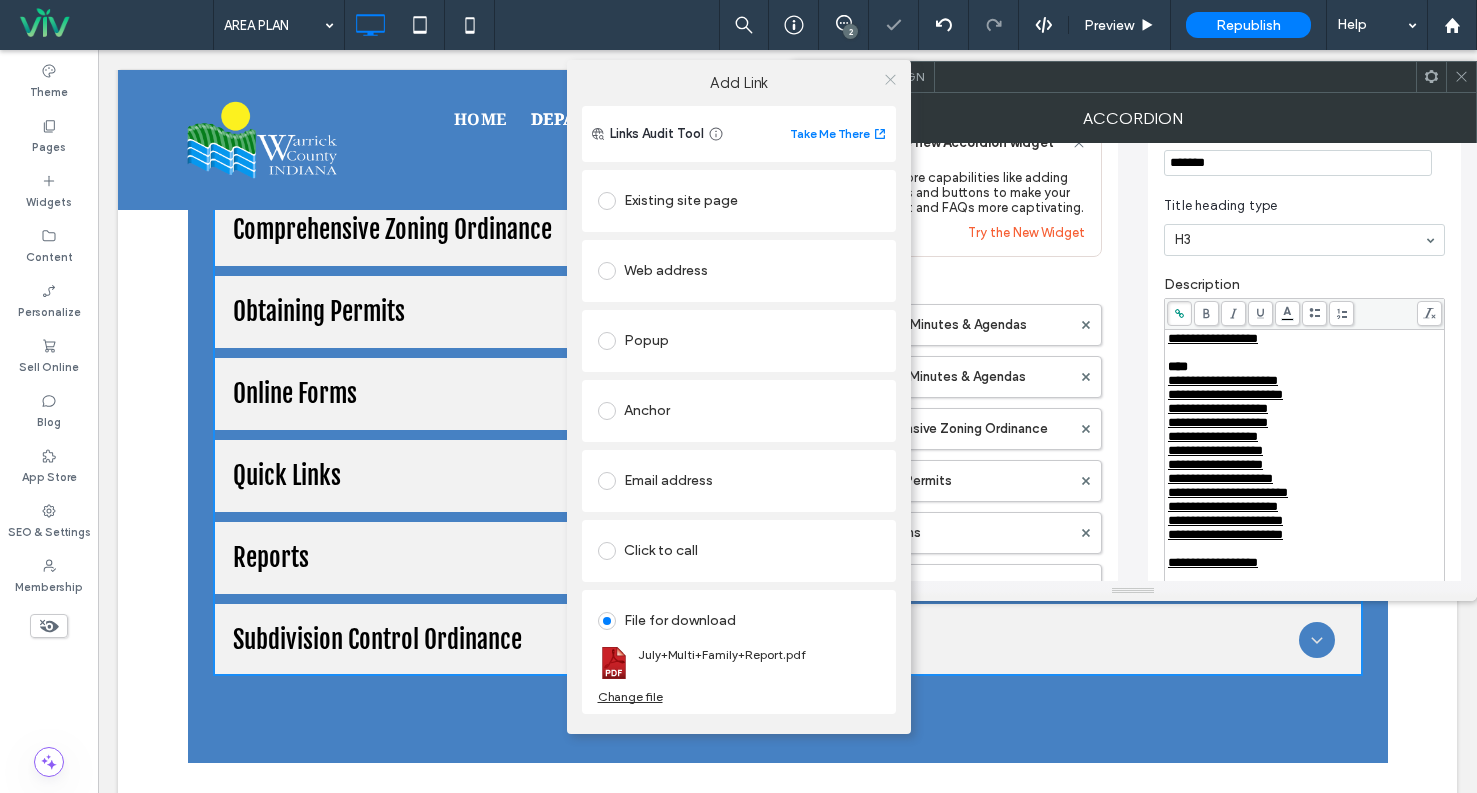 click 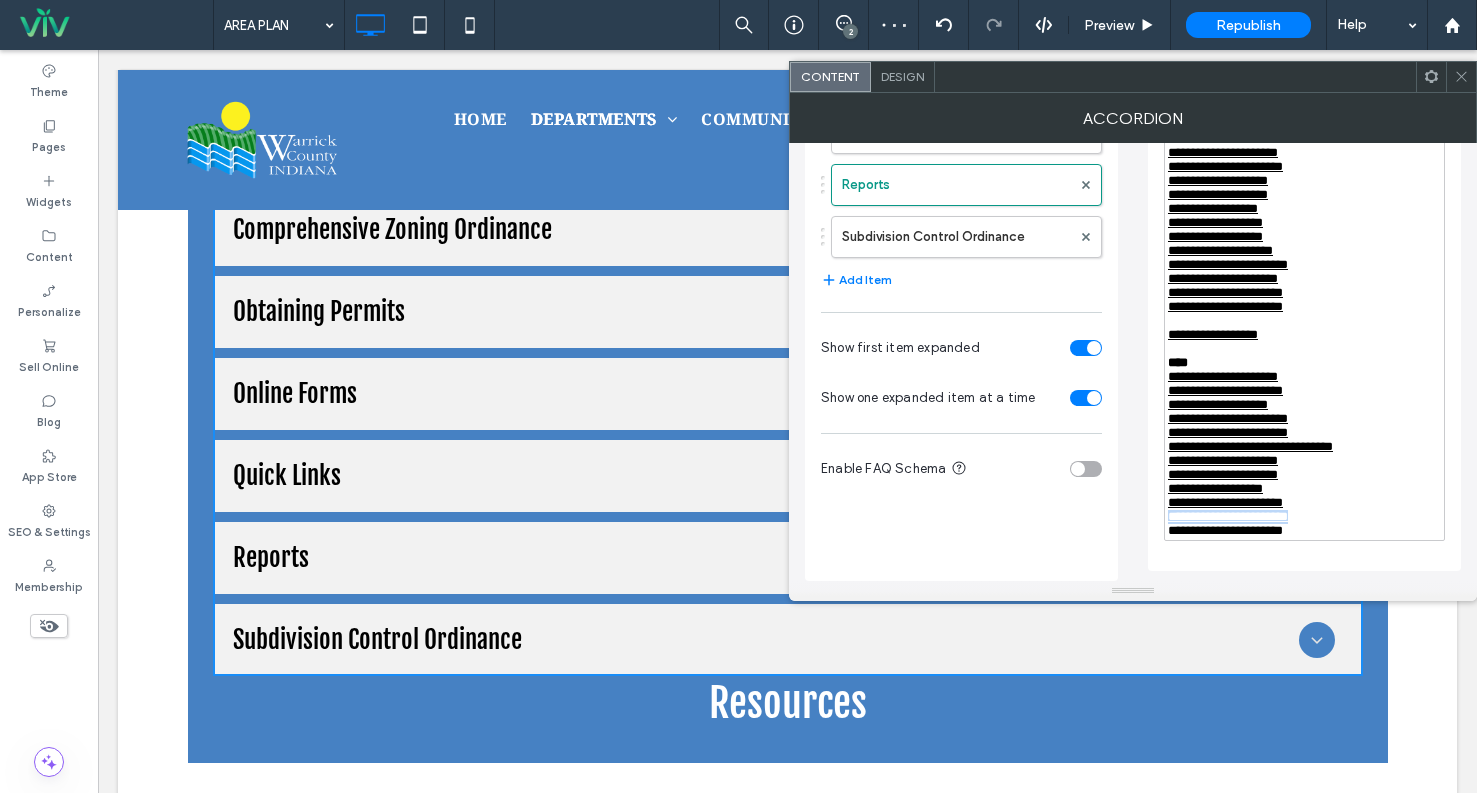 scroll, scrollTop: 559, scrollLeft: 0, axis: vertical 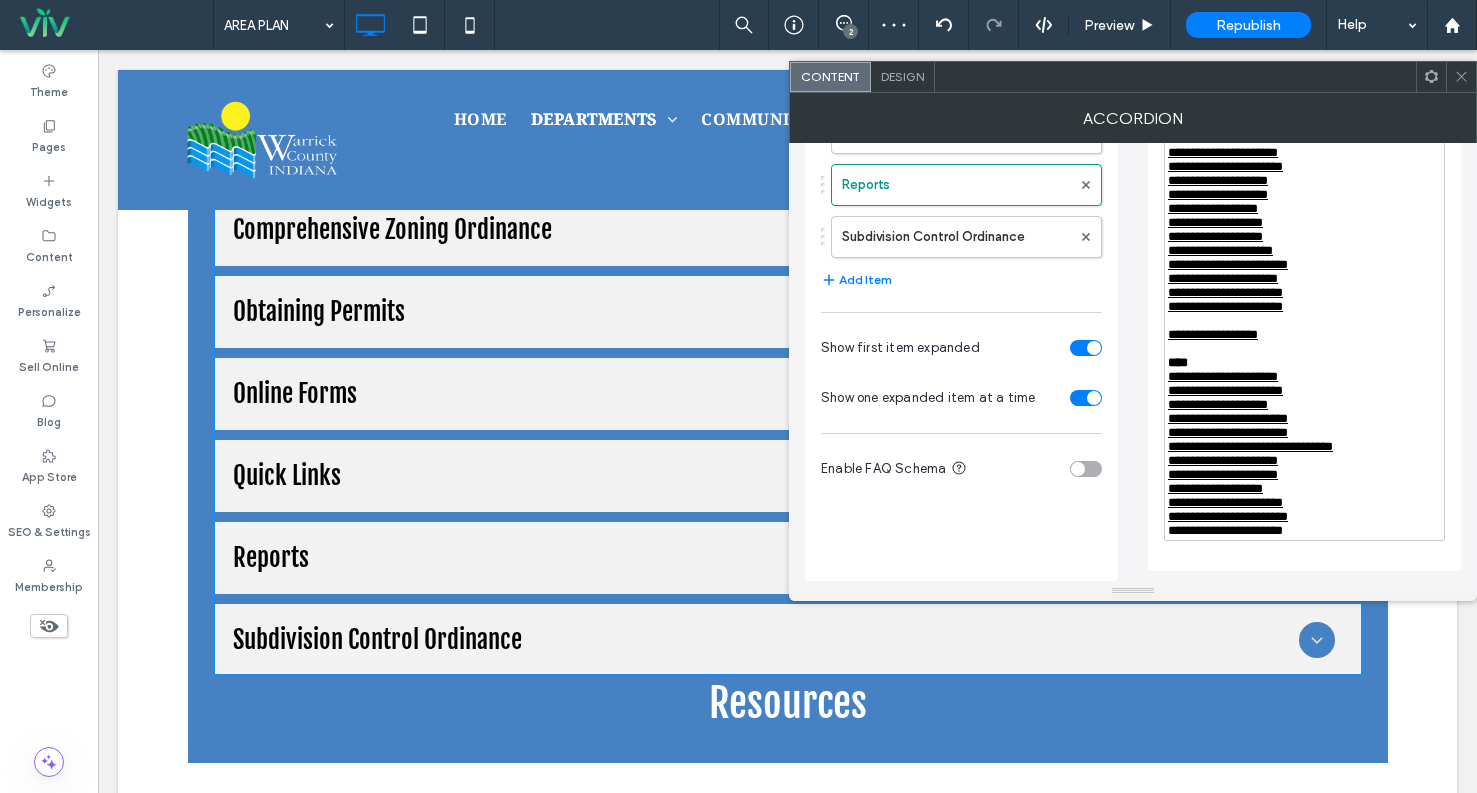 click on "**********" at bounding box center [1225, 530] 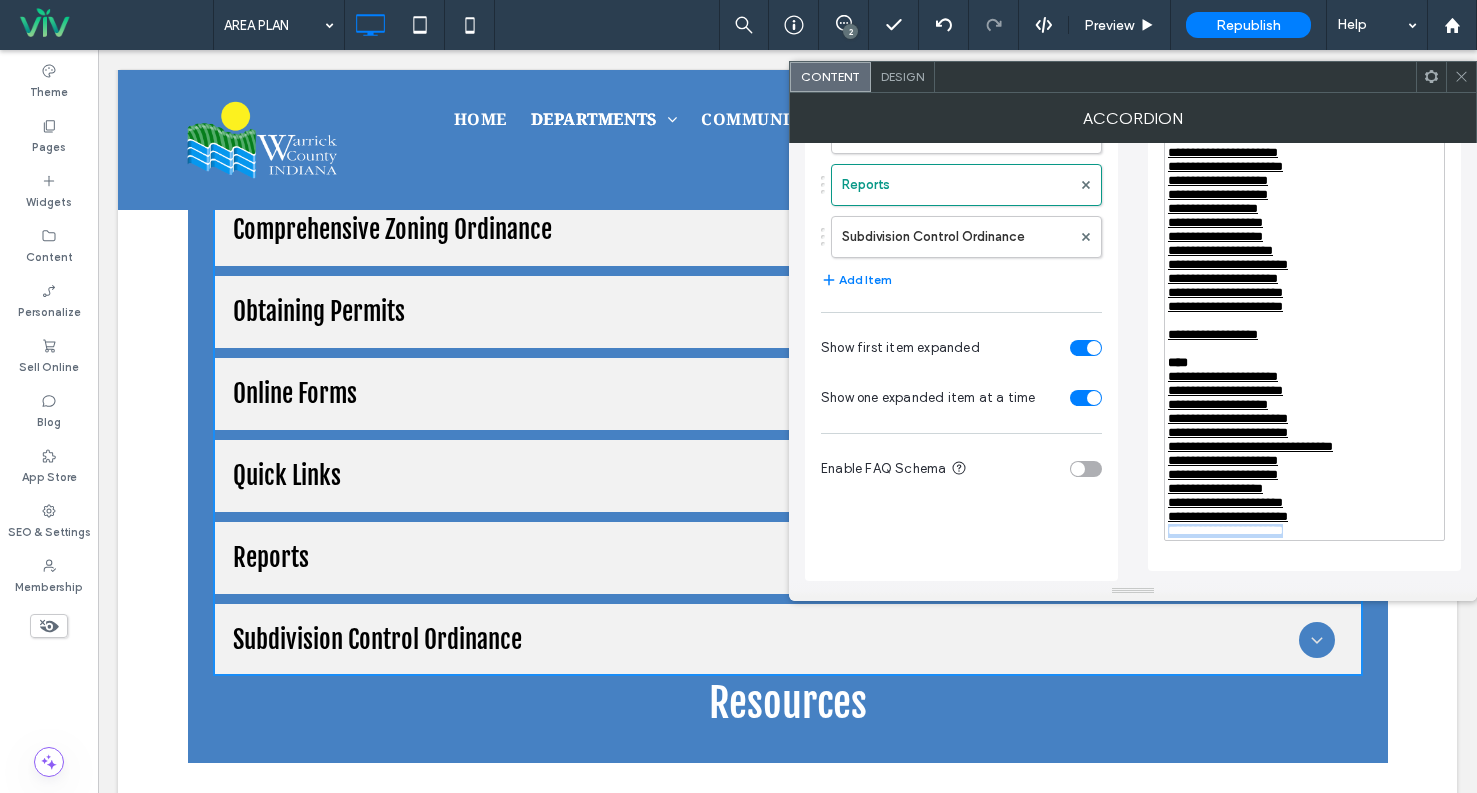 drag, startPoint x: 1321, startPoint y: 531, endPoint x: 1115, endPoint y: 558, distance: 207.76189 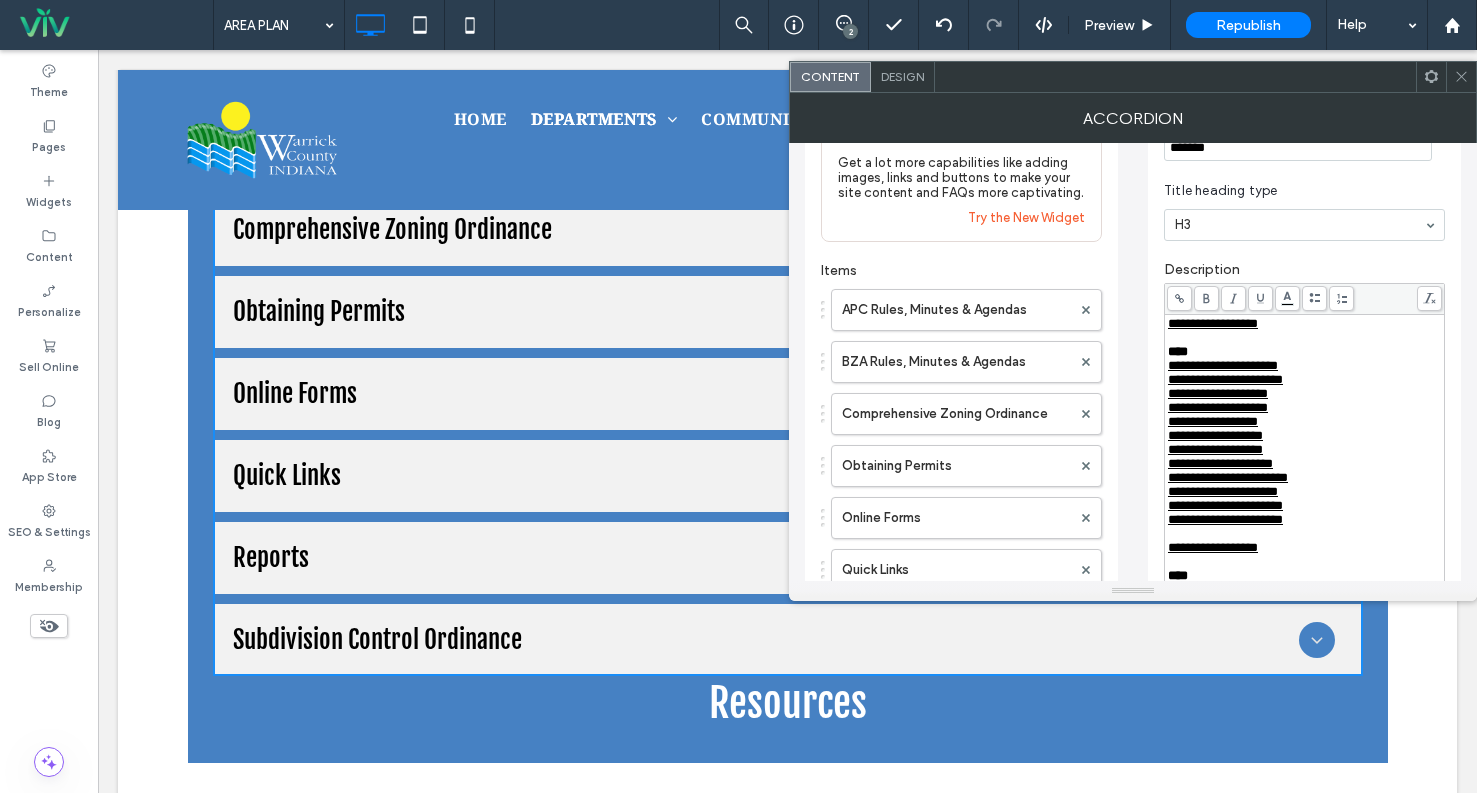 scroll, scrollTop: 59, scrollLeft: 0, axis: vertical 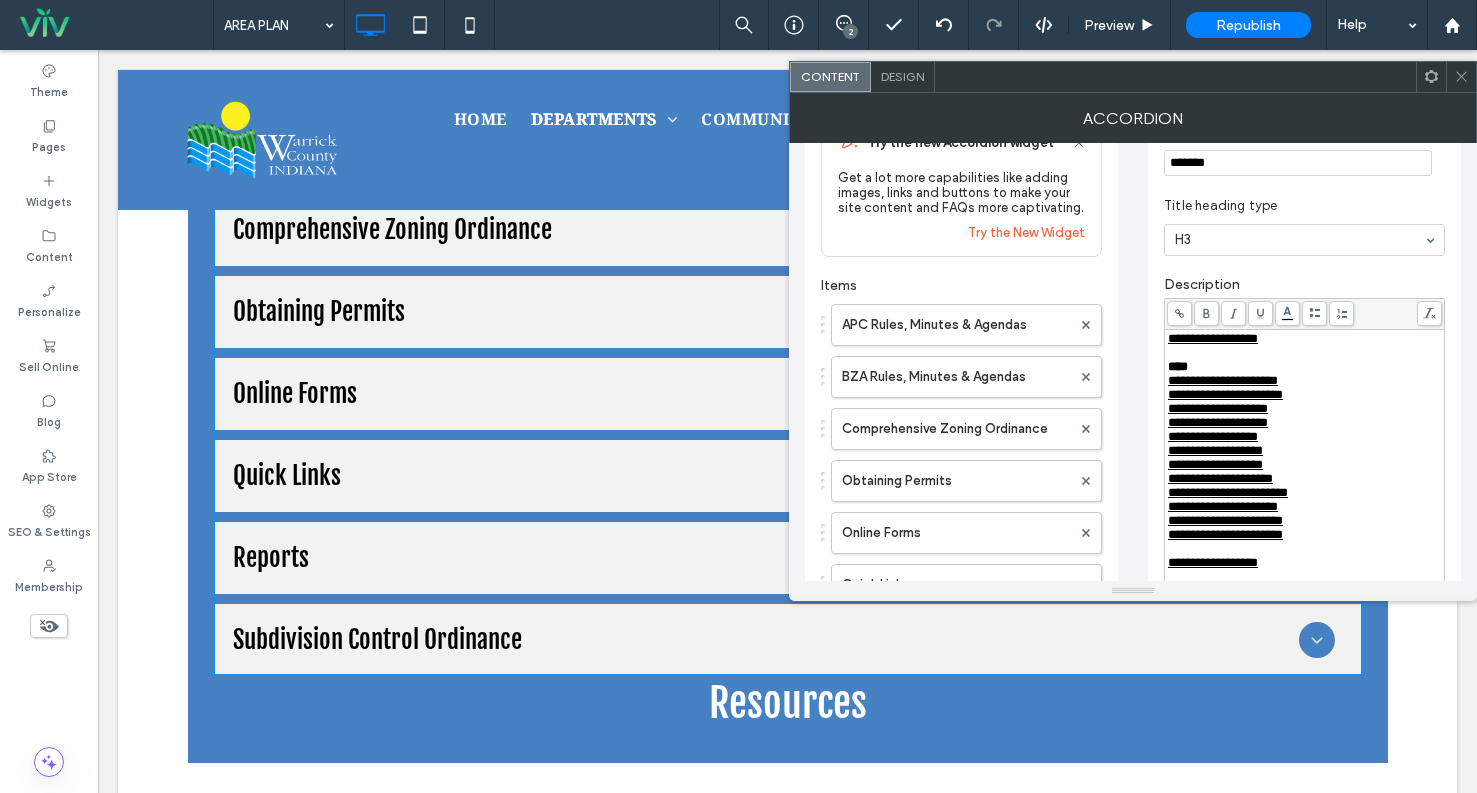 click on "**********" at bounding box center (1304, 661) 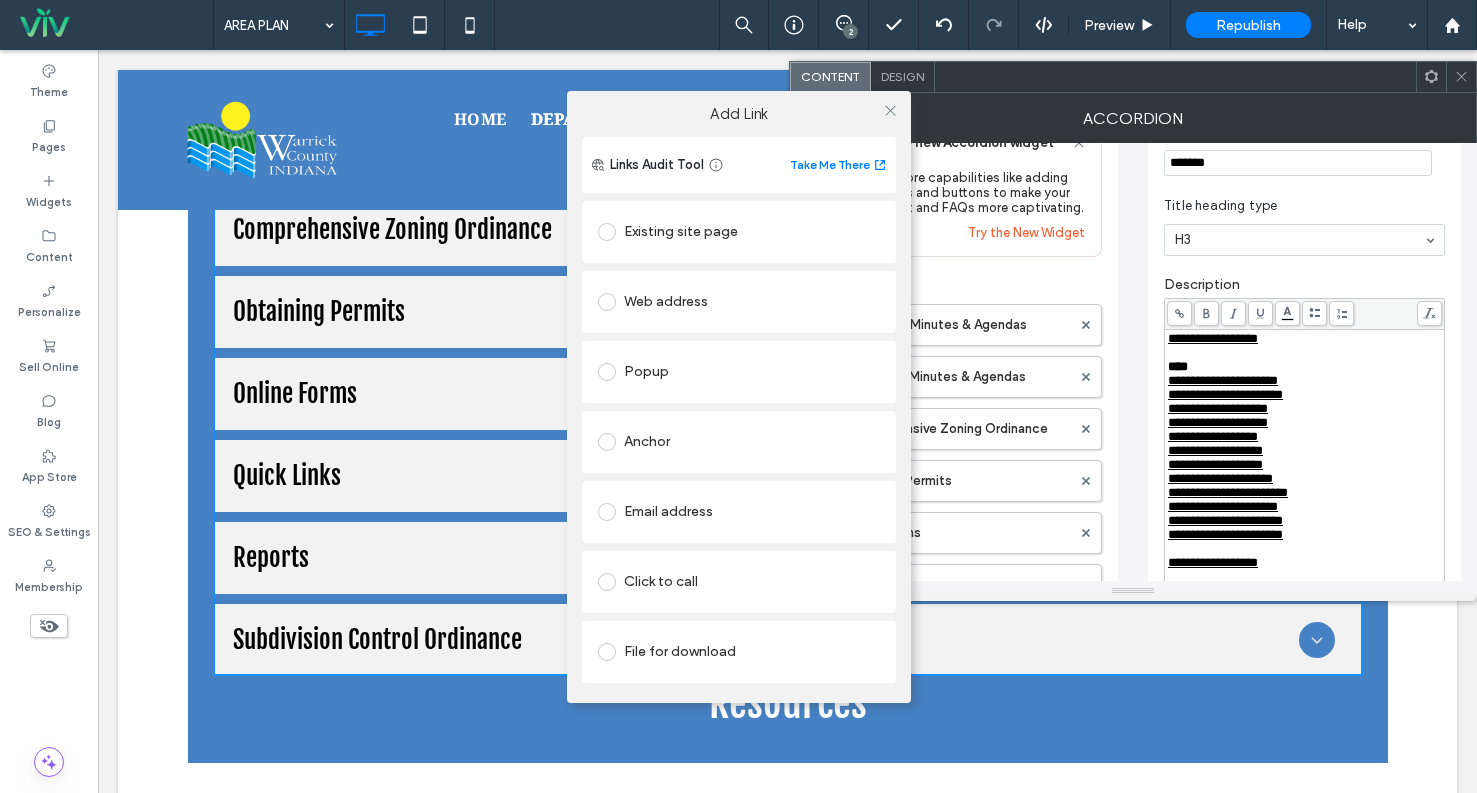 click on "File for download" at bounding box center [739, 652] 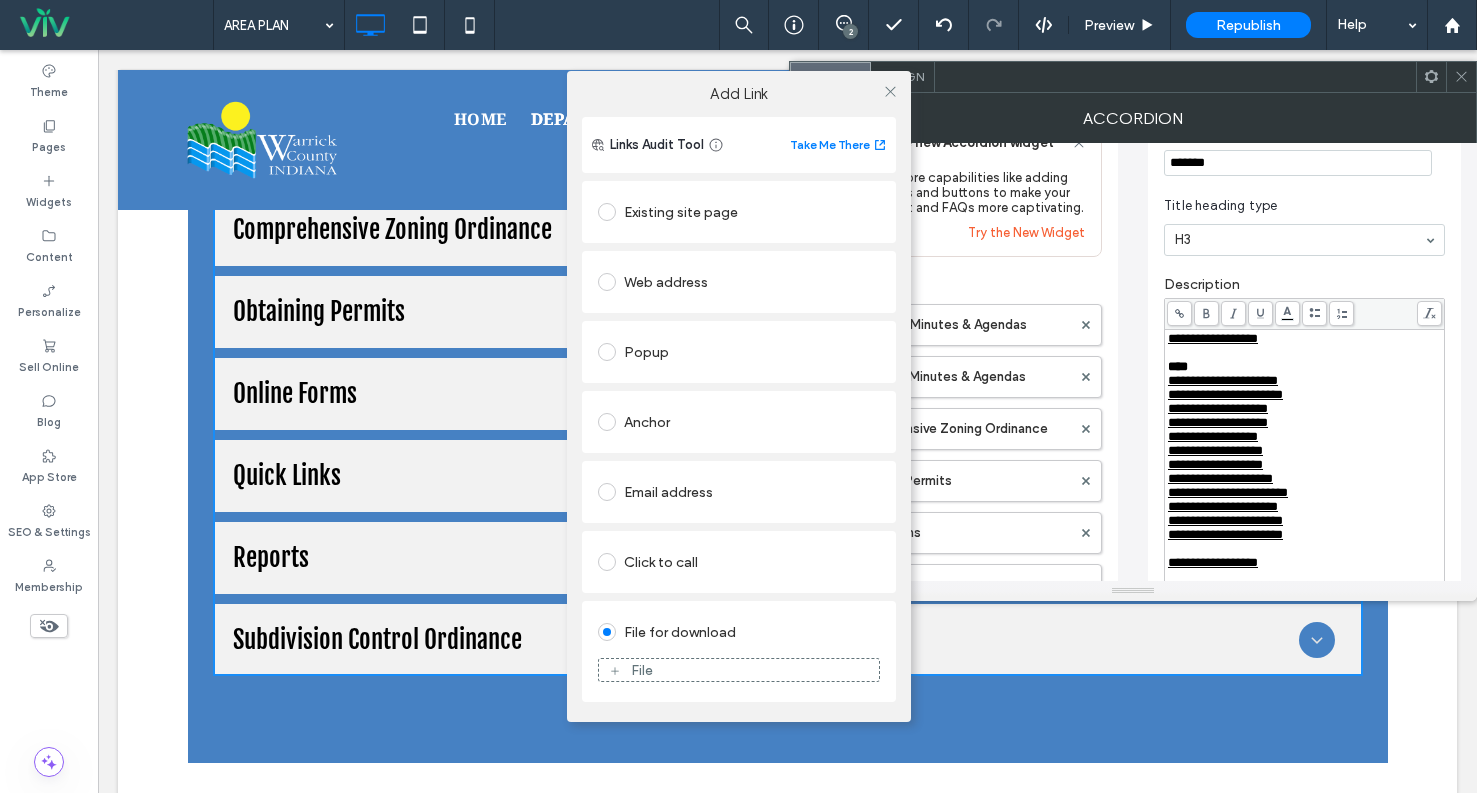click on "File" at bounding box center (739, 670) 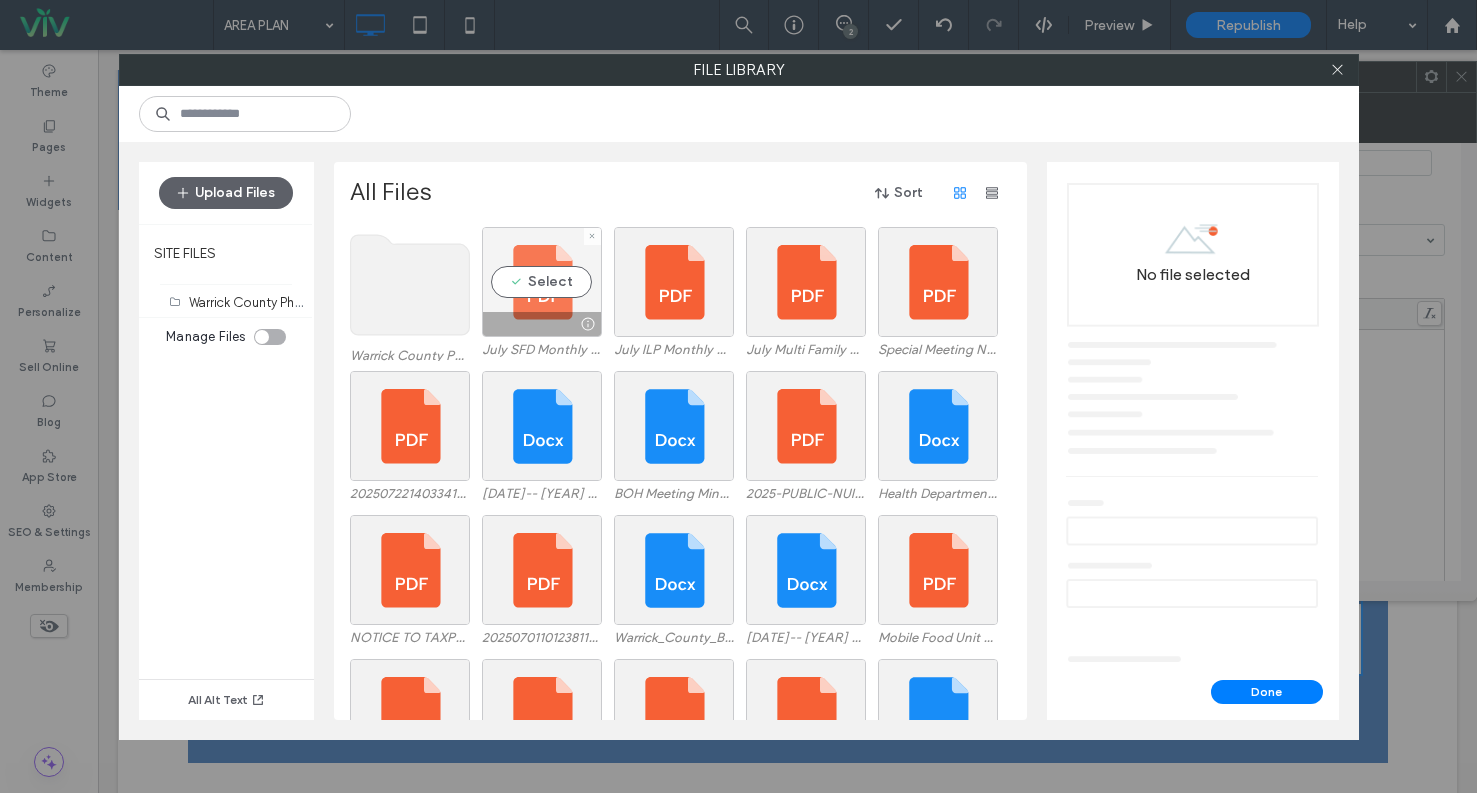click on "Select" at bounding box center (542, 282) 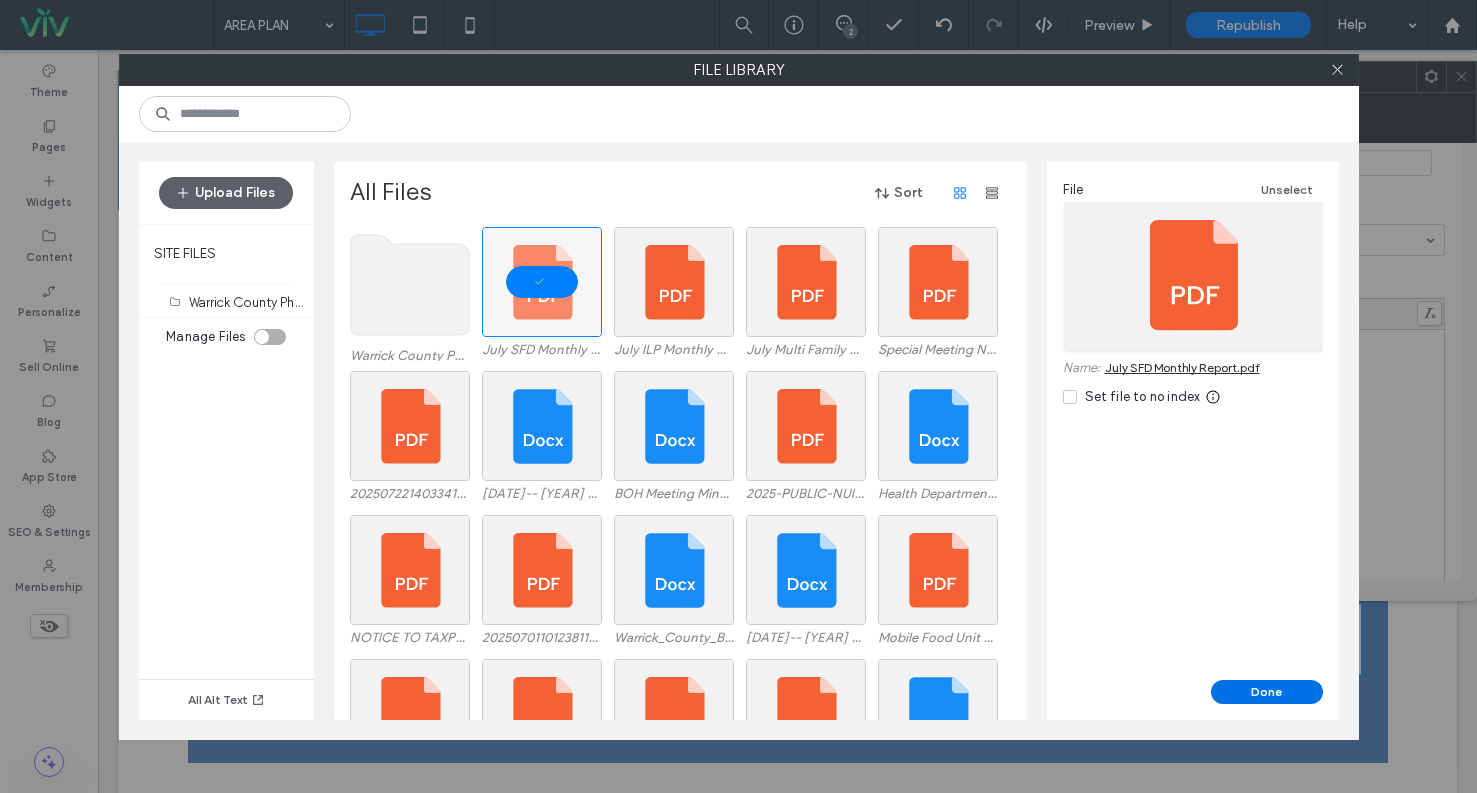 click on "Done" at bounding box center (1267, 692) 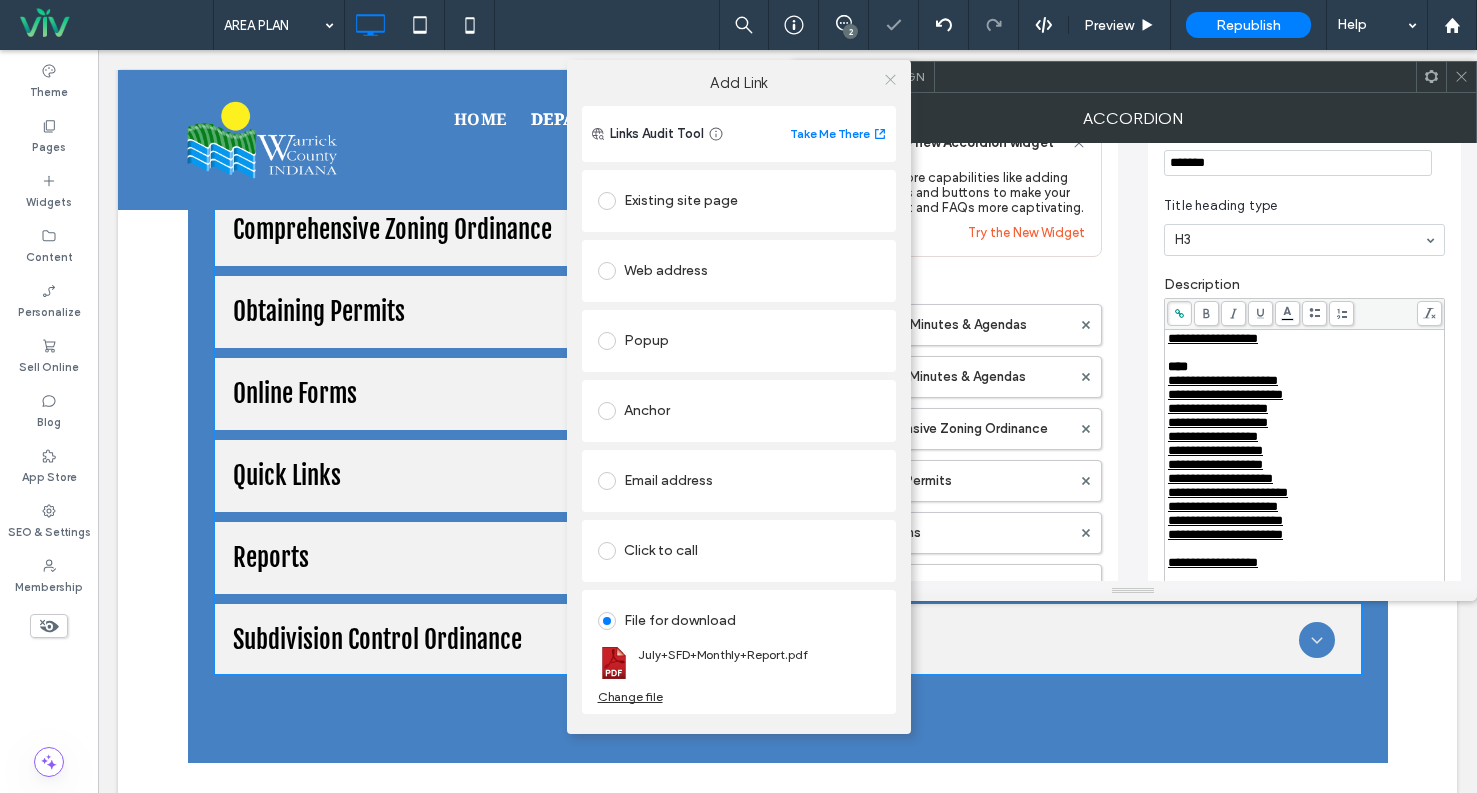 click 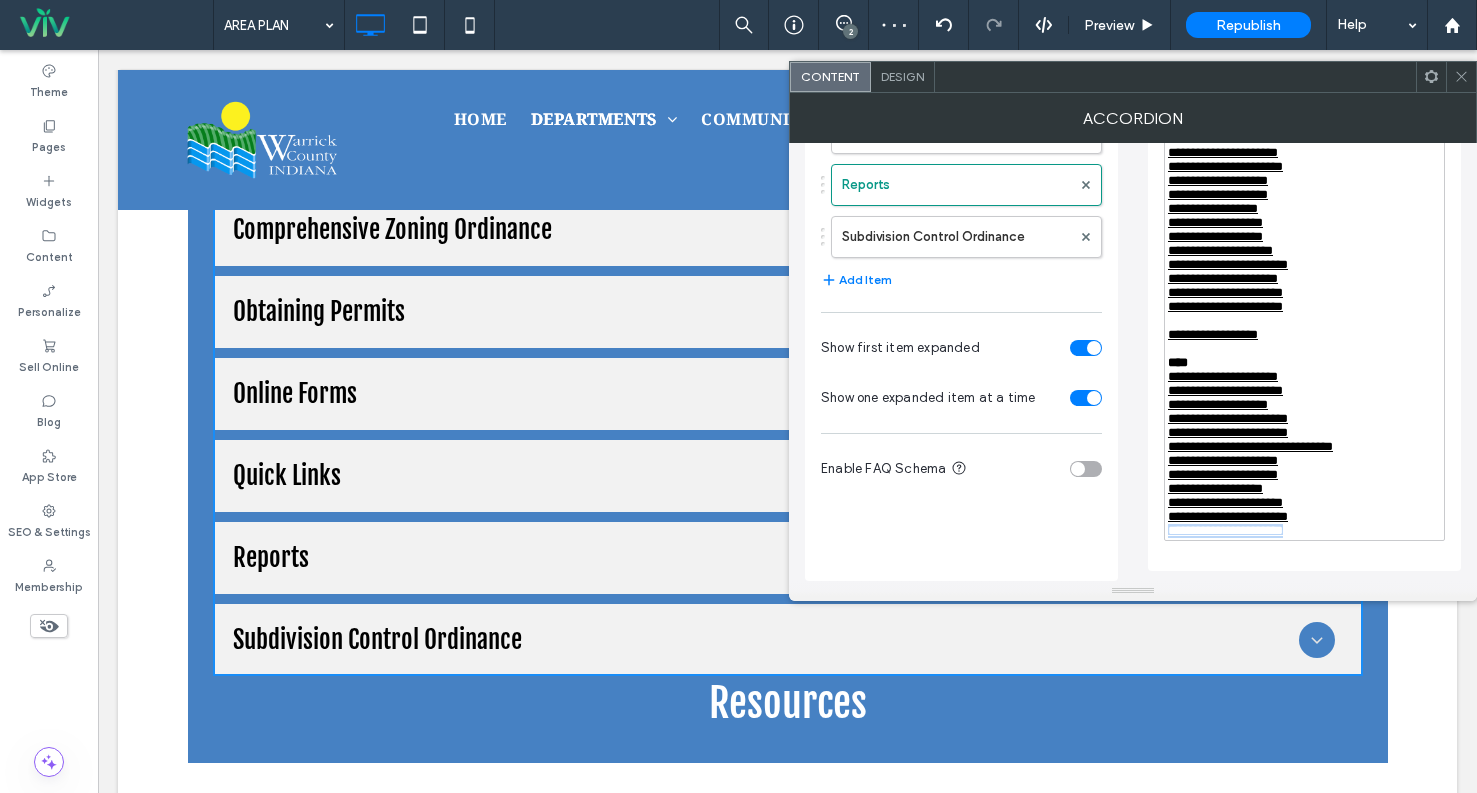 scroll, scrollTop: 559, scrollLeft: 0, axis: vertical 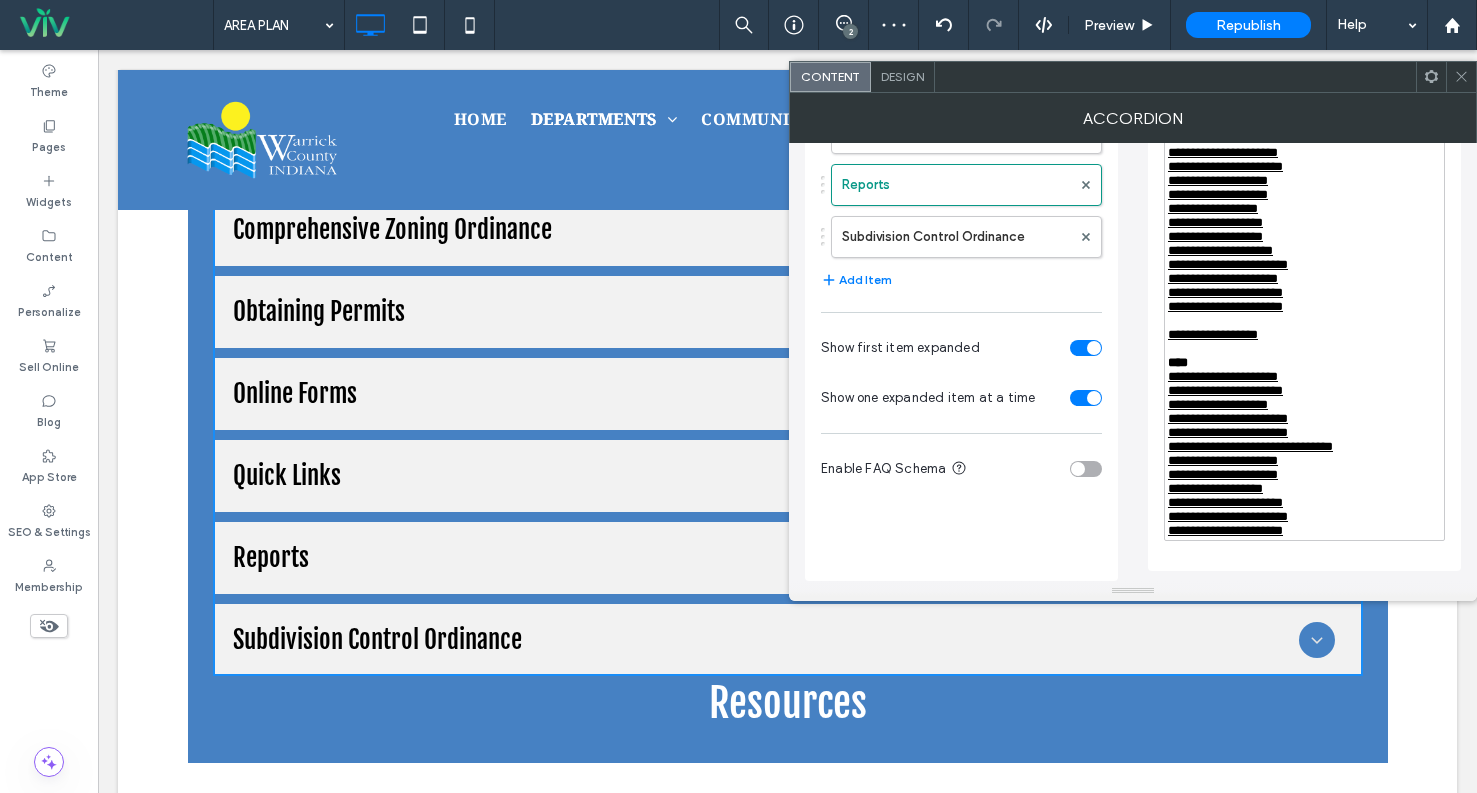 click on "**********" at bounding box center (1305, 517) 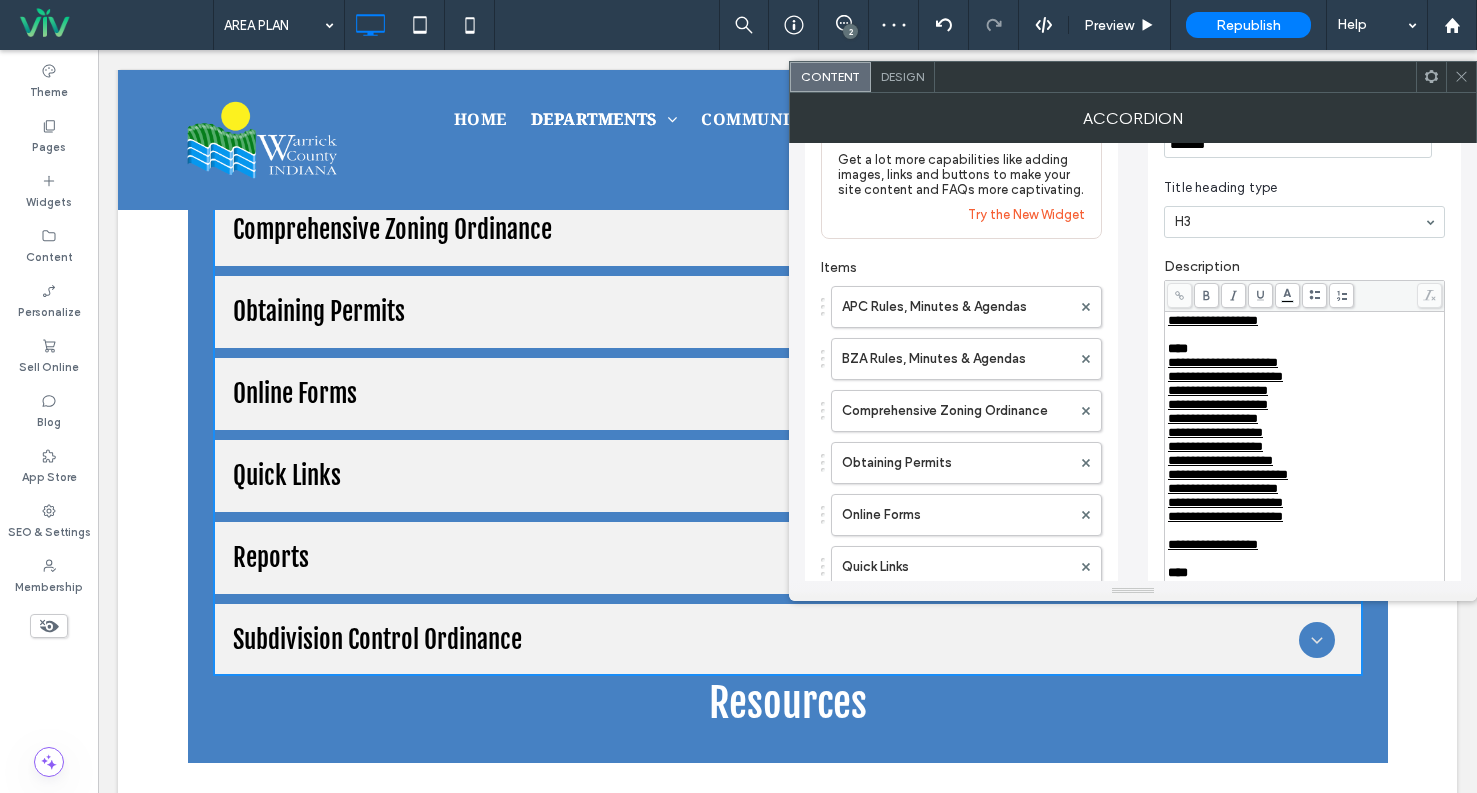 scroll, scrollTop: 0, scrollLeft: 0, axis: both 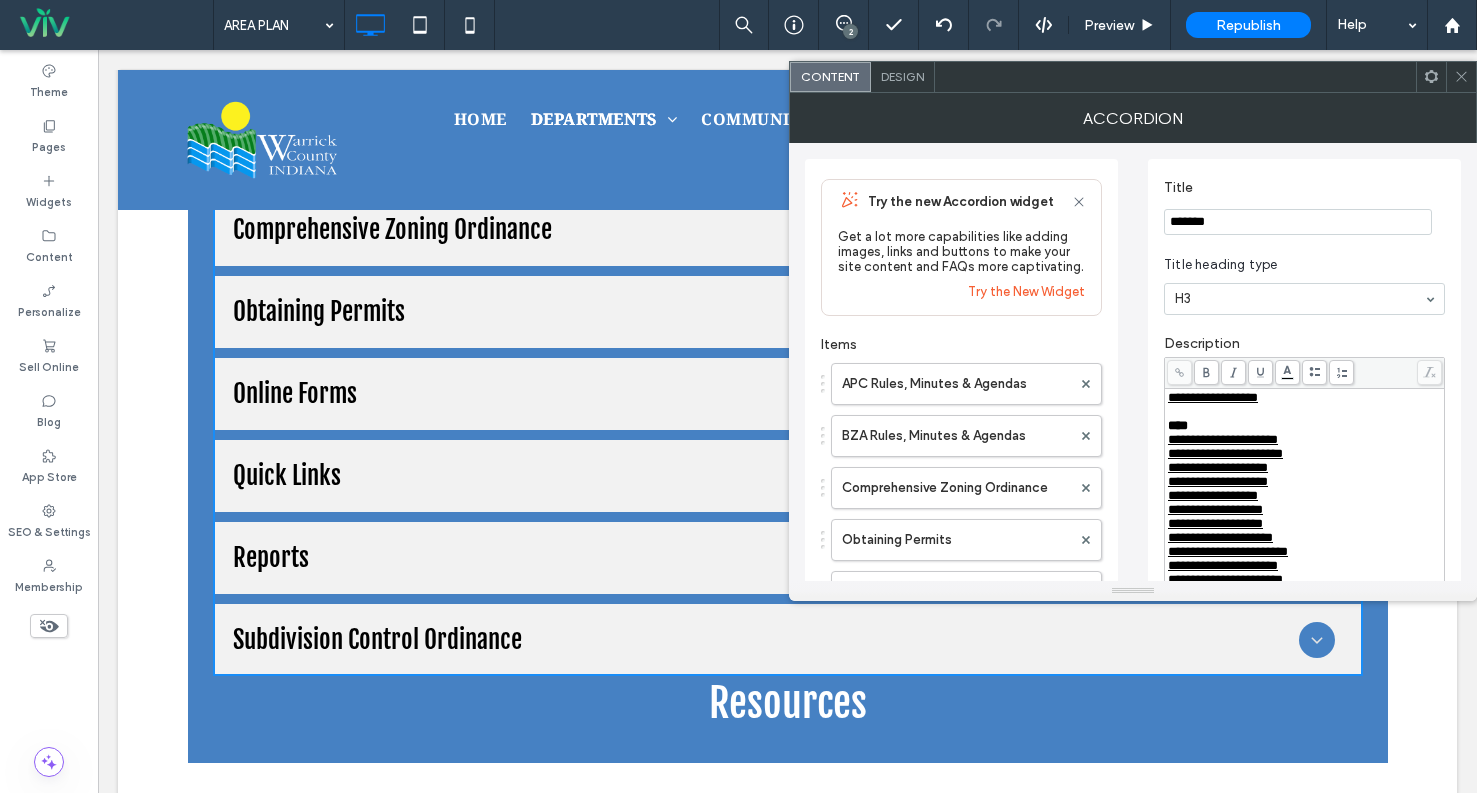 click at bounding box center (1461, 77) 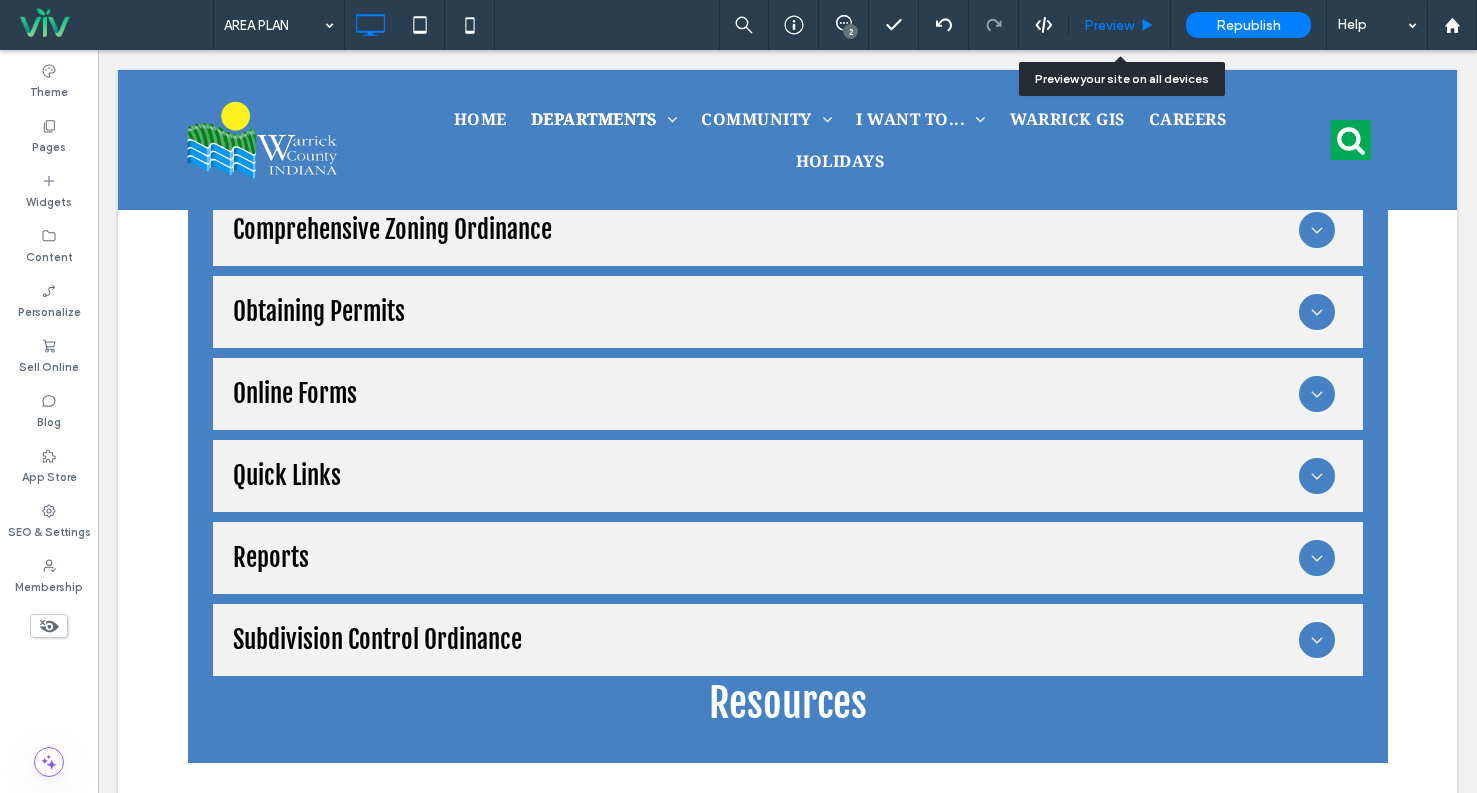 click on "Preview" at bounding box center (1120, 25) 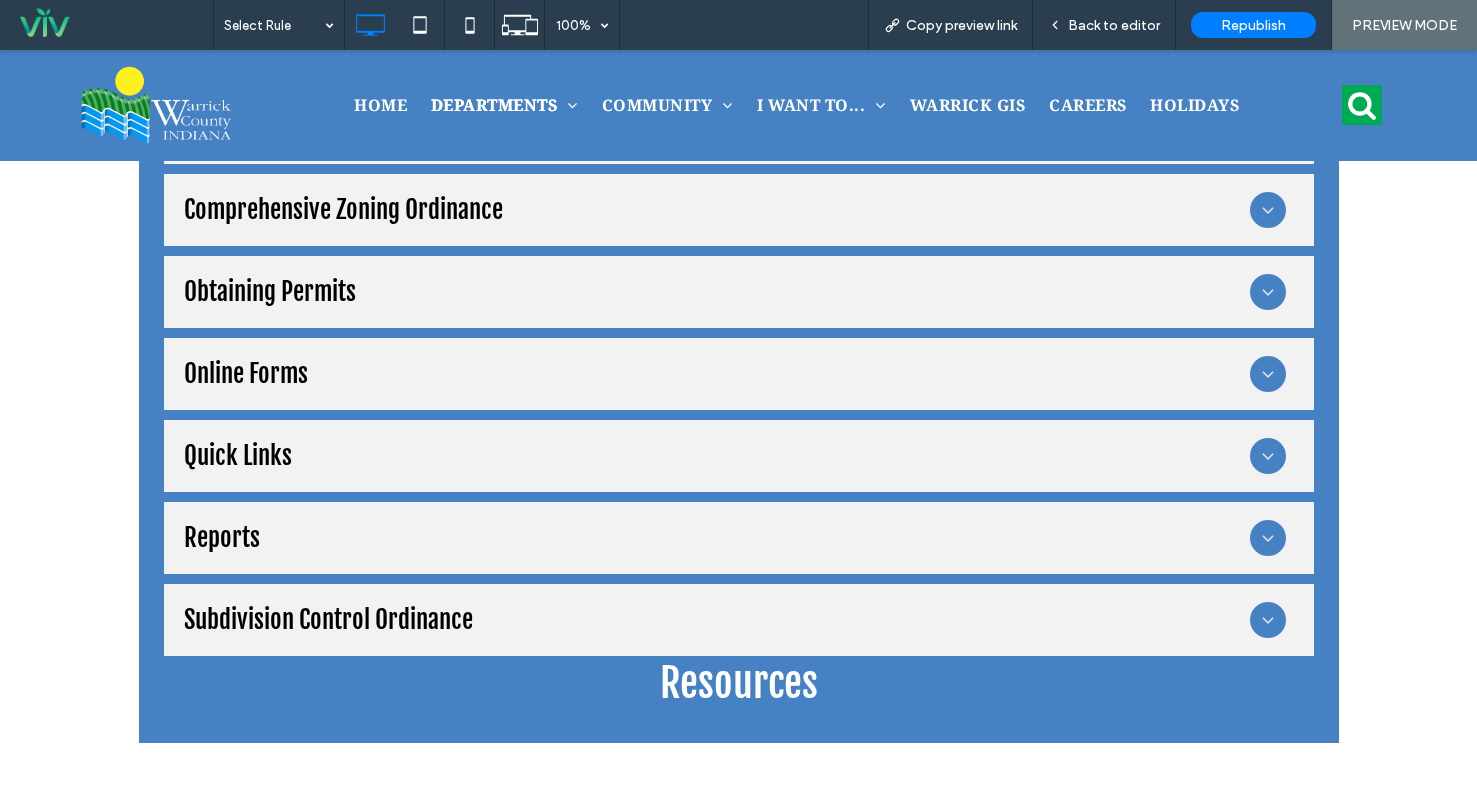 click on "Reports" at bounding box center [717, 537] 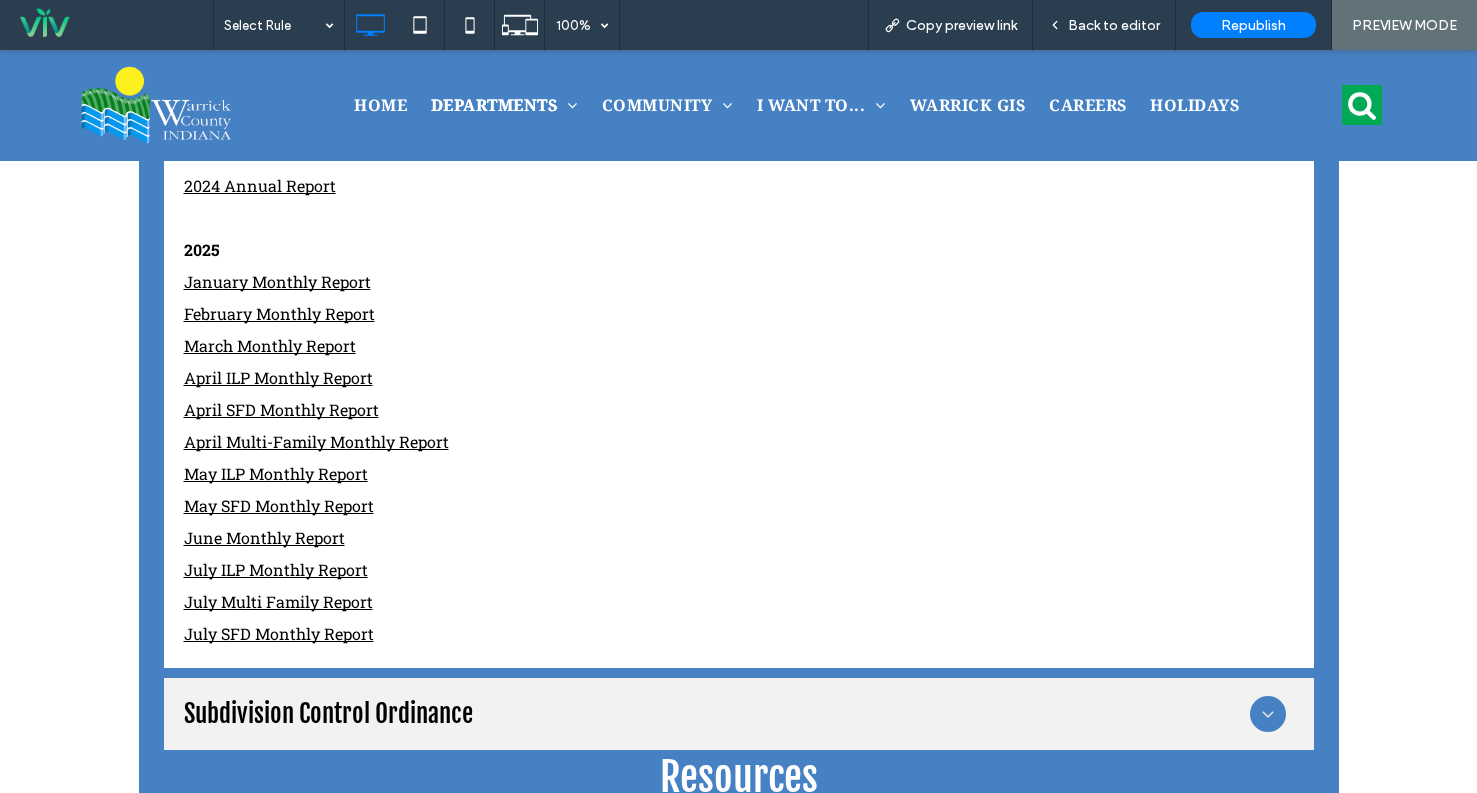 scroll, scrollTop: 3345, scrollLeft: 0, axis: vertical 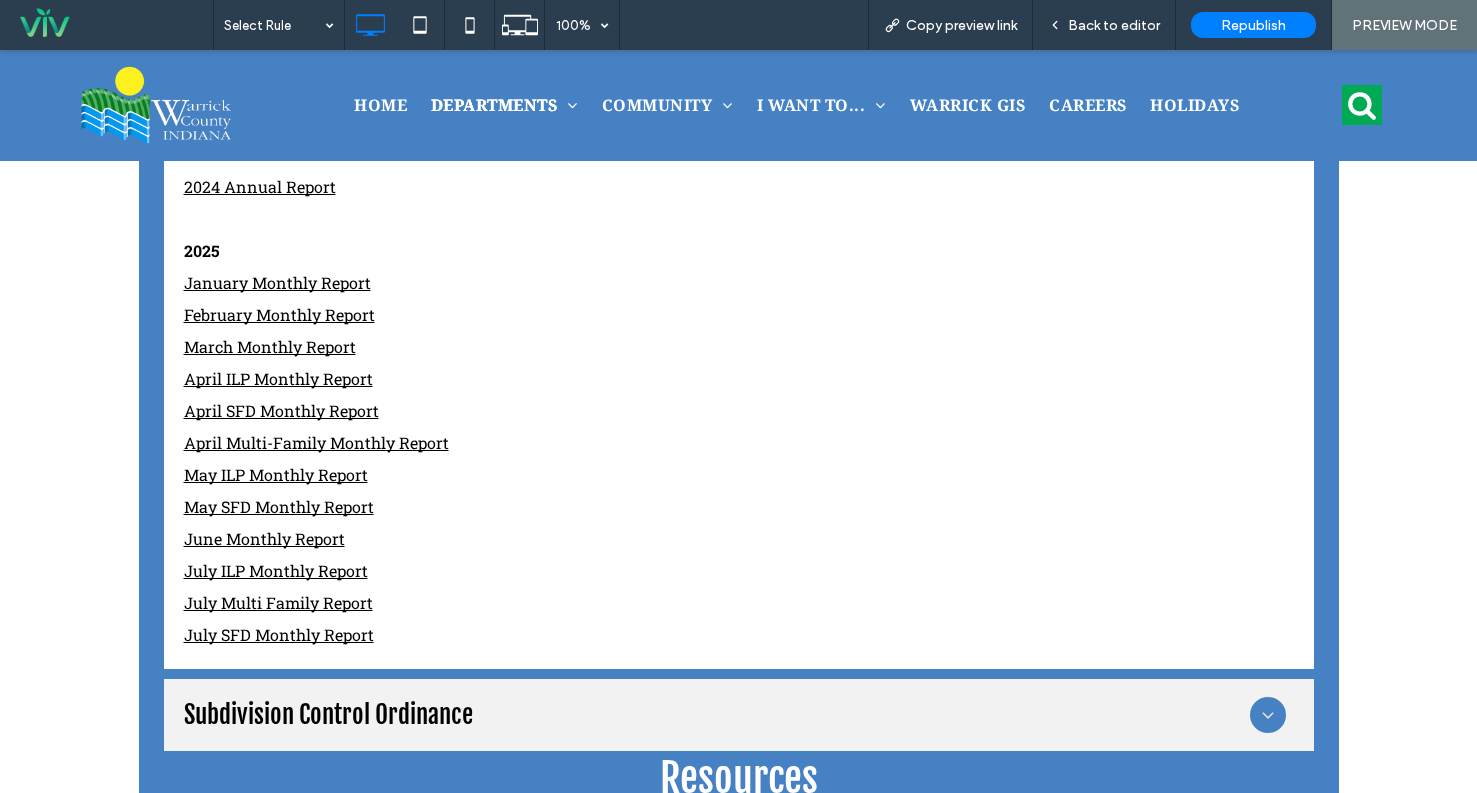 click on "July SFD Monthly Report" at bounding box center [279, 634] 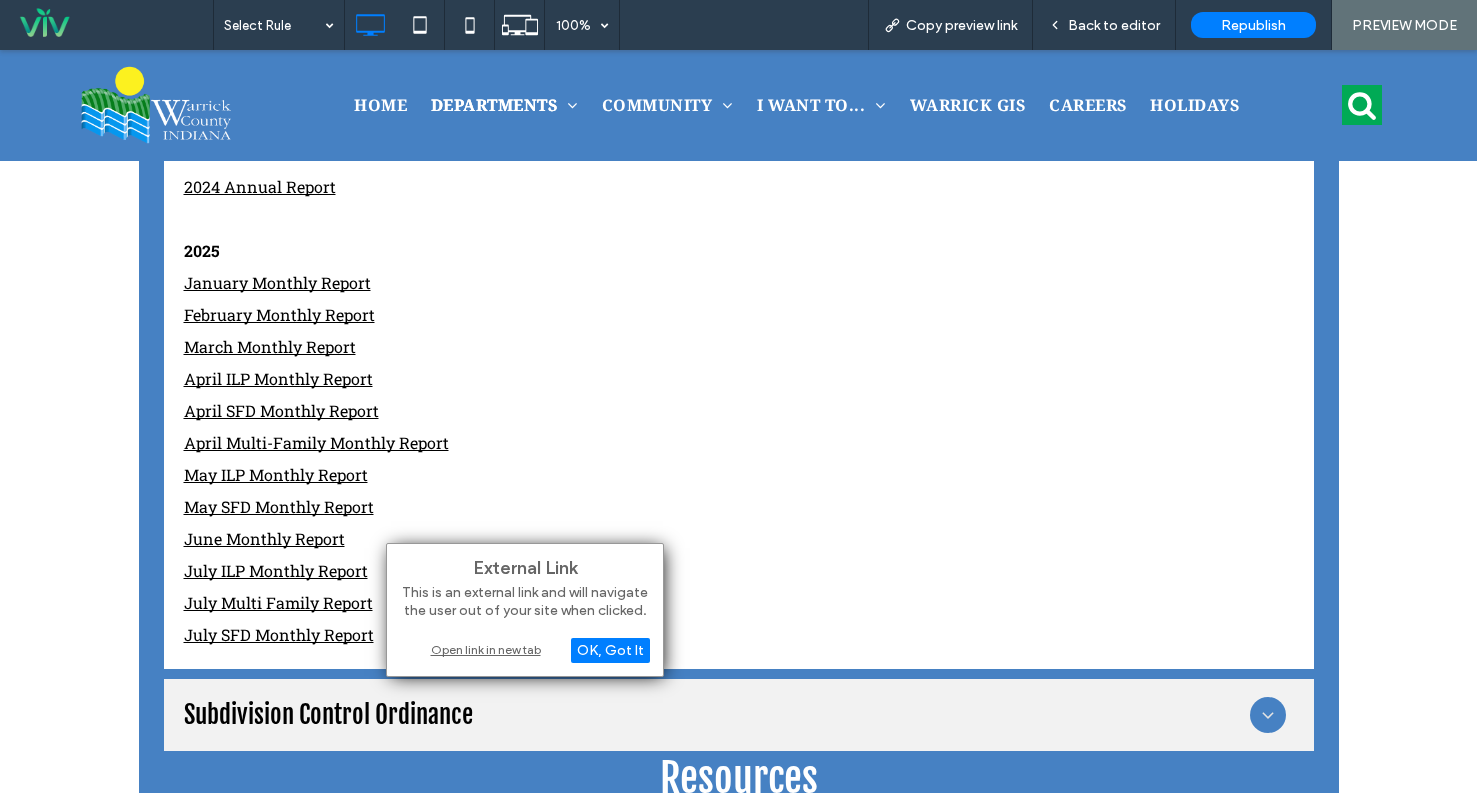 click on "External Link This is an external link and will navigate the user out of your site when clicked. OK, Got It Open link in new tab" at bounding box center (525, 610) 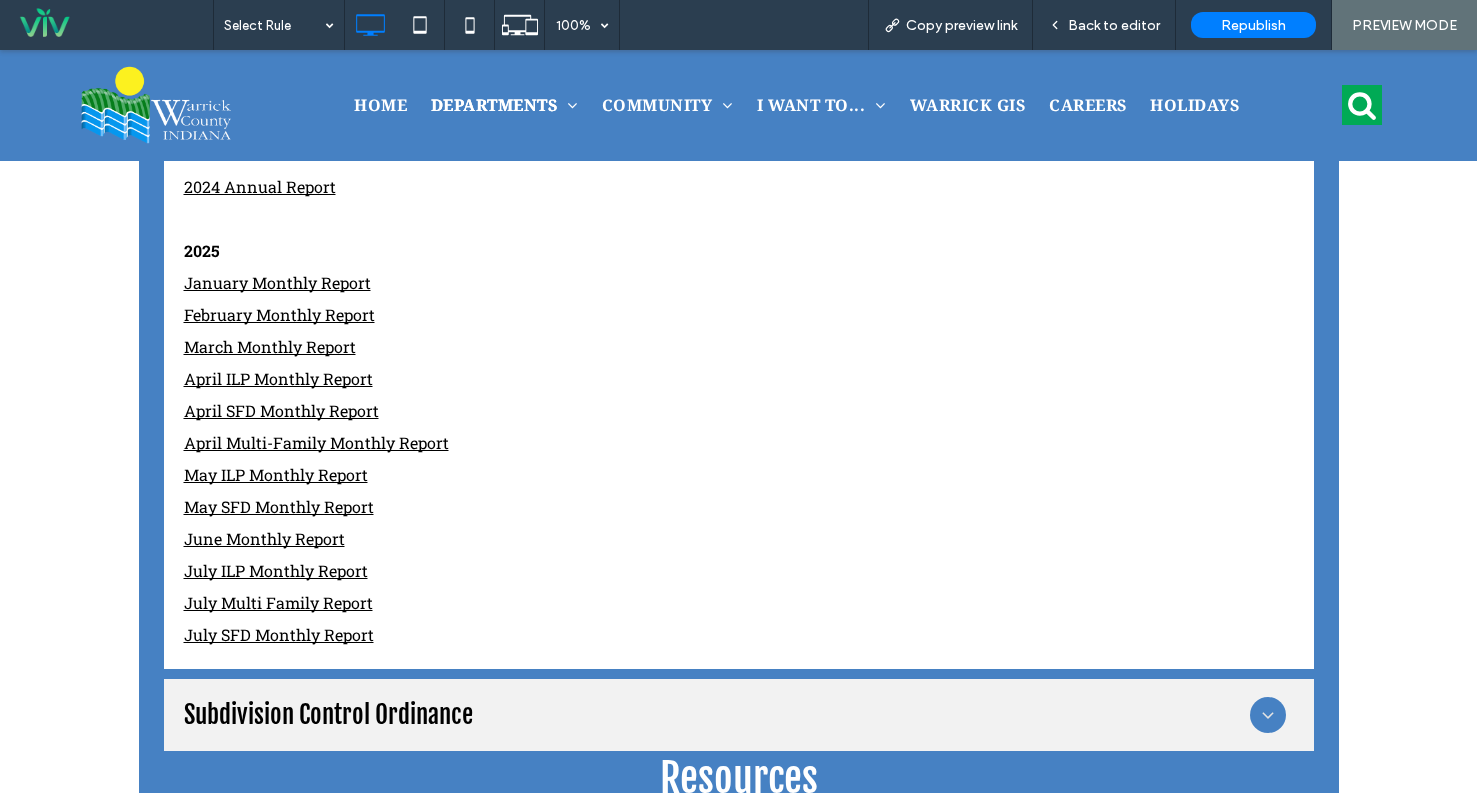 click on "July SFD Monthly Report" at bounding box center (279, 634) 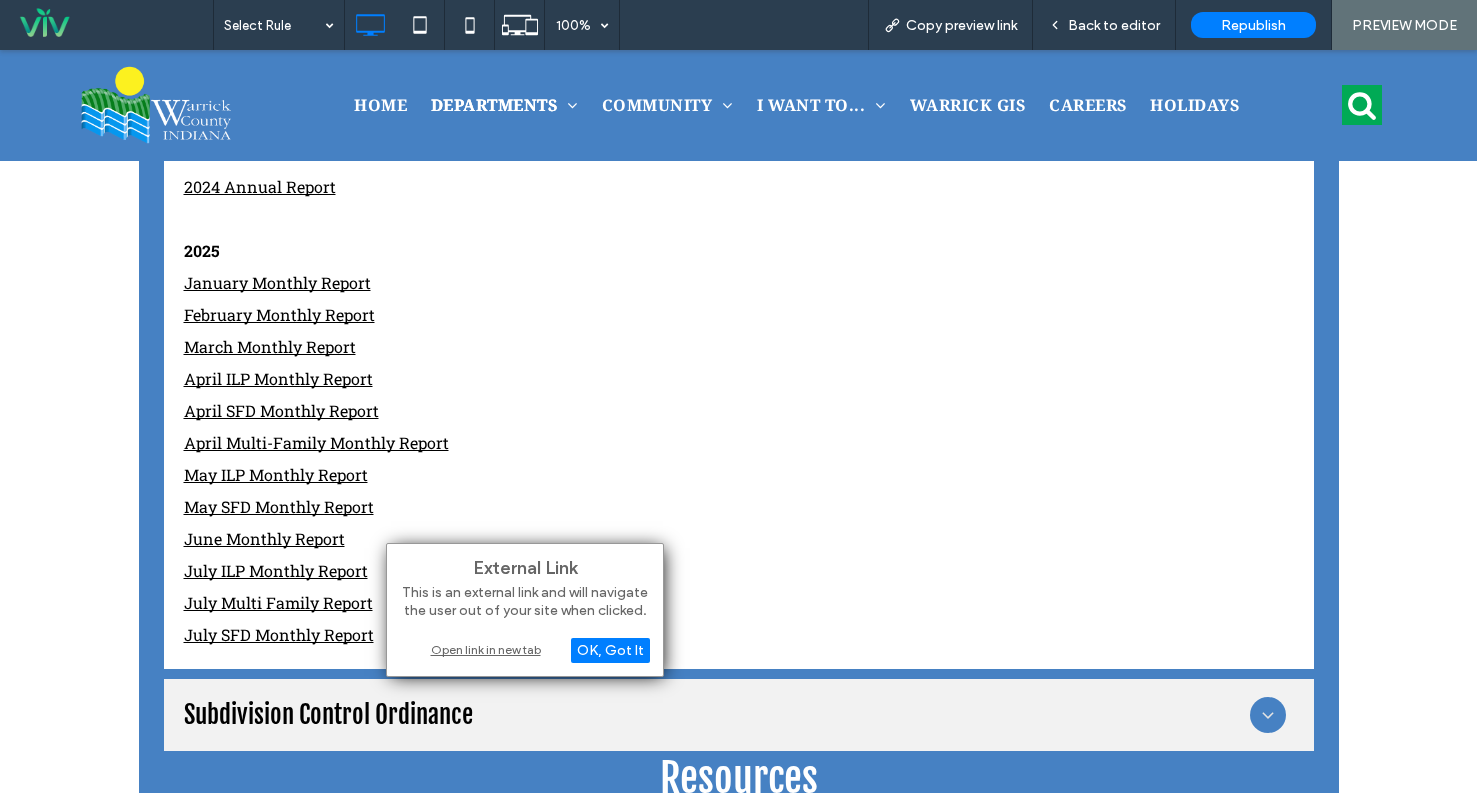 click on "Open link in new tab" at bounding box center [525, 649] 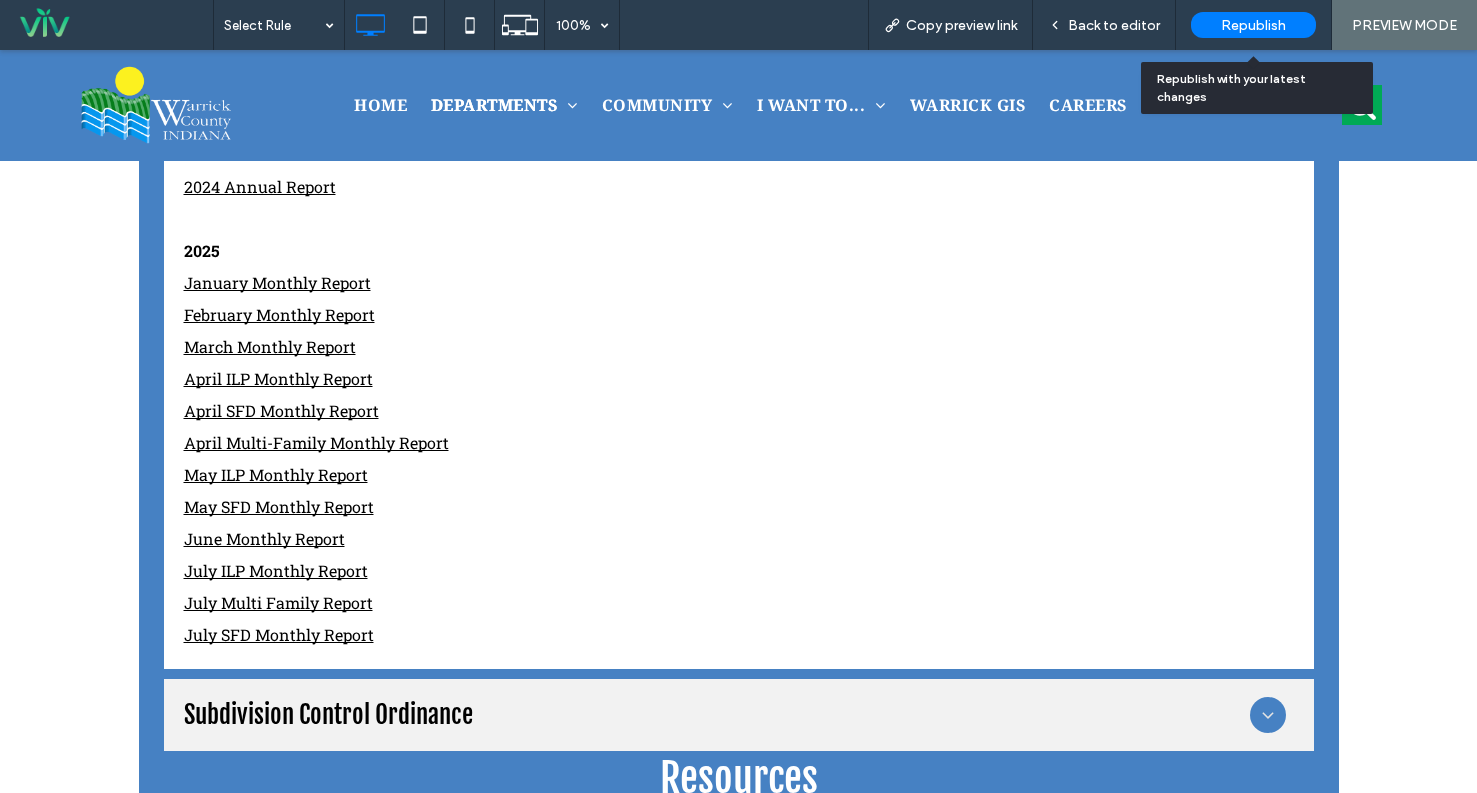 click on "Republish" at bounding box center (1253, 25) 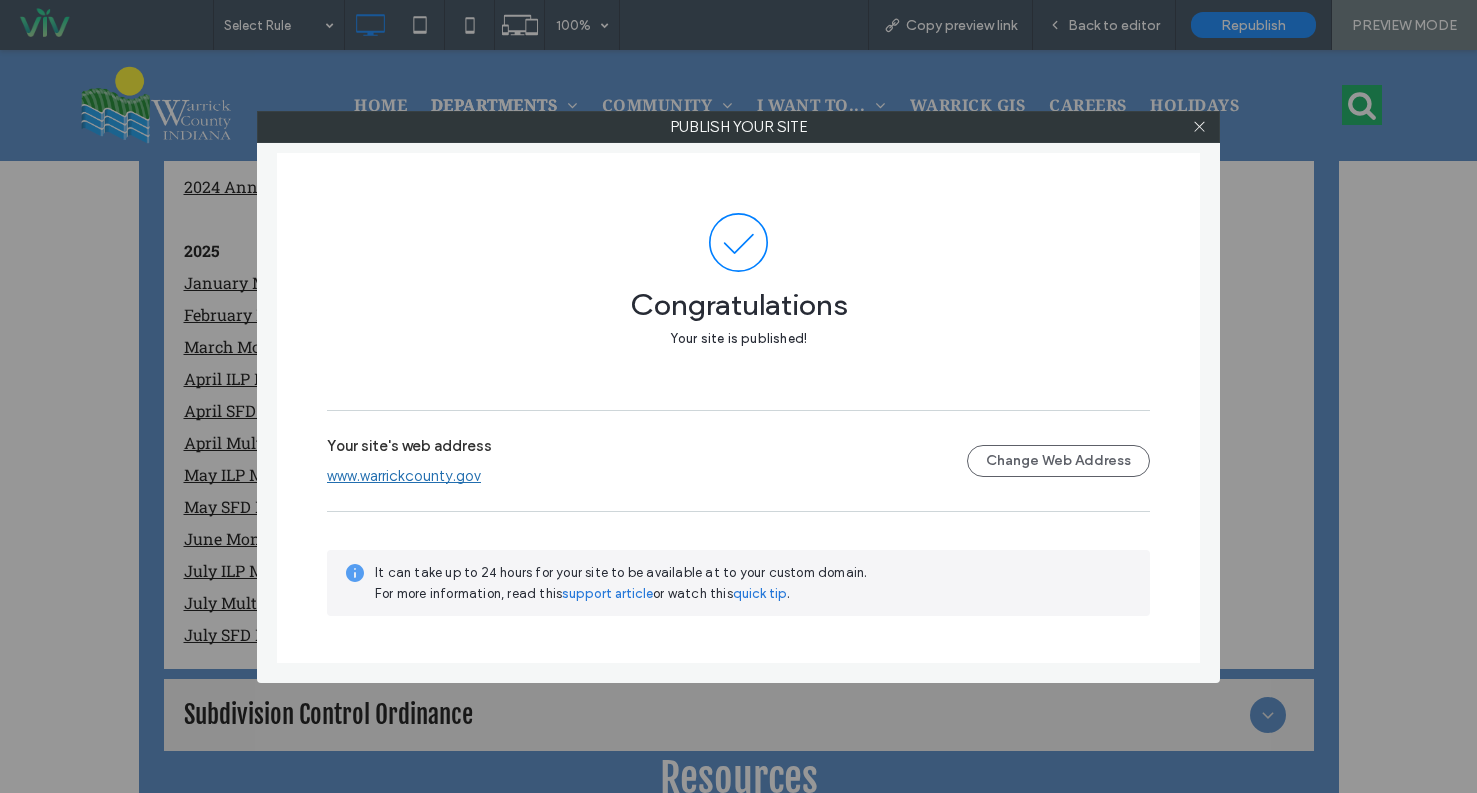 click at bounding box center (1199, 127) 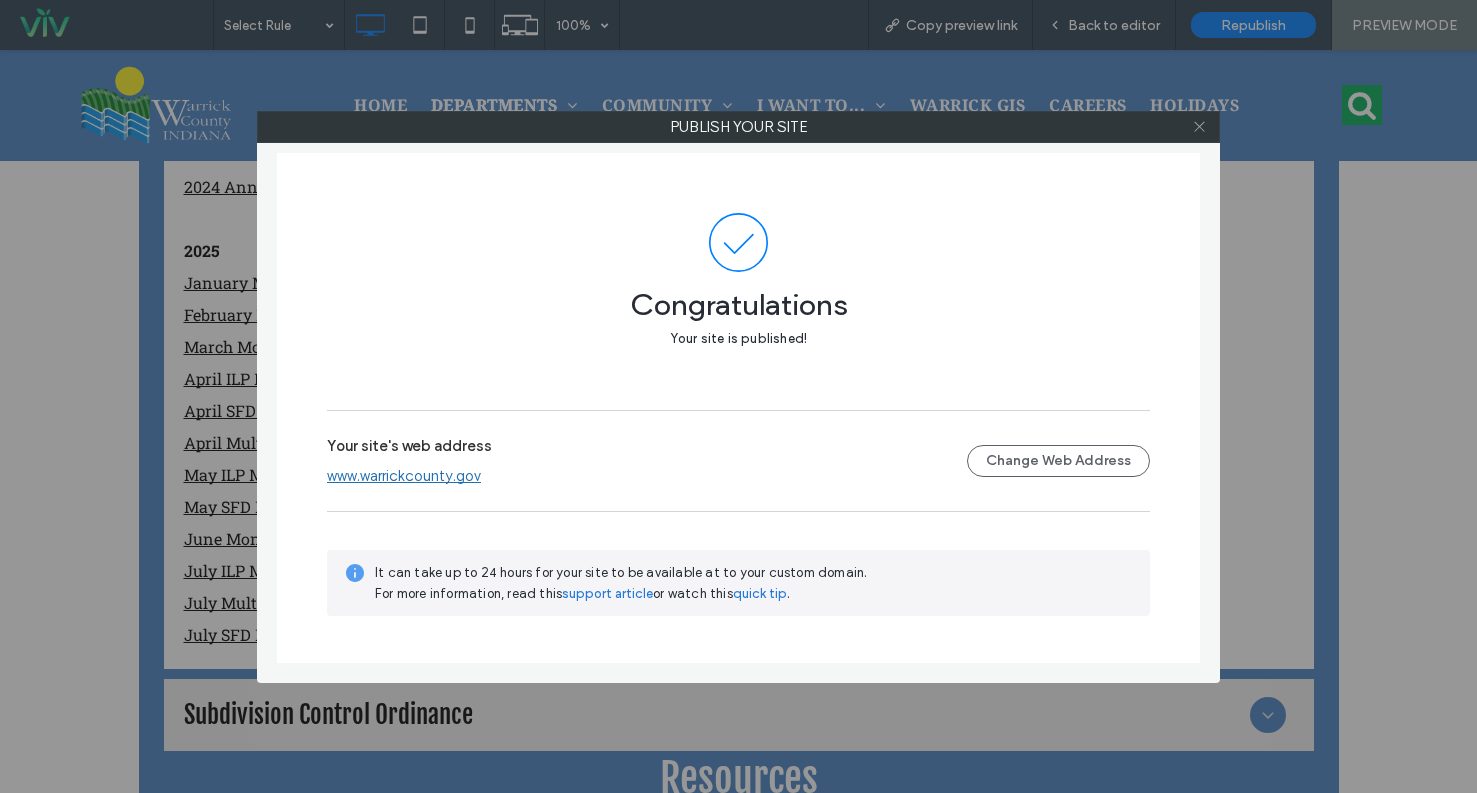 drag, startPoint x: 1206, startPoint y: 128, endPoint x: 1177, endPoint y: 80, distance: 56.0803 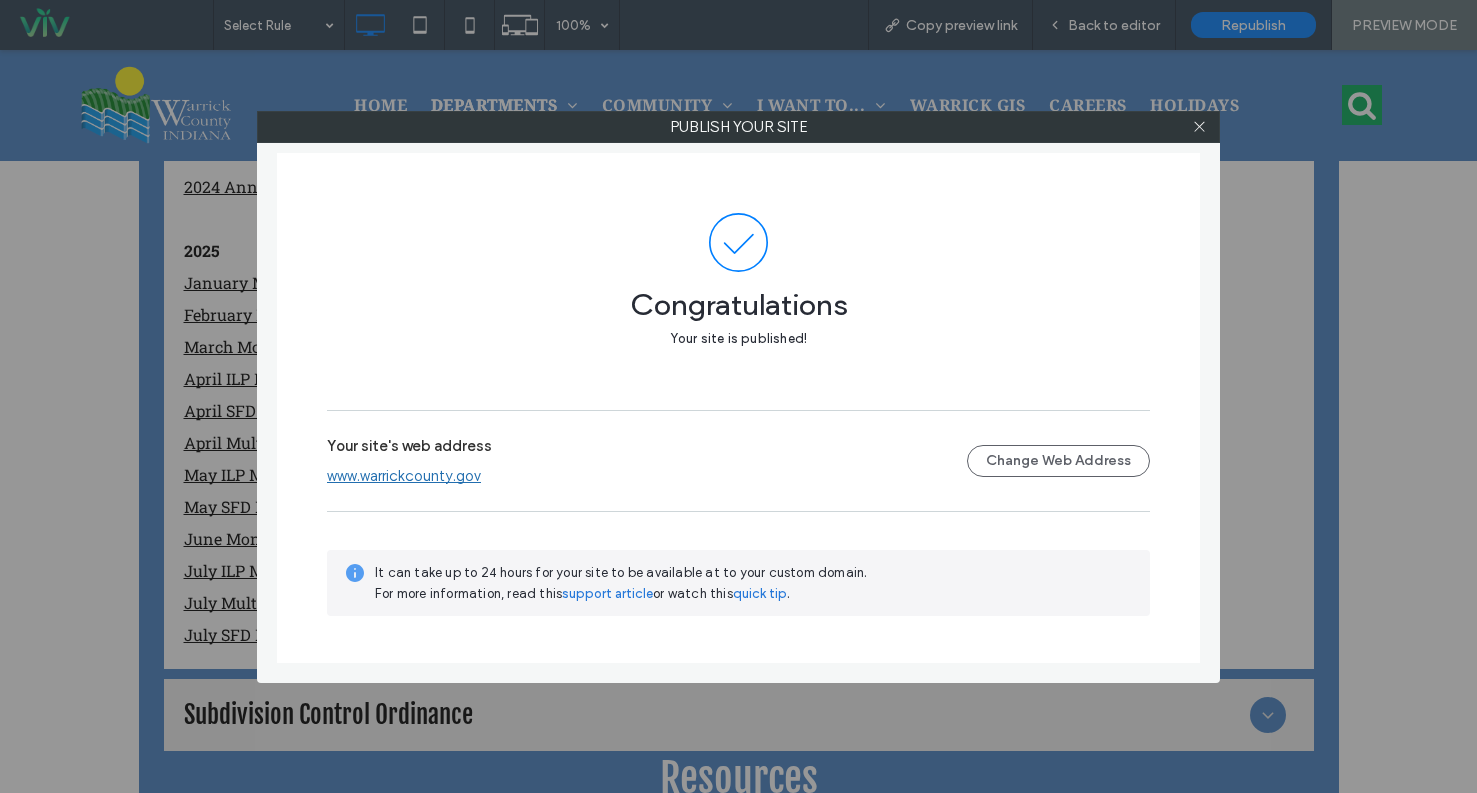 click 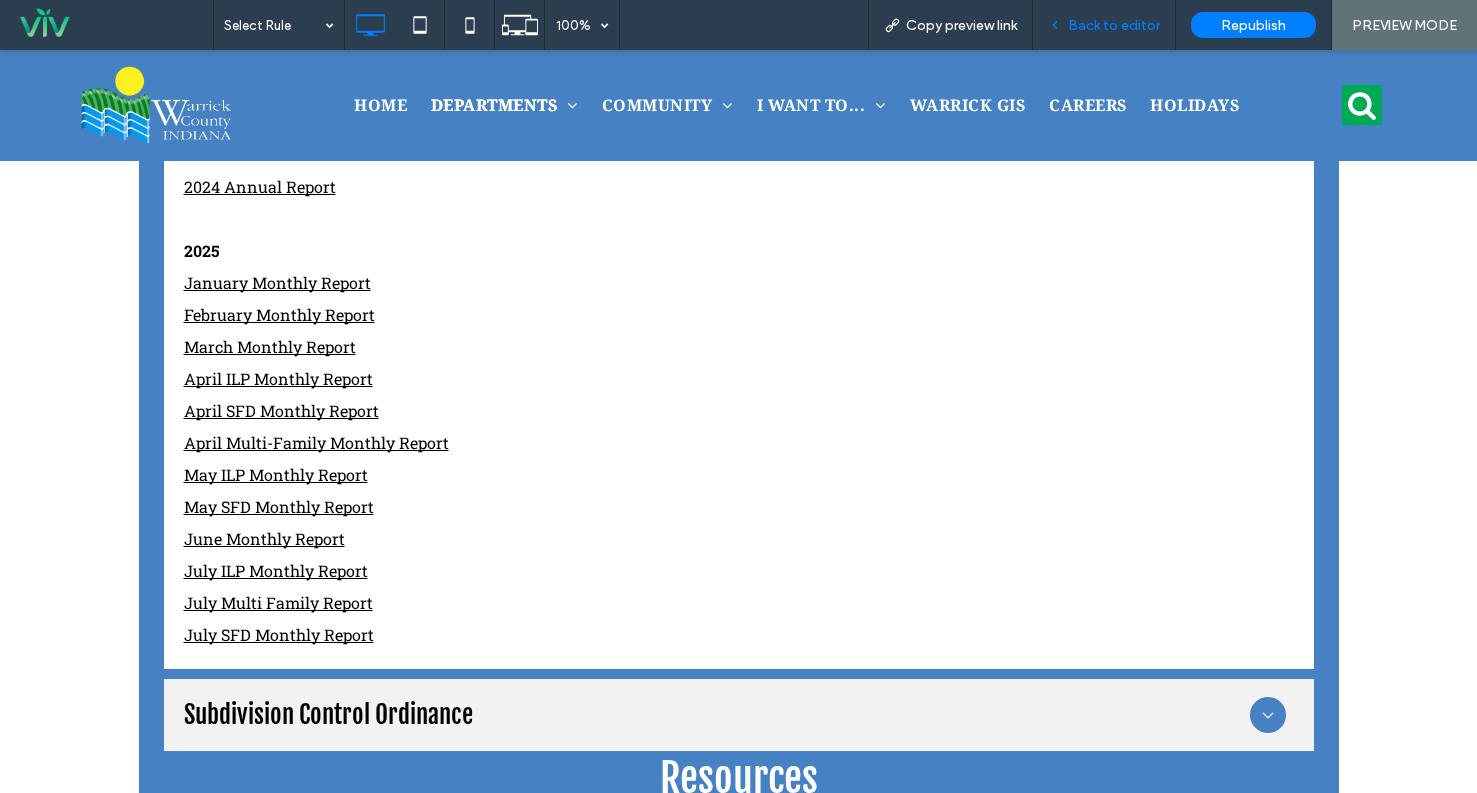 click on "Back to editor" at bounding box center [1104, 25] 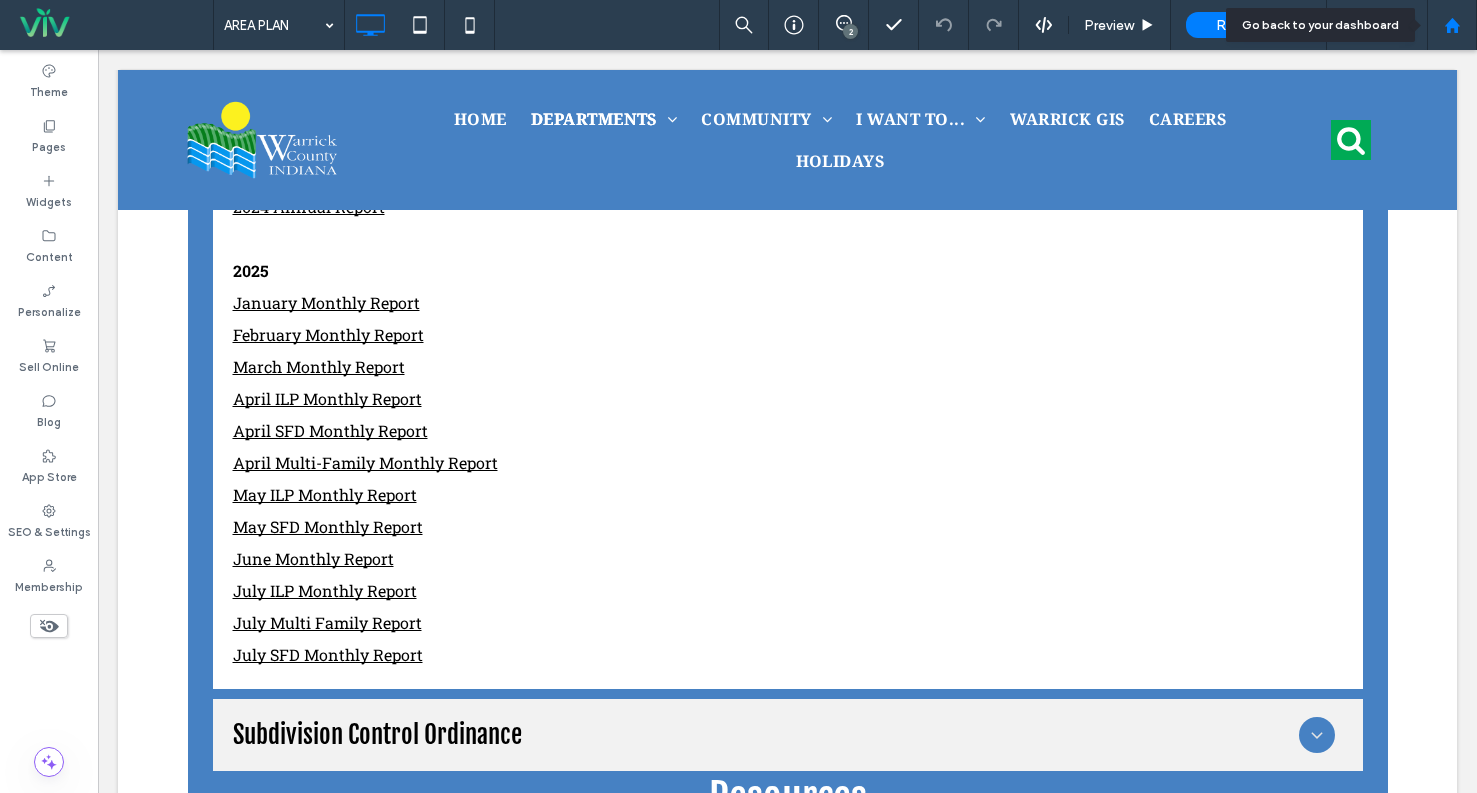 click 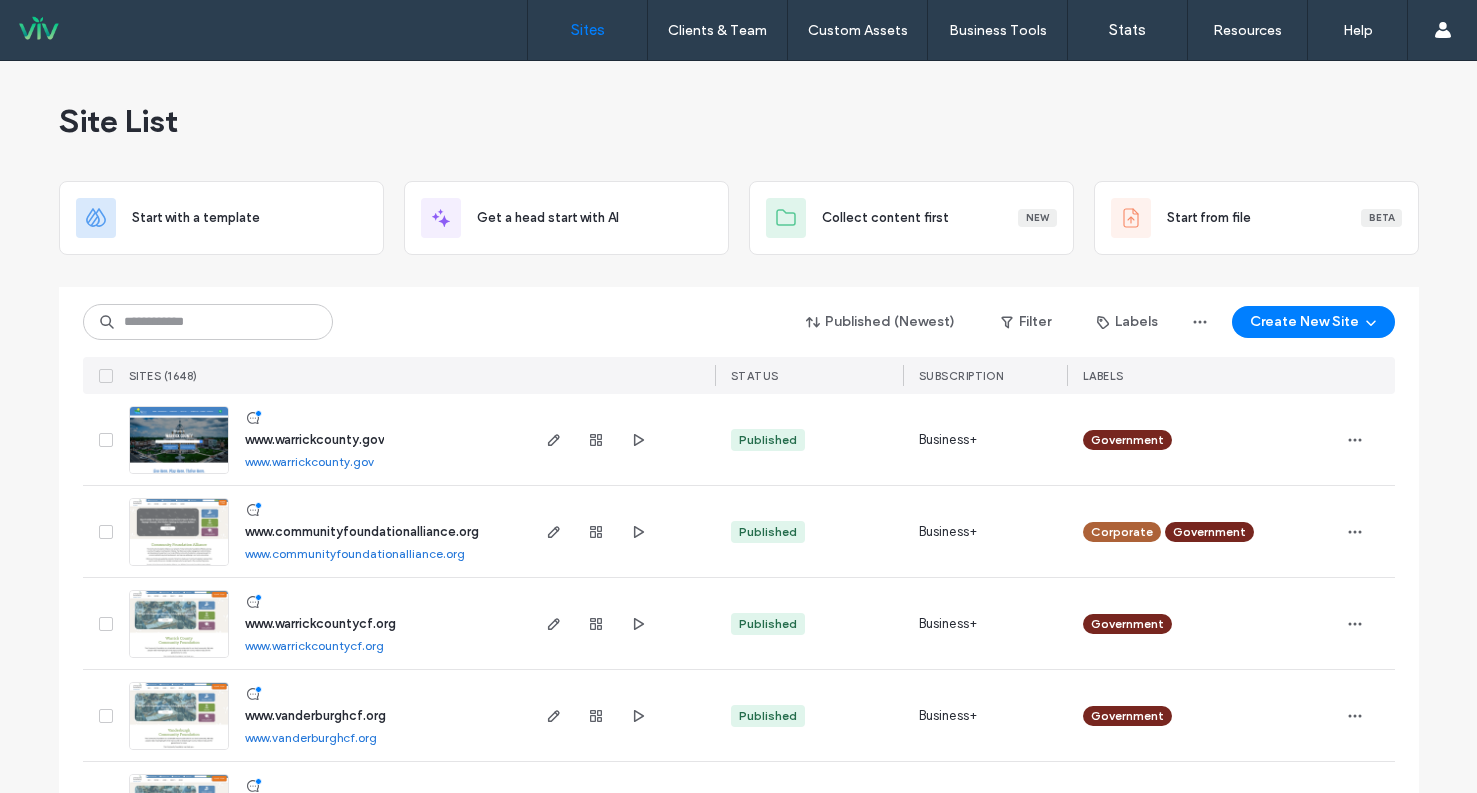 scroll, scrollTop: 0, scrollLeft: 0, axis: both 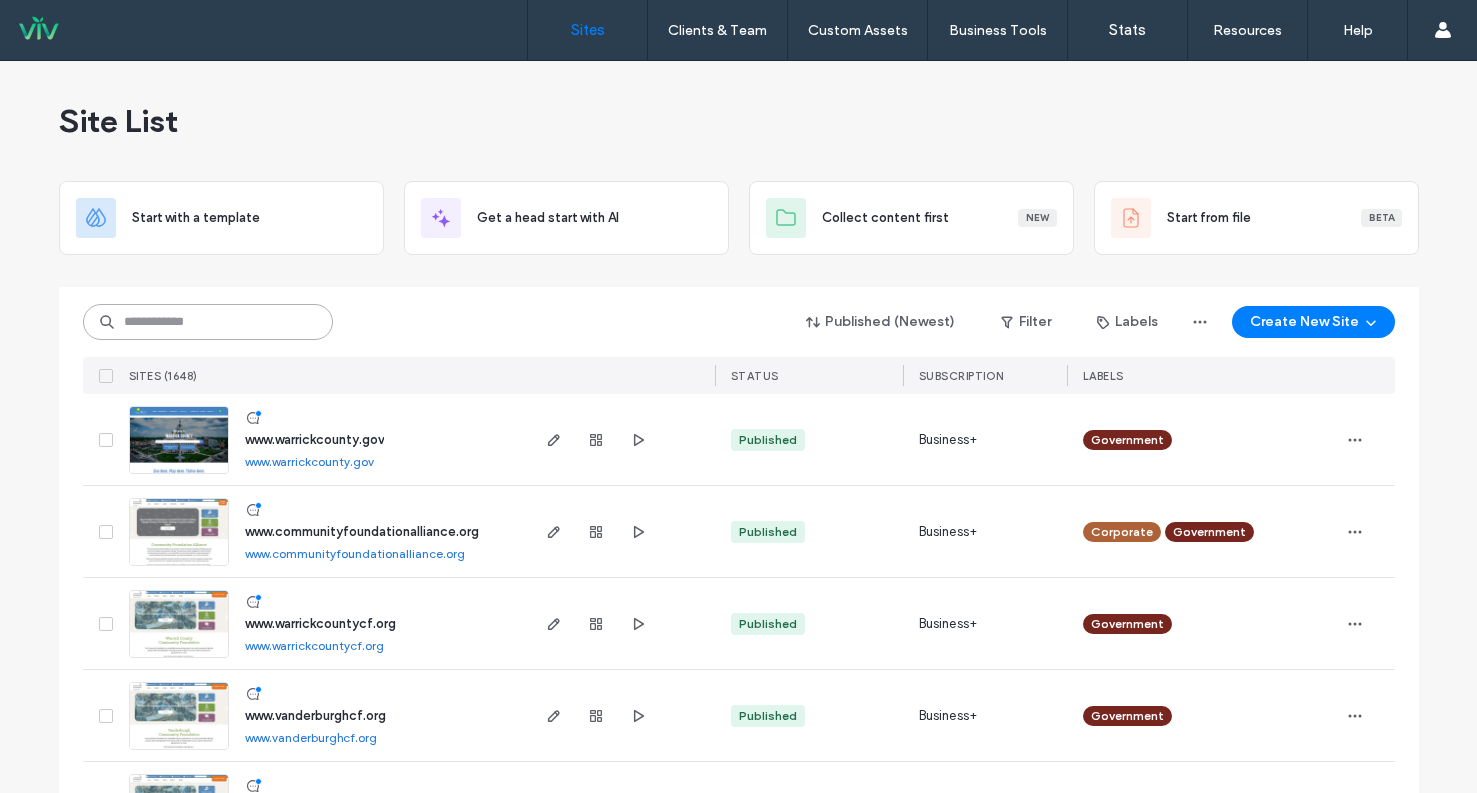 click at bounding box center [208, 322] 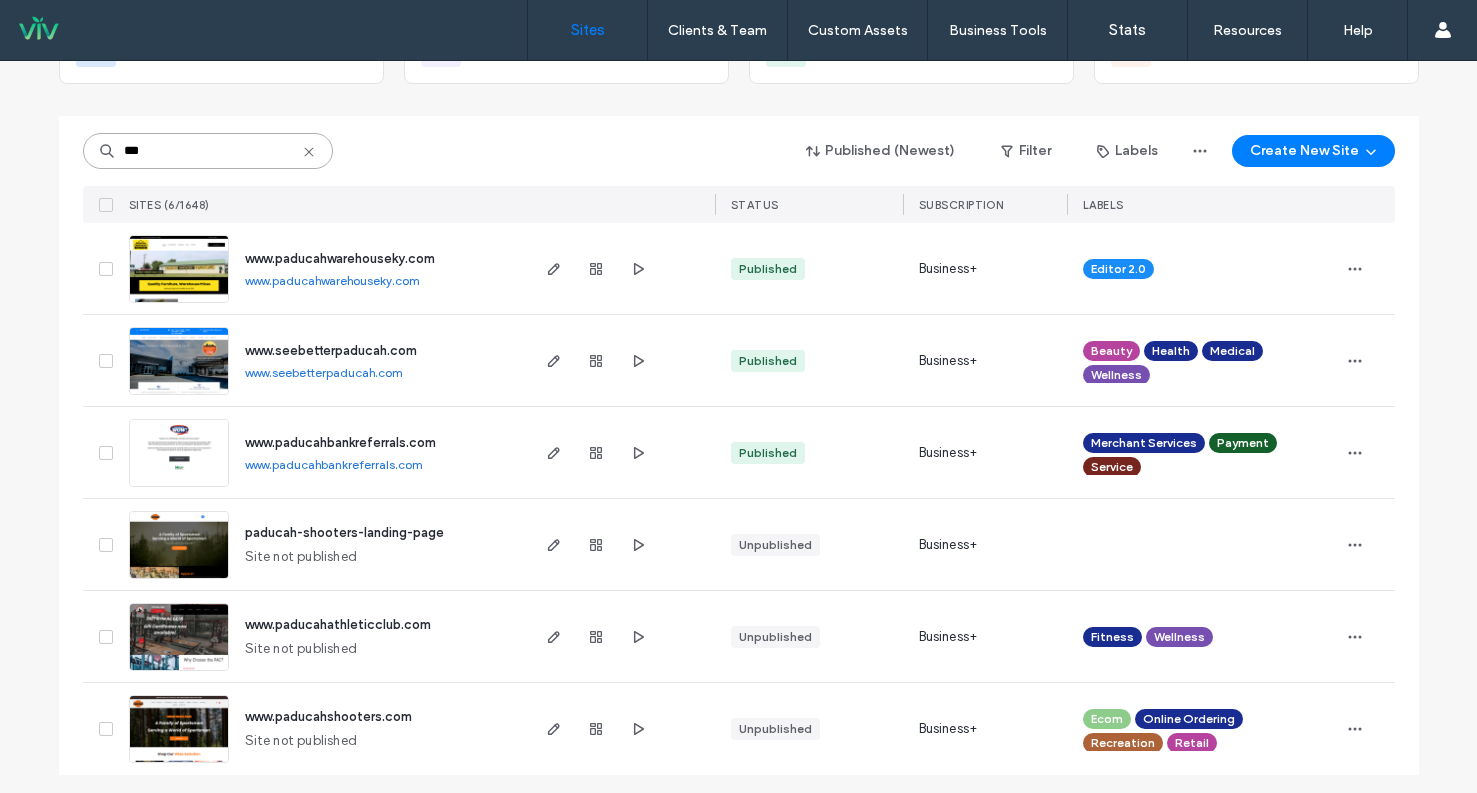 scroll, scrollTop: 177, scrollLeft: 0, axis: vertical 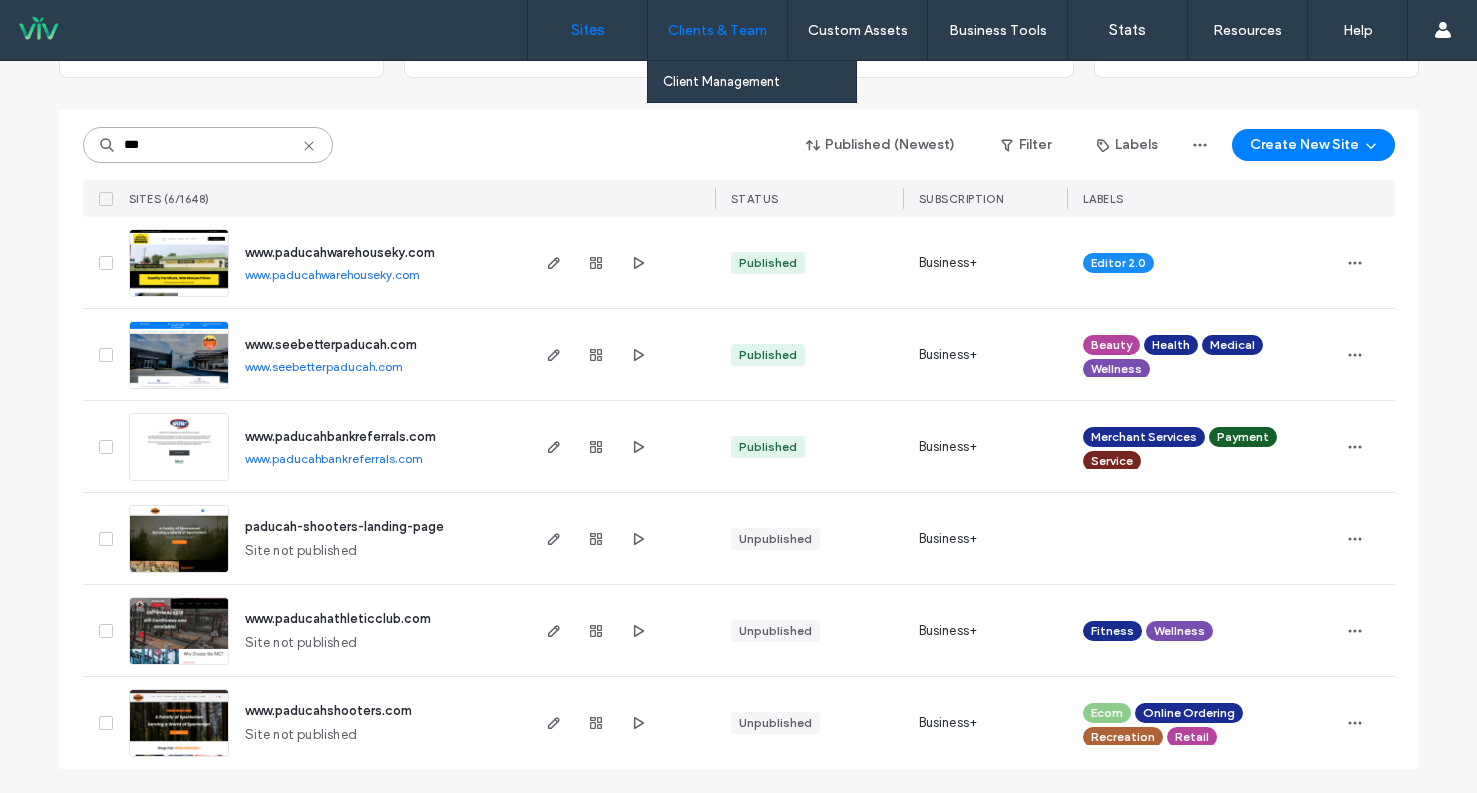 type on "***" 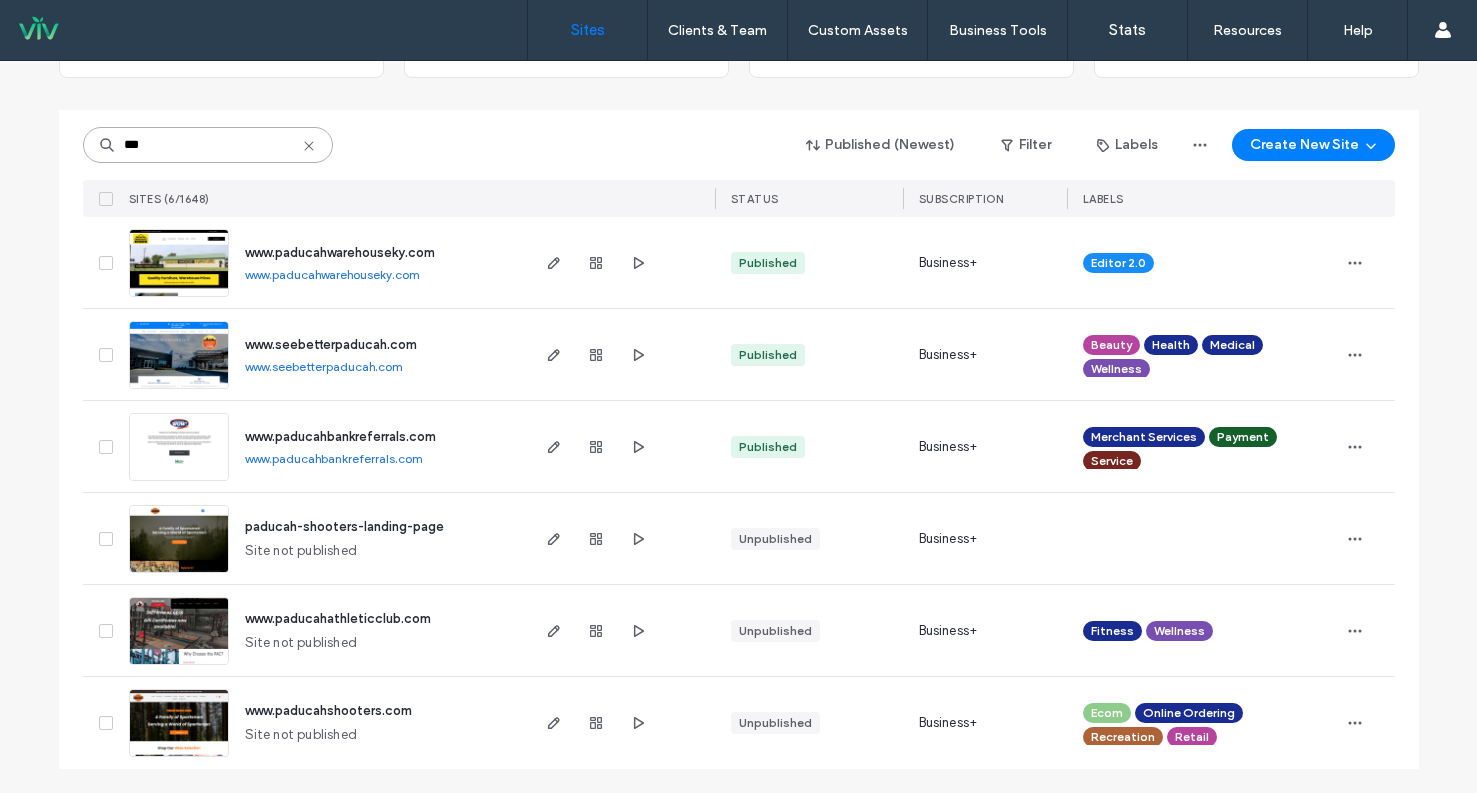 scroll, scrollTop: 0, scrollLeft: 0, axis: both 